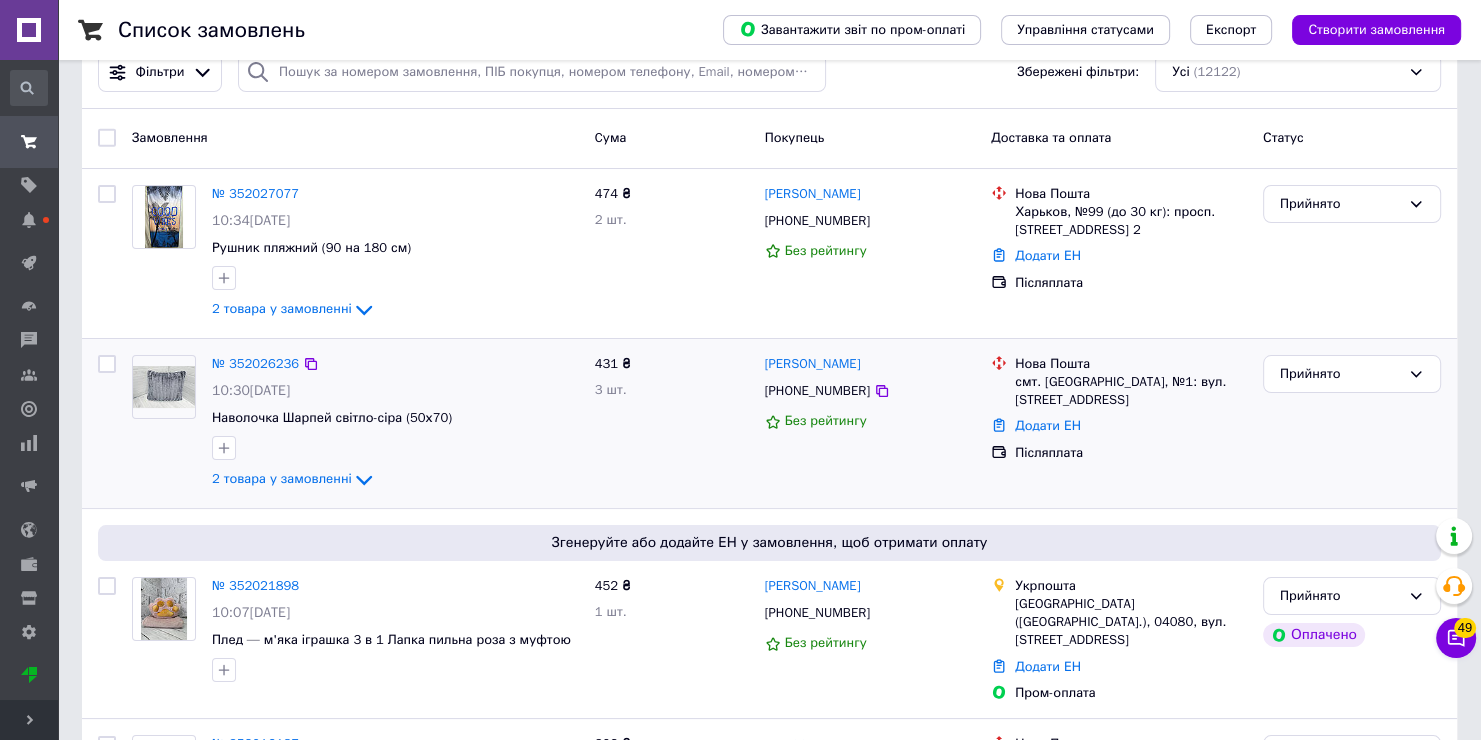 scroll, scrollTop: 200, scrollLeft: 0, axis: vertical 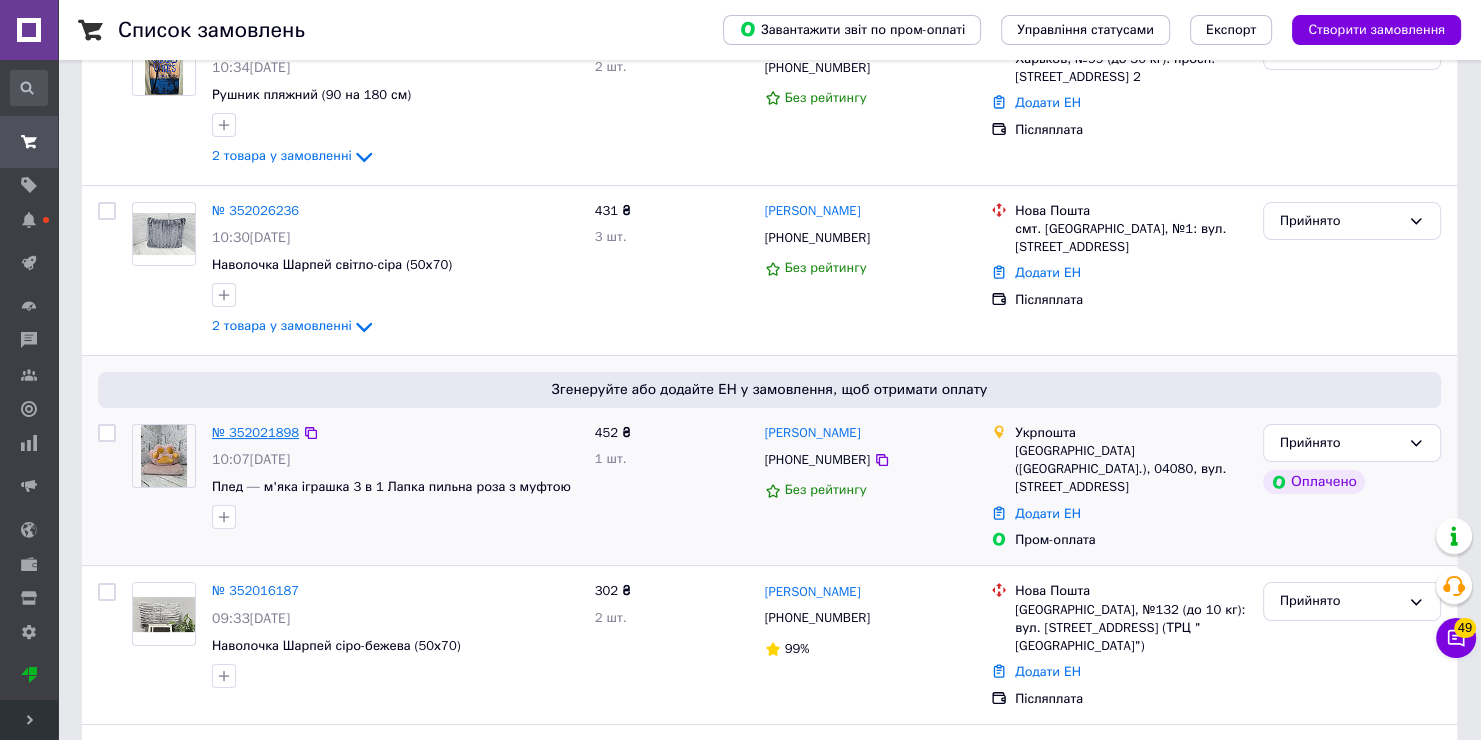 click on "№ 352021898" at bounding box center [255, 432] 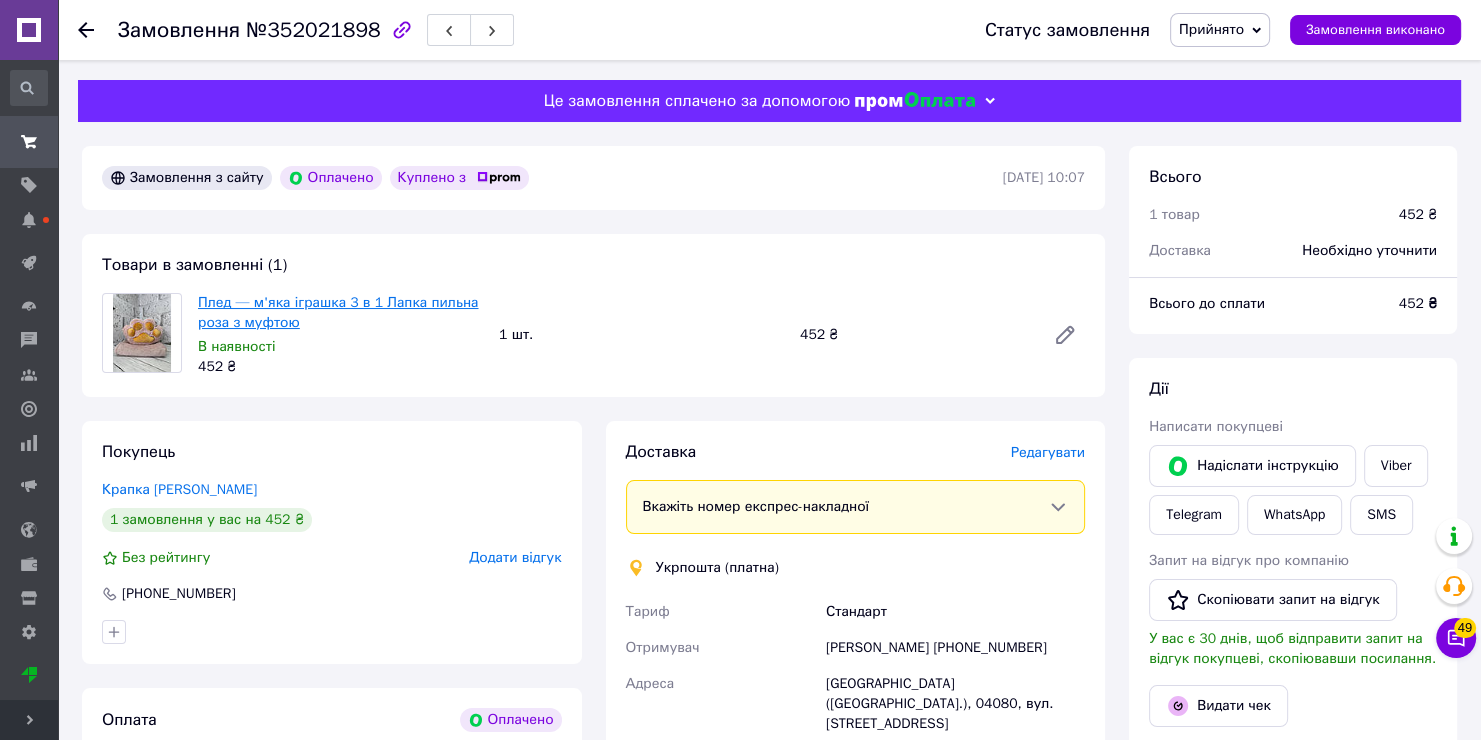 click on "Плед — м'яка іграшка 3 в 1 Лапка пильна роза з муфтою" at bounding box center (338, 312) 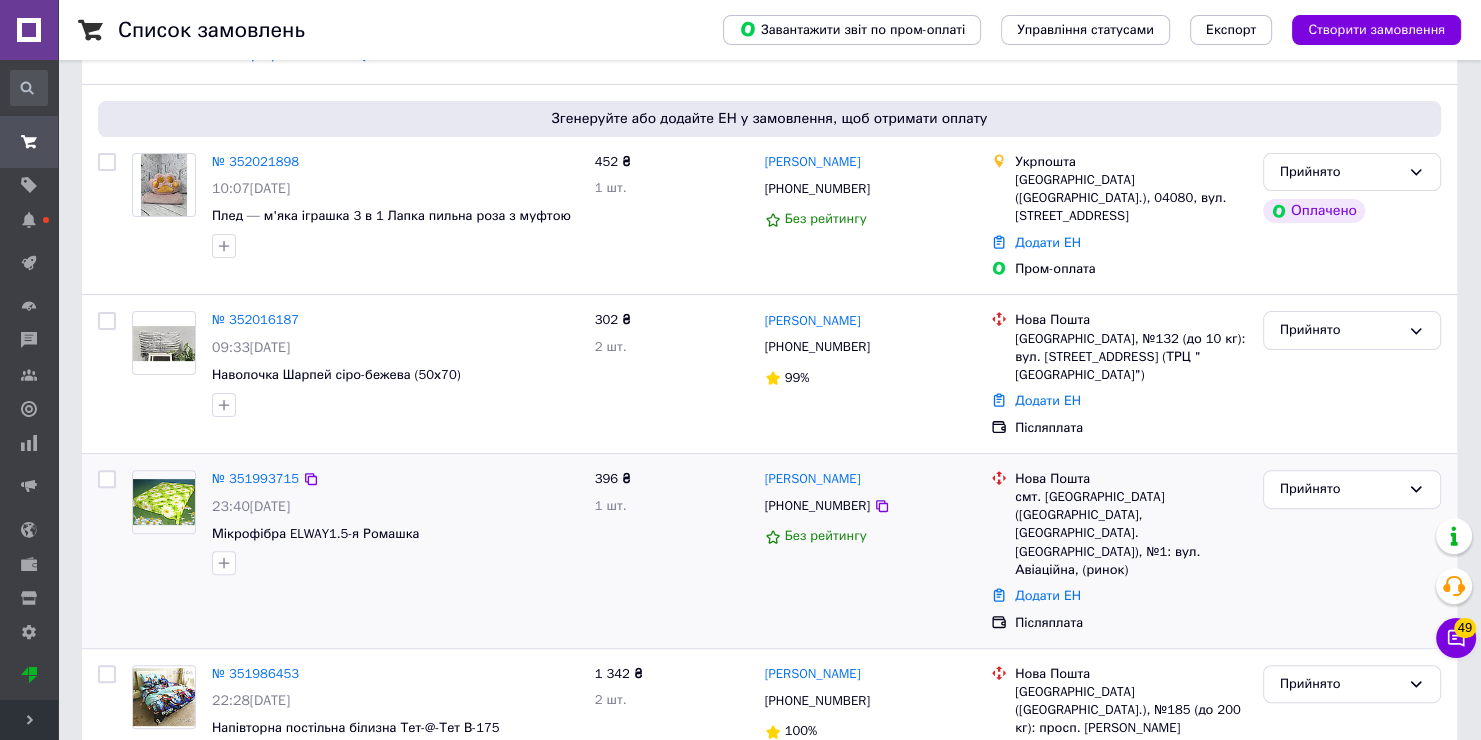 scroll, scrollTop: 500, scrollLeft: 0, axis: vertical 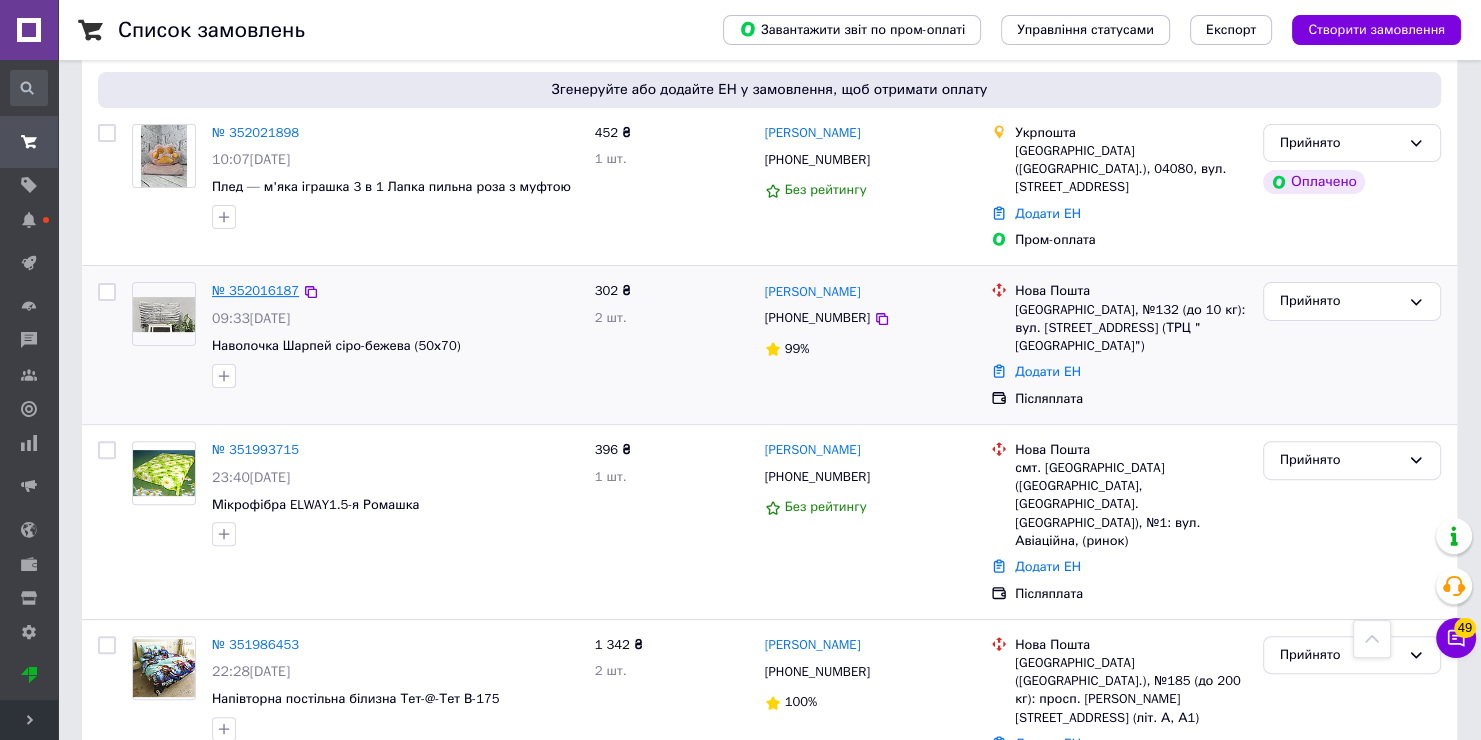 click on "№ 352016187" at bounding box center [255, 290] 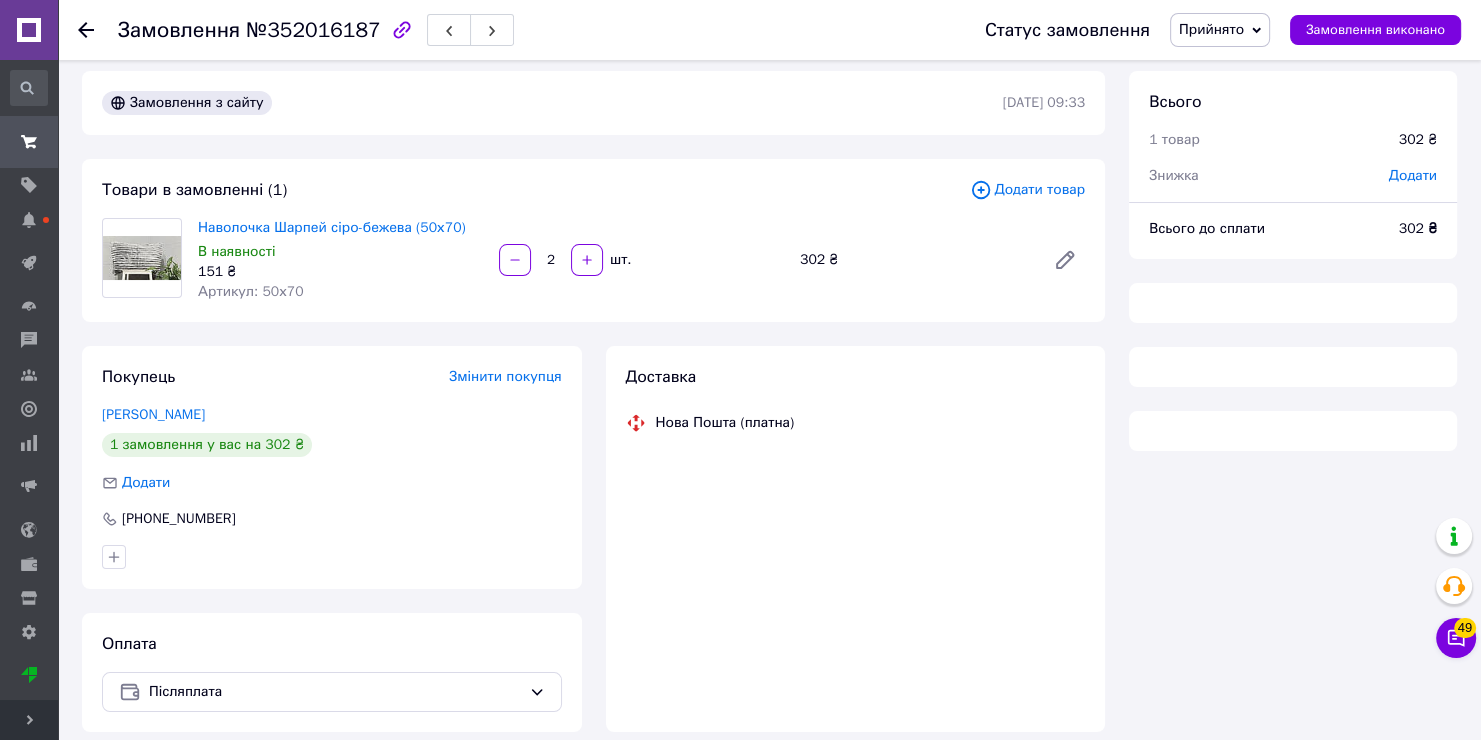 scroll, scrollTop: 0, scrollLeft: 0, axis: both 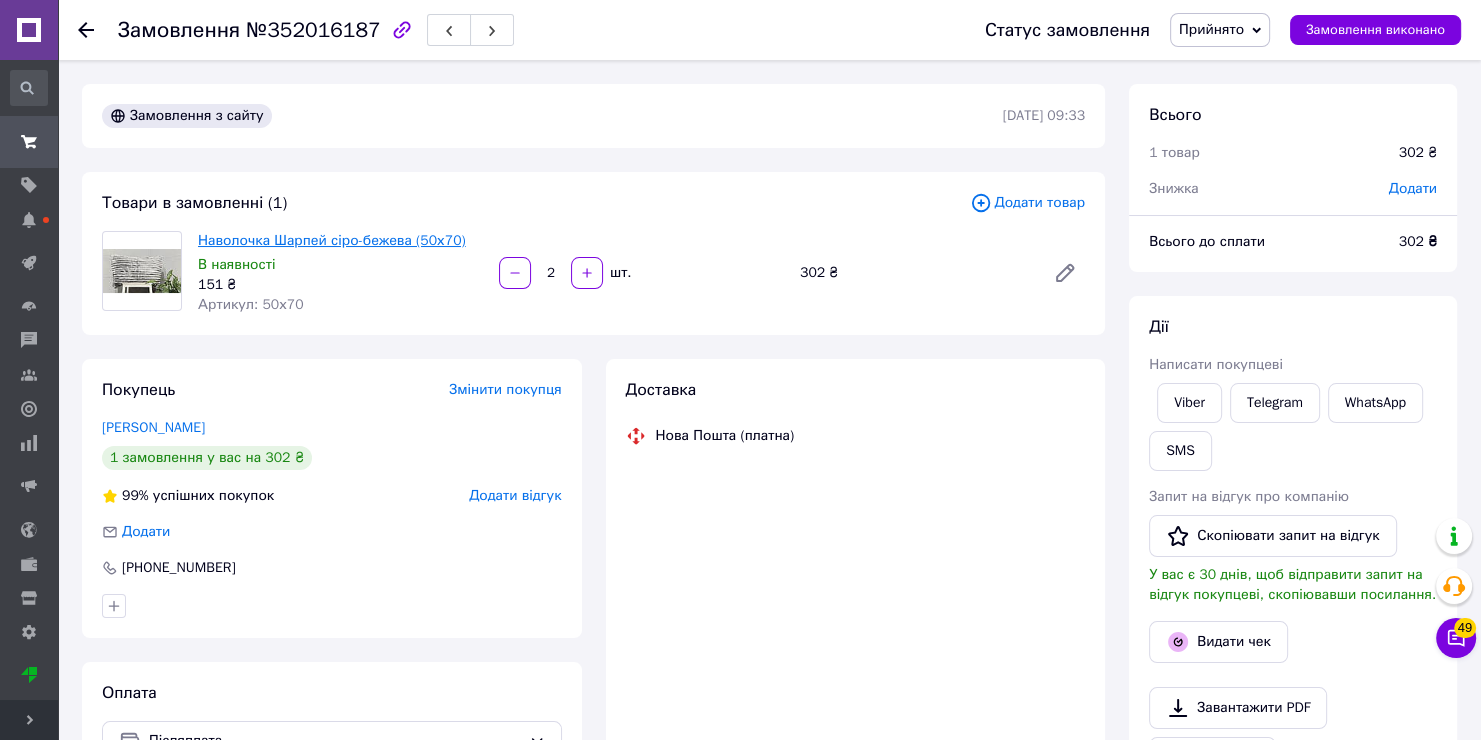 click on "Наволочка Шарпей сіро-бежева (50х70)" at bounding box center [332, 240] 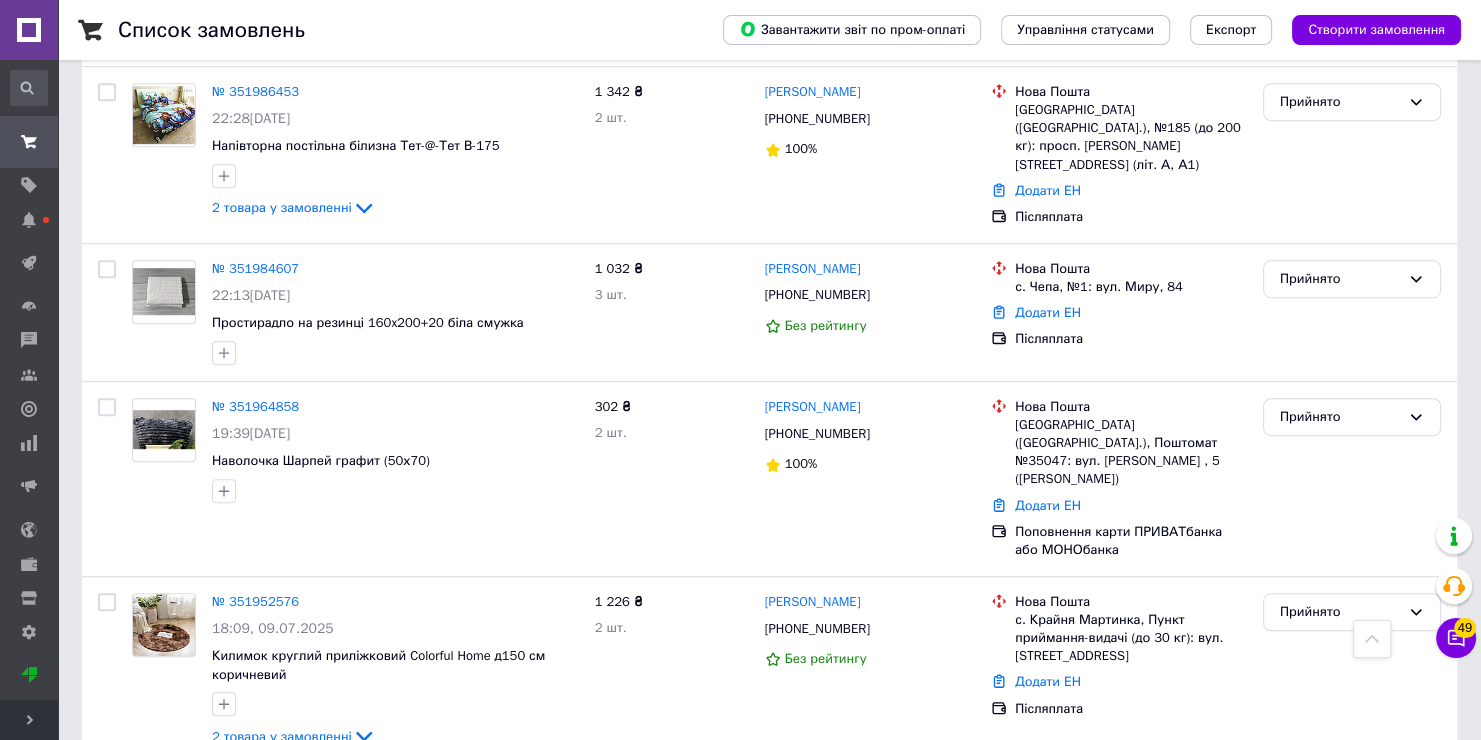 scroll, scrollTop: 1300, scrollLeft: 0, axis: vertical 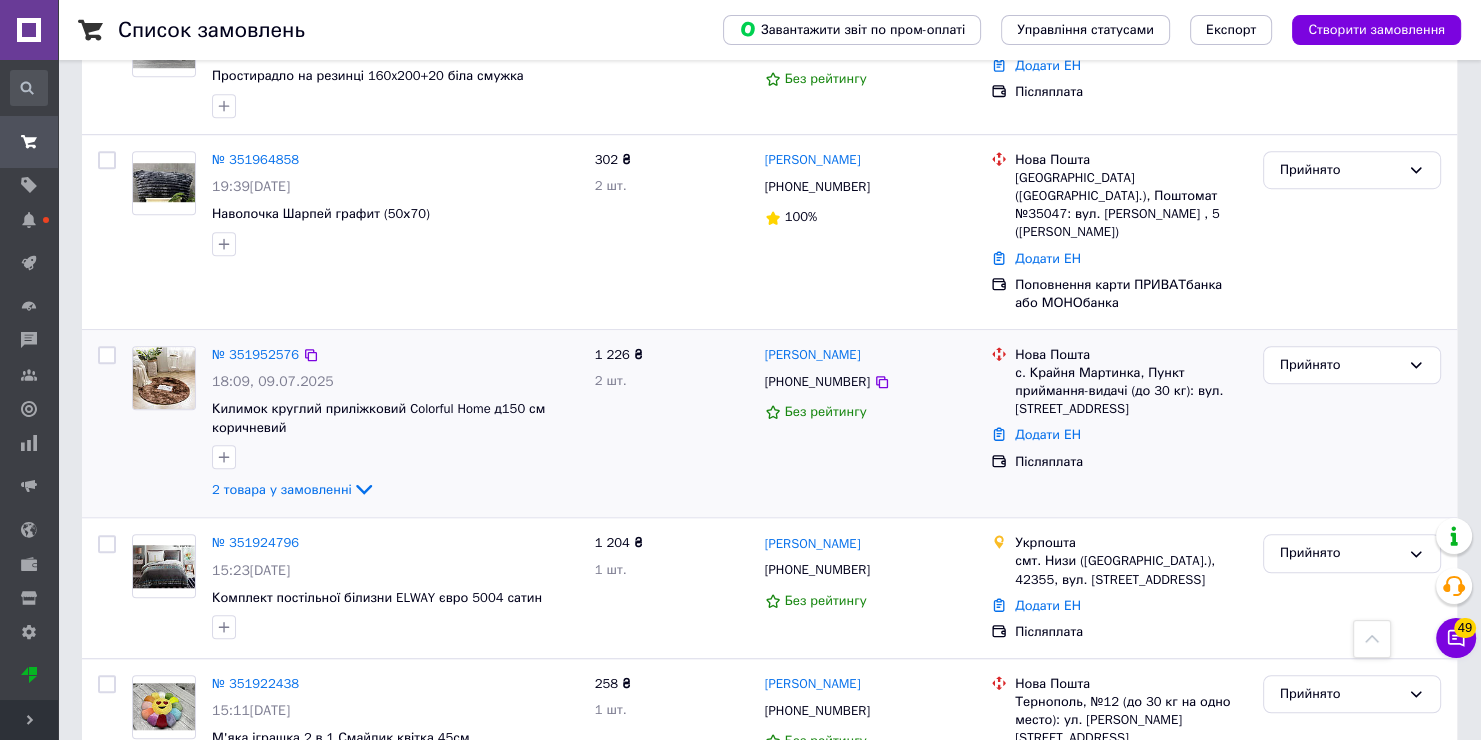 click on "2 товара у замовленні" 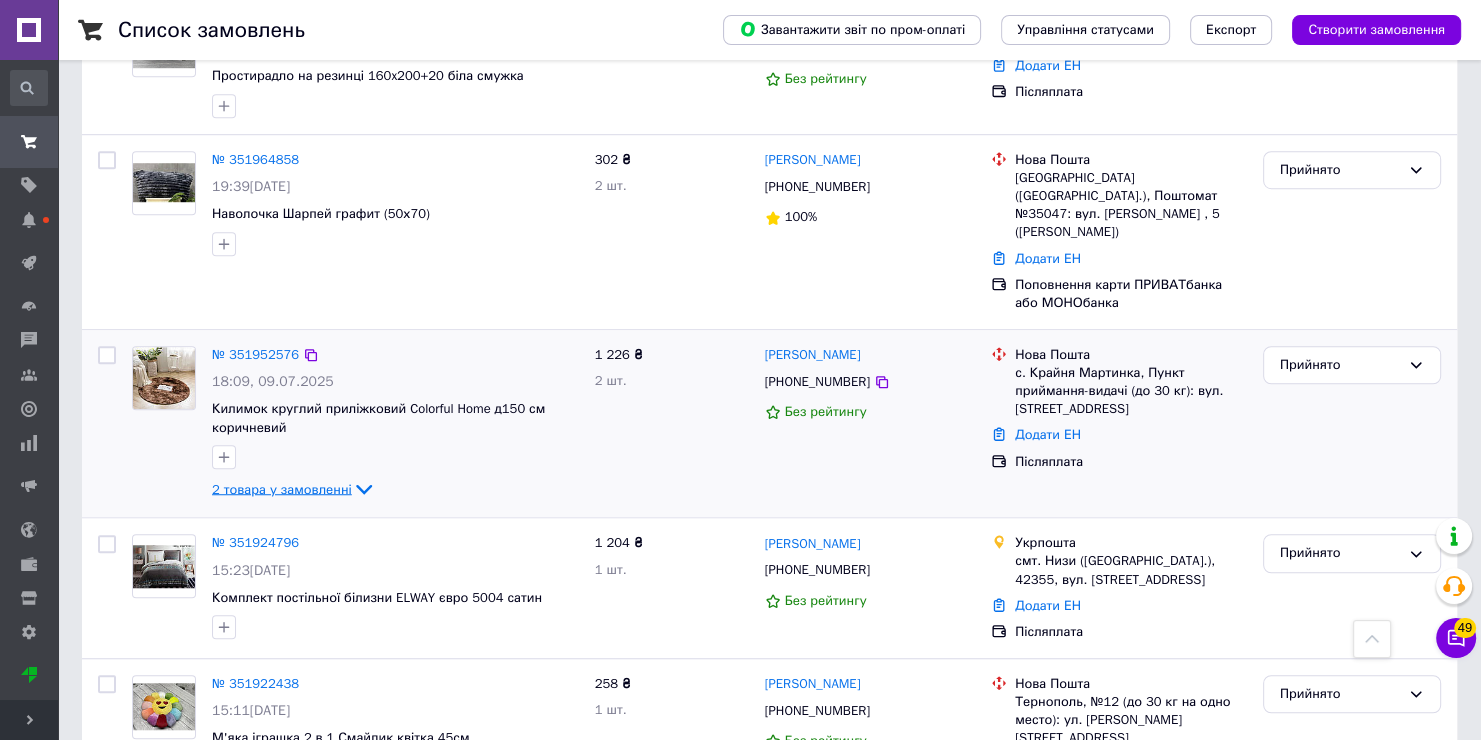click on "2 товара у замовленні" at bounding box center (282, 488) 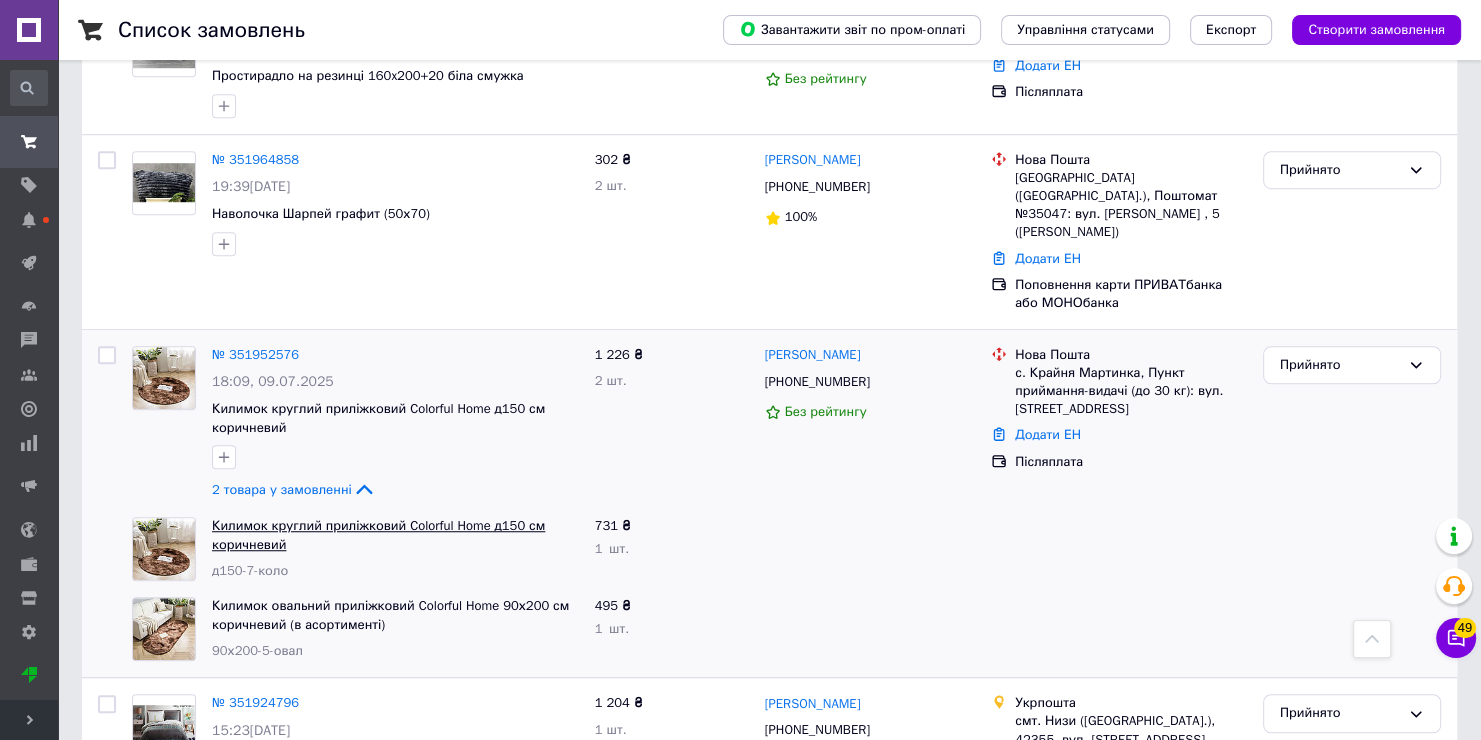 click on "Килимок круглий приліжковий Colorful Home д150 см коричневий" at bounding box center (378, 535) 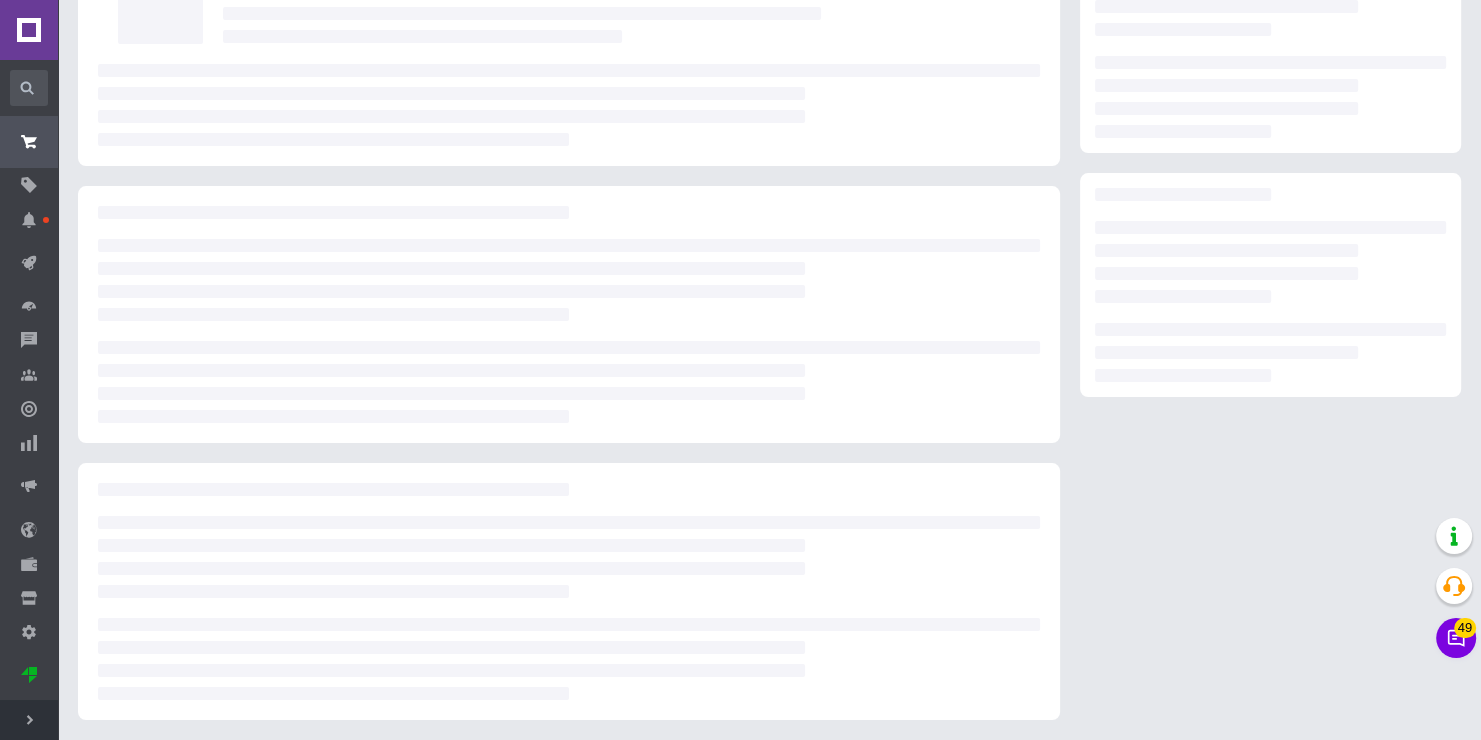 scroll, scrollTop: 0, scrollLeft: 0, axis: both 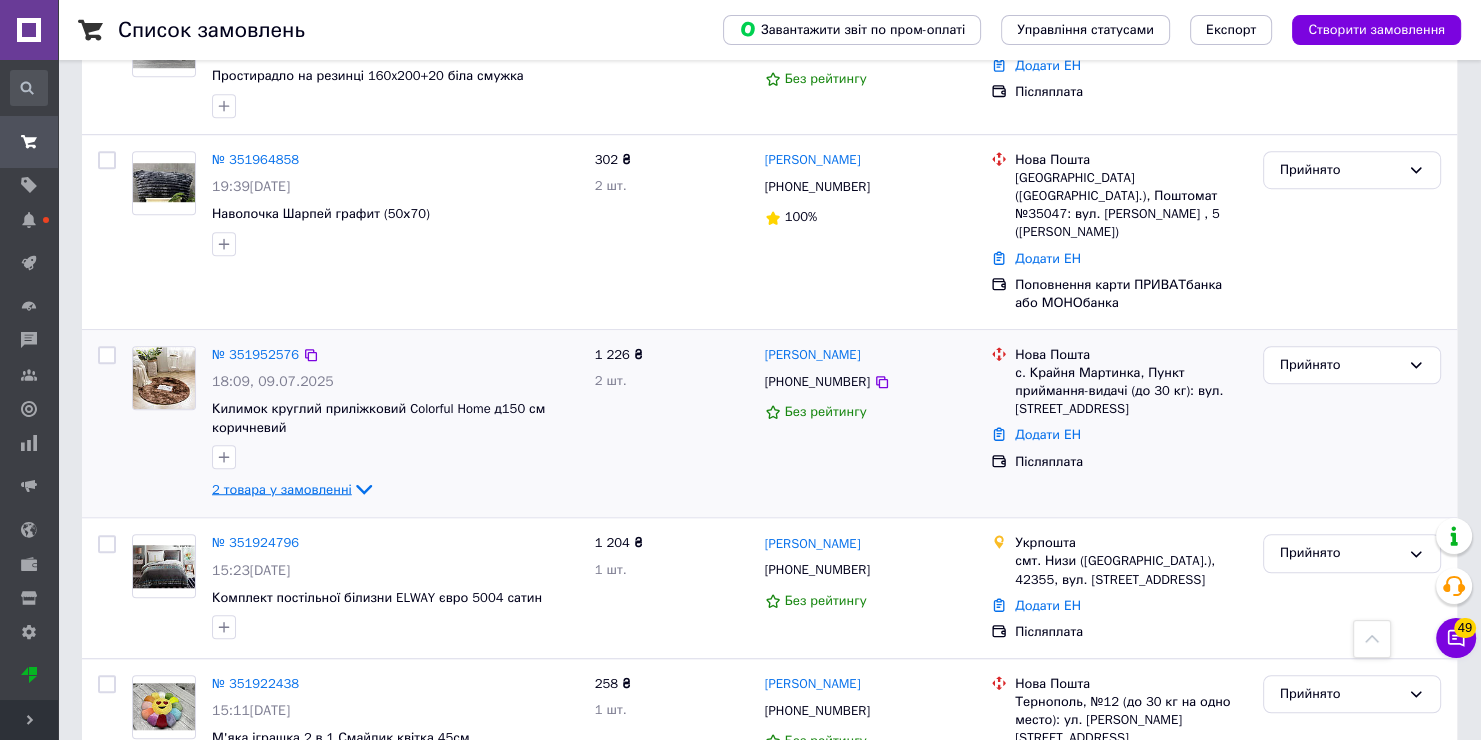 click on "2 товара у замовленні" at bounding box center (282, 488) 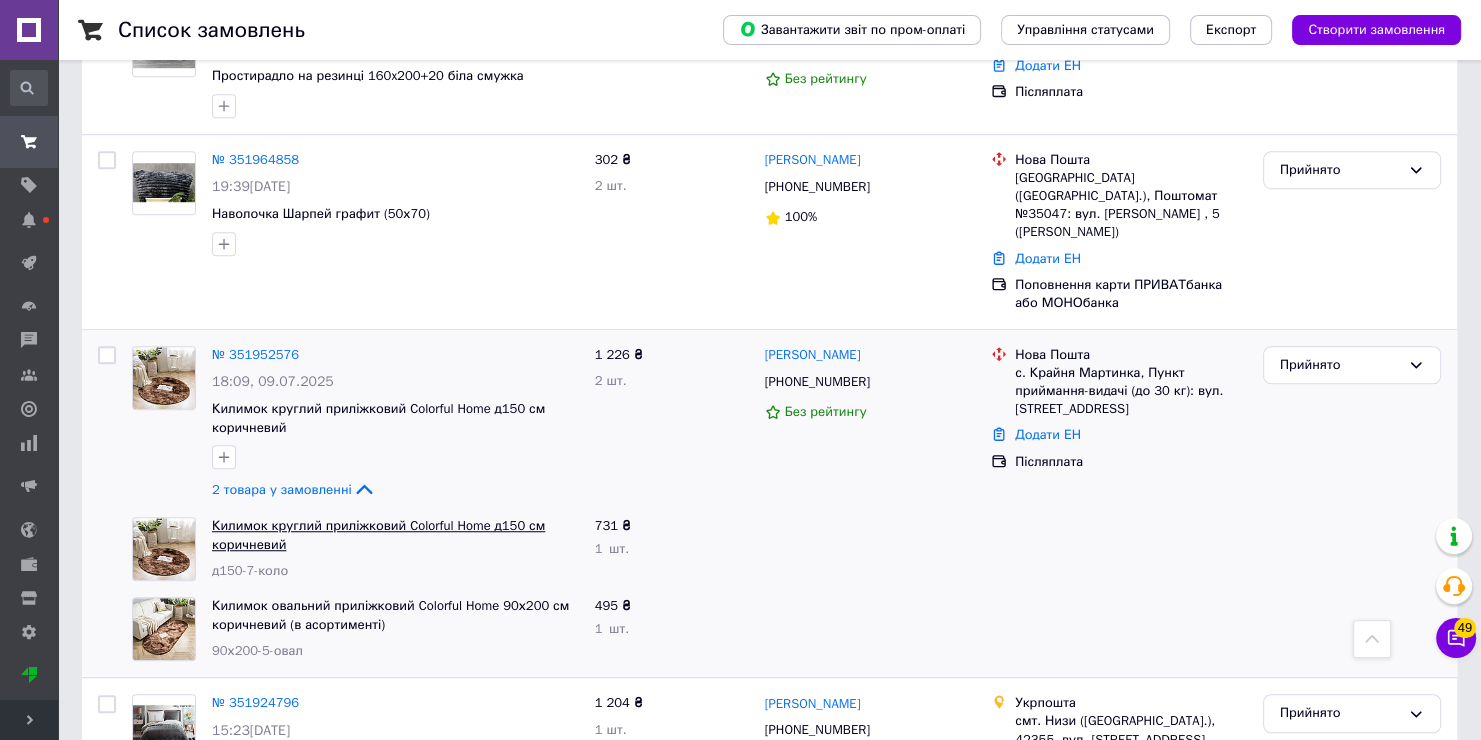 click on "Килимок круглий приліжковий Colorful Home д150 см коричневий" at bounding box center (378, 535) 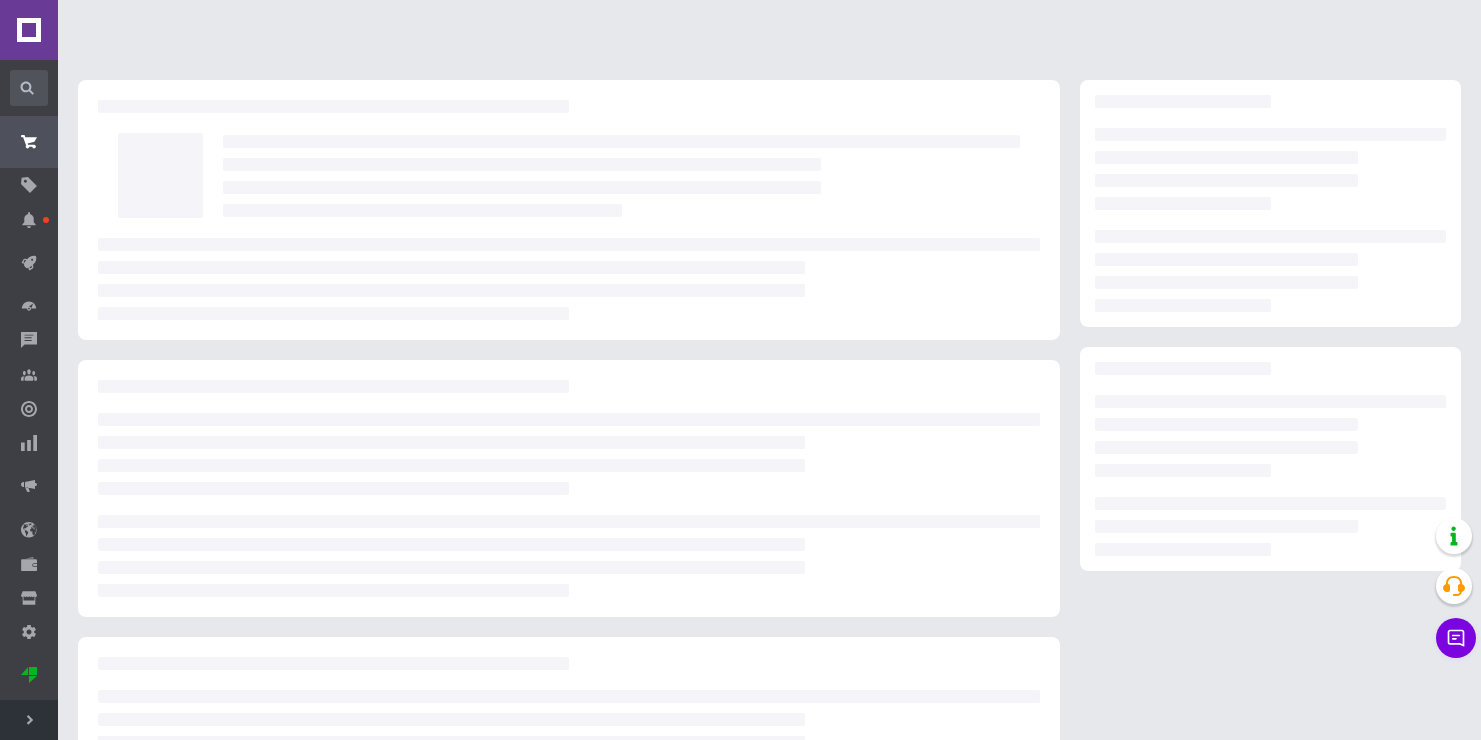 scroll, scrollTop: 0, scrollLeft: 0, axis: both 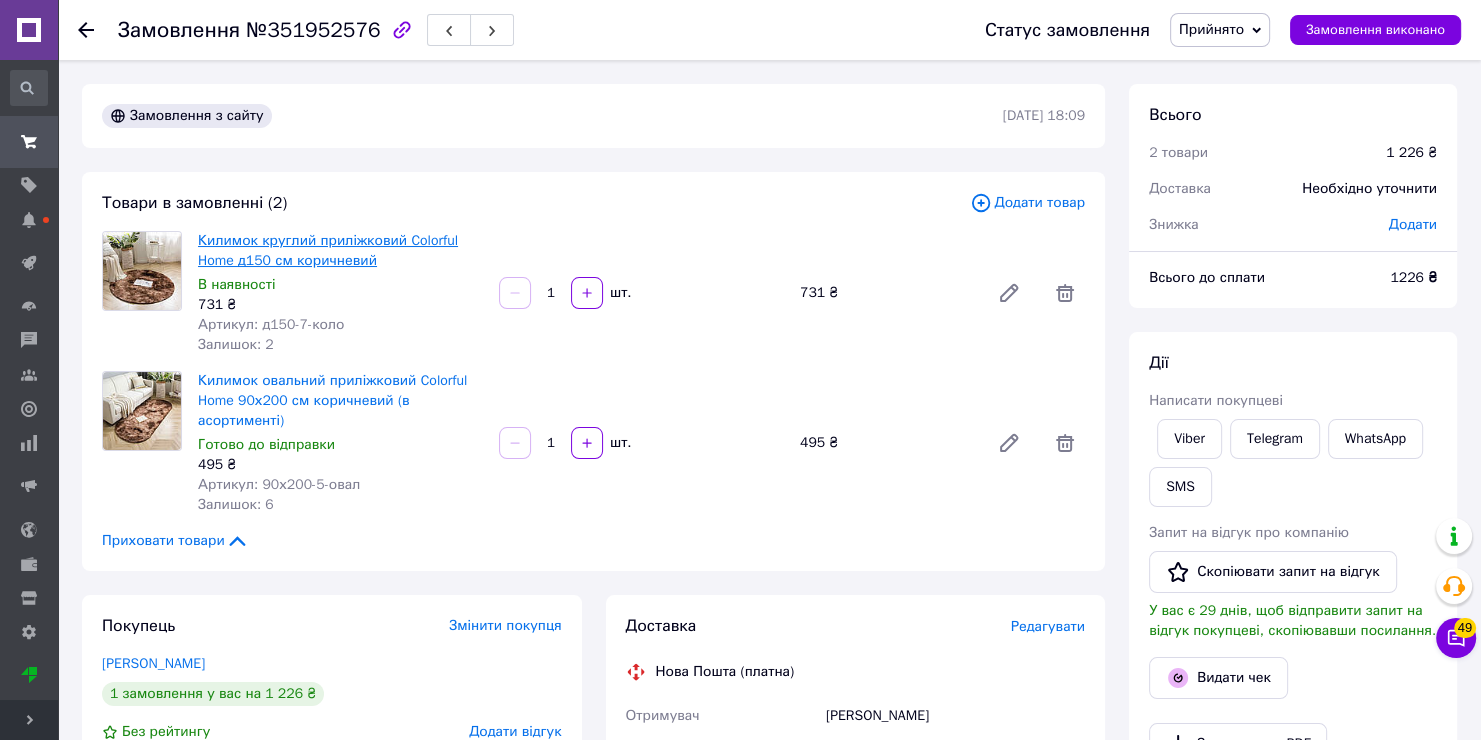 click on "Килимок круглий приліжковий Colorful Home д150 см коричневий" at bounding box center [328, 250] 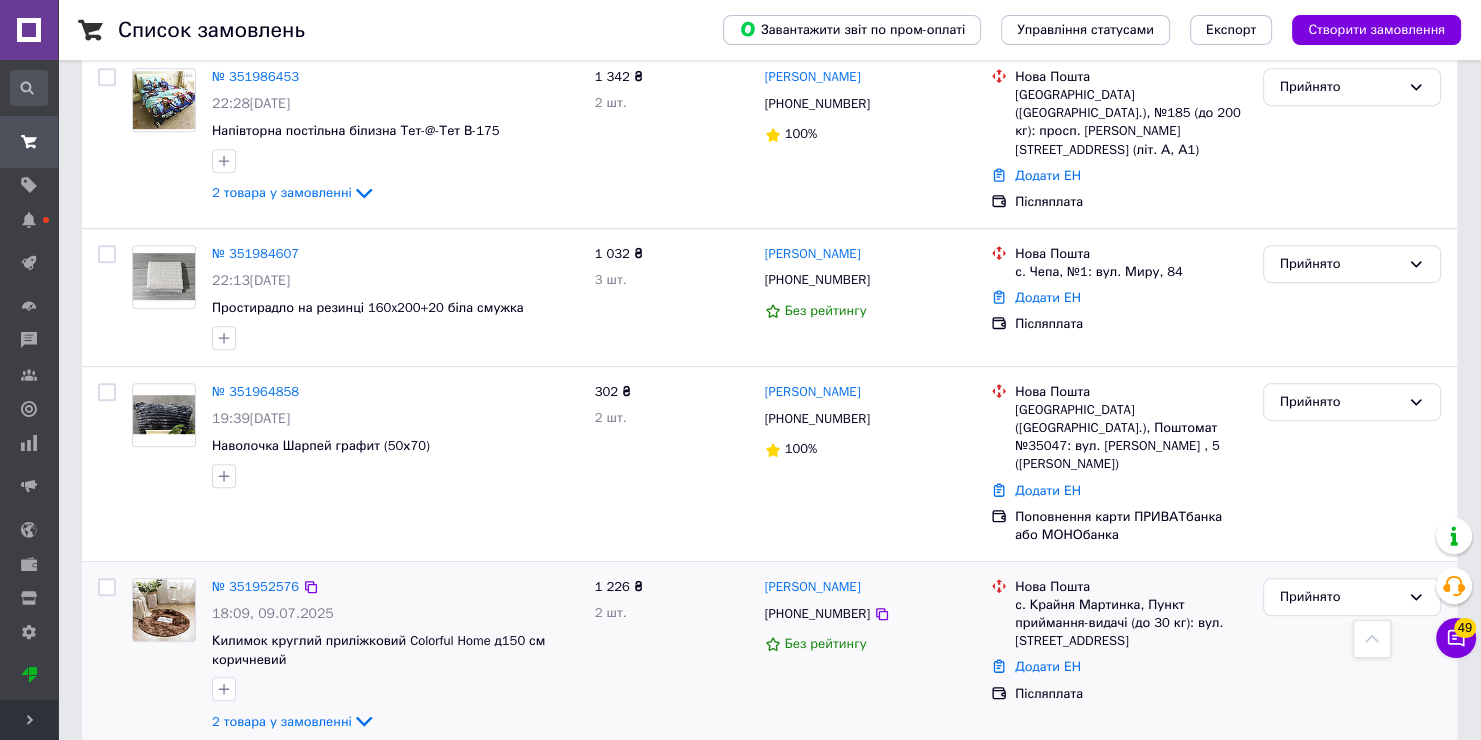 scroll, scrollTop: 1000, scrollLeft: 0, axis: vertical 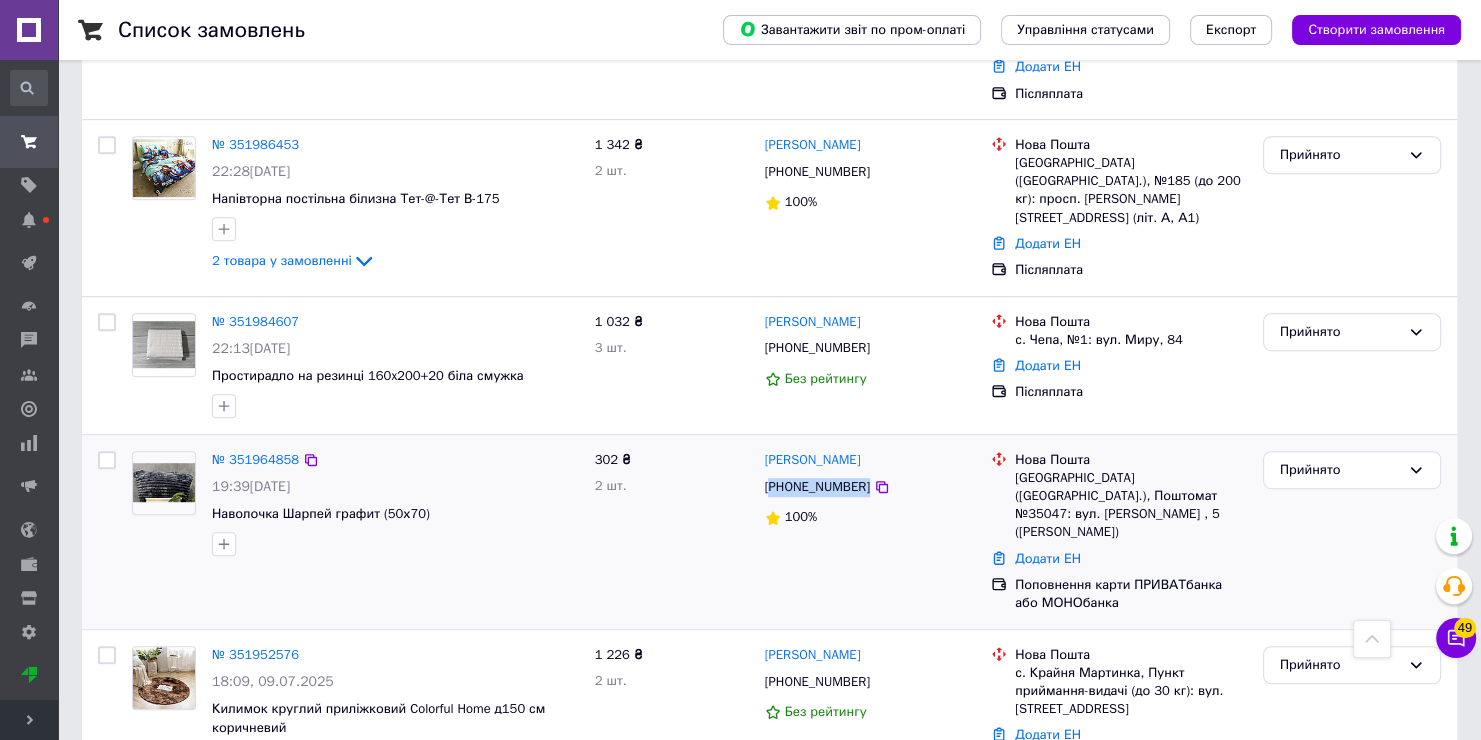 drag, startPoint x: 859, startPoint y: 406, endPoint x: 776, endPoint y: 408, distance: 83.02409 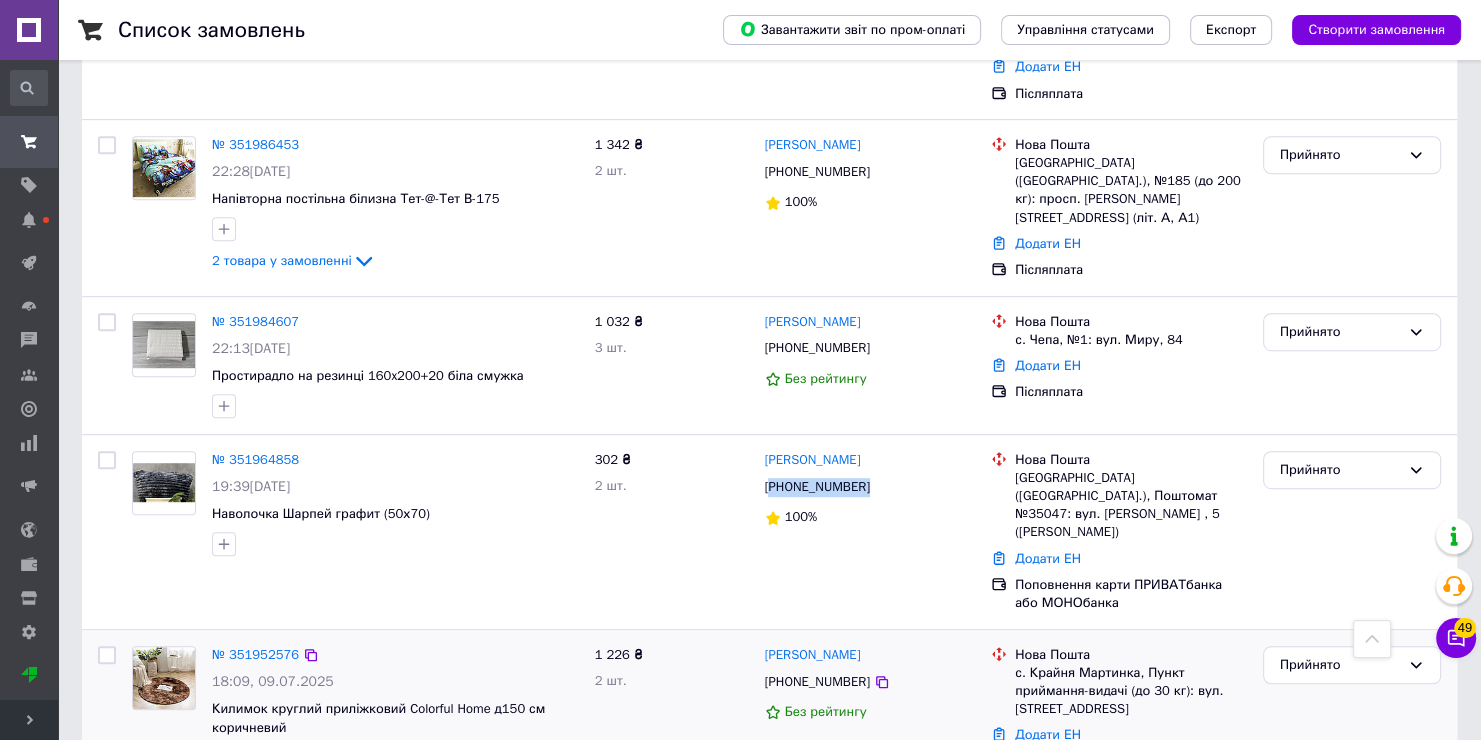 copy on "380663893833" 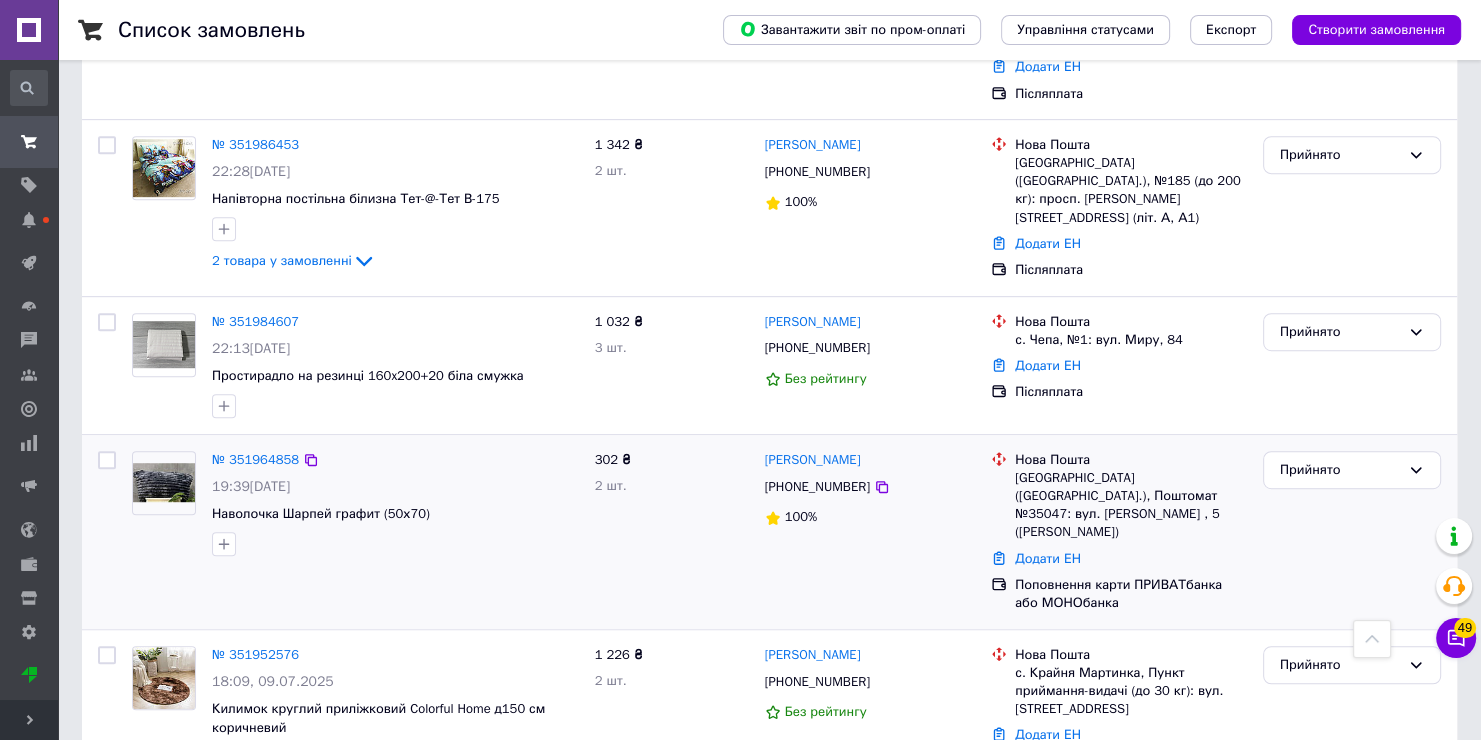 click on "302 ₴ 2 шт." at bounding box center [672, 532] 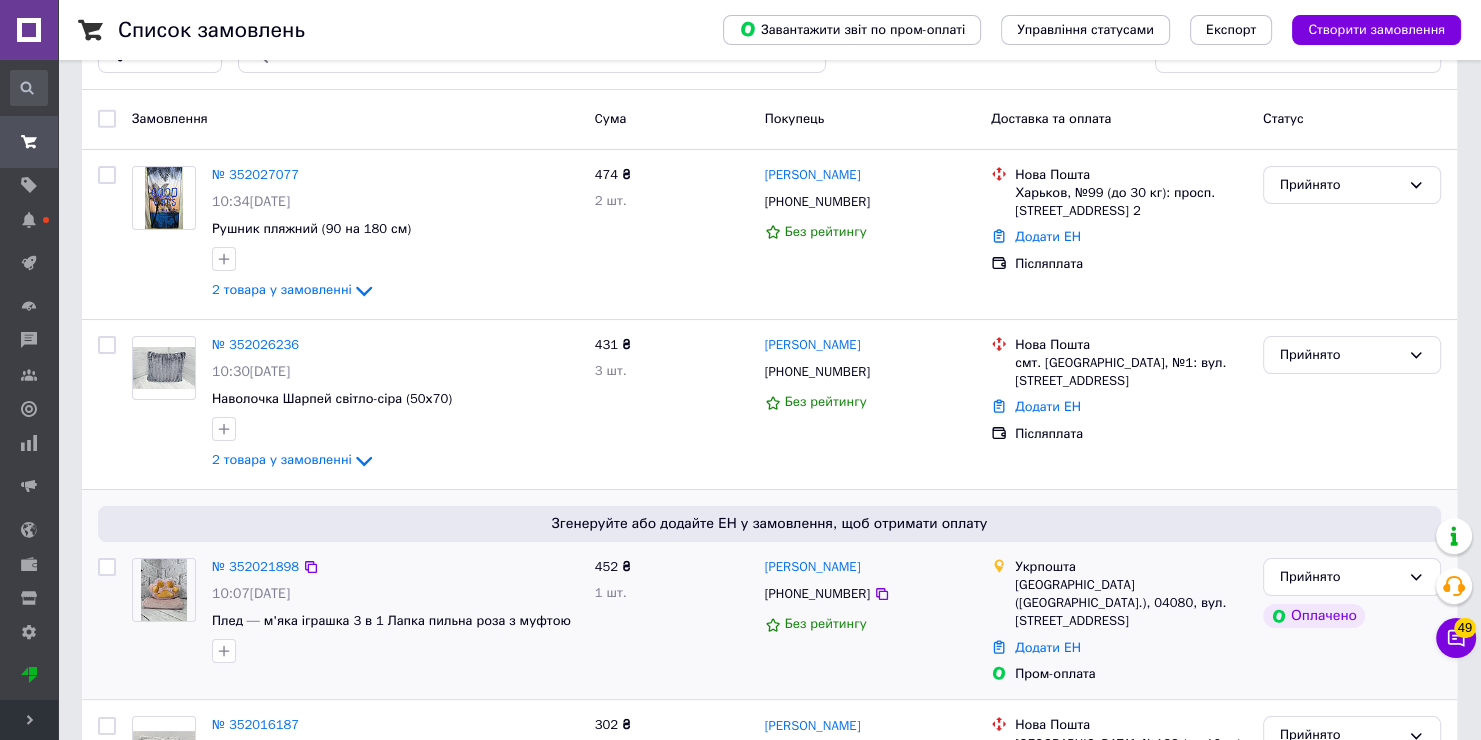 scroll, scrollTop: 100, scrollLeft: 0, axis: vertical 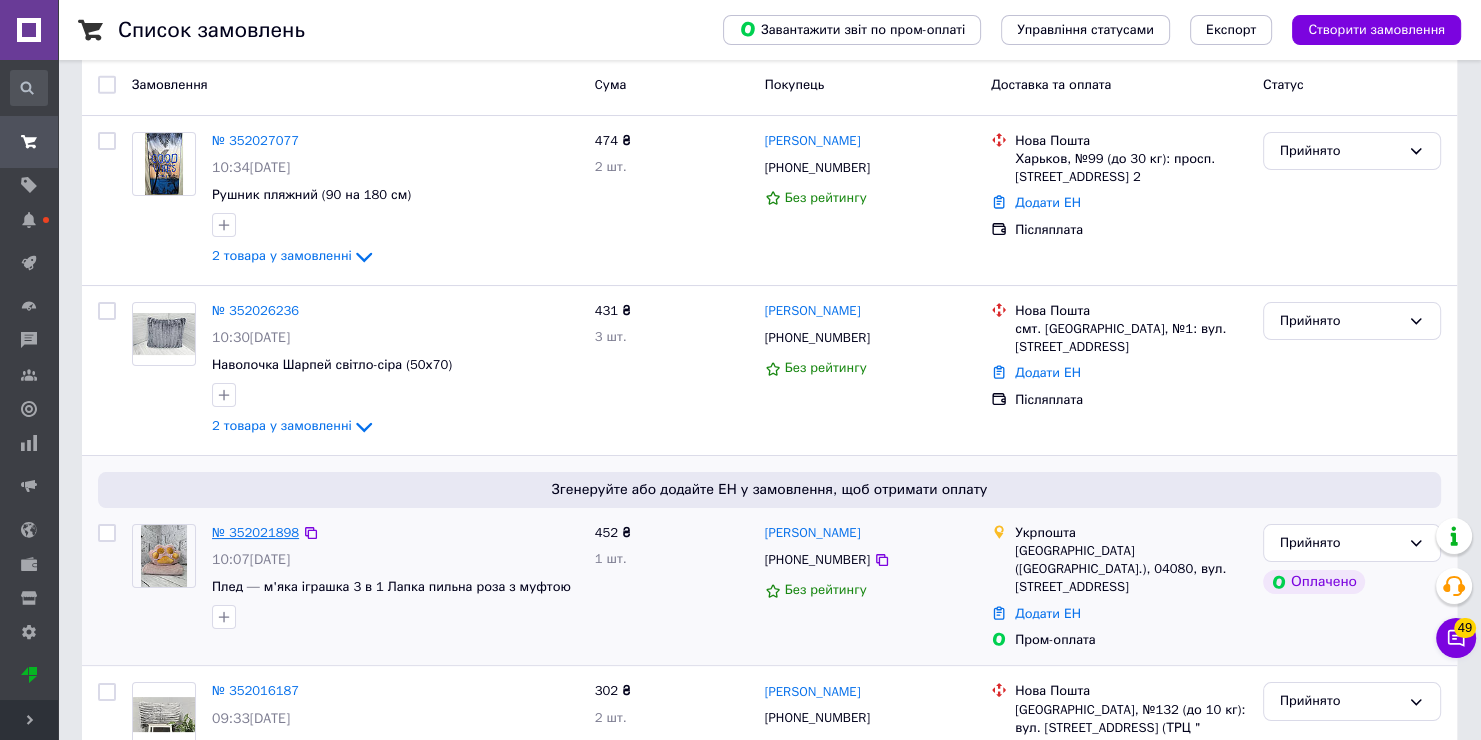 click on "№ 352021898" at bounding box center [255, 532] 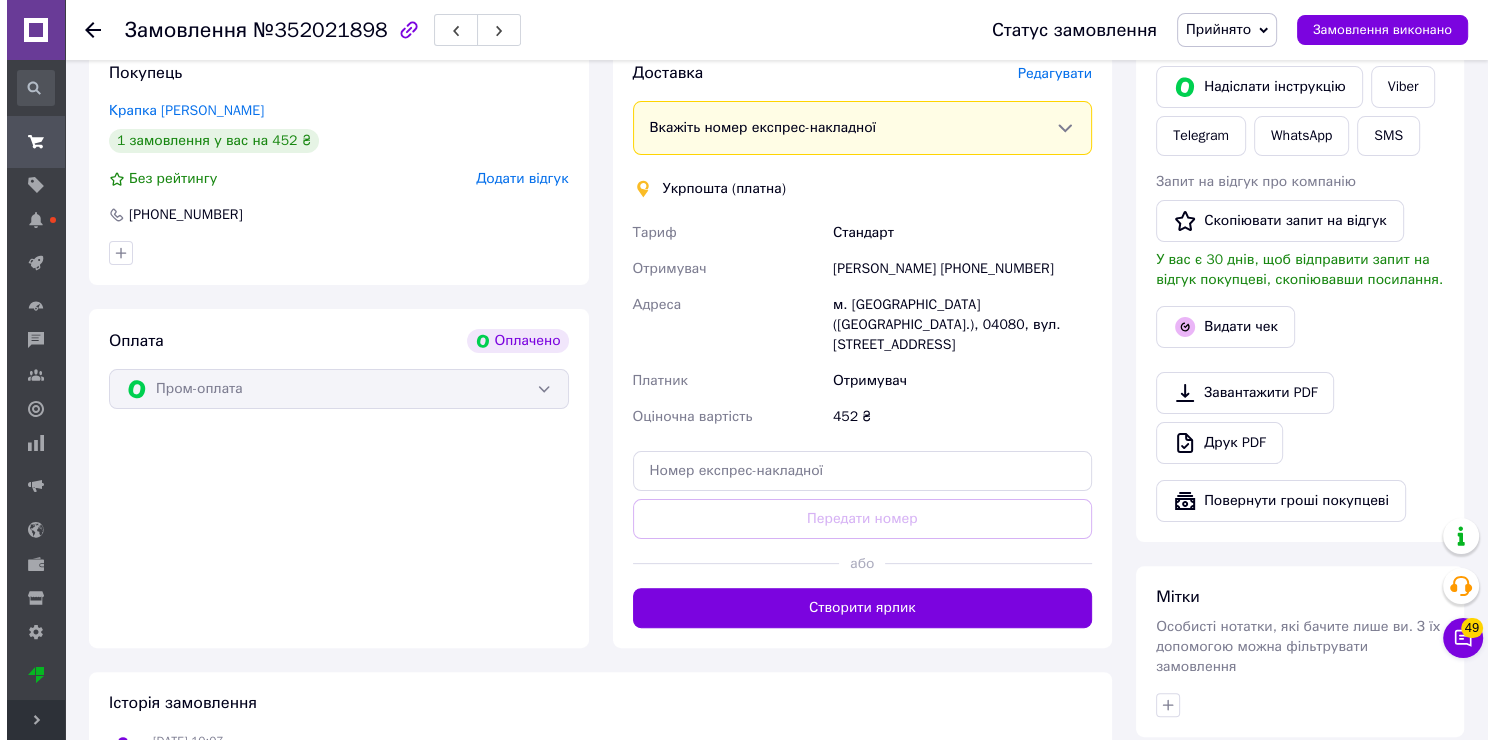 scroll, scrollTop: 423, scrollLeft: 0, axis: vertical 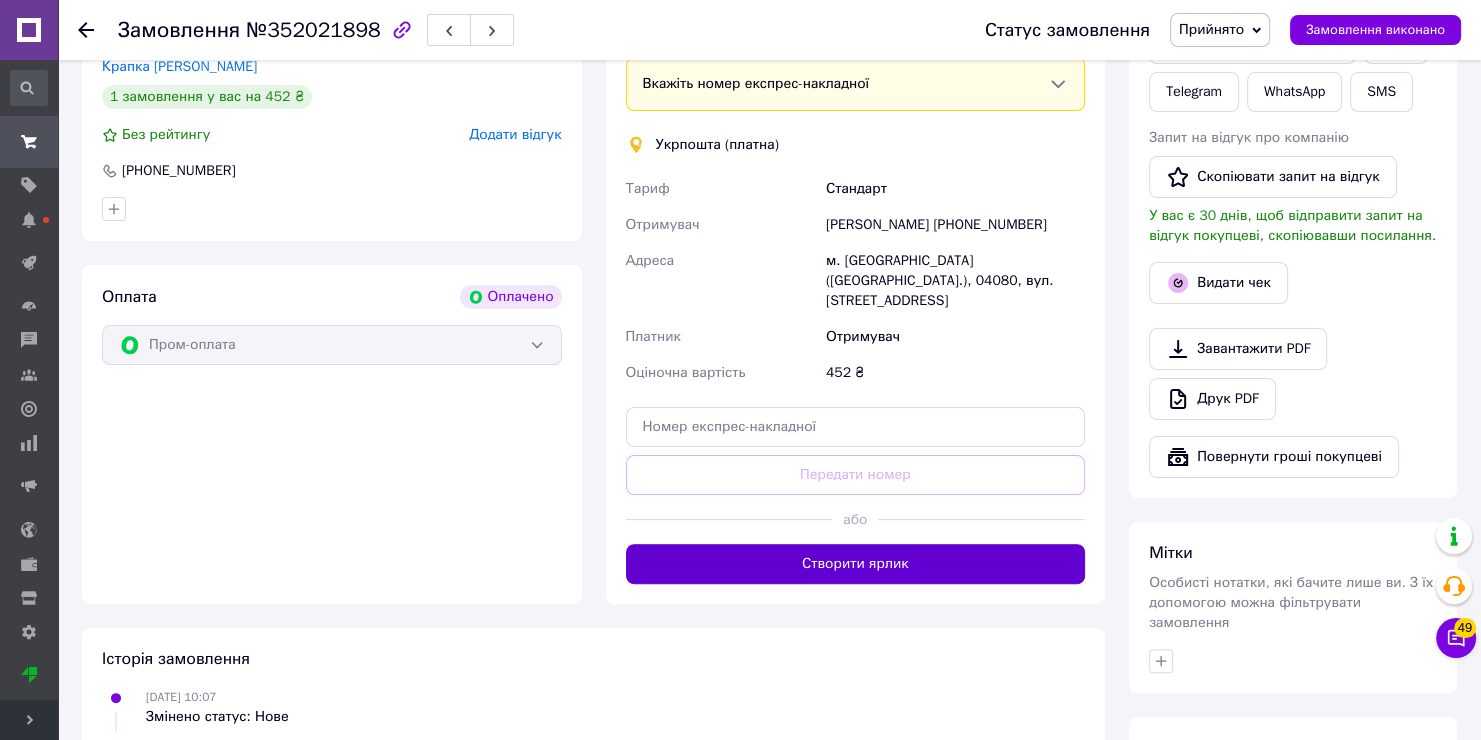 click on "Створити ярлик" at bounding box center [856, 564] 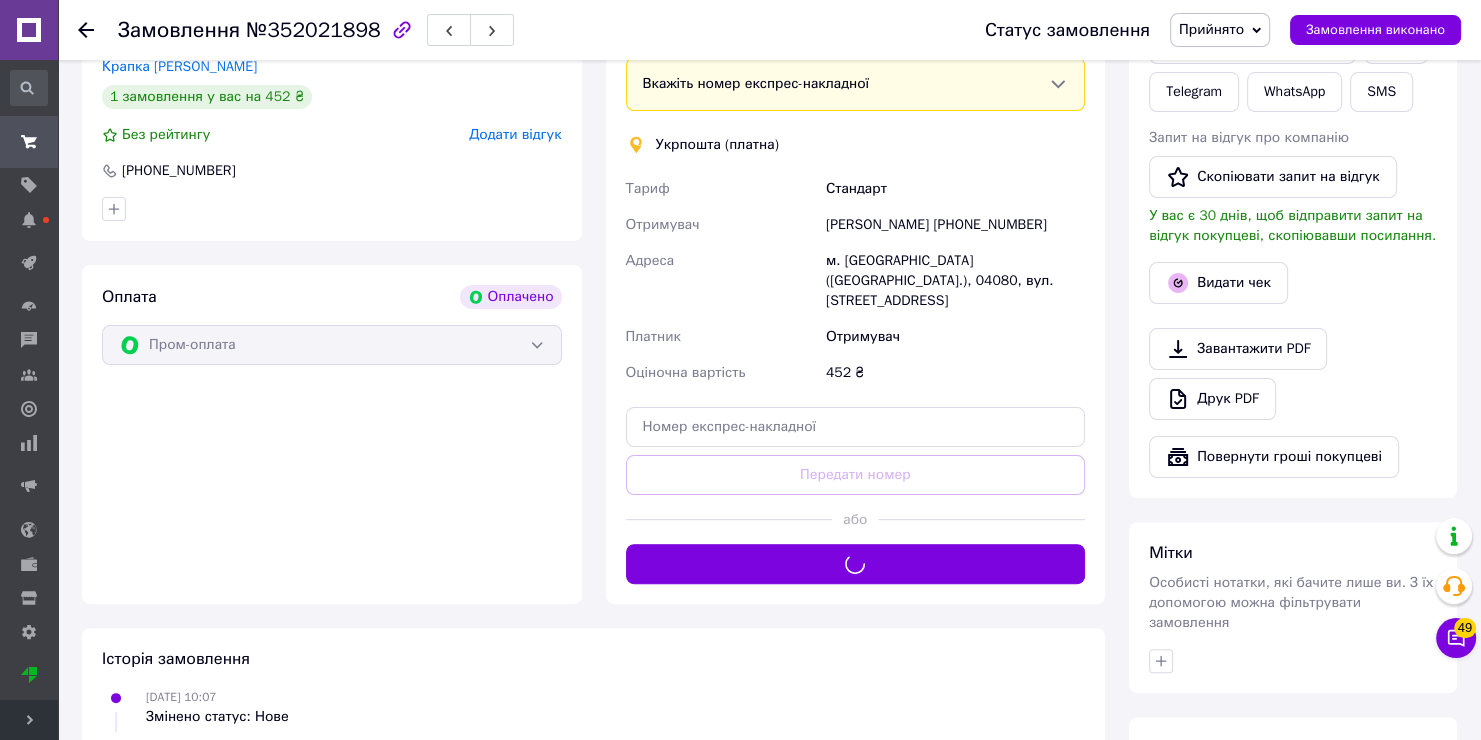 click on "[PERSON_NAME] [PHONE_NUMBER]" at bounding box center (955, 225) 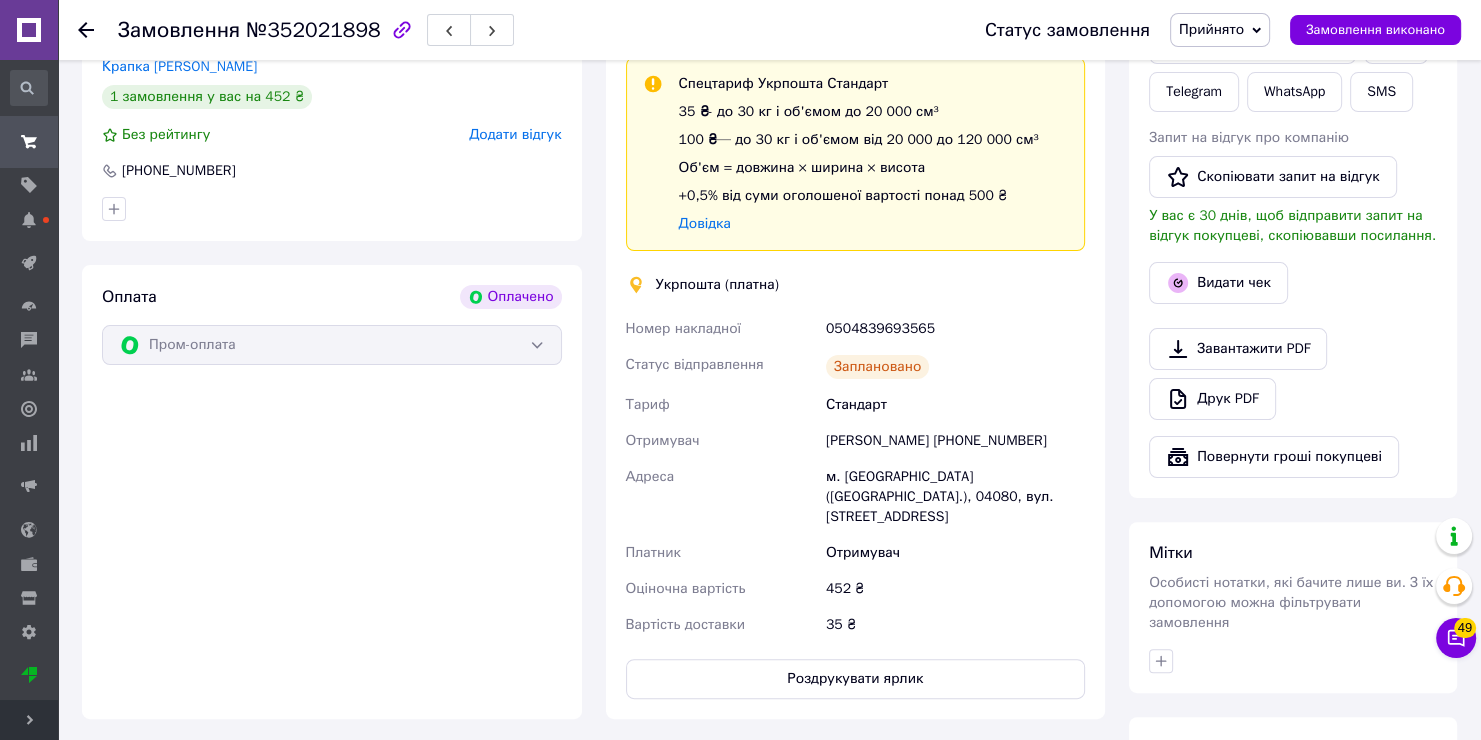 click on "0504839693565" at bounding box center [955, 329] 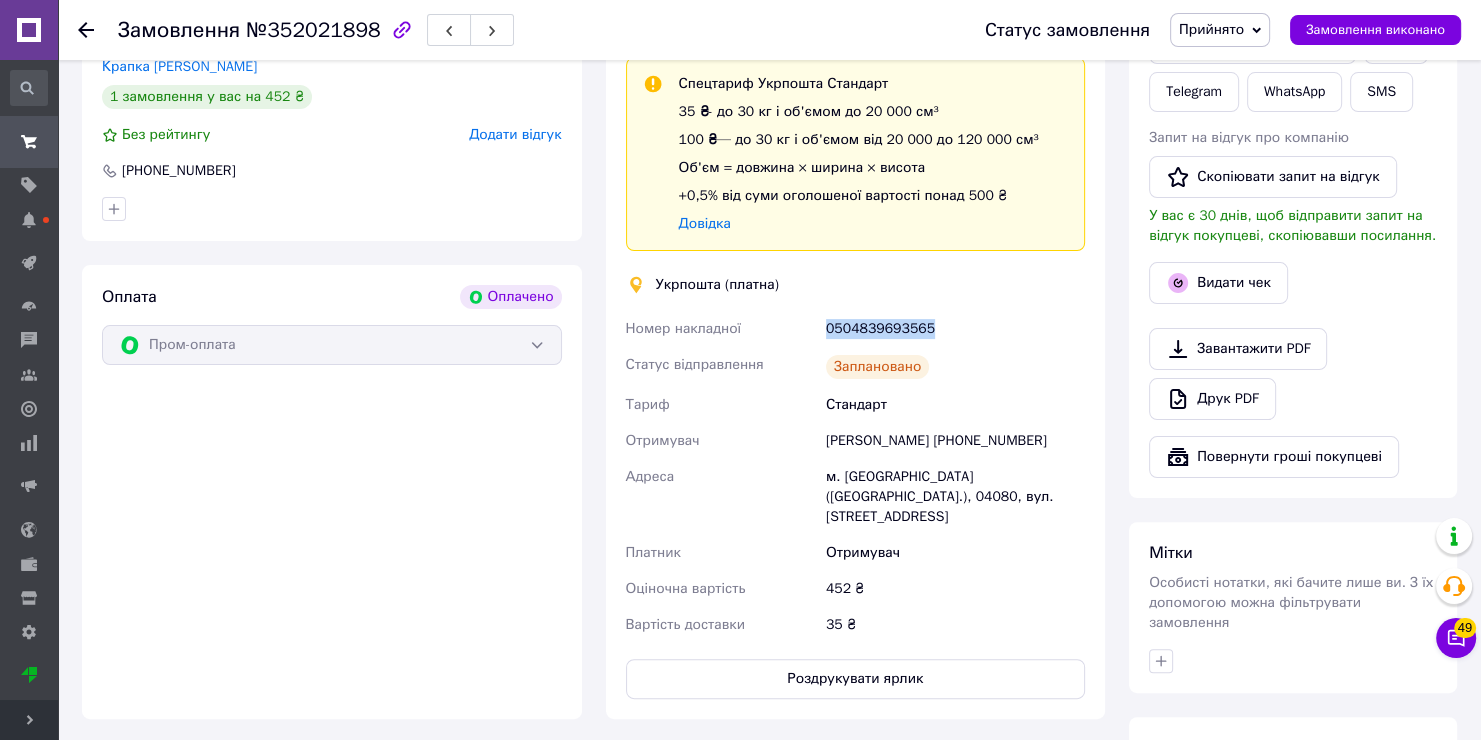 click on "0504839693565" at bounding box center [955, 329] 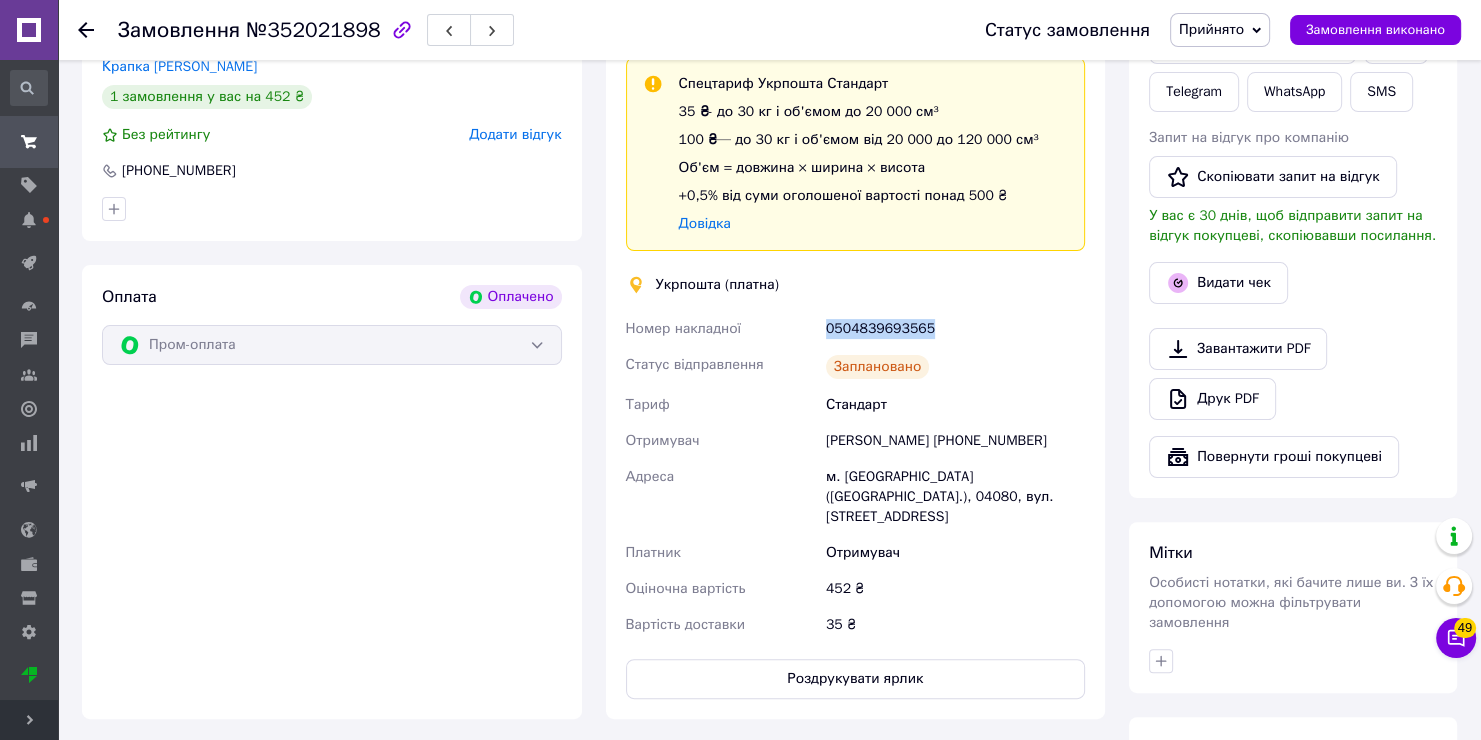 copy on "0504839693565" 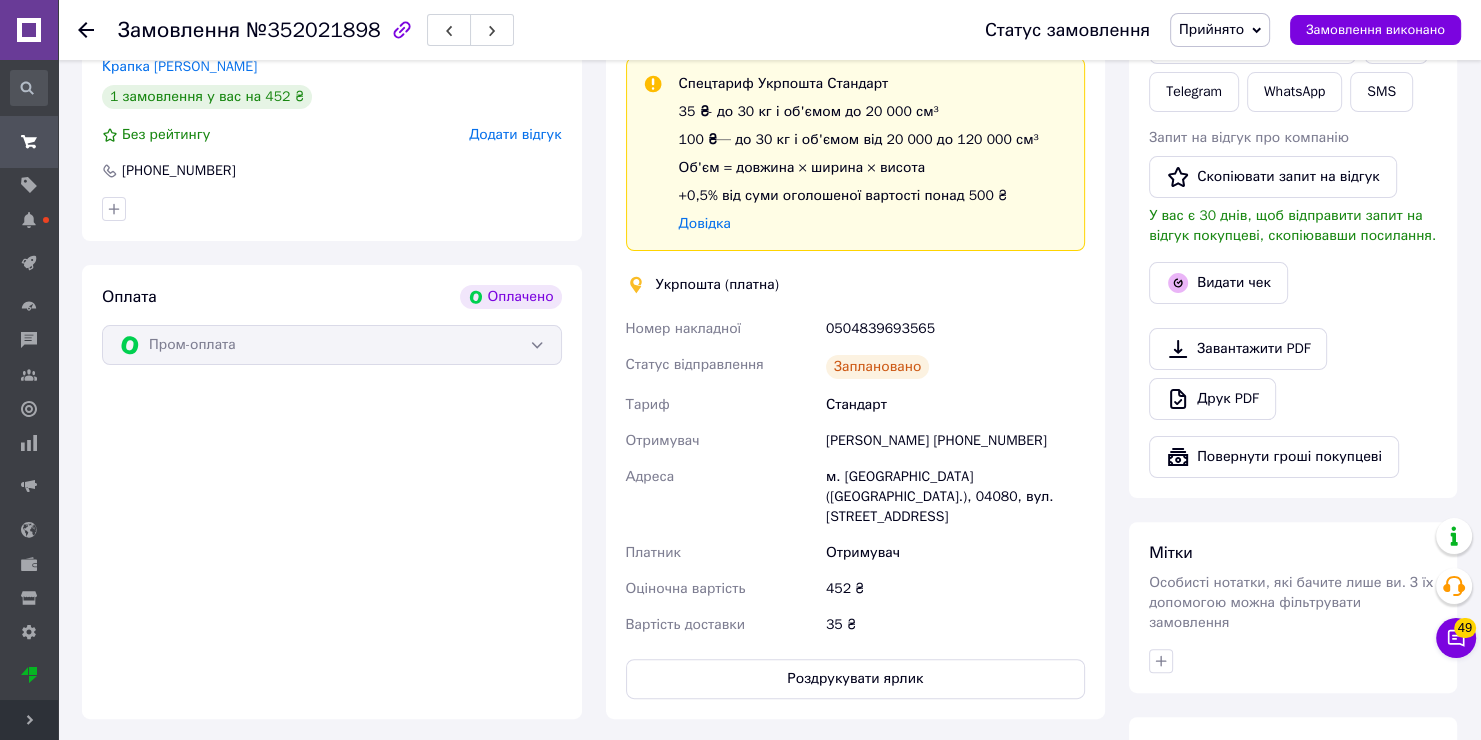 click on "[PERSON_NAME] [PHONE_NUMBER]" at bounding box center [955, 441] 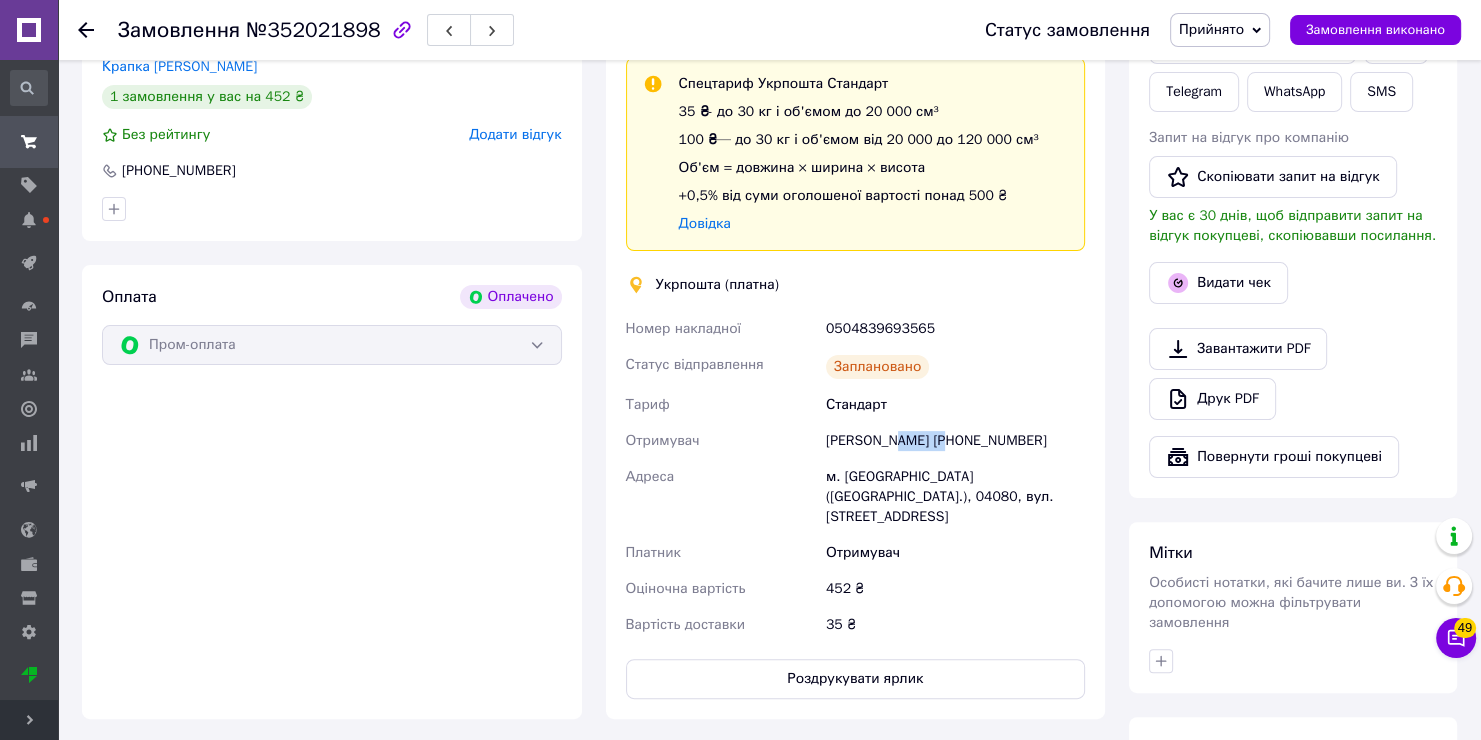 click on "[PERSON_NAME] [PHONE_NUMBER]" at bounding box center (955, 441) 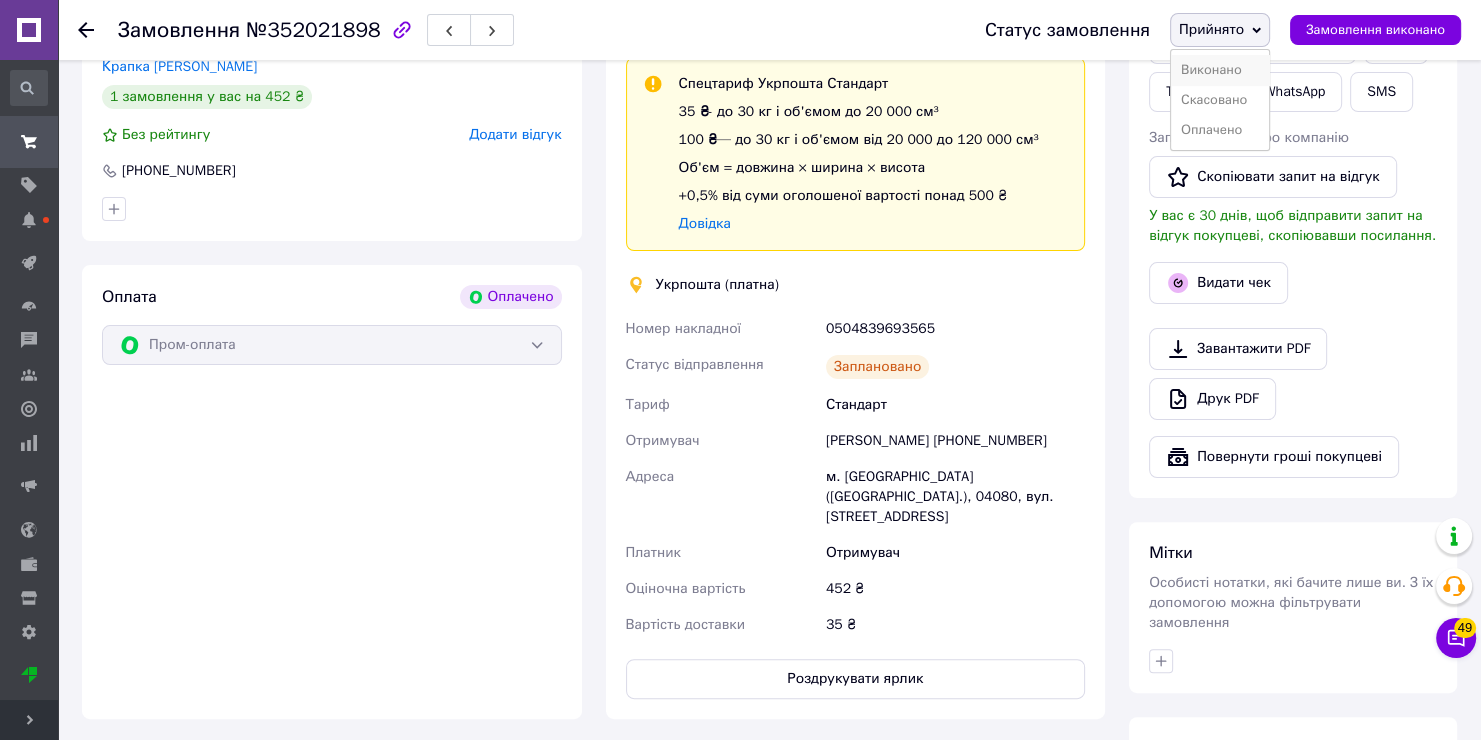 click on "Виконано" at bounding box center [1220, 70] 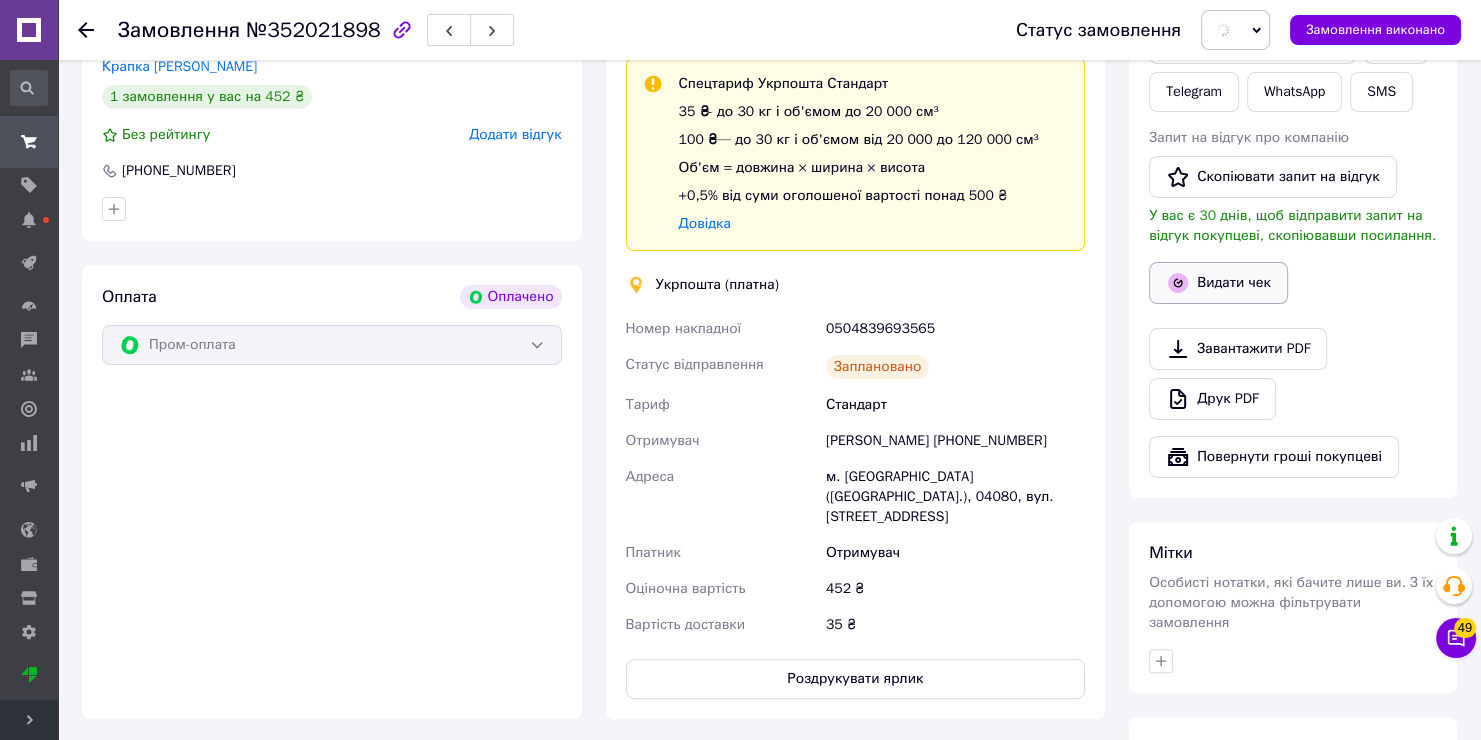 click on "Видати чек" at bounding box center (1218, 283) 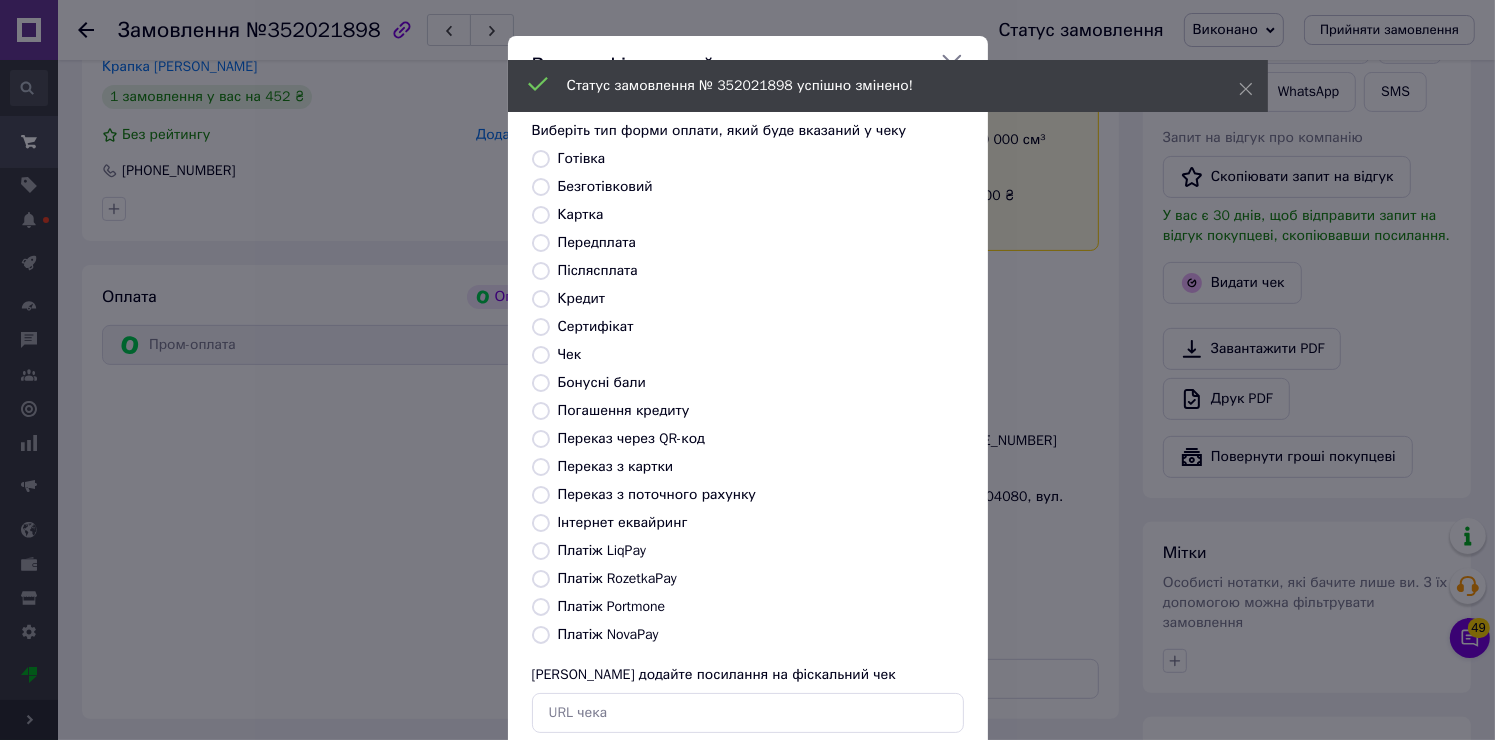 click on "Безготівковий" at bounding box center [541, 187] 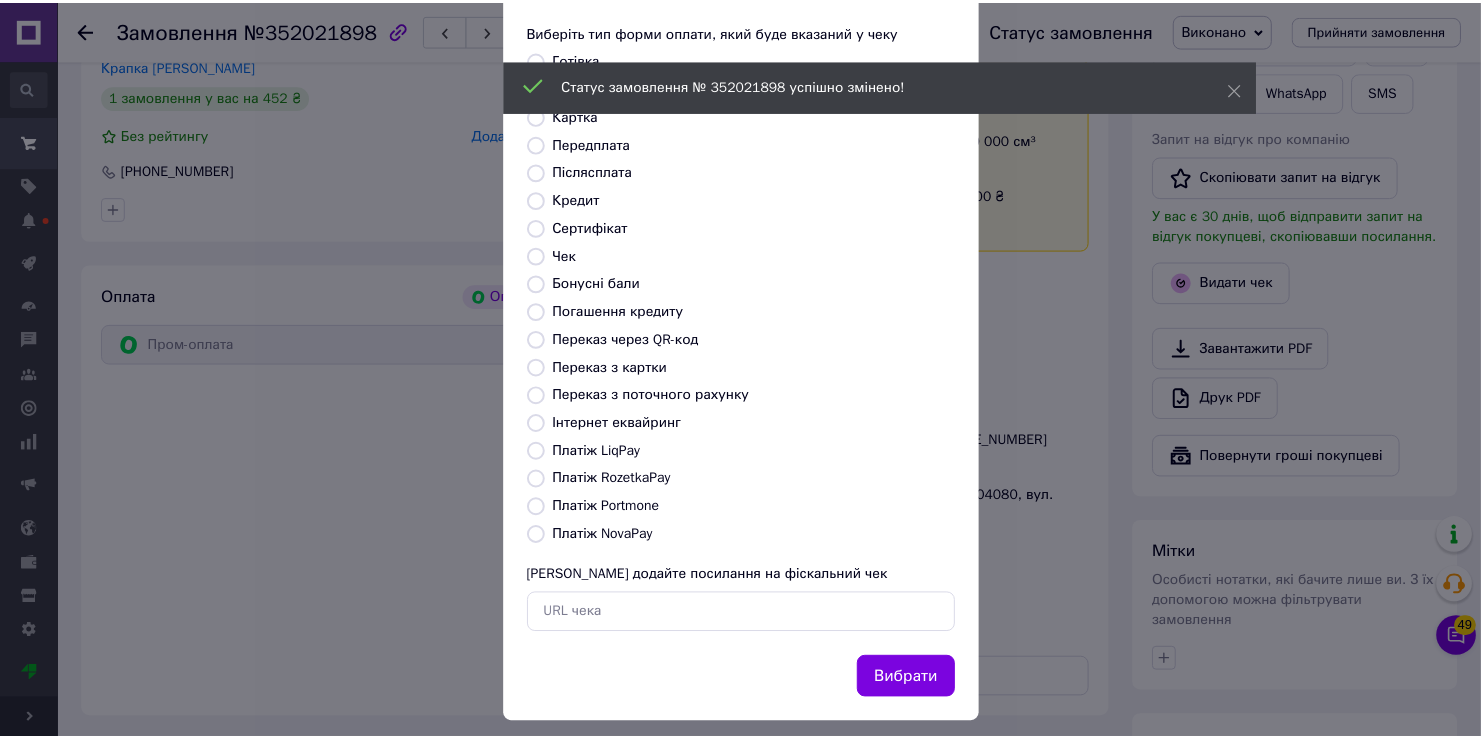 scroll, scrollTop: 118, scrollLeft: 0, axis: vertical 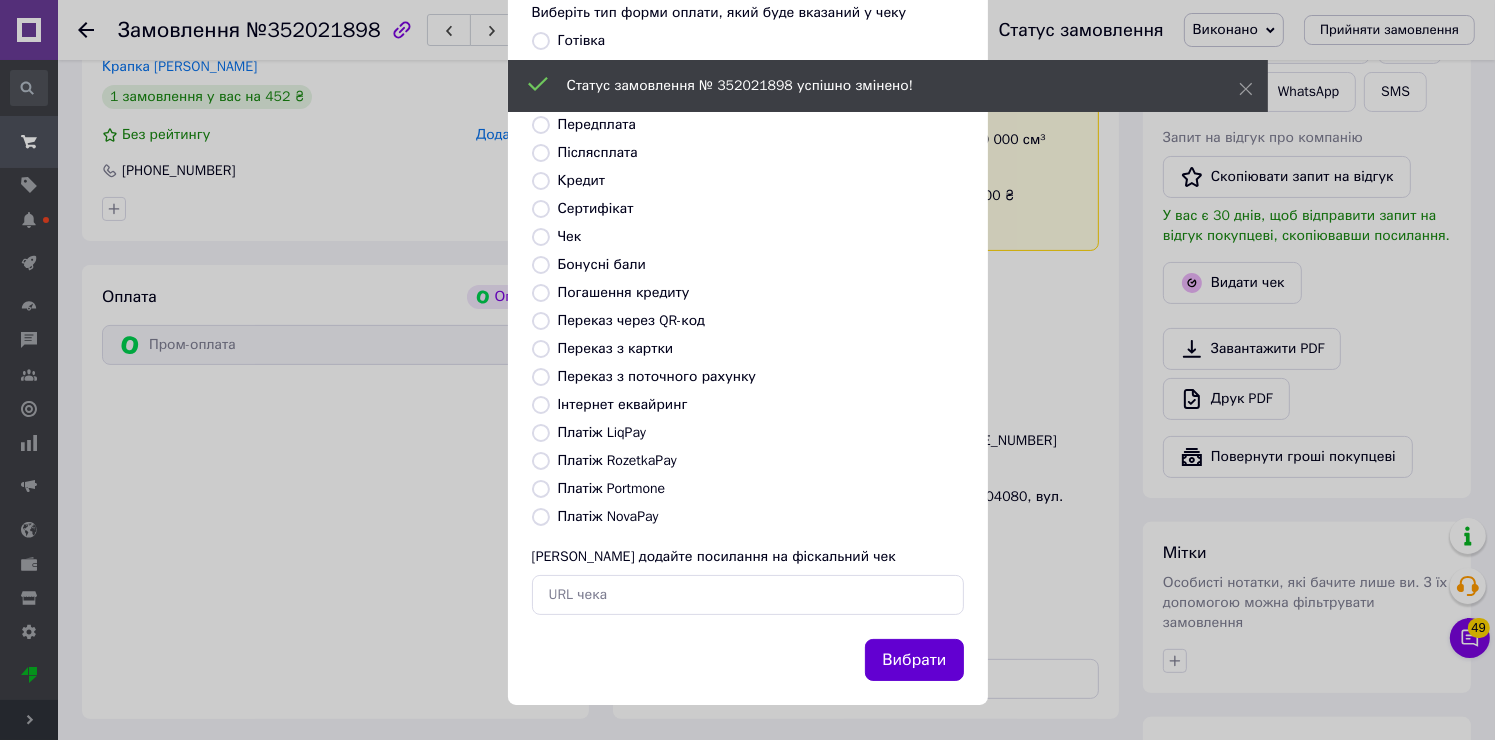 click on "Вибрати" at bounding box center [914, 660] 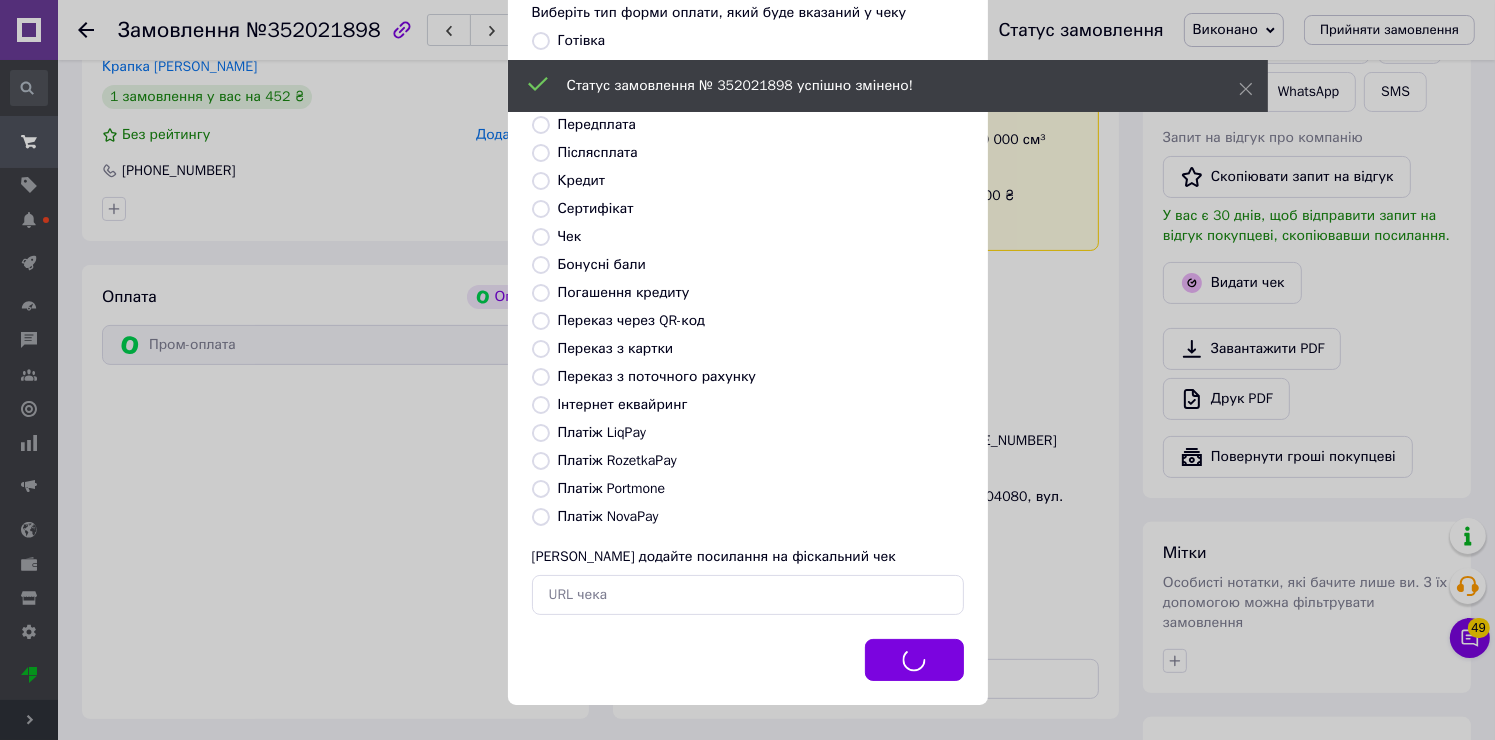 drag, startPoint x: 1011, startPoint y: 607, endPoint x: 706, endPoint y: 418, distance: 358.81192 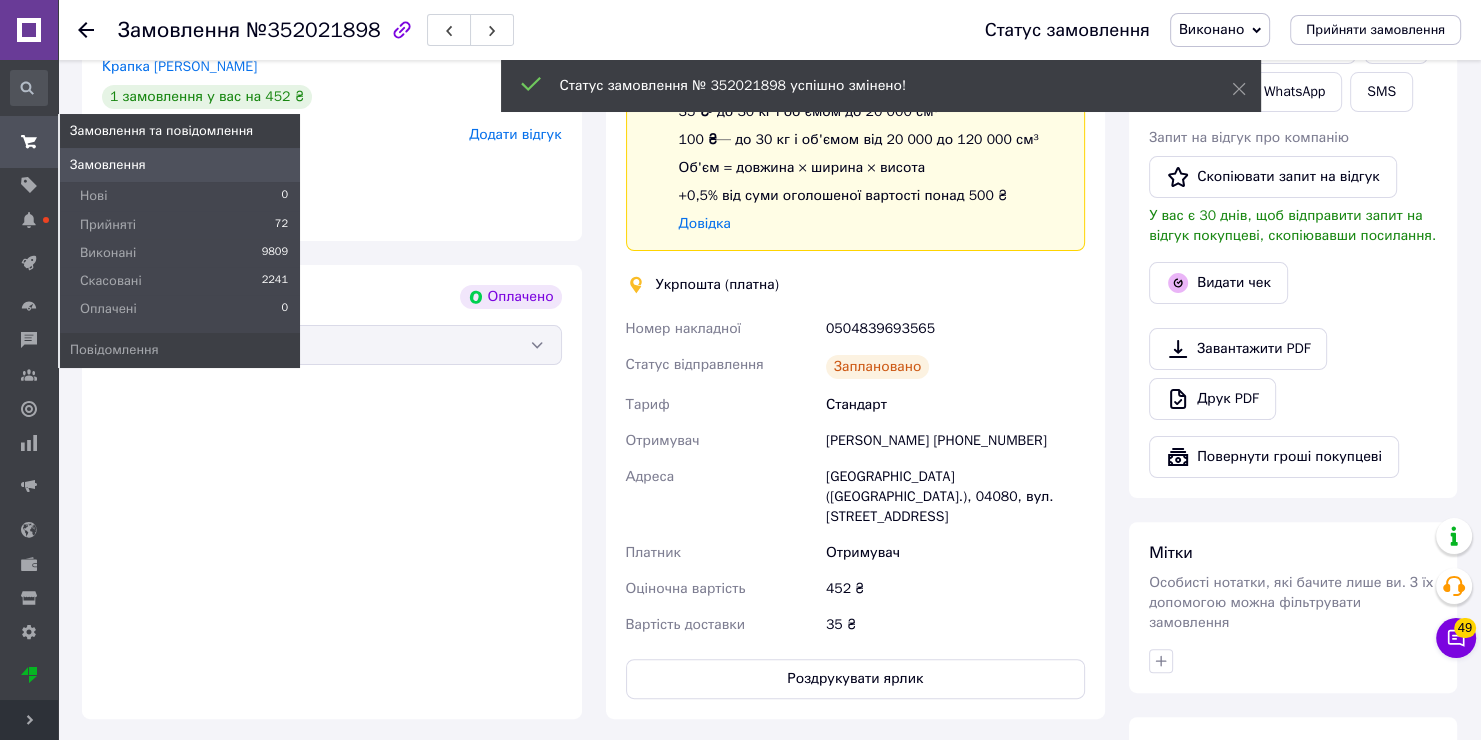 click on "Замовлення" at bounding box center [108, 165] 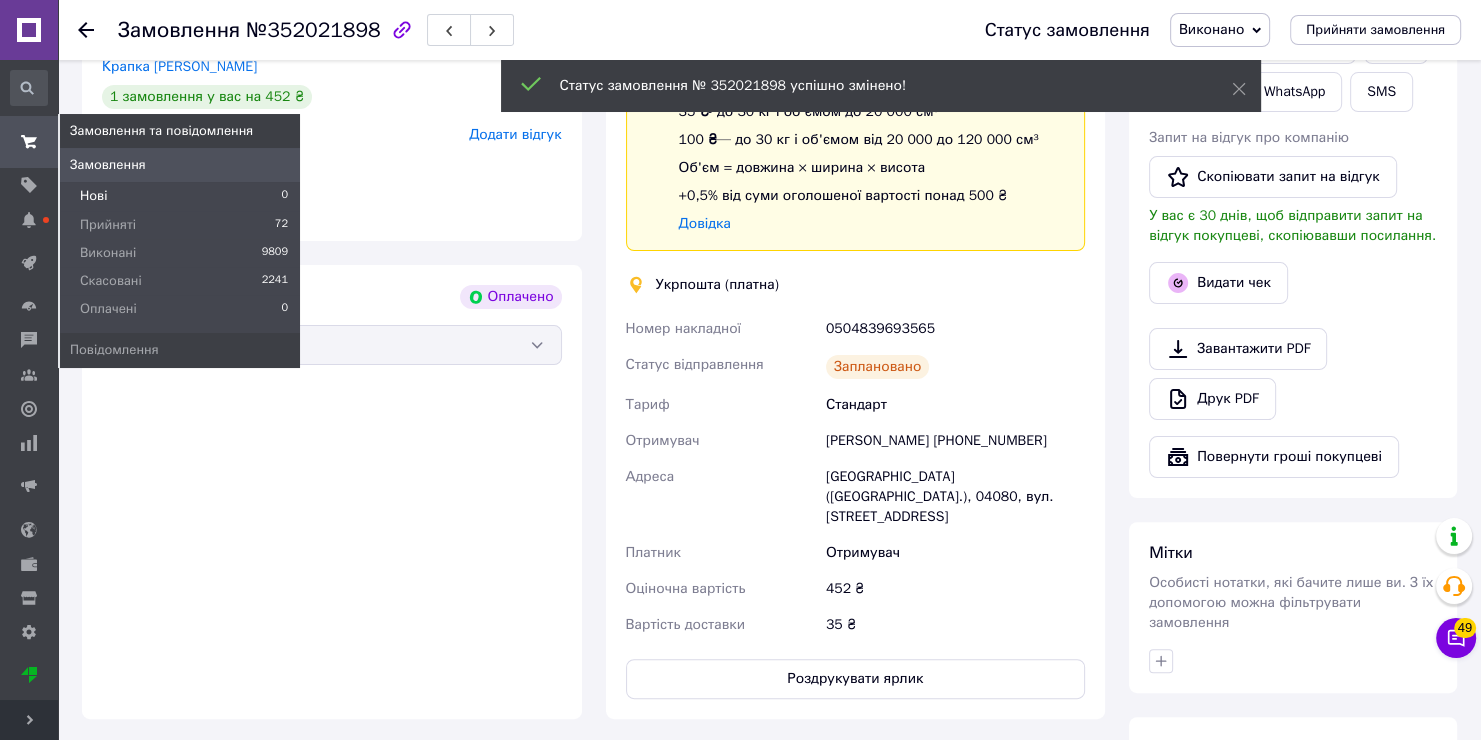 scroll, scrollTop: 0, scrollLeft: 0, axis: both 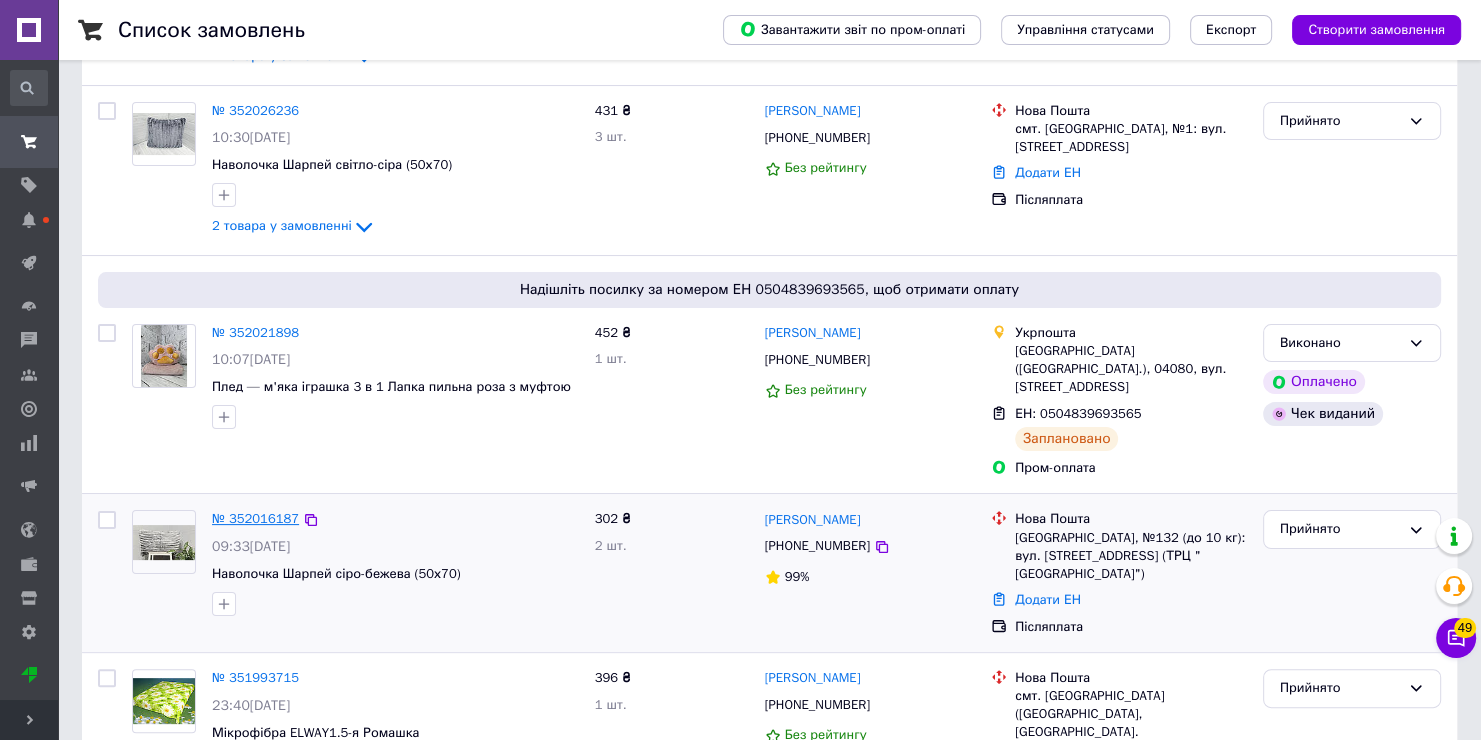 click on "№ 352016187" at bounding box center (255, 518) 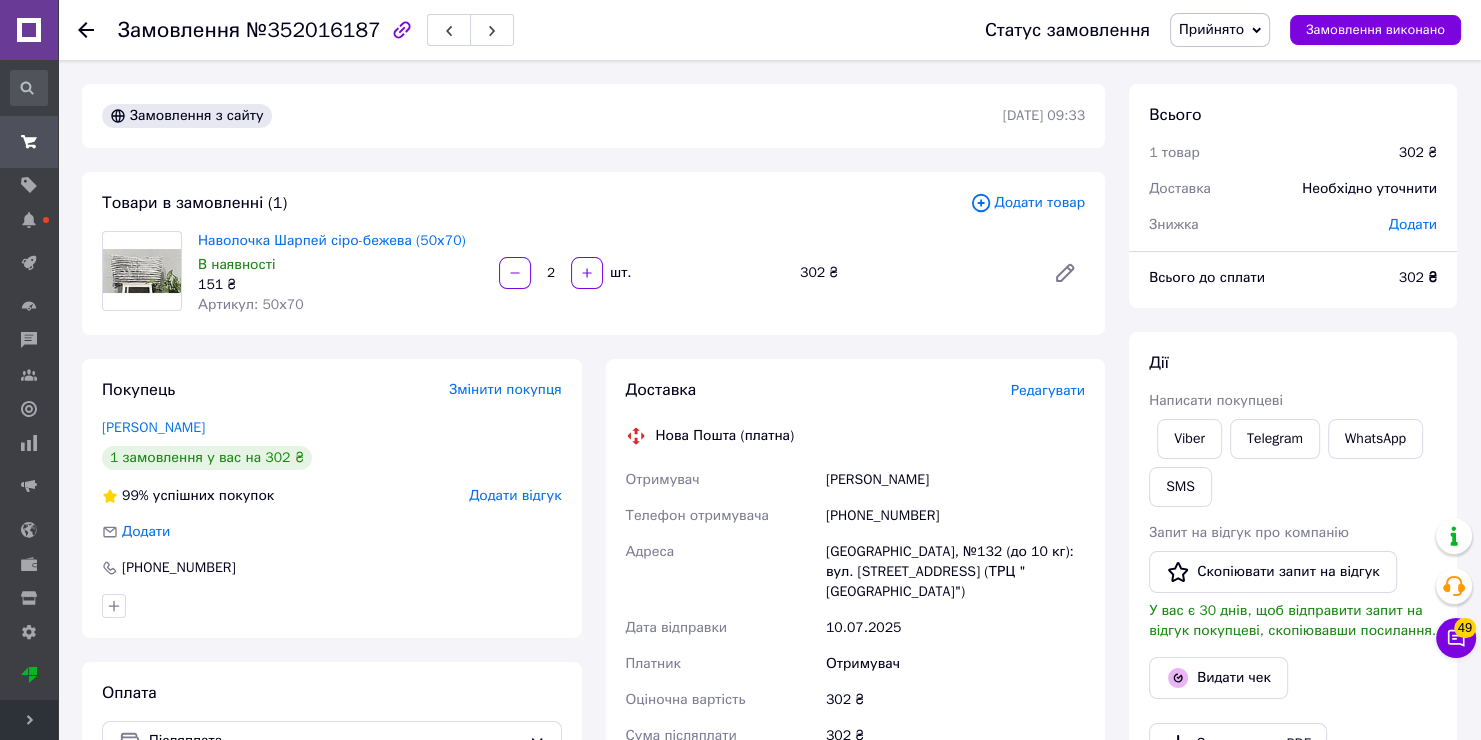 scroll, scrollTop: 0, scrollLeft: 0, axis: both 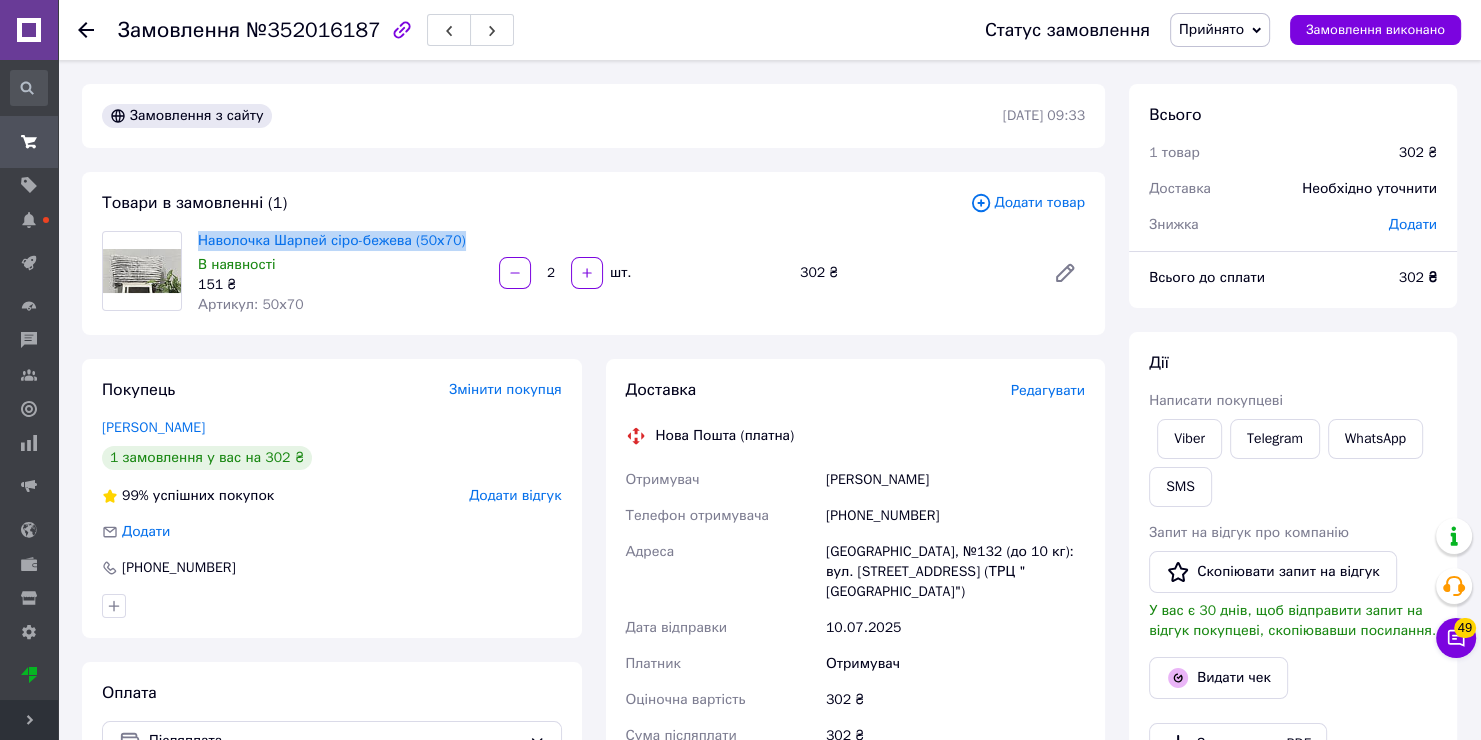 copy on "Наволочка Шарпей сіро-бежева (50х70)" 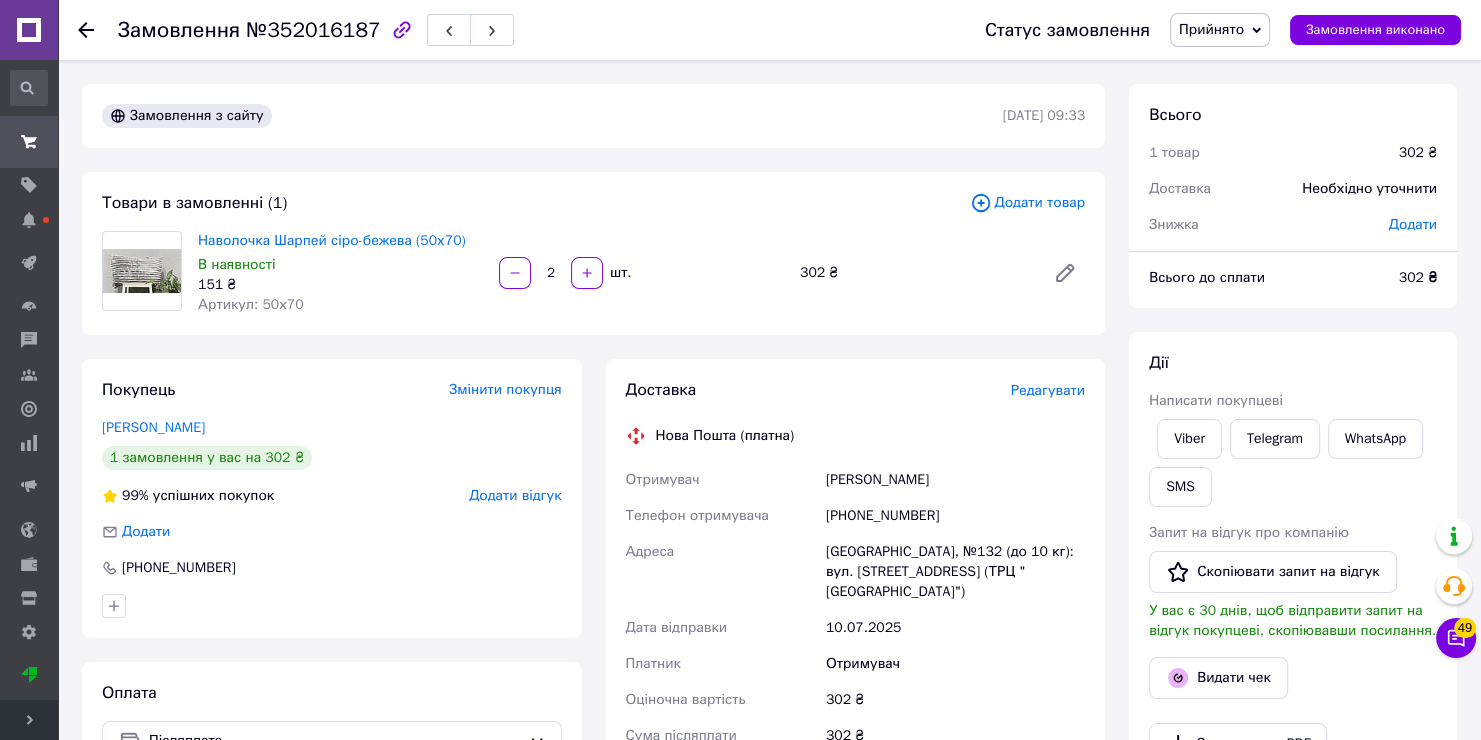 click on "[PHONE_NUMBER]" at bounding box center (955, 516) 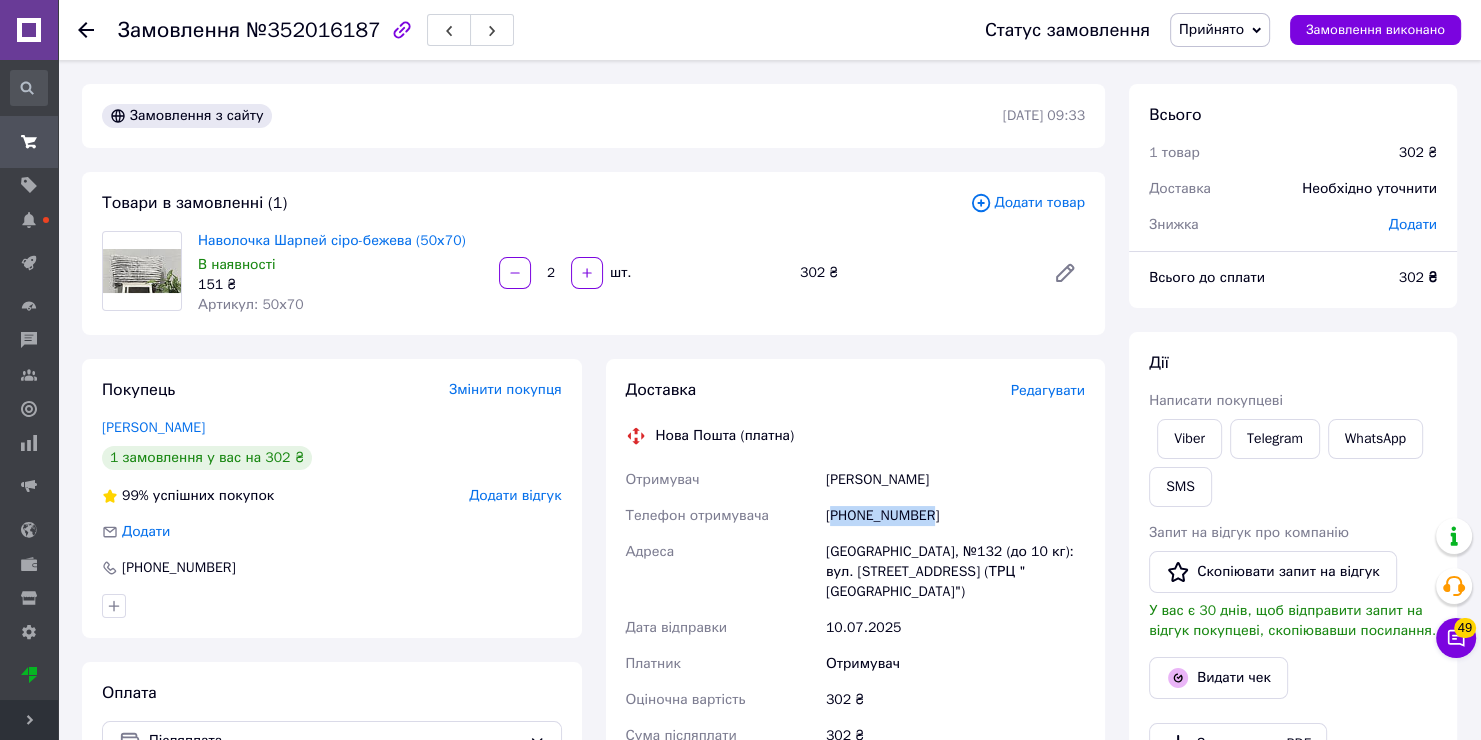click on "[PHONE_NUMBER]" at bounding box center [955, 516] 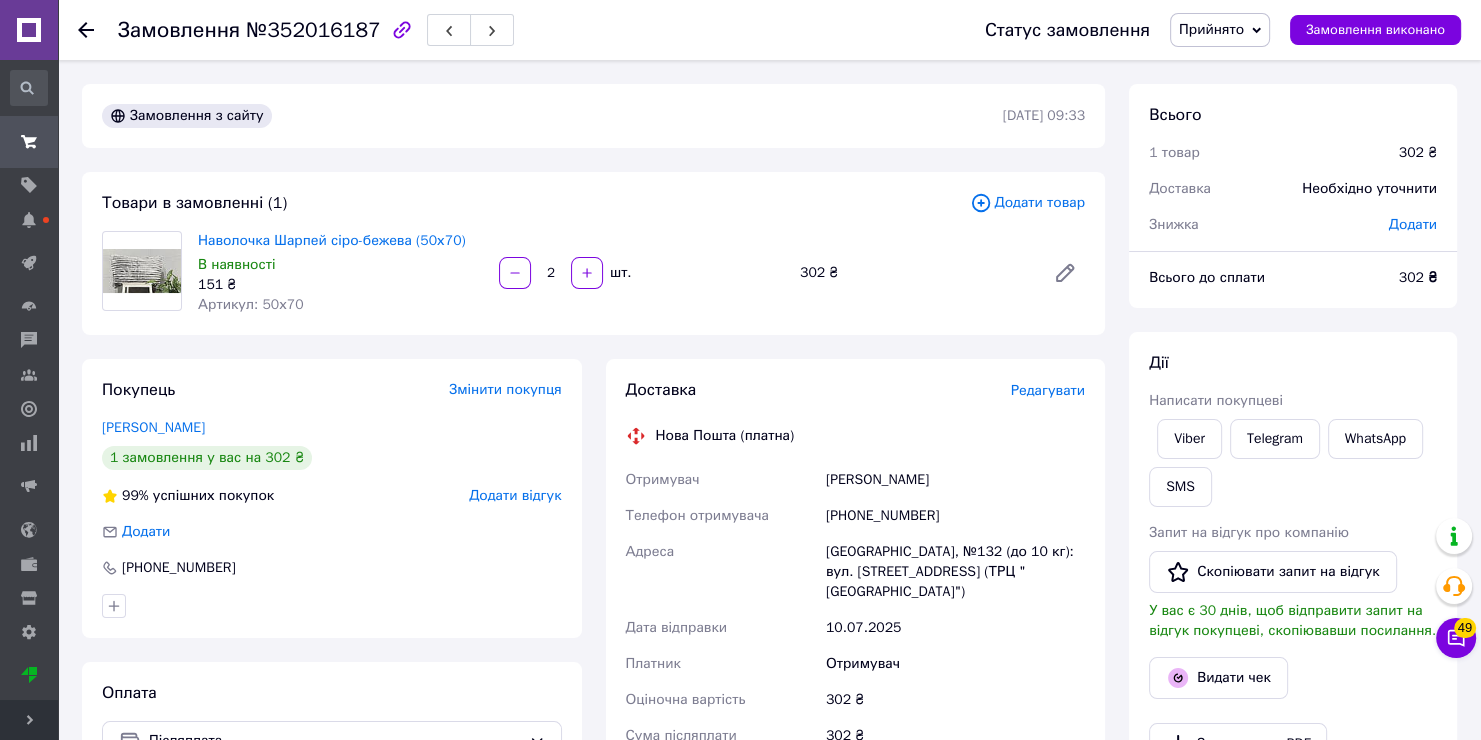 click on "[GEOGRAPHIC_DATA], №132 (до 10 кг): вул. [STREET_ADDRESS] (ТРЦ "[GEOGRAPHIC_DATA]")" at bounding box center [955, 572] 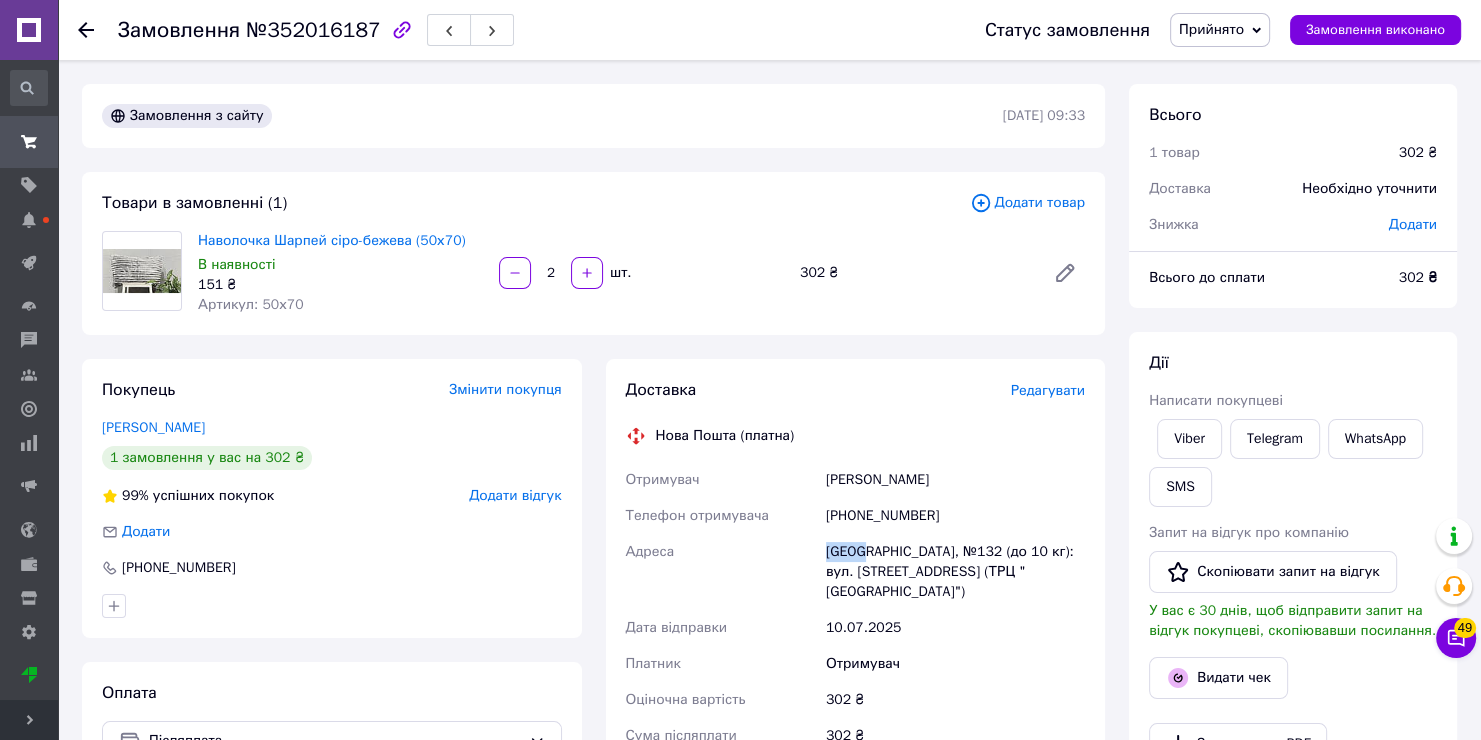 copy on "[GEOGRAPHIC_DATA]" 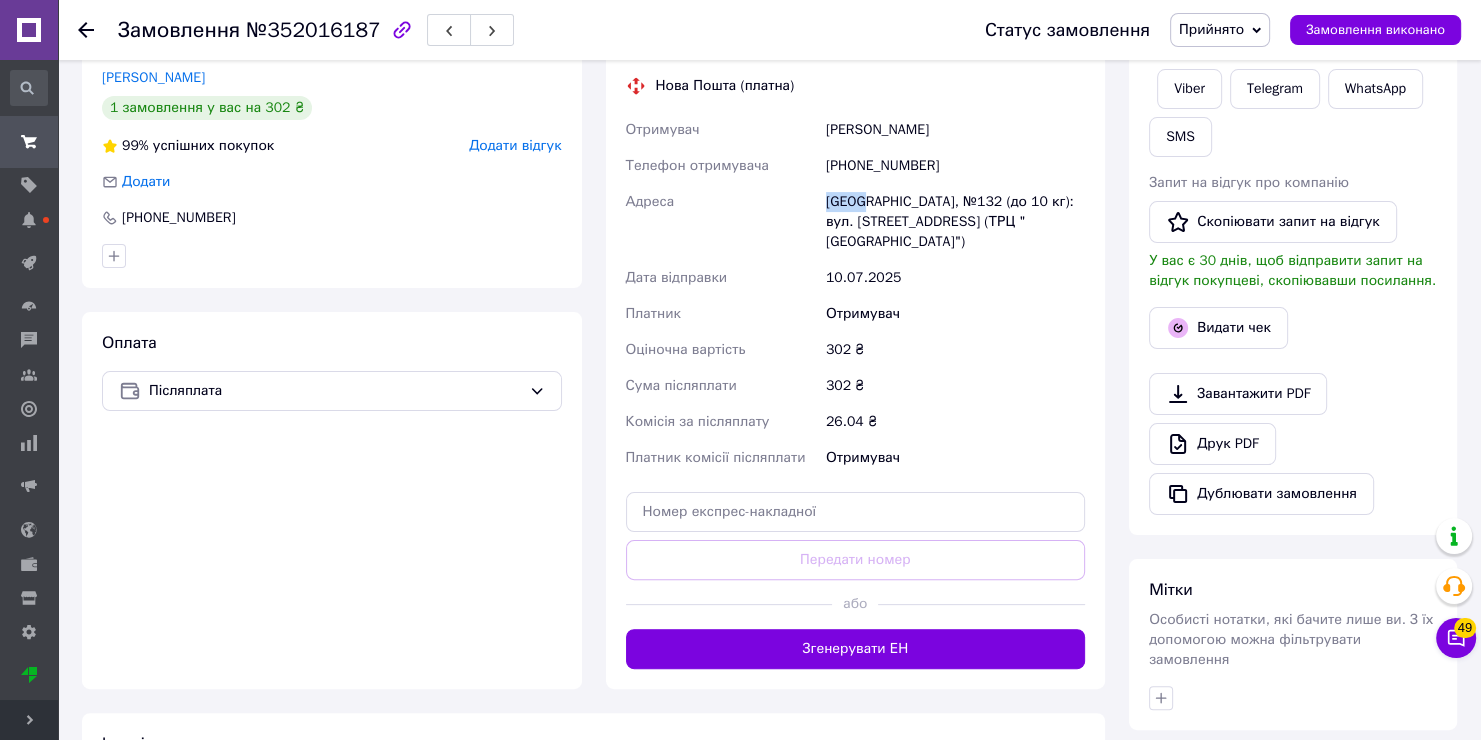 scroll, scrollTop: 400, scrollLeft: 0, axis: vertical 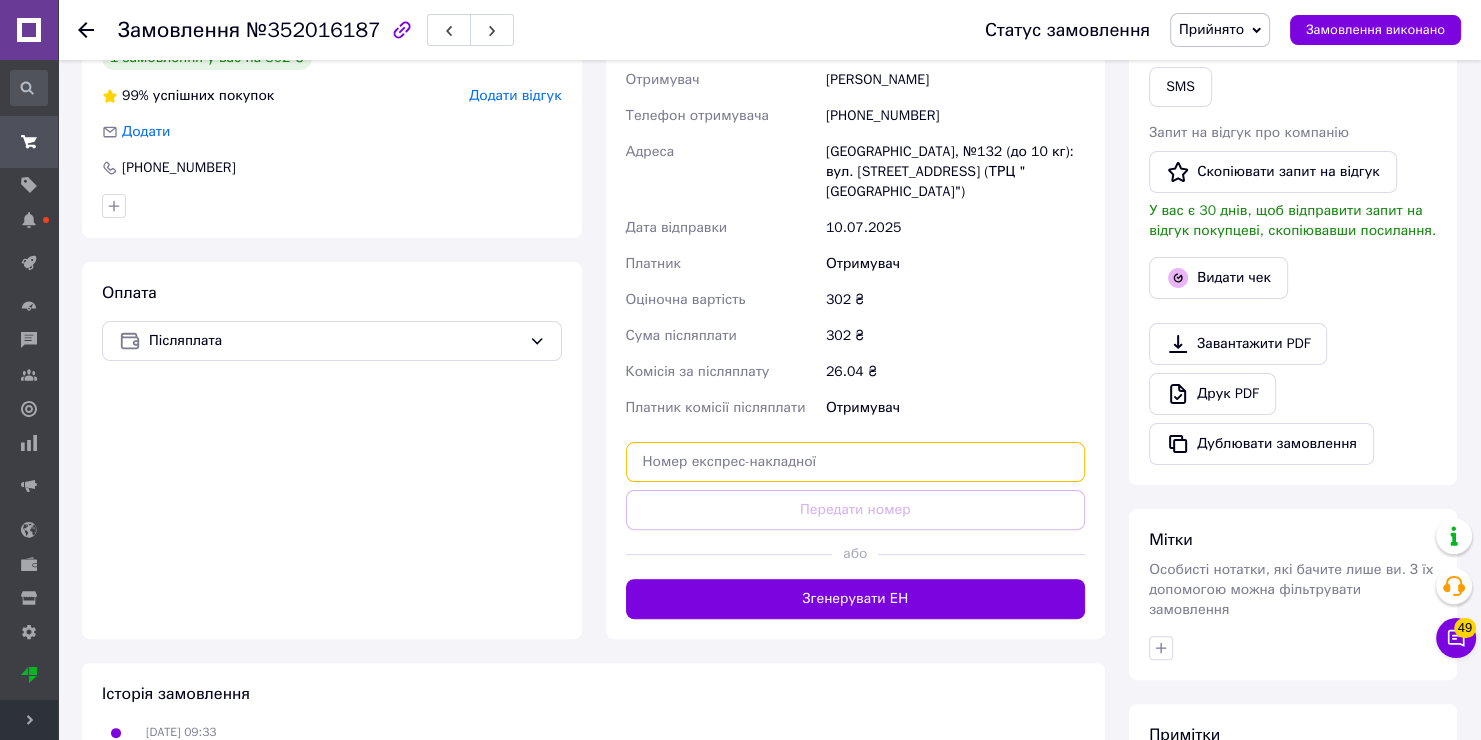 click at bounding box center (856, 462) 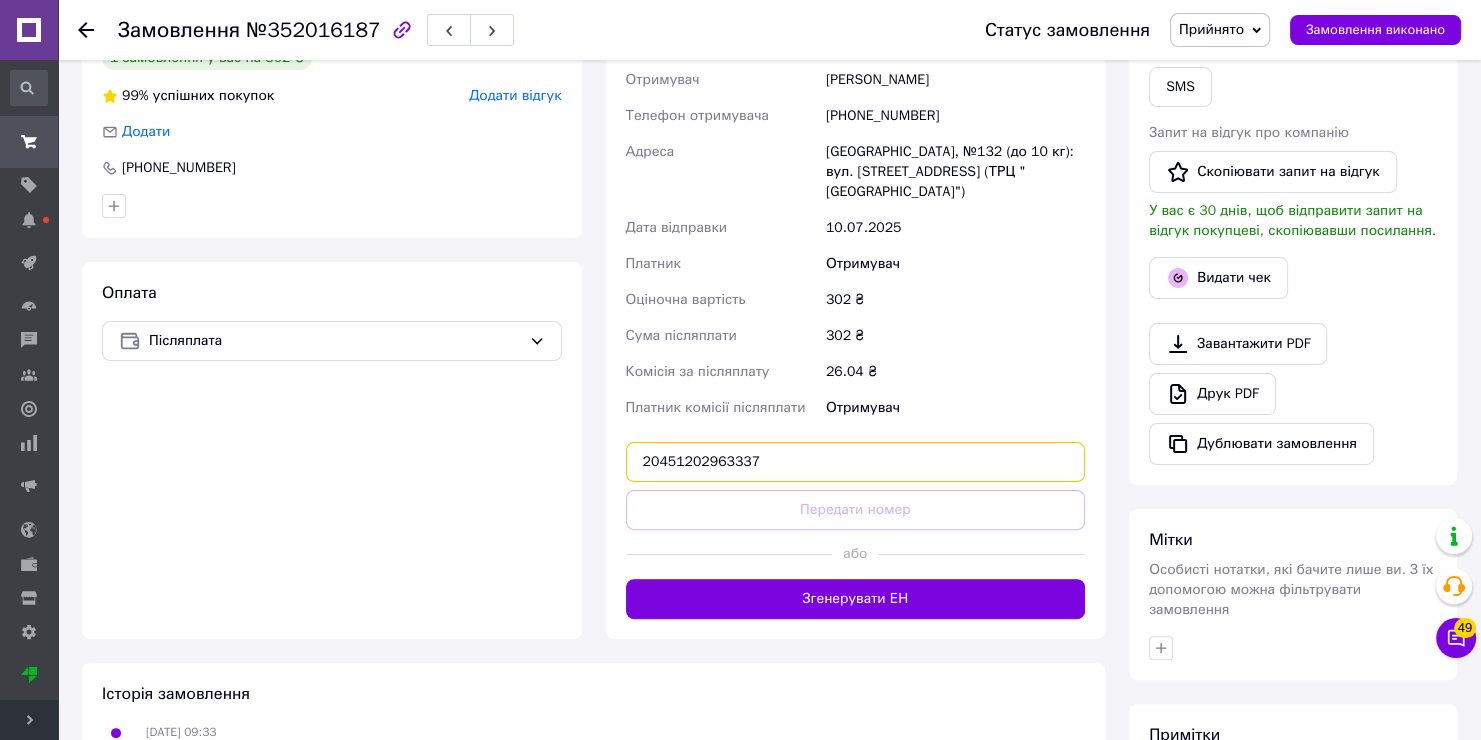 type on "20451202963337" 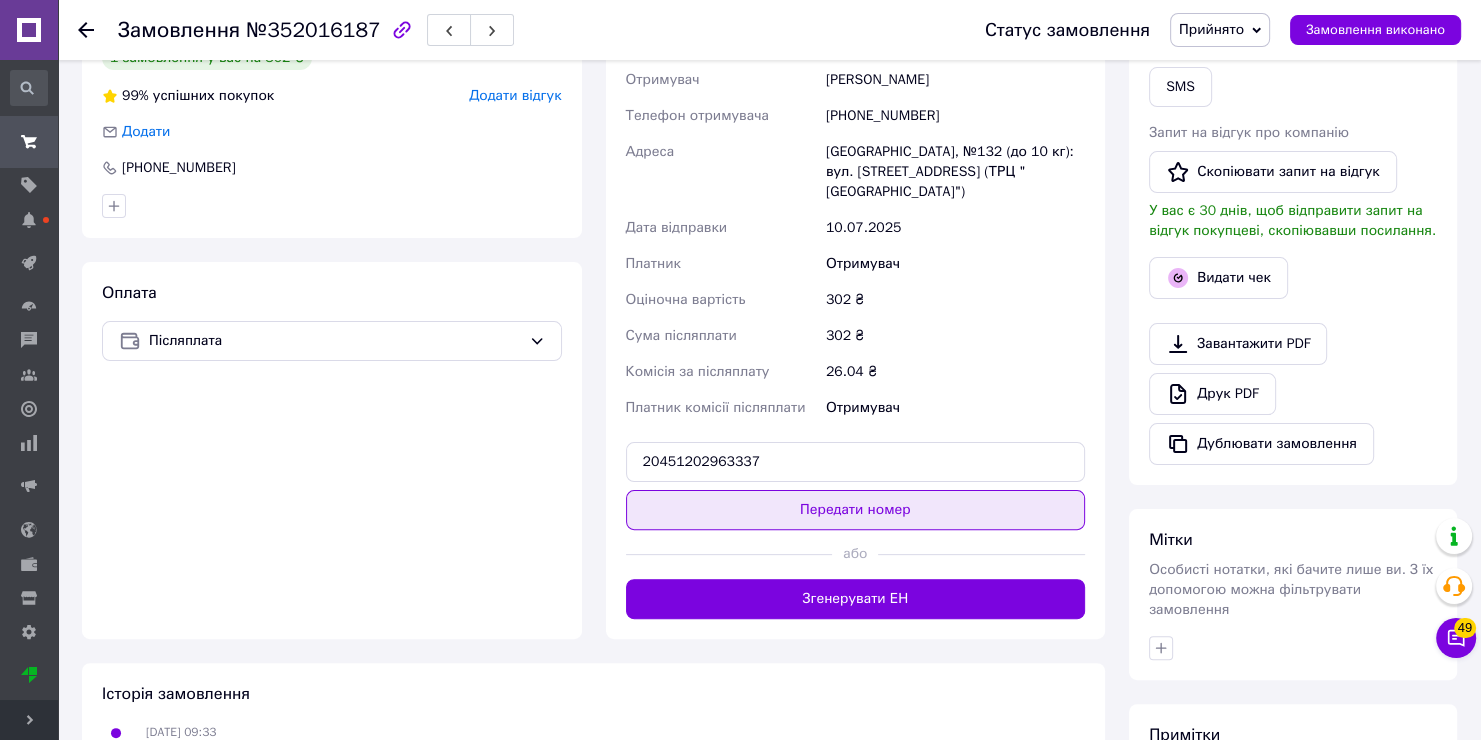 type 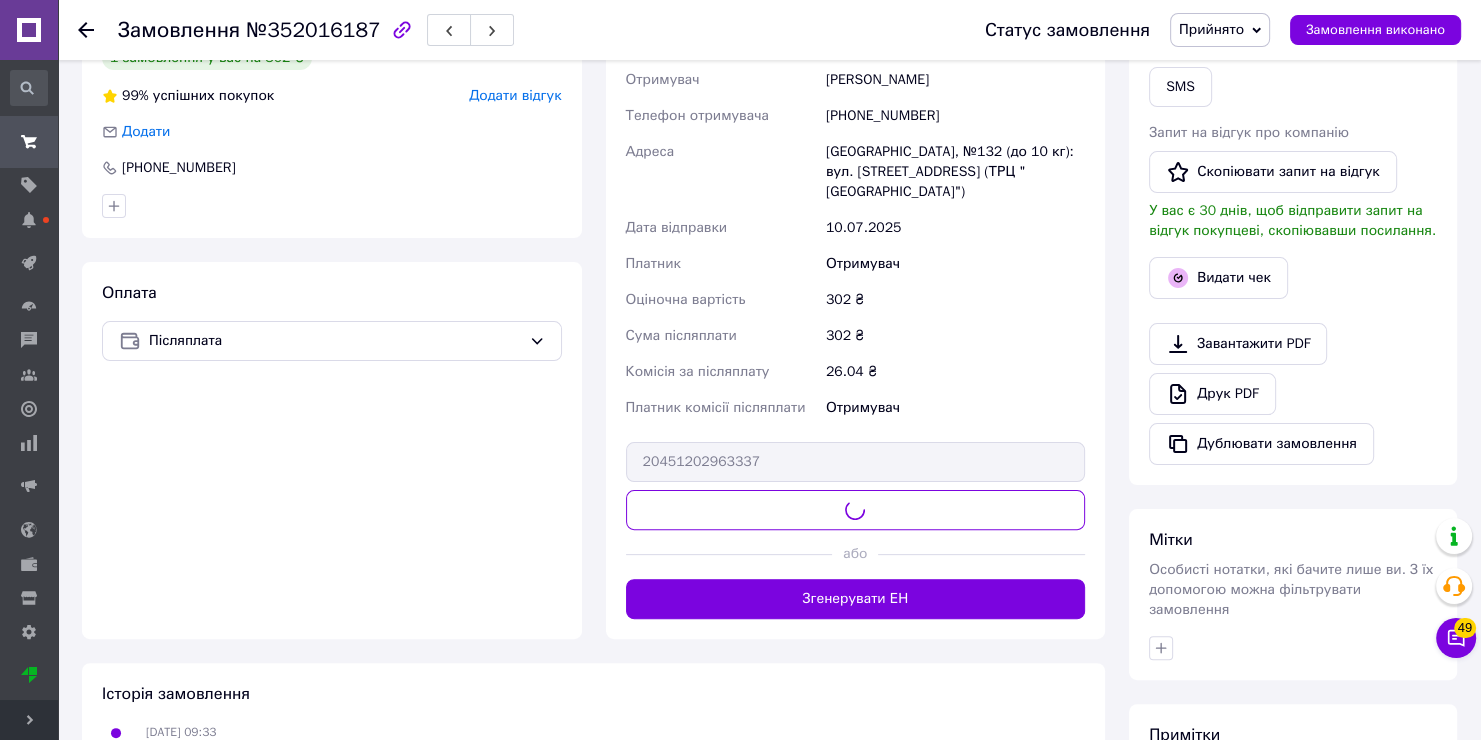 click on "[PHONE_NUMBER]" at bounding box center (955, 116) 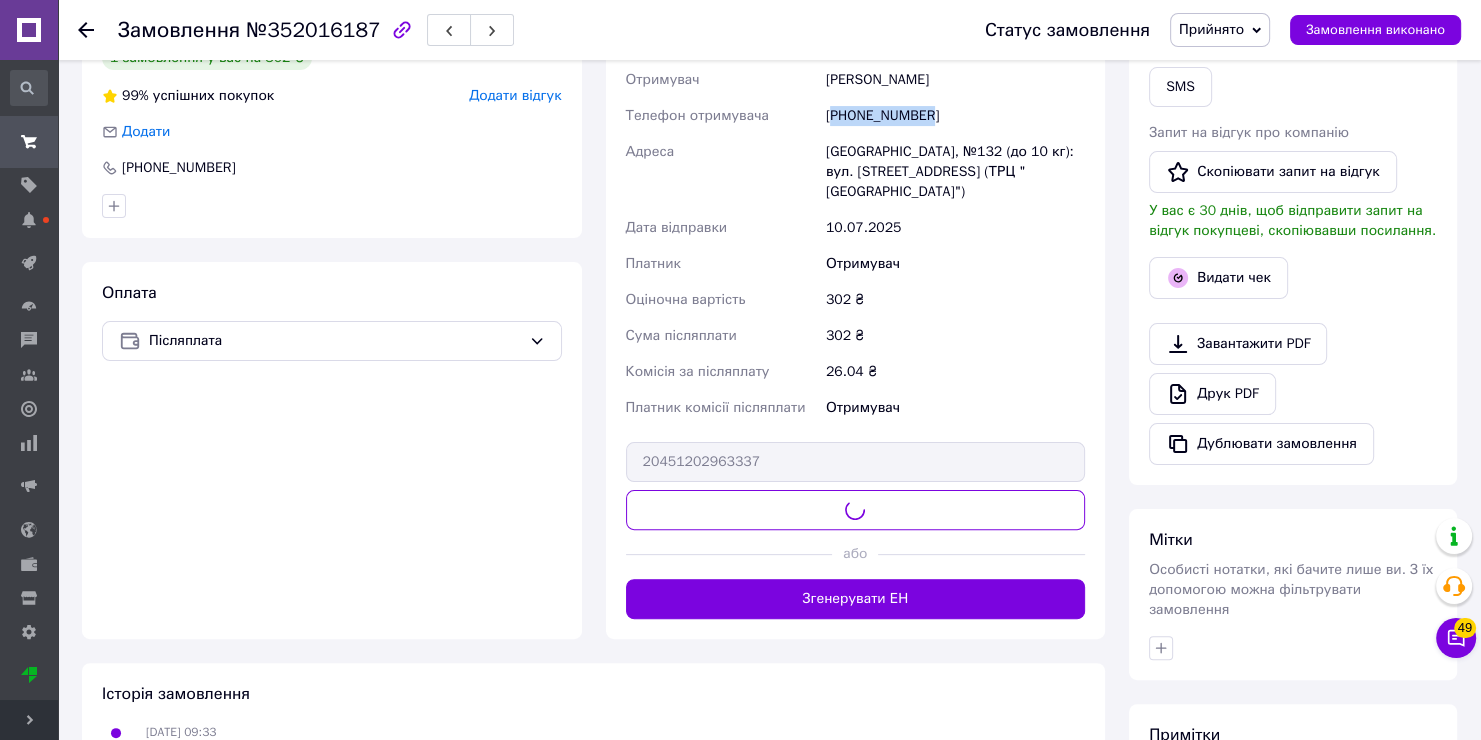 click on "[PHONE_NUMBER]" at bounding box center (955, 116) 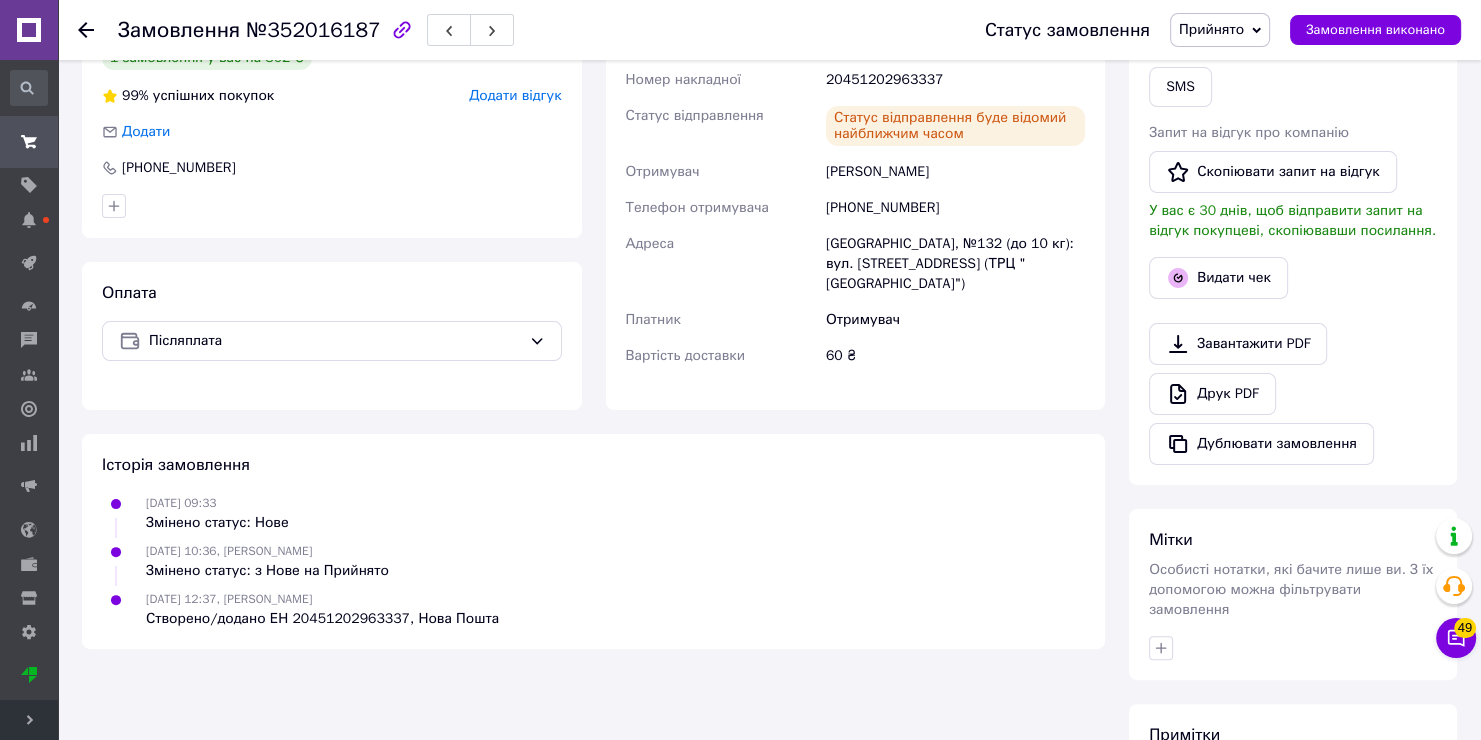 click on "20451202963337" at bounding box center [955, 80] 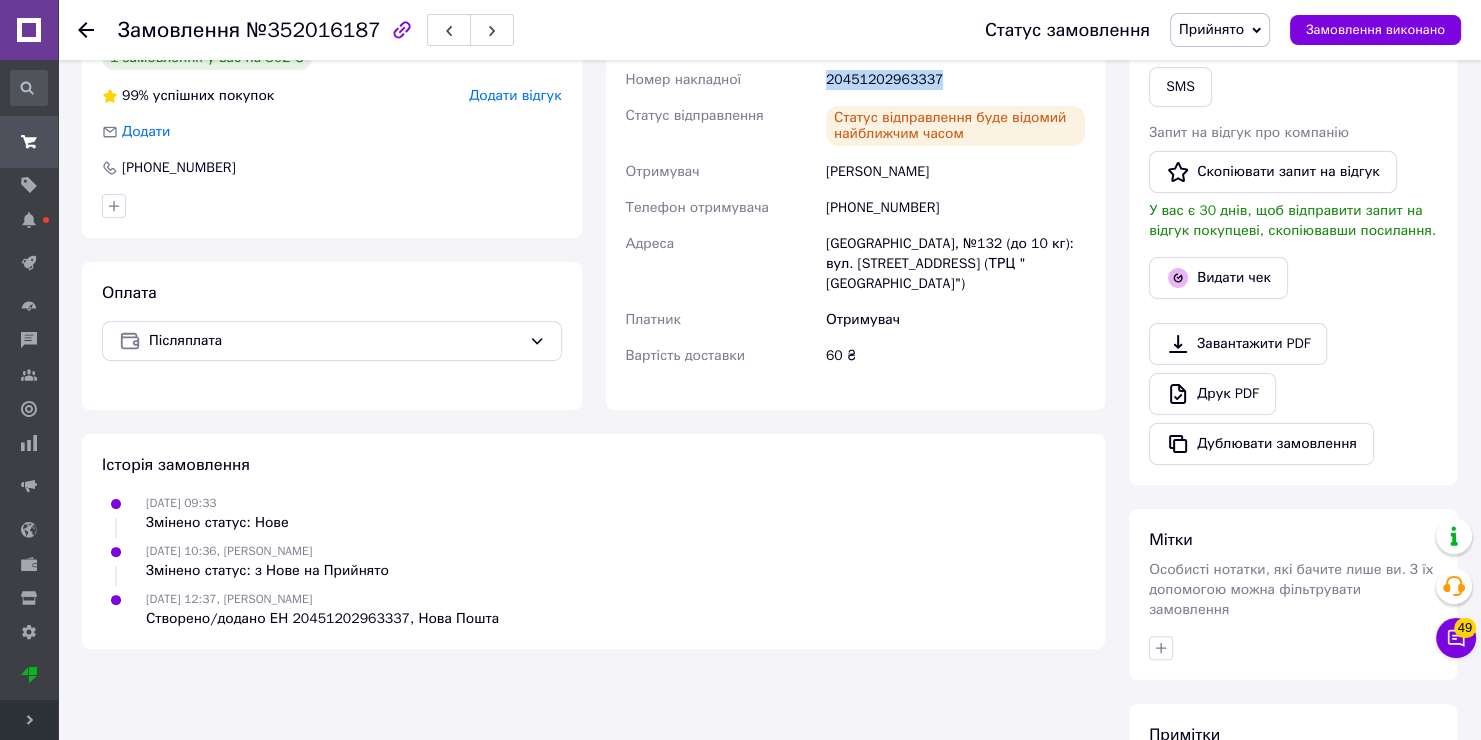 click on "20451202963337" at bounding box center [955, 80] 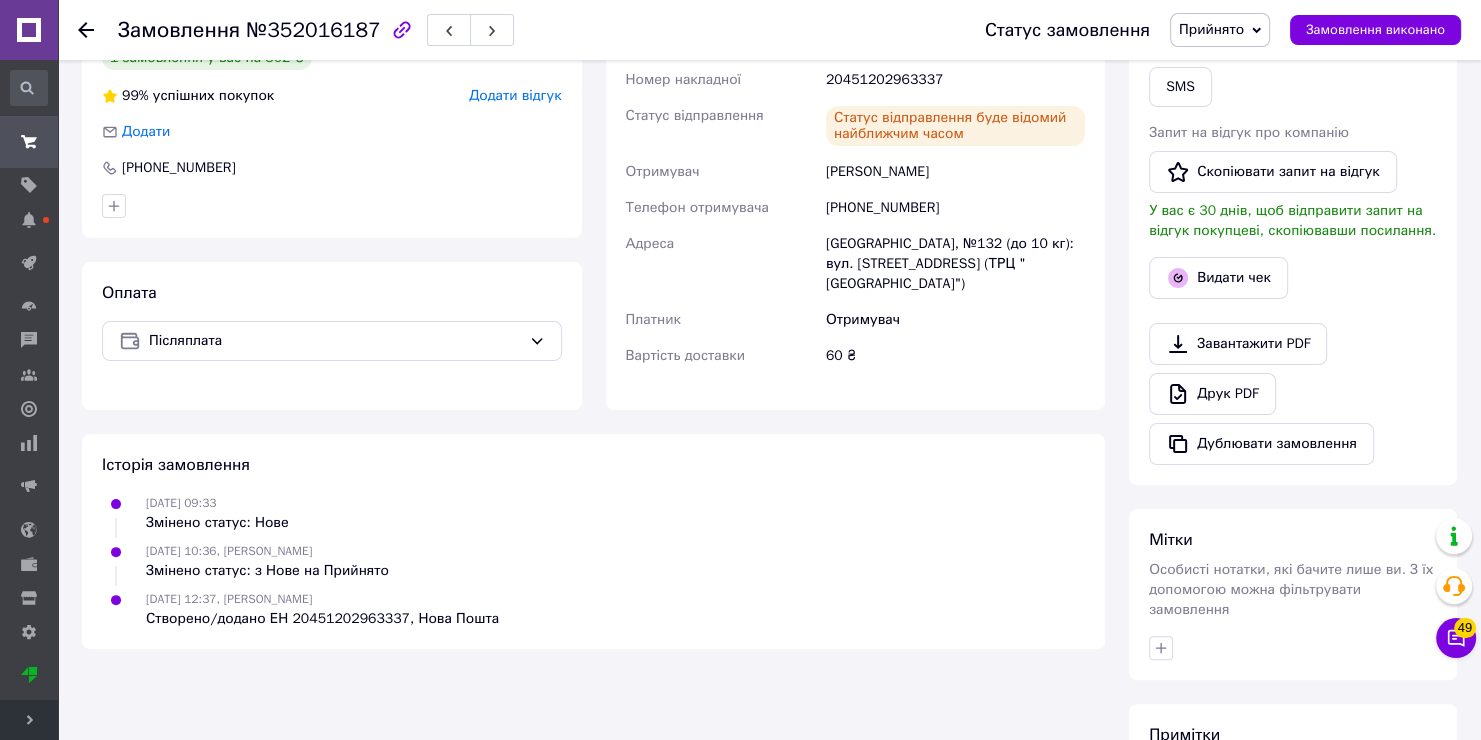 click on "[PERSON_NAME]" at bounding box center (955, 172) 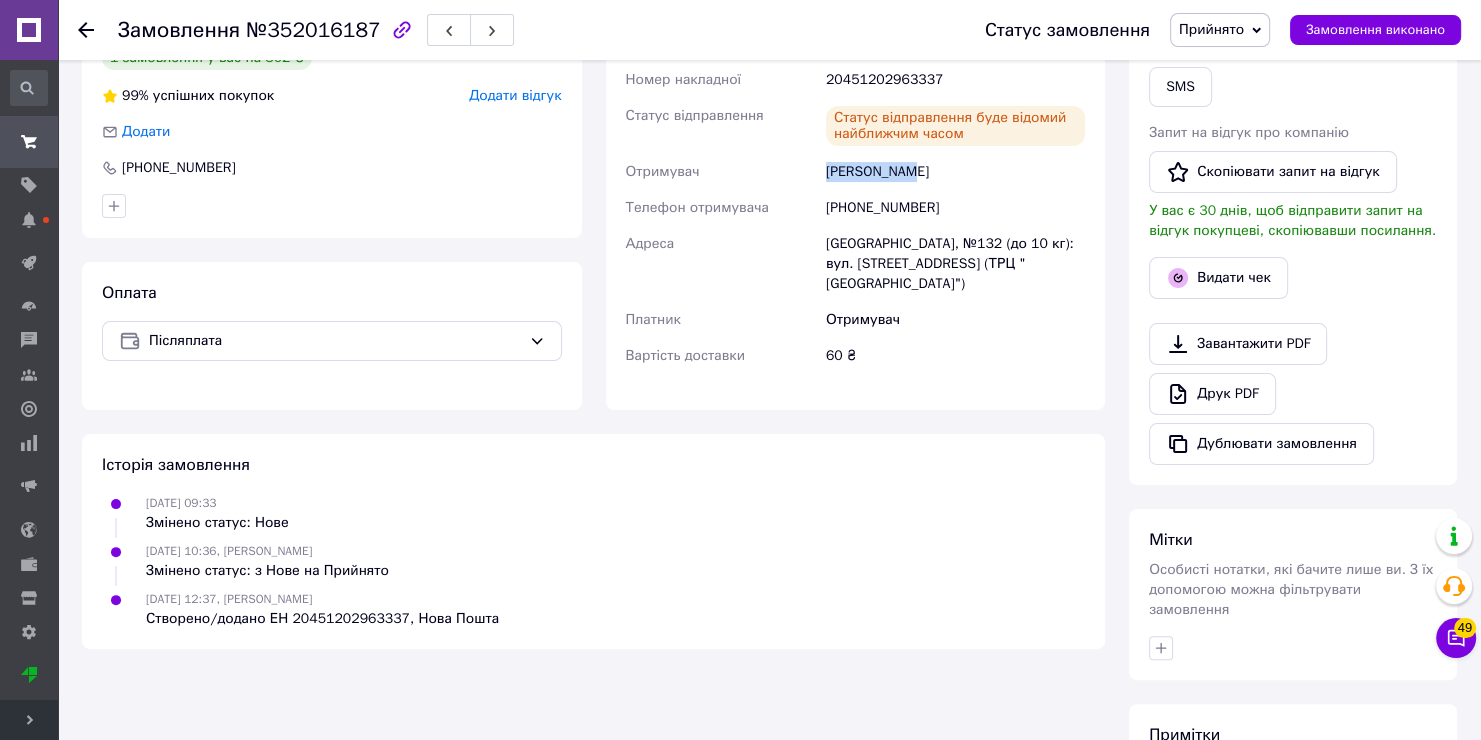 click on "[PERSON_NAME]" at bounding box center (955, 172) 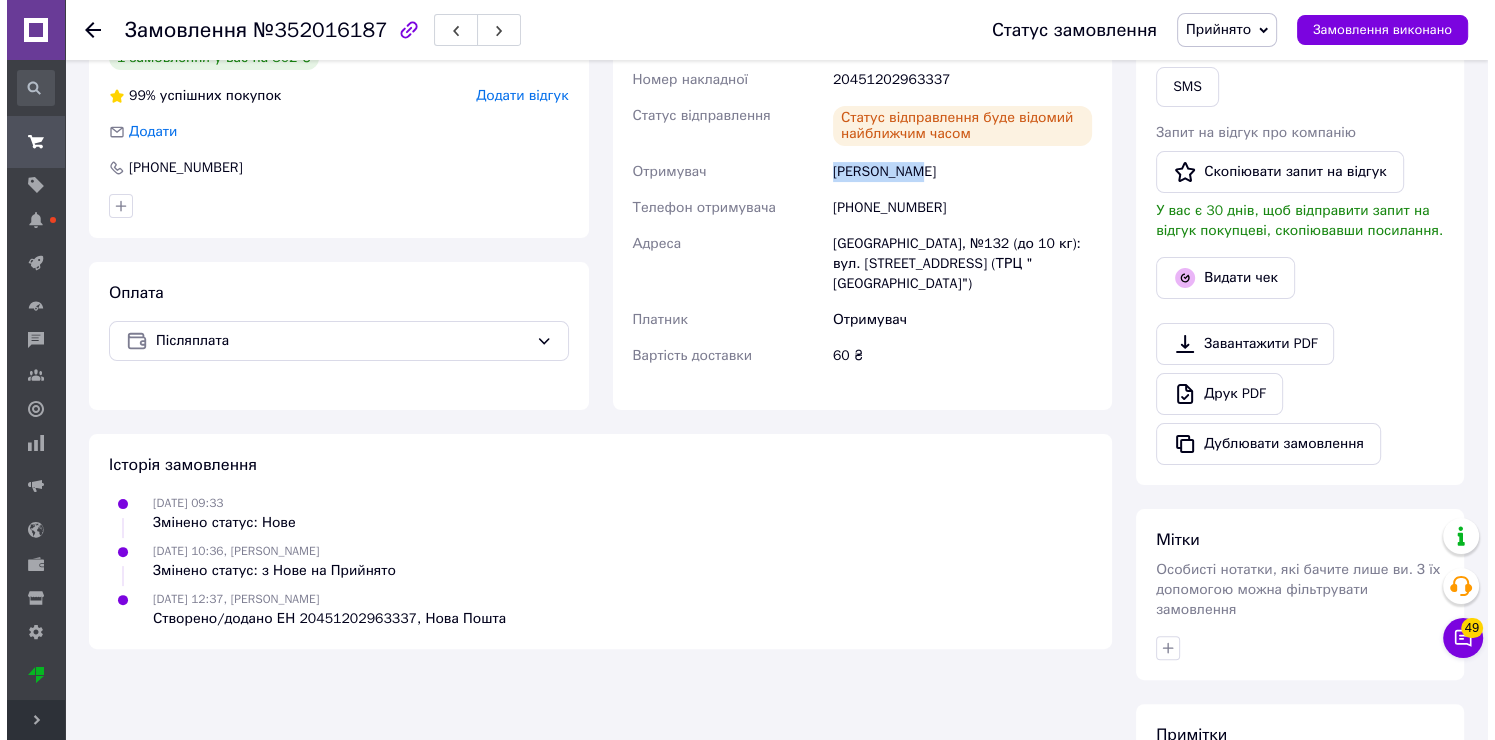 scroll, scrollTop: 0, scrollLeft: 0, axis: both 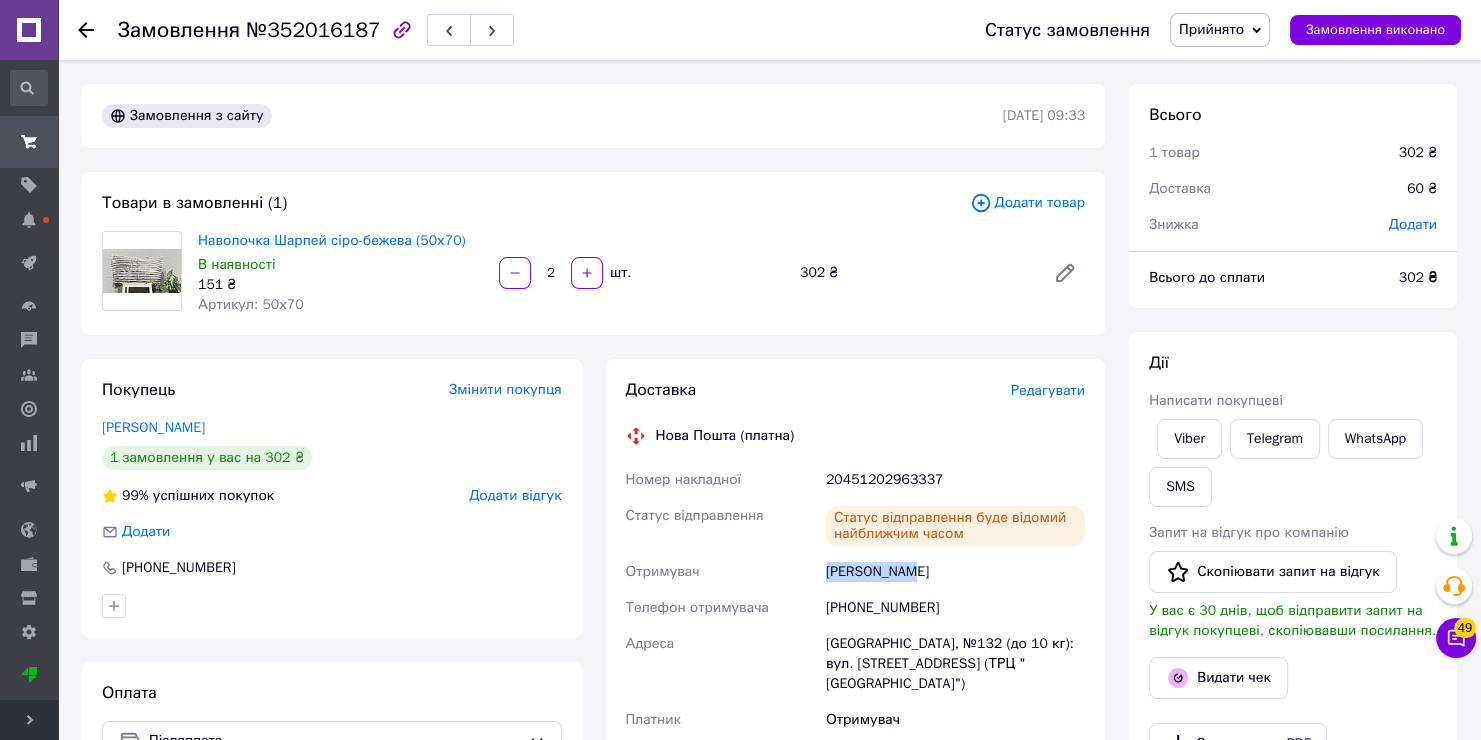 click on "Прийнято" at bounding box center [1211, 29] 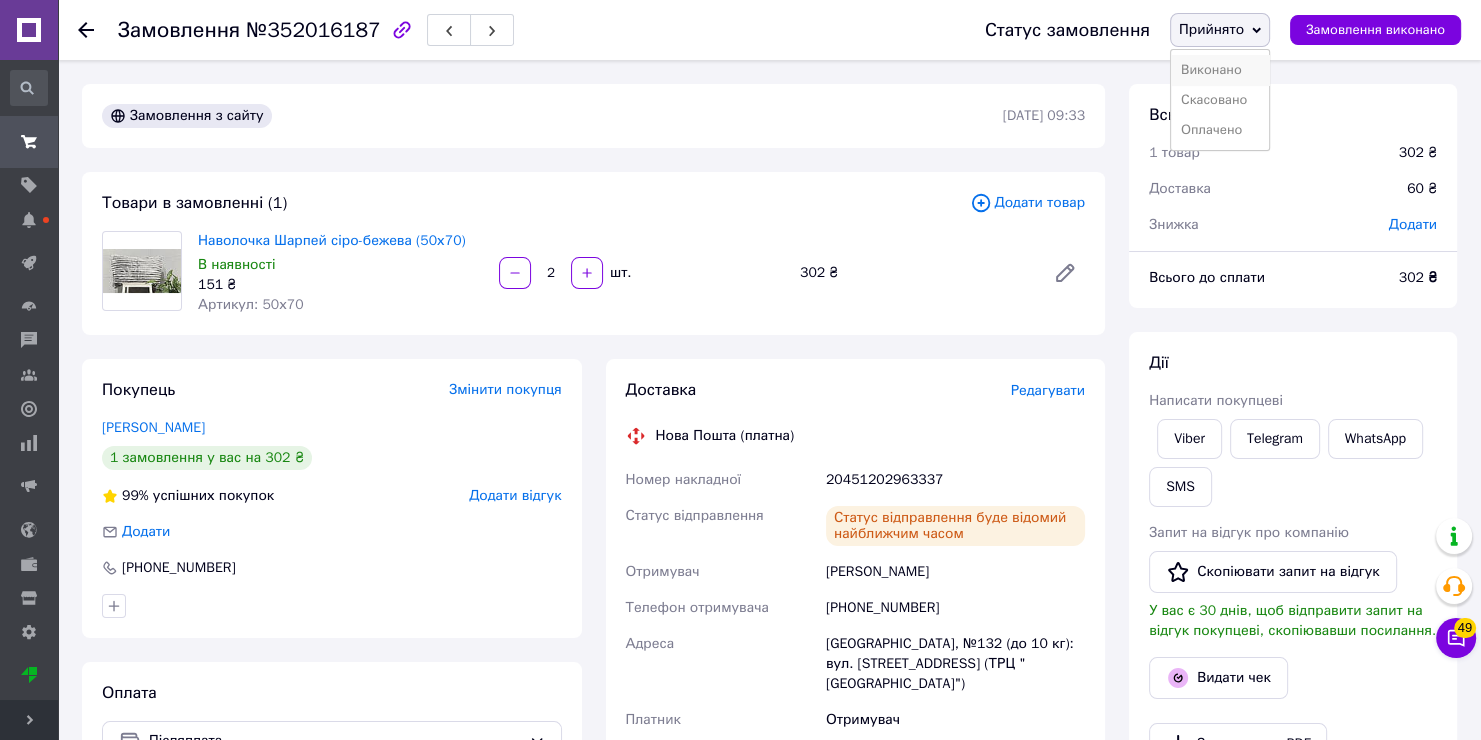 click on "Виконано" at bounding box center (1220, 70) 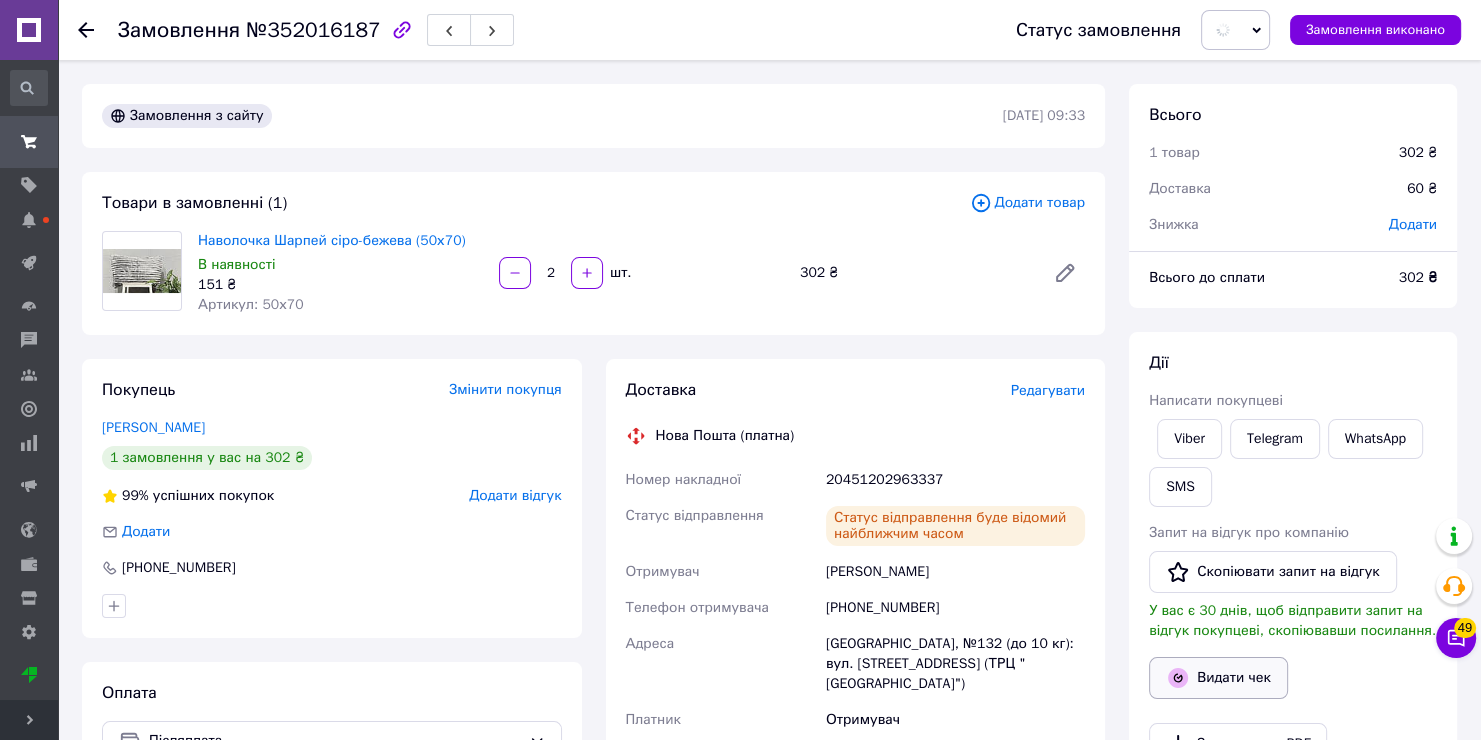 click on "Видати чек" at bounding box center [1218, 678] 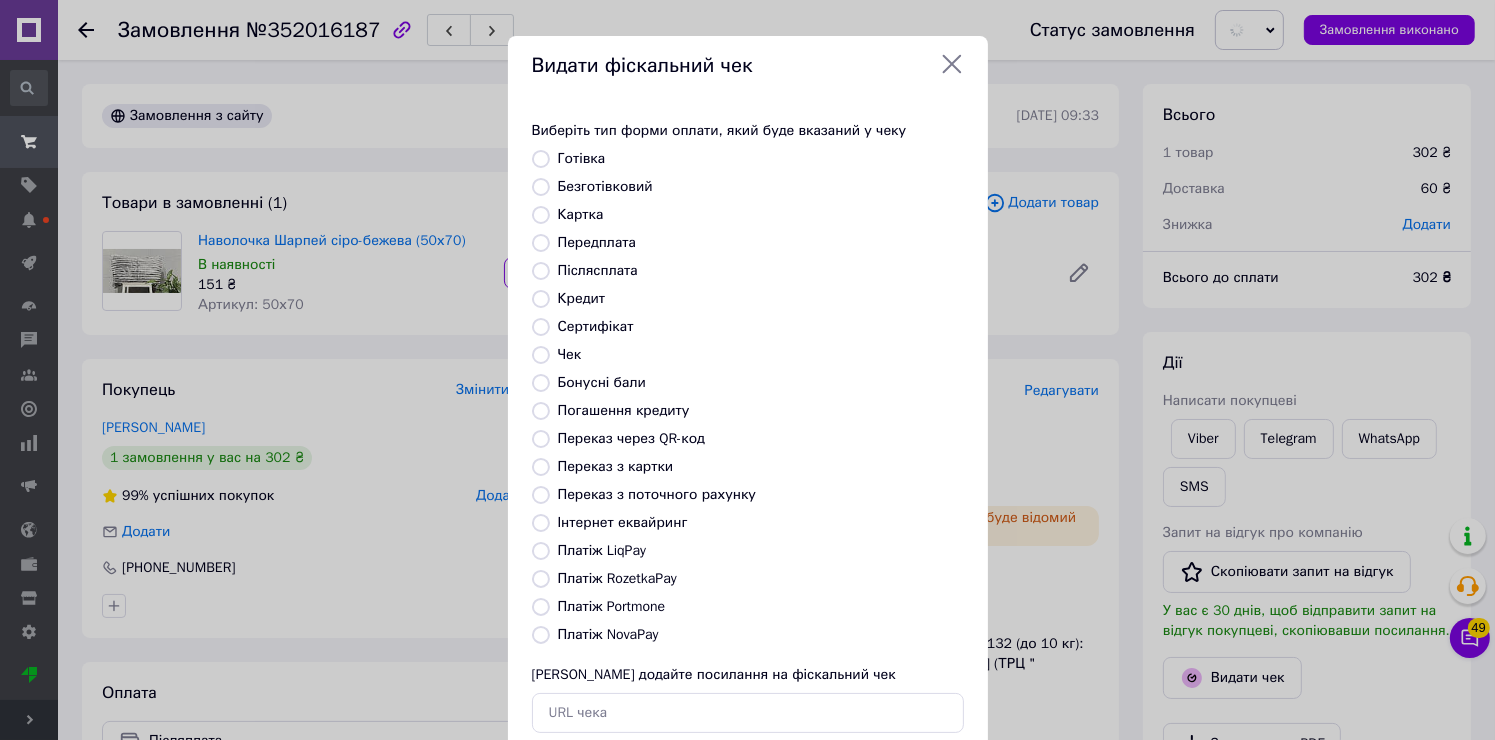 click on "Виберіть тип форми оплати, який буде вказаний у чеку Готівка Безготівковий Картка Передплата Післясплата Кредит Сертифікат Чек Бонусні бали Погашення кредиту Переказ через QR-код Переказ з картки Переказ з поточного рахунку Інтернет еквайринг Платіж LiqPay Платіж RozetkaPay Платіж Portmone Платіж NovaPay Або додайте посилання на фіскальний чек" at bounding box center [748, 427] 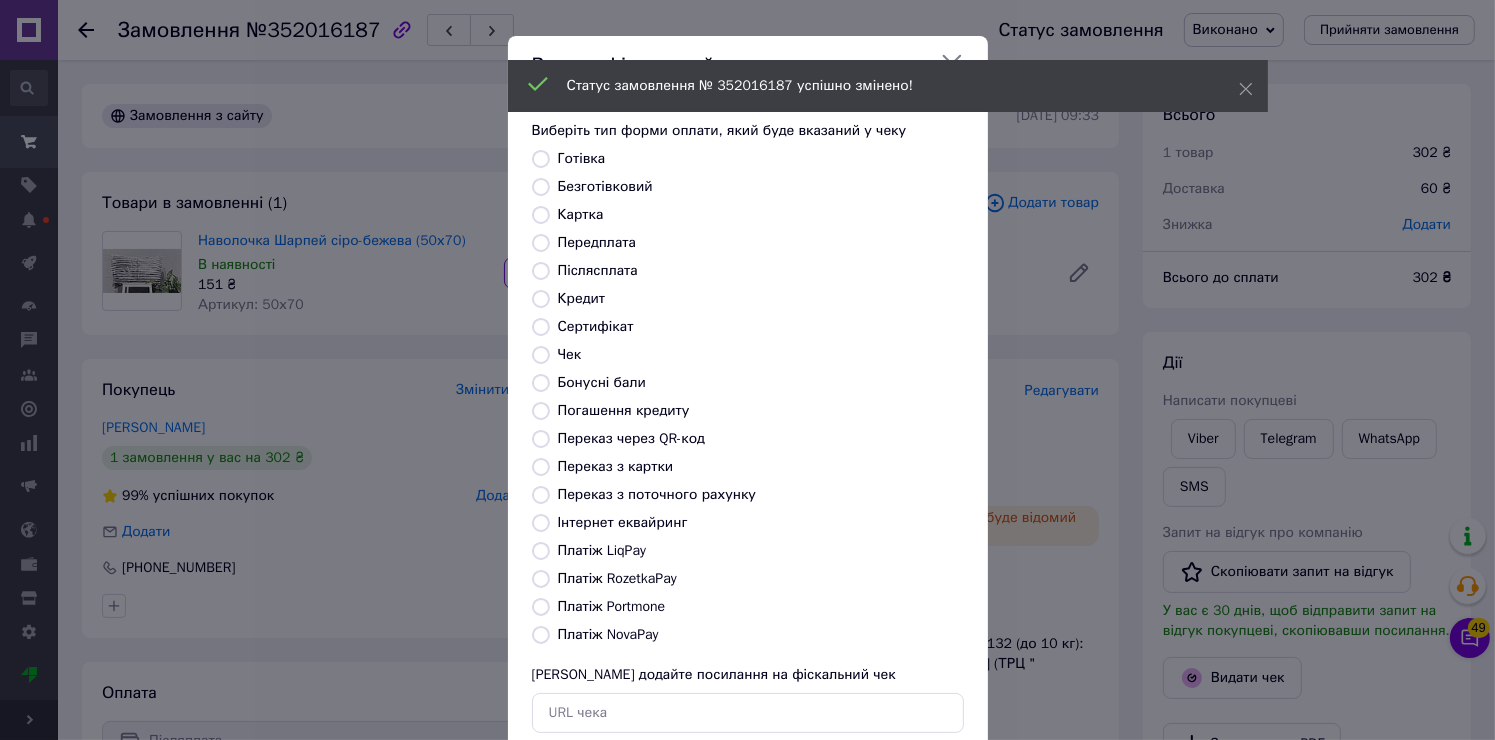 click on "Готівка" at bounding box center (541, 159) 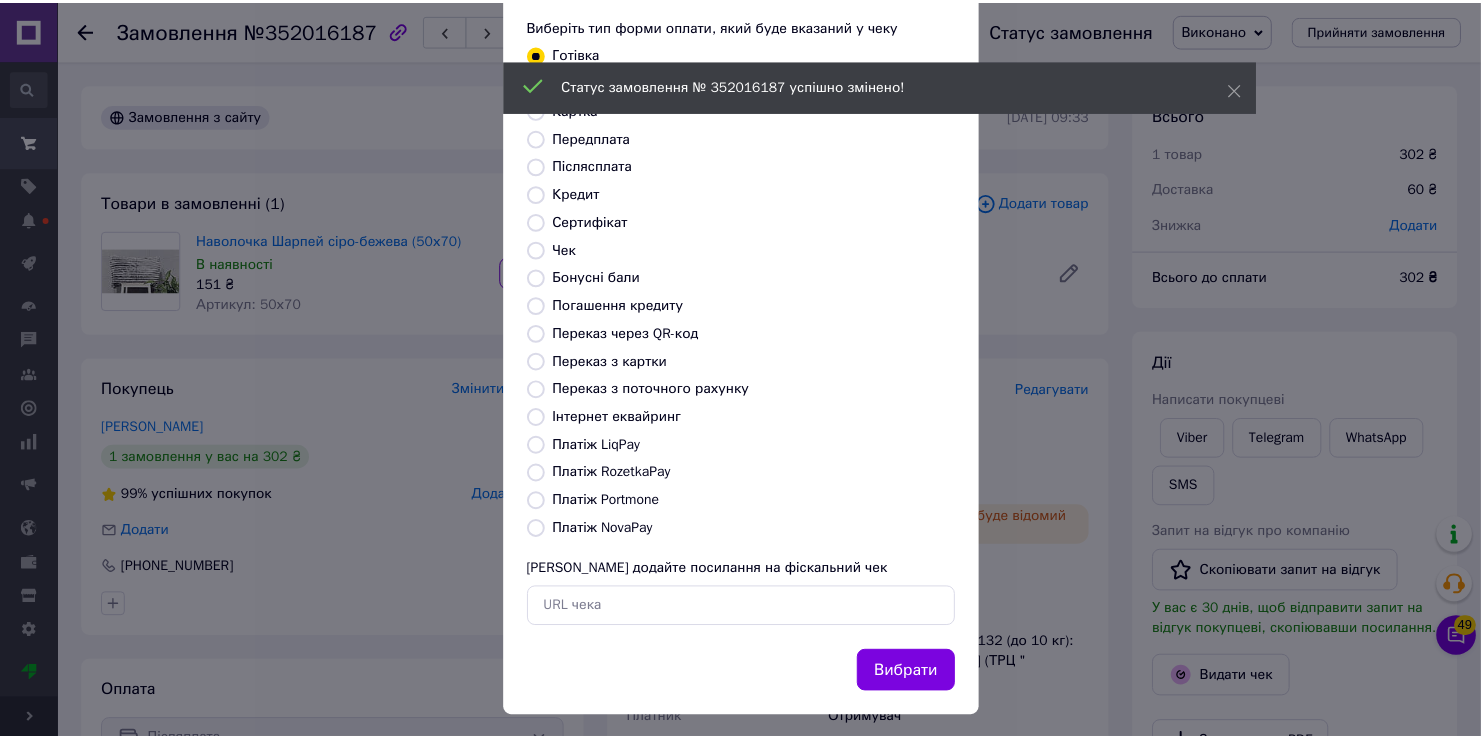scroll, scrollTop: 118, scrollLeft: 0, axis: vertical 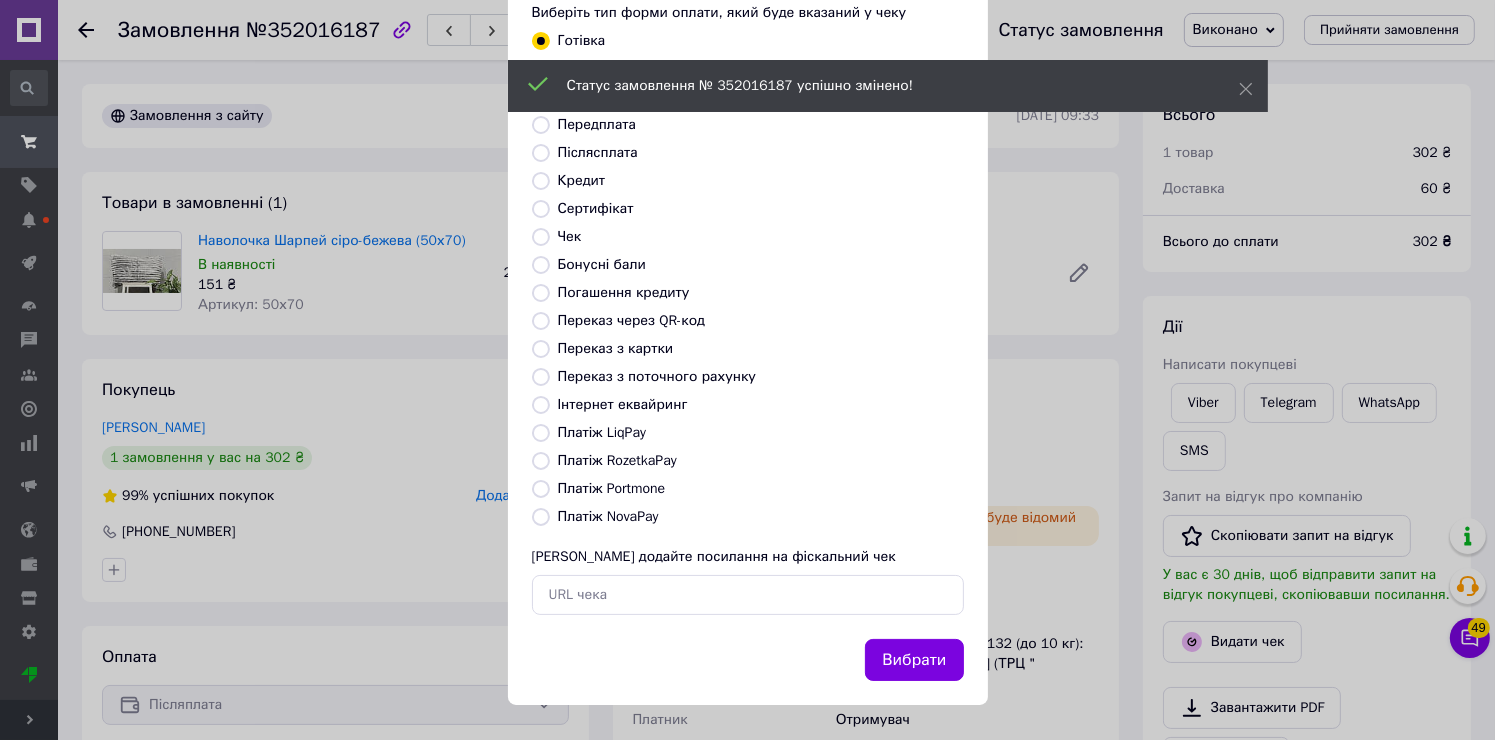 drag, startPoint x: 885, startPoint y: 673, endPoint x: 947, endPoint y: 634, distance: 73.24616 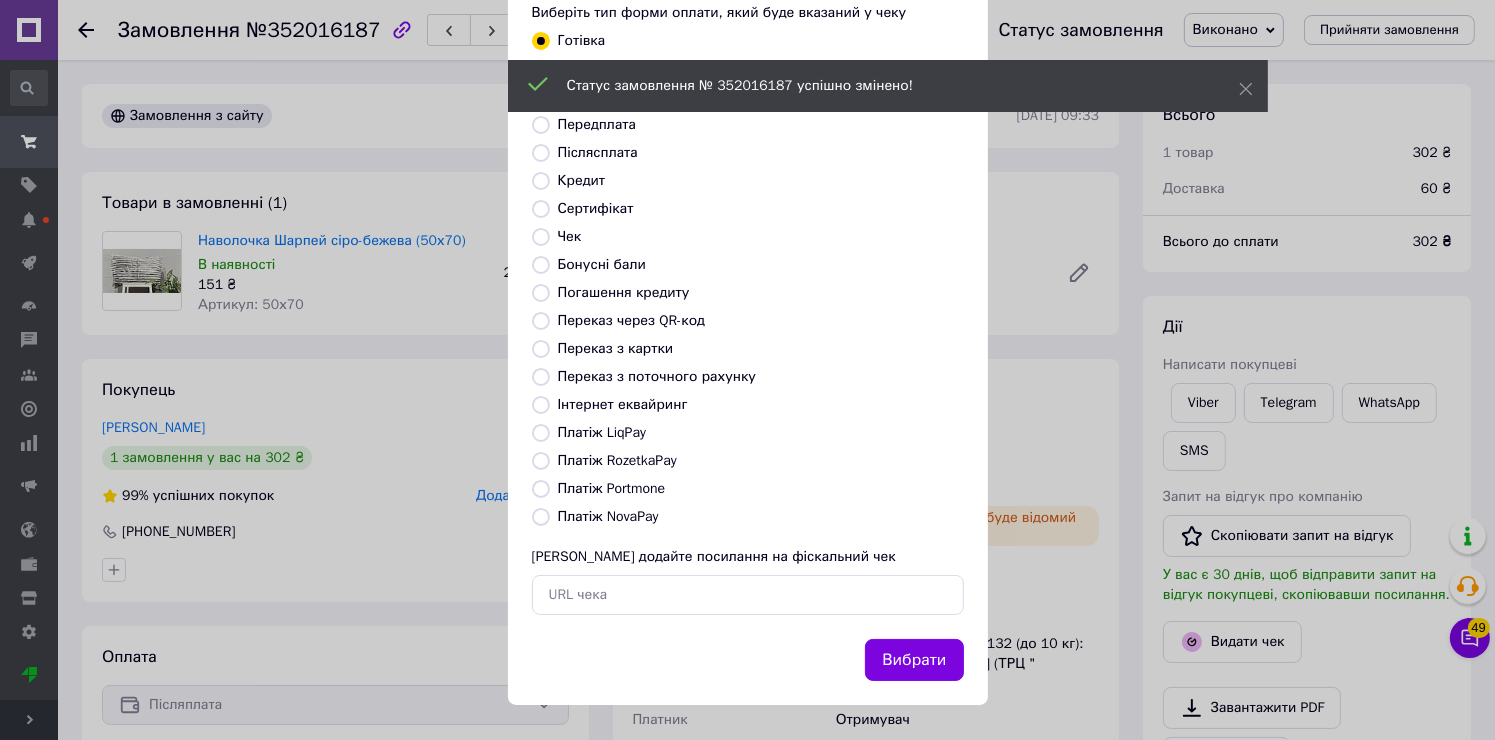 click on "Вибрати" at bounding box center (914, 660) 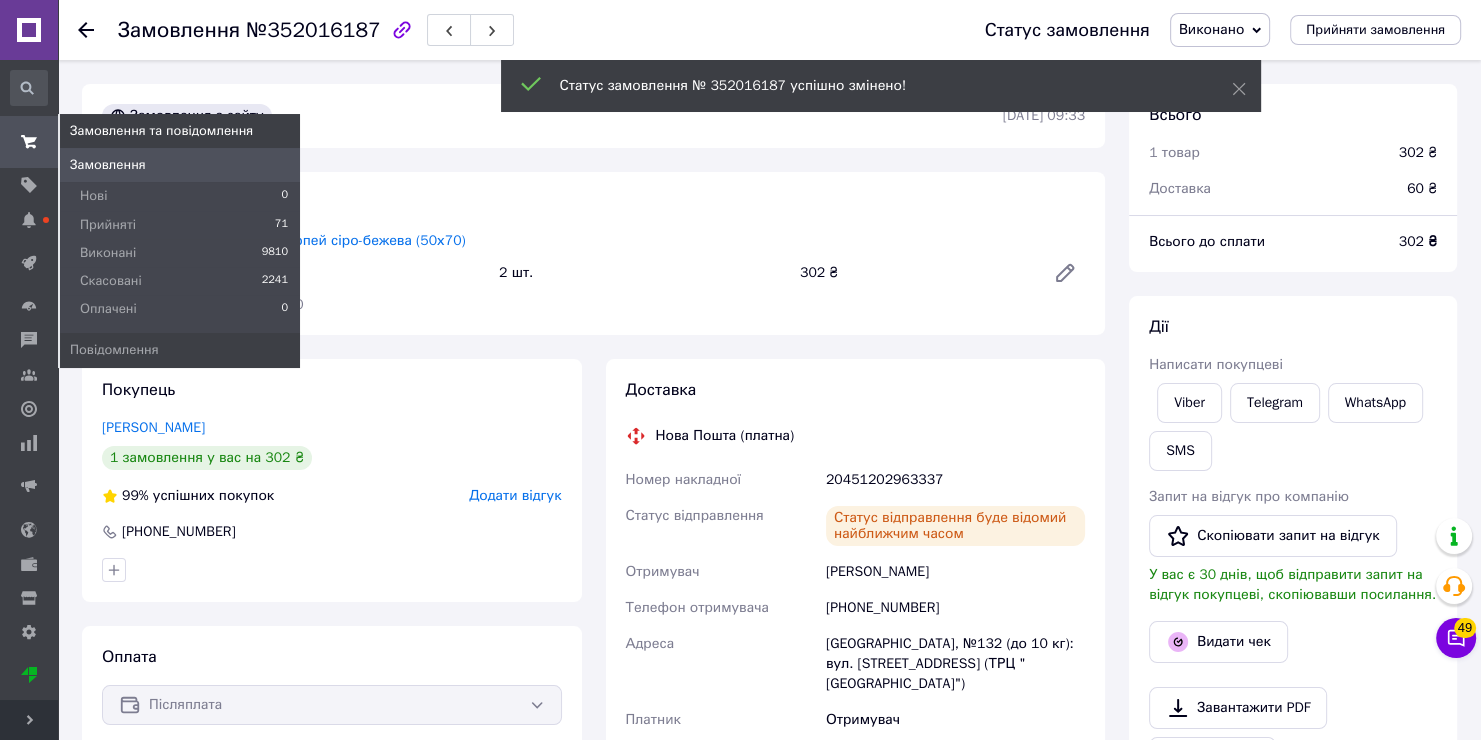 click on "Замовлення" at bounding box center [180, 165] 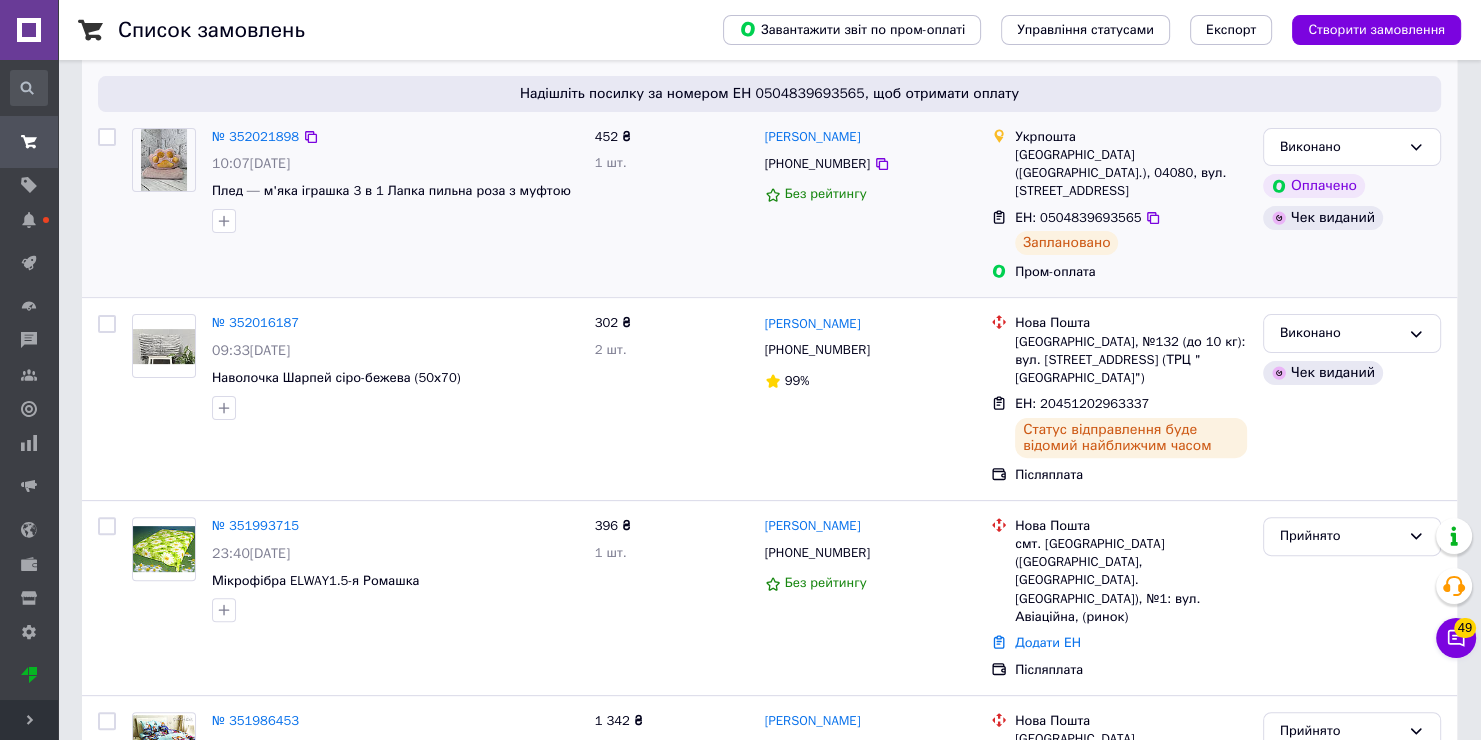 scroll, scrollTop: 500, scrollLeft: 0, axis: vertical 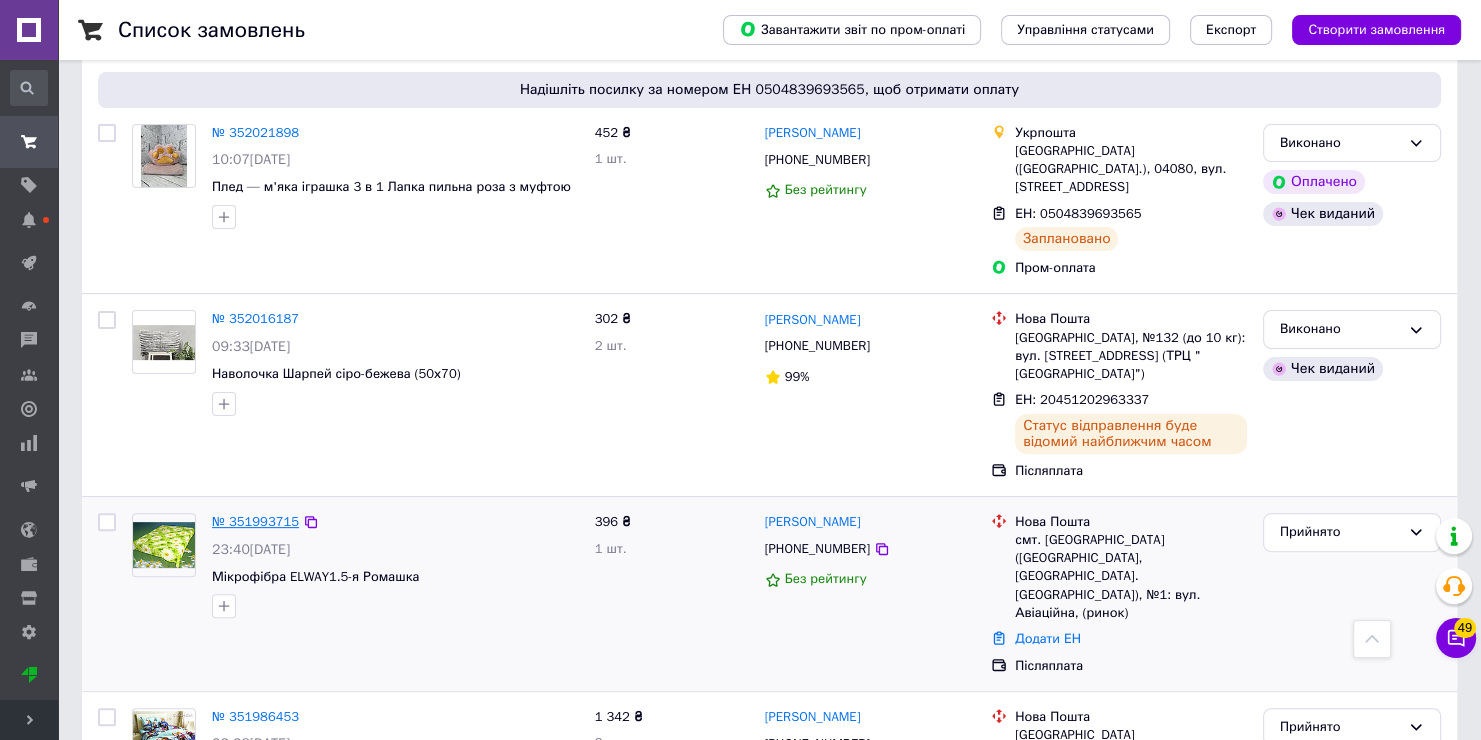 click on "№ 351993715" at bounding box center (255, 521) 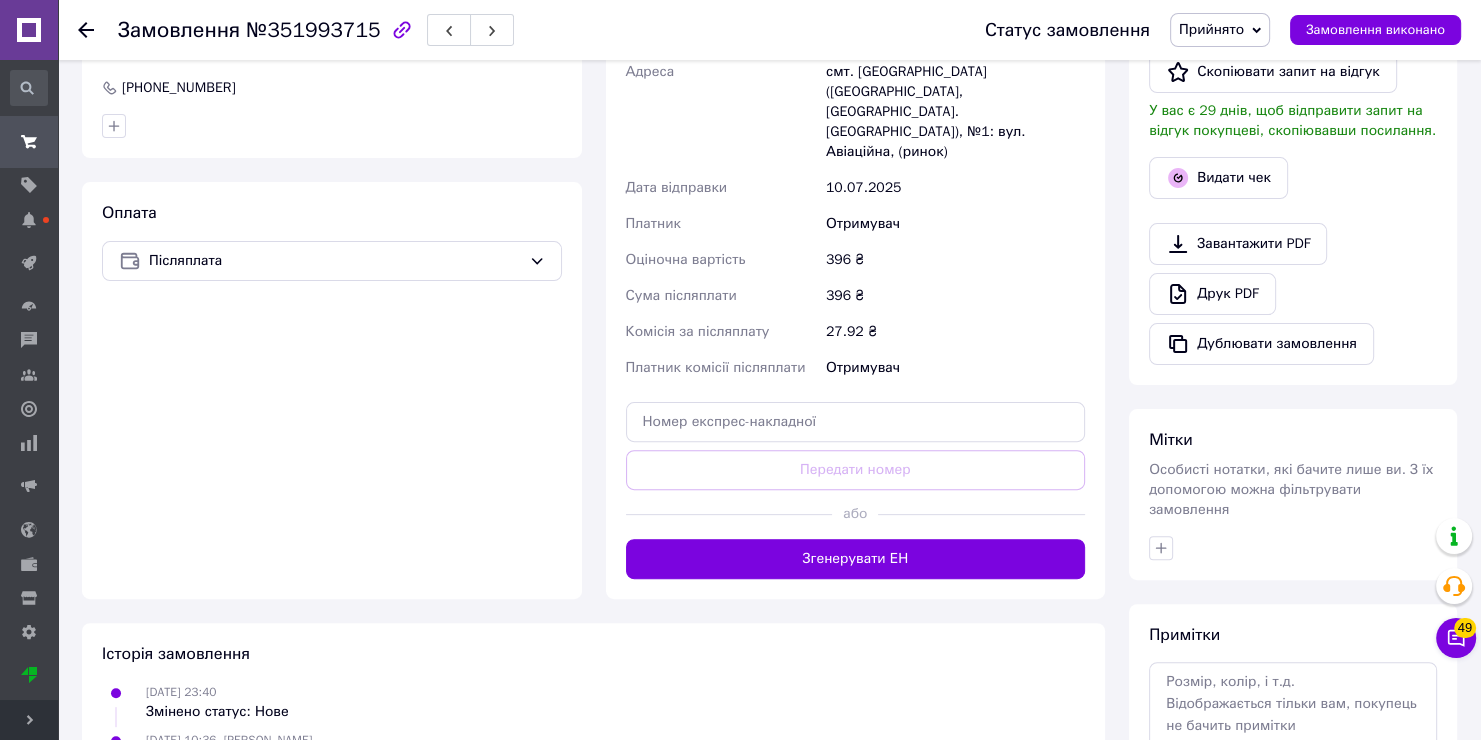 scroll, scrollTop: 0, scrollLeft: 0, axis: both 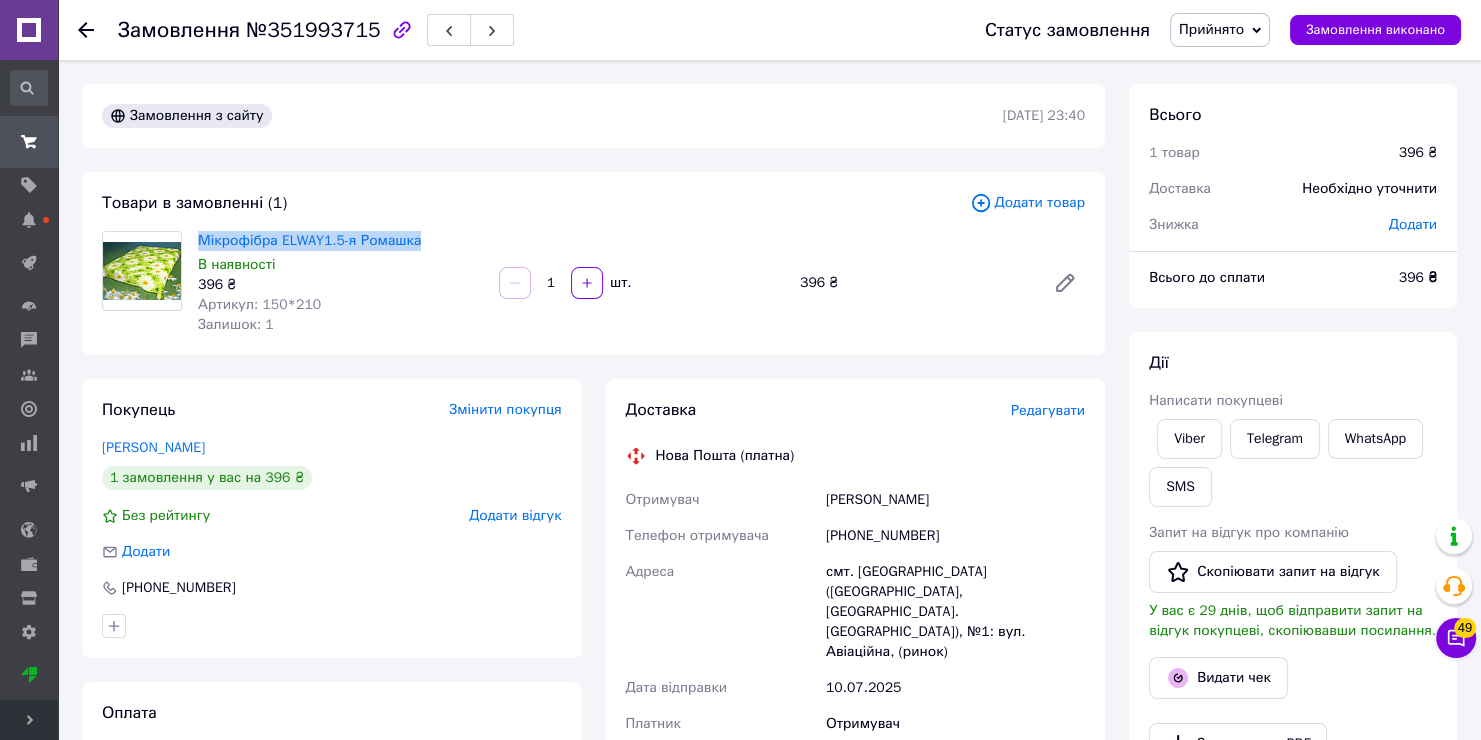 drag, startPoint x: 370, startPoint y: 236, endPoint x: 201, endPoint y: 227, distance: 169.23947 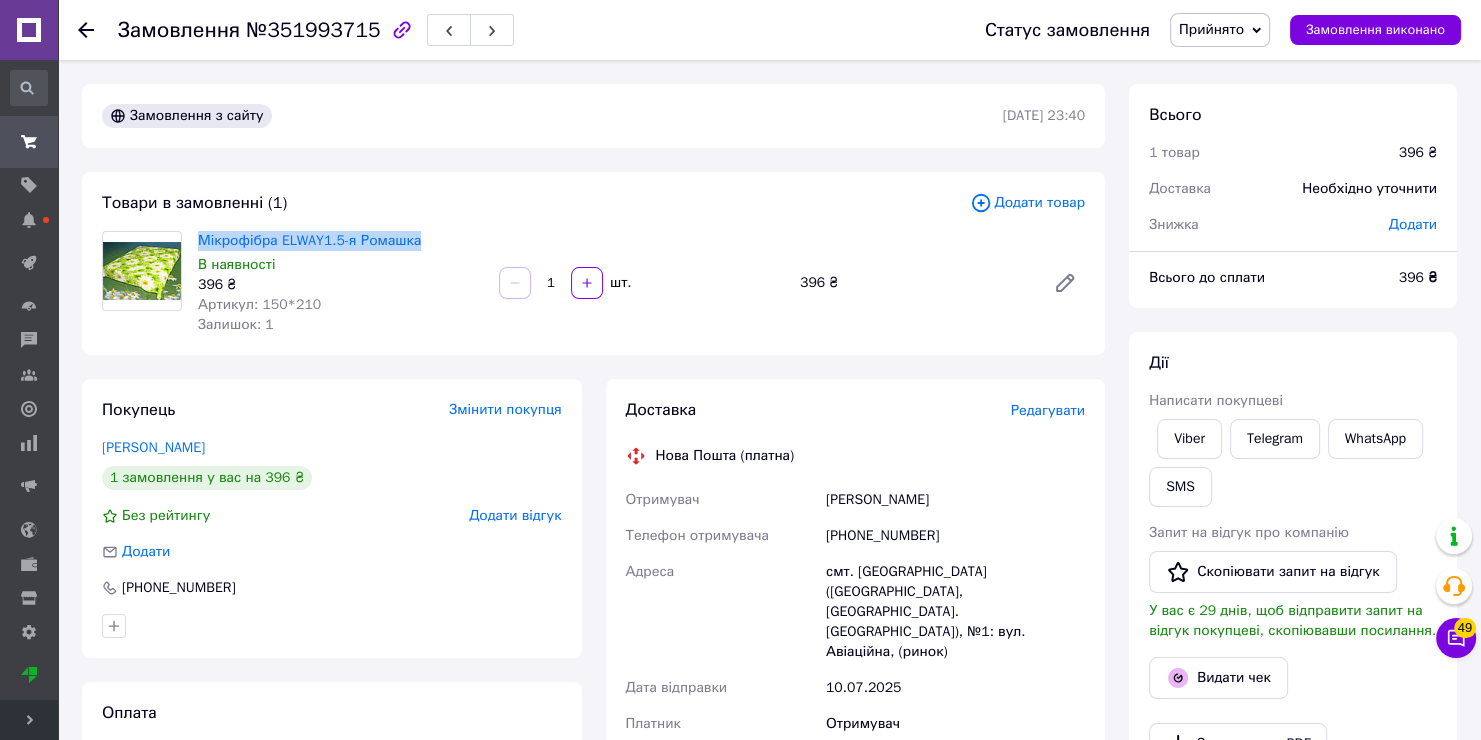 click on "Мікрофібра ELWAY1.5-я Ромашка В наявності 396 ₴ Артикул: 150*210 Залишок: 1" at bounding box center (340, 283) 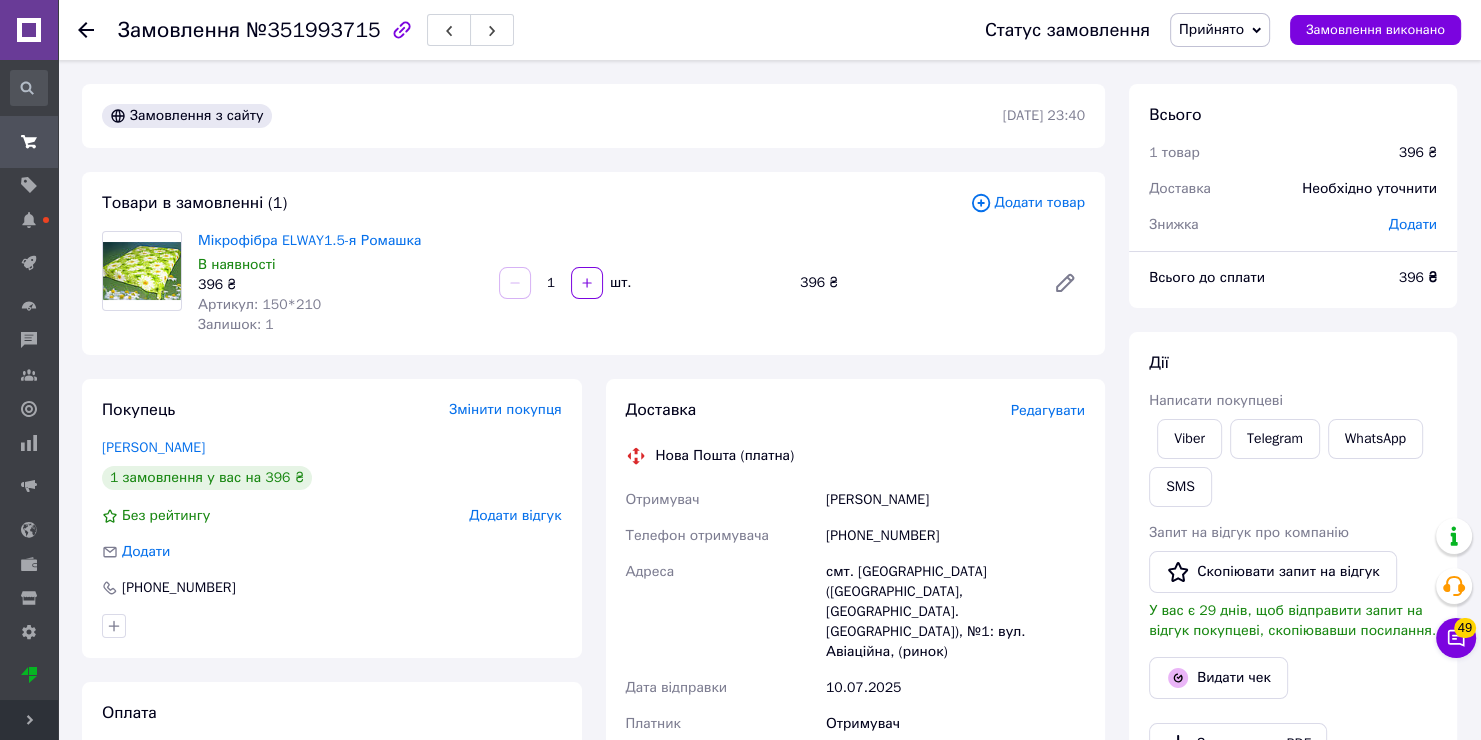 click on "[PHONE_NUMBER]" at bounding box center (955, 536) 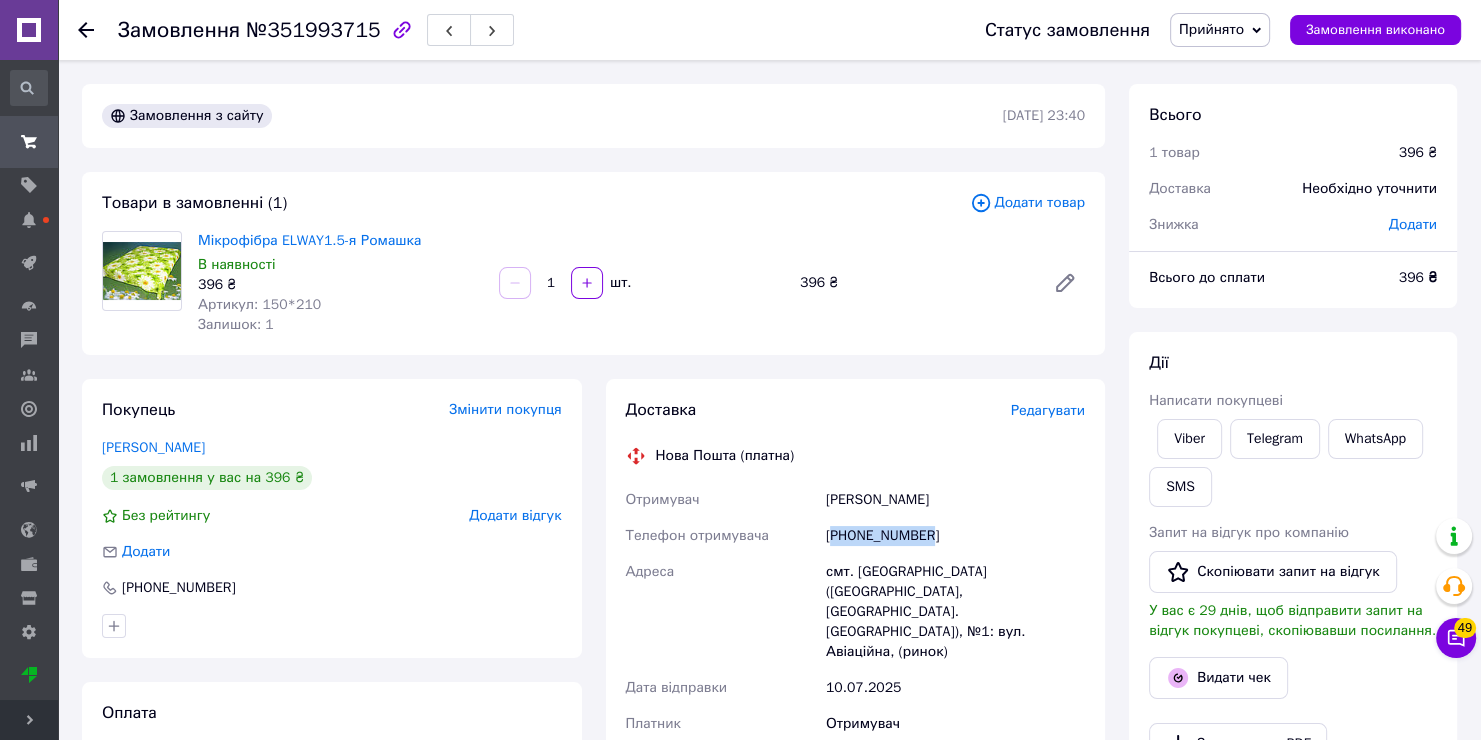 click on "[PHONE_NUMBER]" at bounding box center [955, 536] 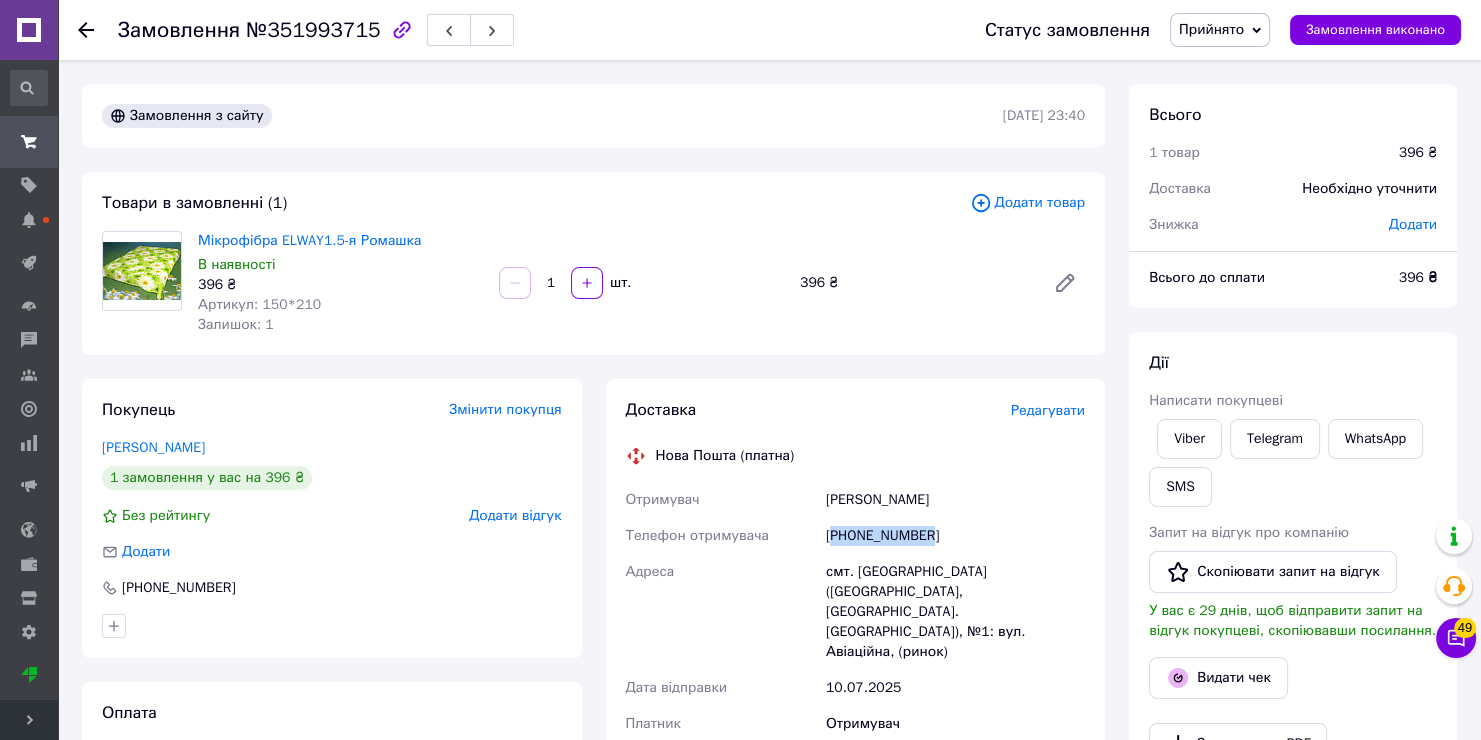 drag, startPoint x: 1015, startPoint y: 500, endPoint x: 766, endPoint y: 496, distance: 249.03212 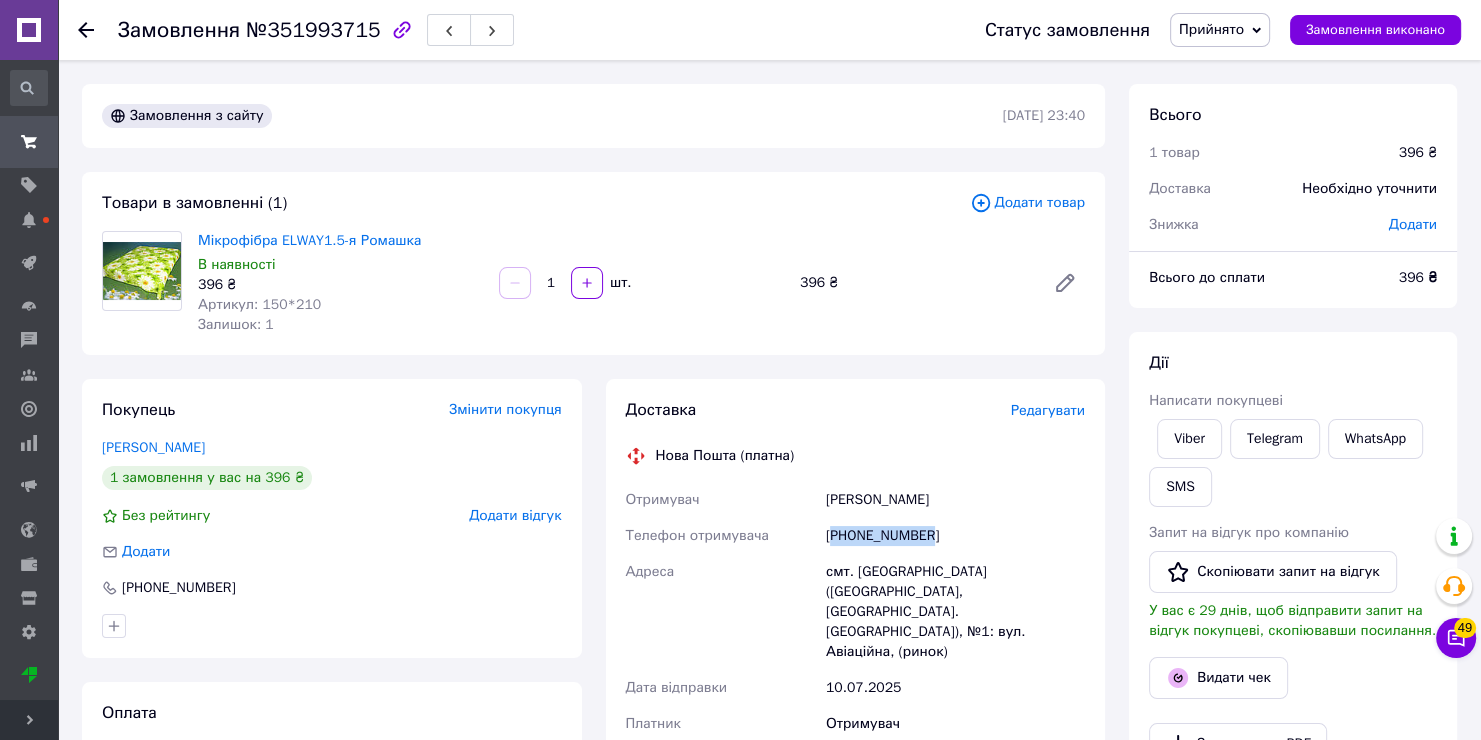 click on "Отримувач [PERSON_NAME] отримувача [PHONE_NUMBER] [GEOGRAPHIC_DATA] смт. [GEOGRAPHIC_DATA] ([GEOGRAPHIC_DATA], [GEOGRAPHIC_DATA]. [GEOGRAPHIC_DATA]), №1: вул. Авіаційна, (ринок) Дата відправки [DATE] Платник Отримувач Оціночна вартість 396 ₴ Сума післяплати 396 ₴ Комісія за післяплату 27.92 ₴ Платник комісії післяплати Отримувач" at bounding box center [856, 684] 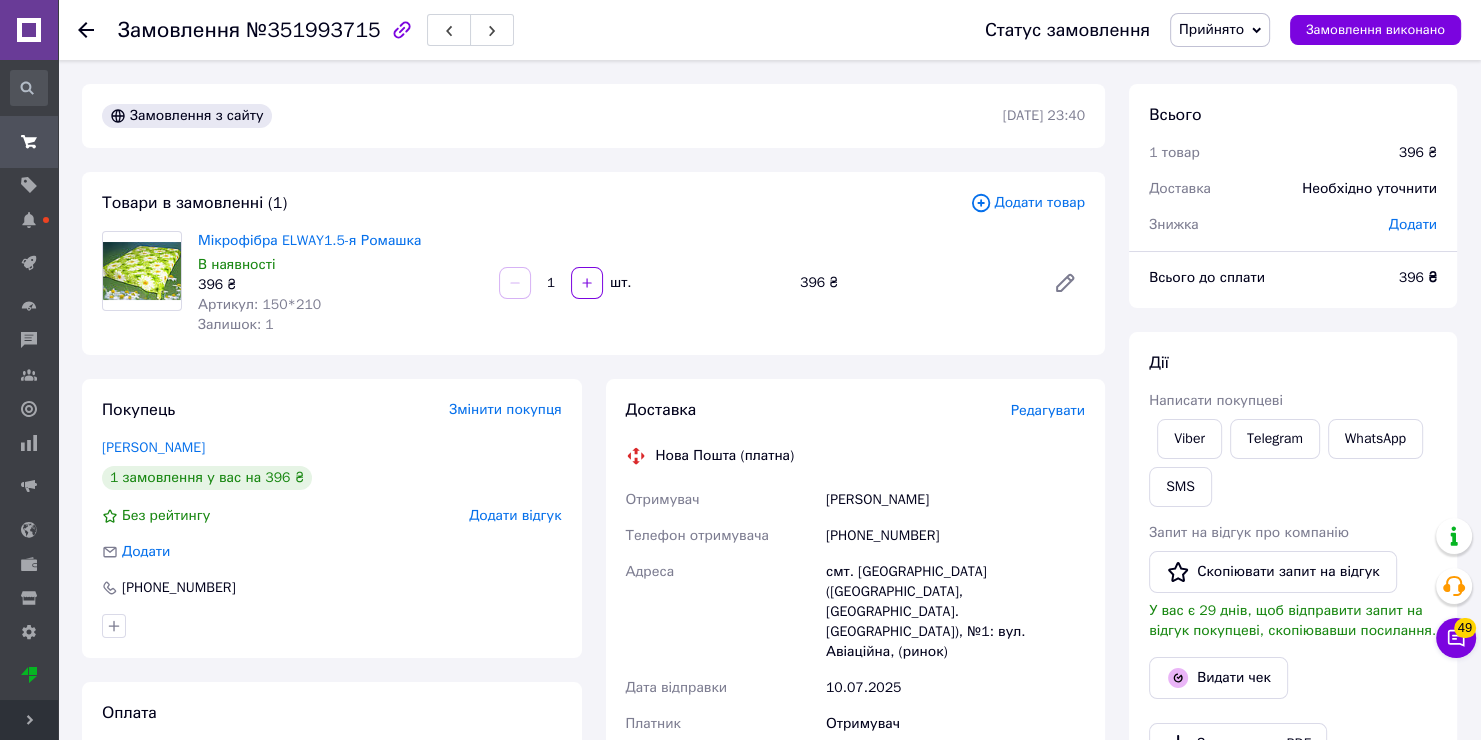 click on "смт. [GEOGRAPHIC_DATA] ([GEOGRAPHIC_DATA], [GEOGRAPHIC_DATA]. [GEOGRAPHIC_DATA]), №1: вул. Авіаційна, (ринок)" at bounding box center (955, 612) 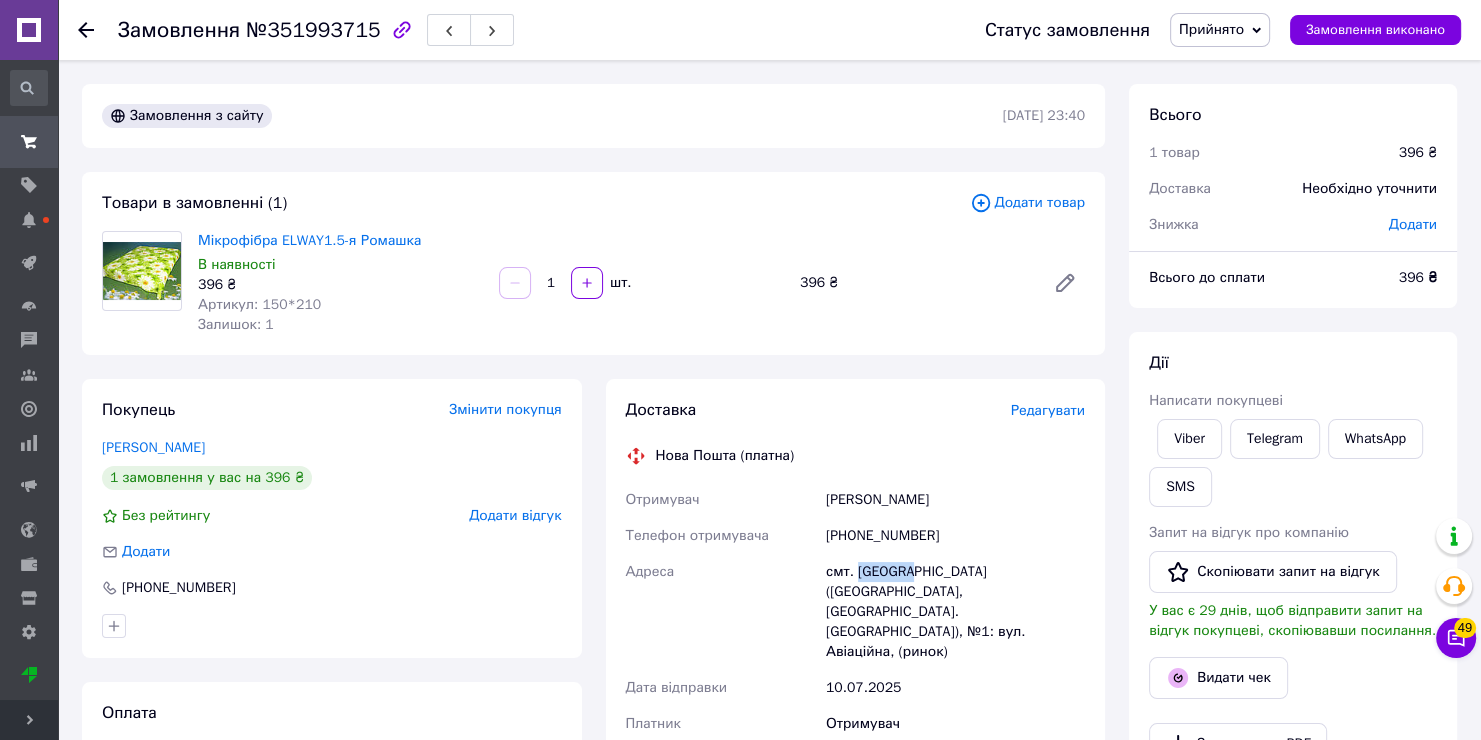 click on "смт. [GEOGRAPHIC_DATA] ([GEOGRAPHIC_DATA], [GEOGRAPHIC_DATA]. [GEOGRAPHIC_DATA]), №1: вул. Авіаційна, (ринок)" at bounding box center (955, 612) 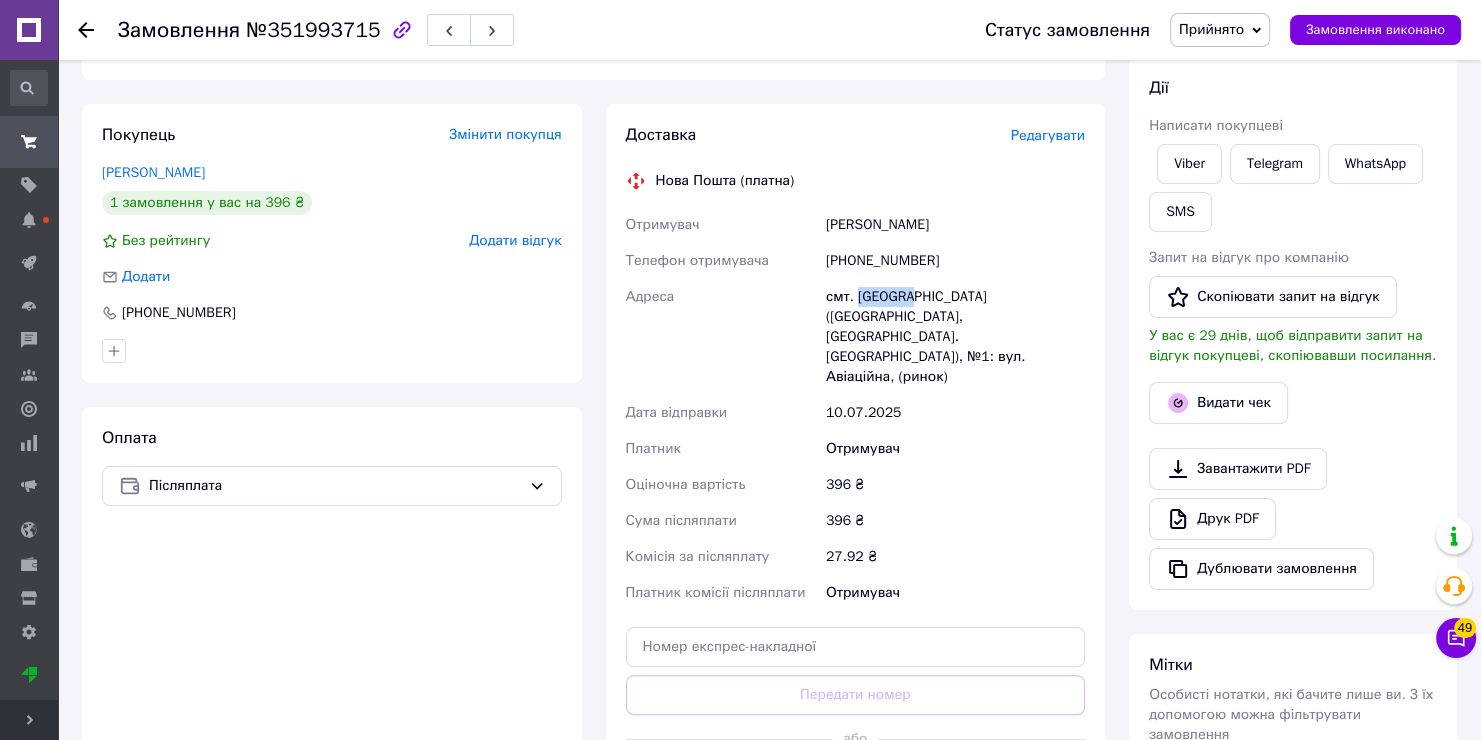 scroll, scrollTop: 300, scrollLeft: 0, axis: vertical 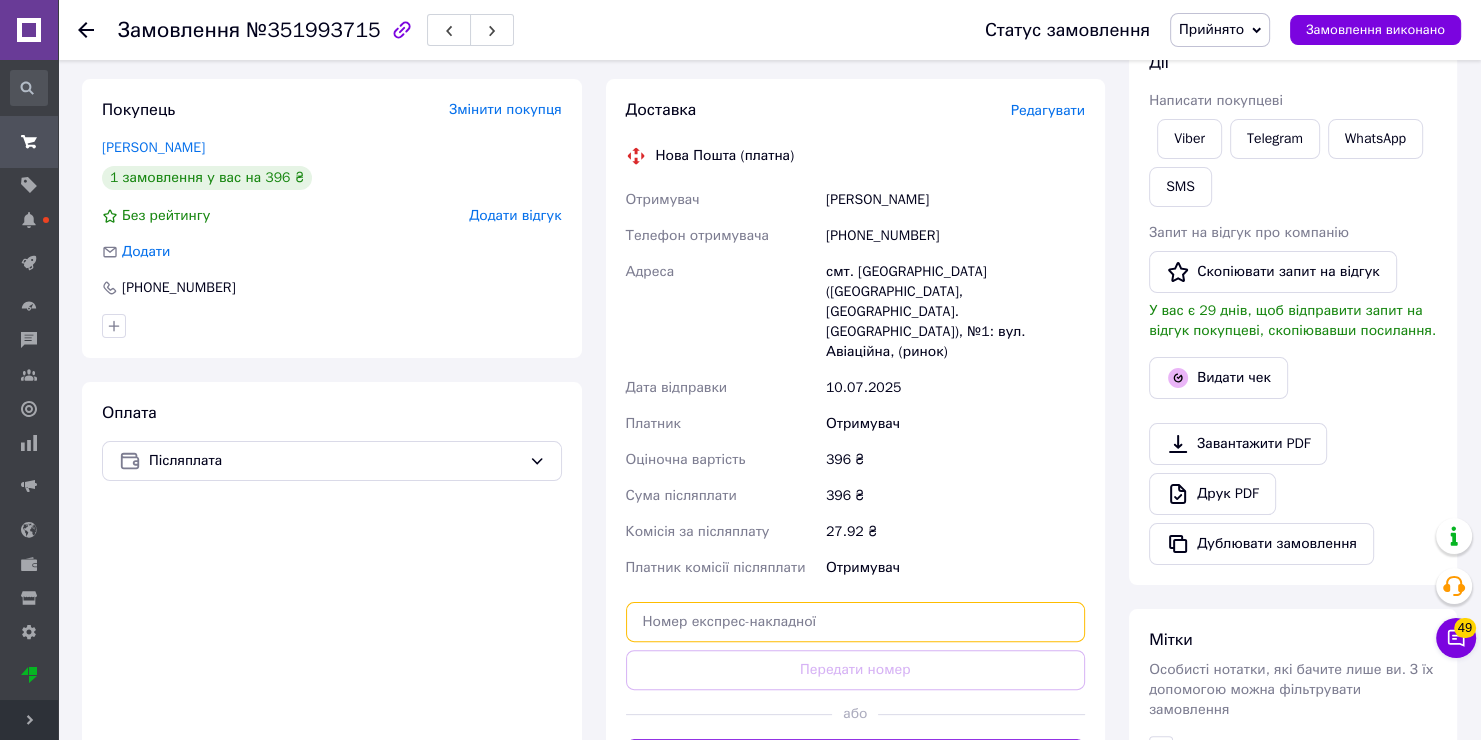 click at bounding box center (856, 622) 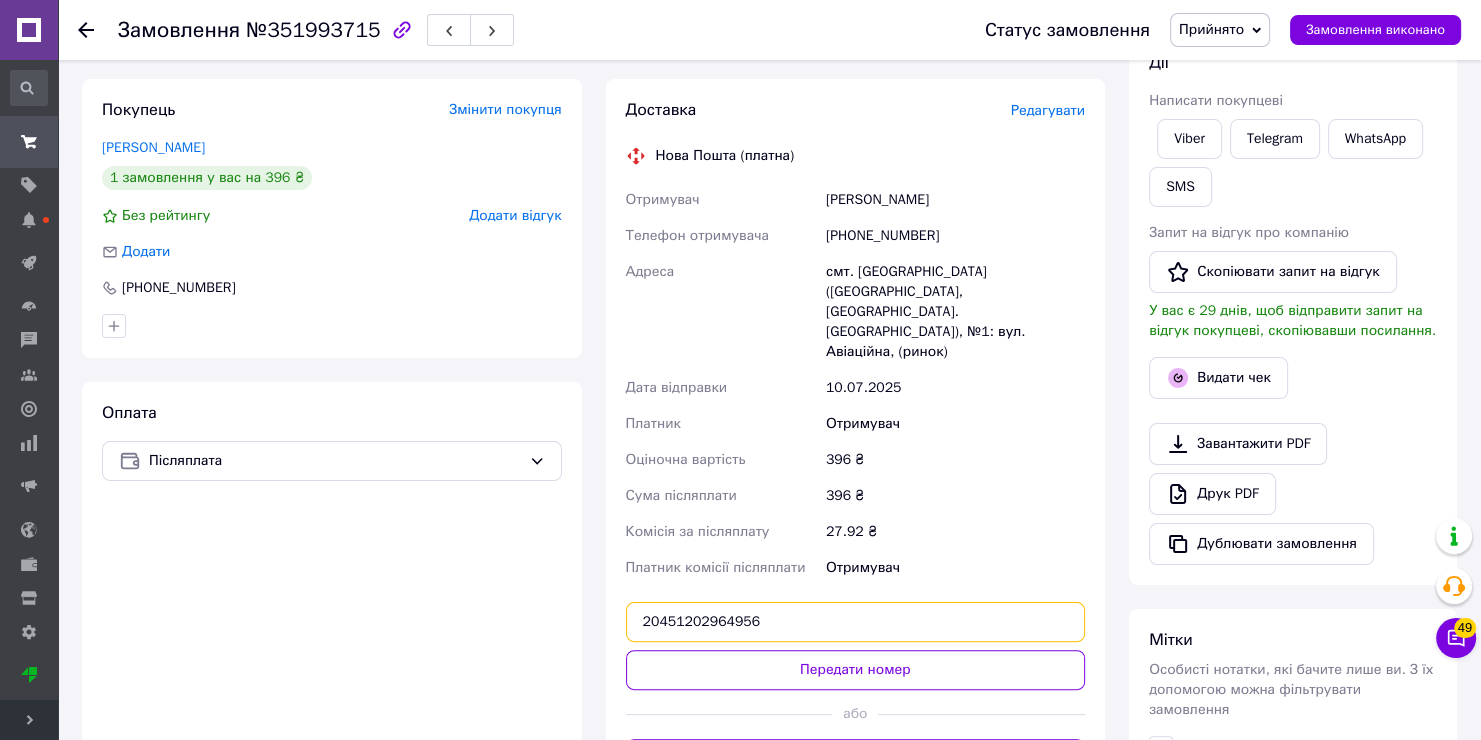 type on "20451202964956" 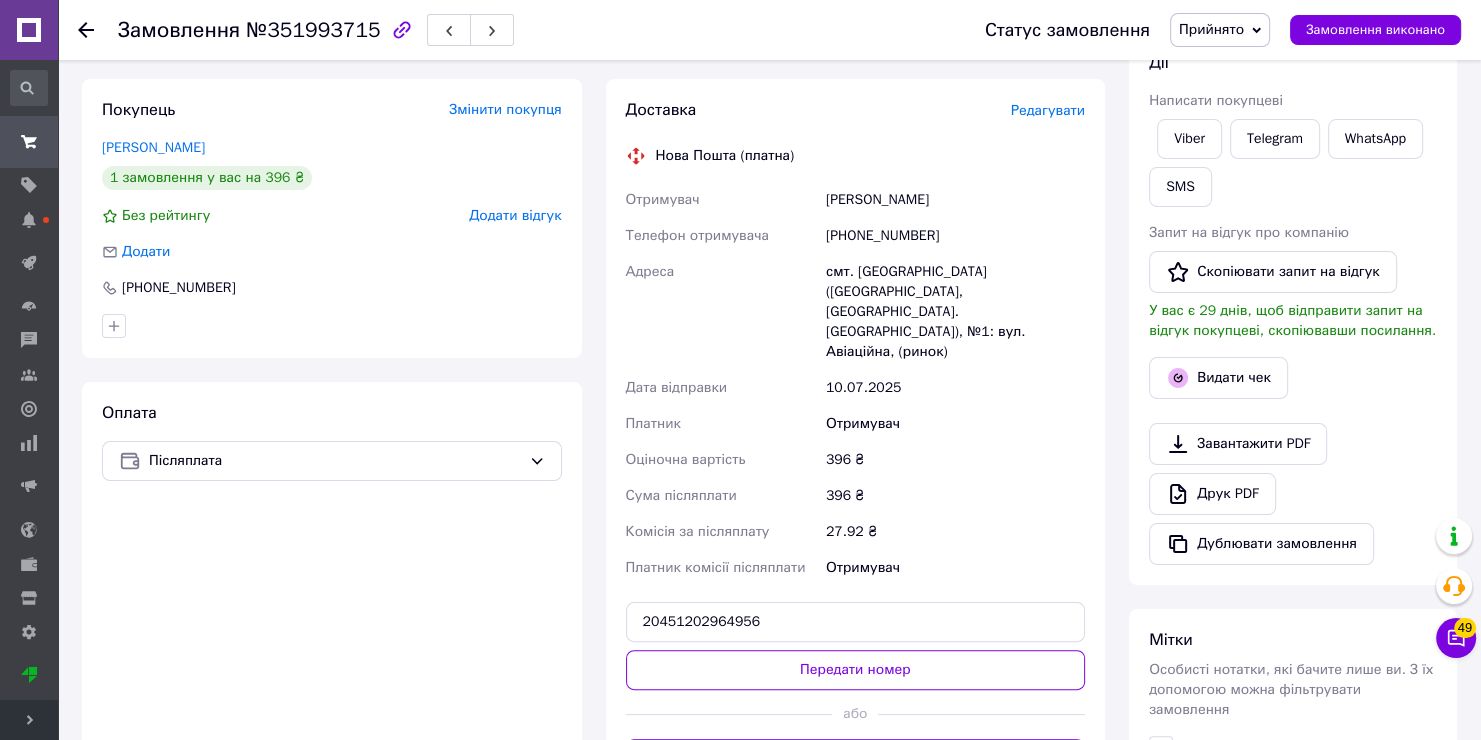 type 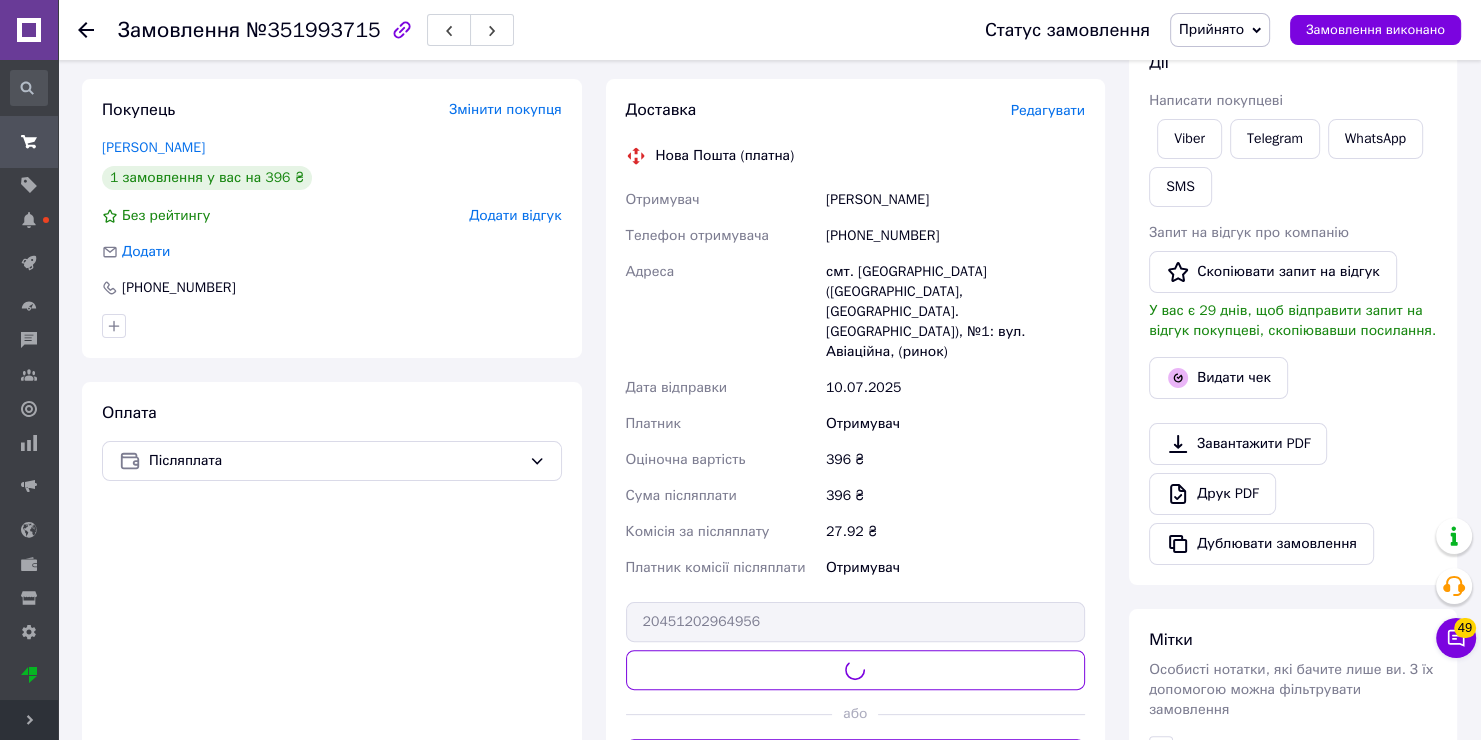 click on "[PHONE_NUMBER]" at bounding box center (955, 236) 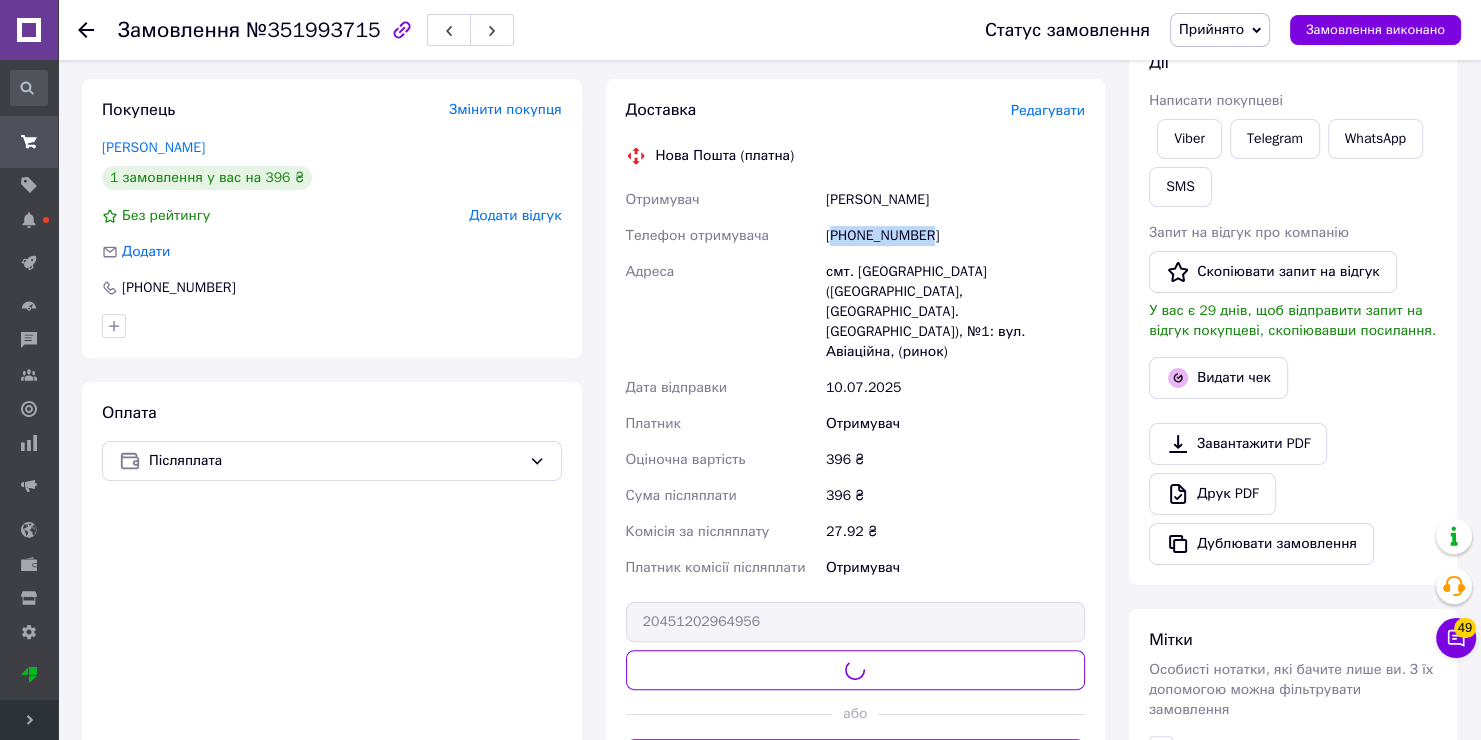 click on "[PHONE_NUMBER]" at bounding box center [955, 236] 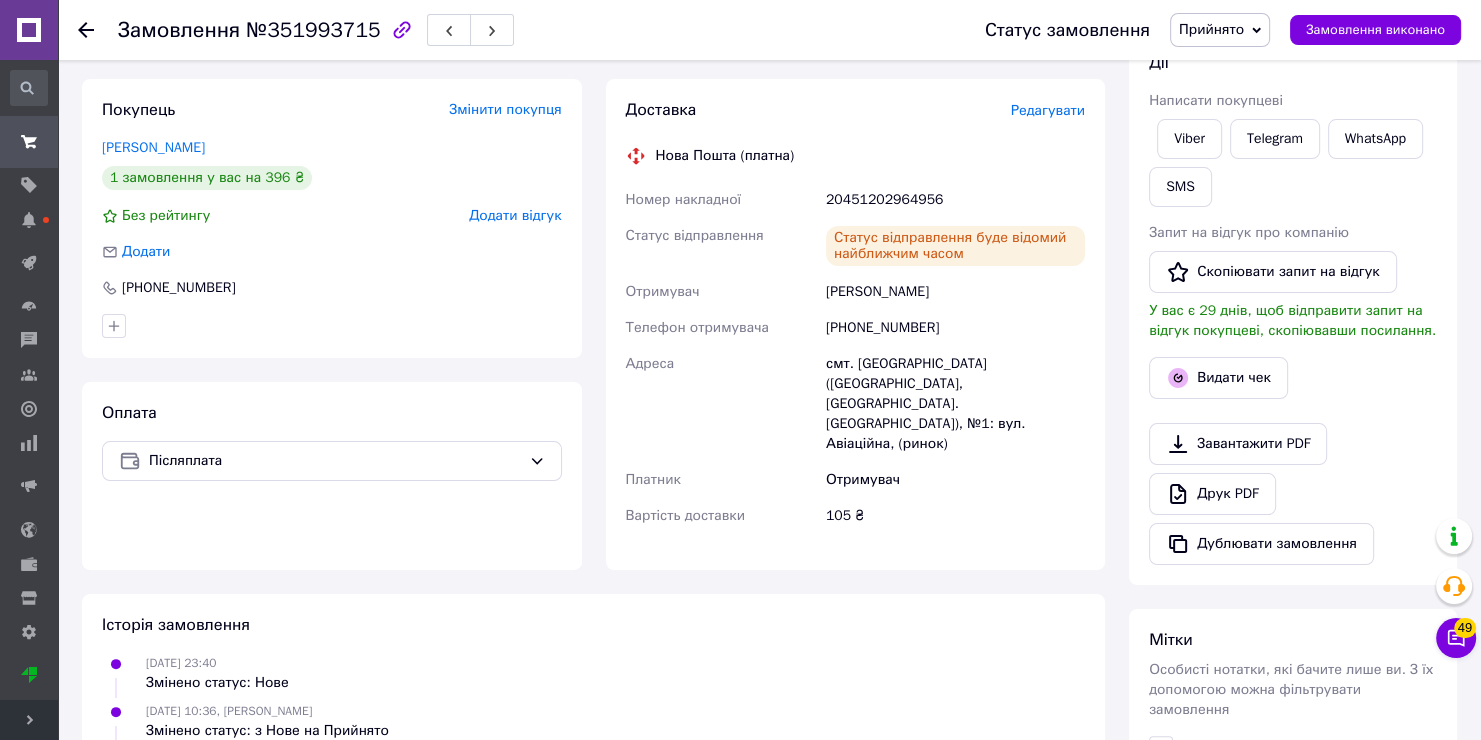 click on "20451202964956" at bounding box center (955, 200) 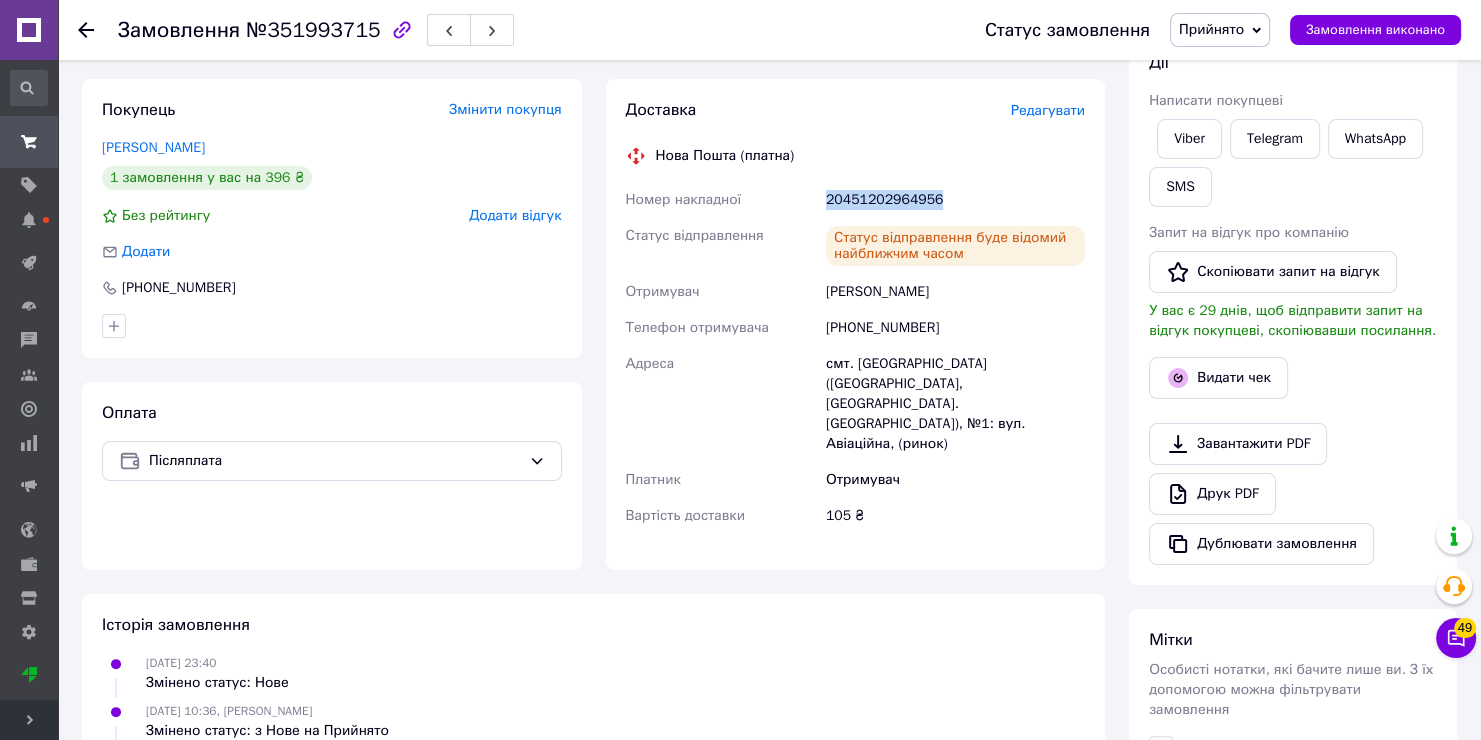 click on "20451202964956" at bounding box center [955, 200] 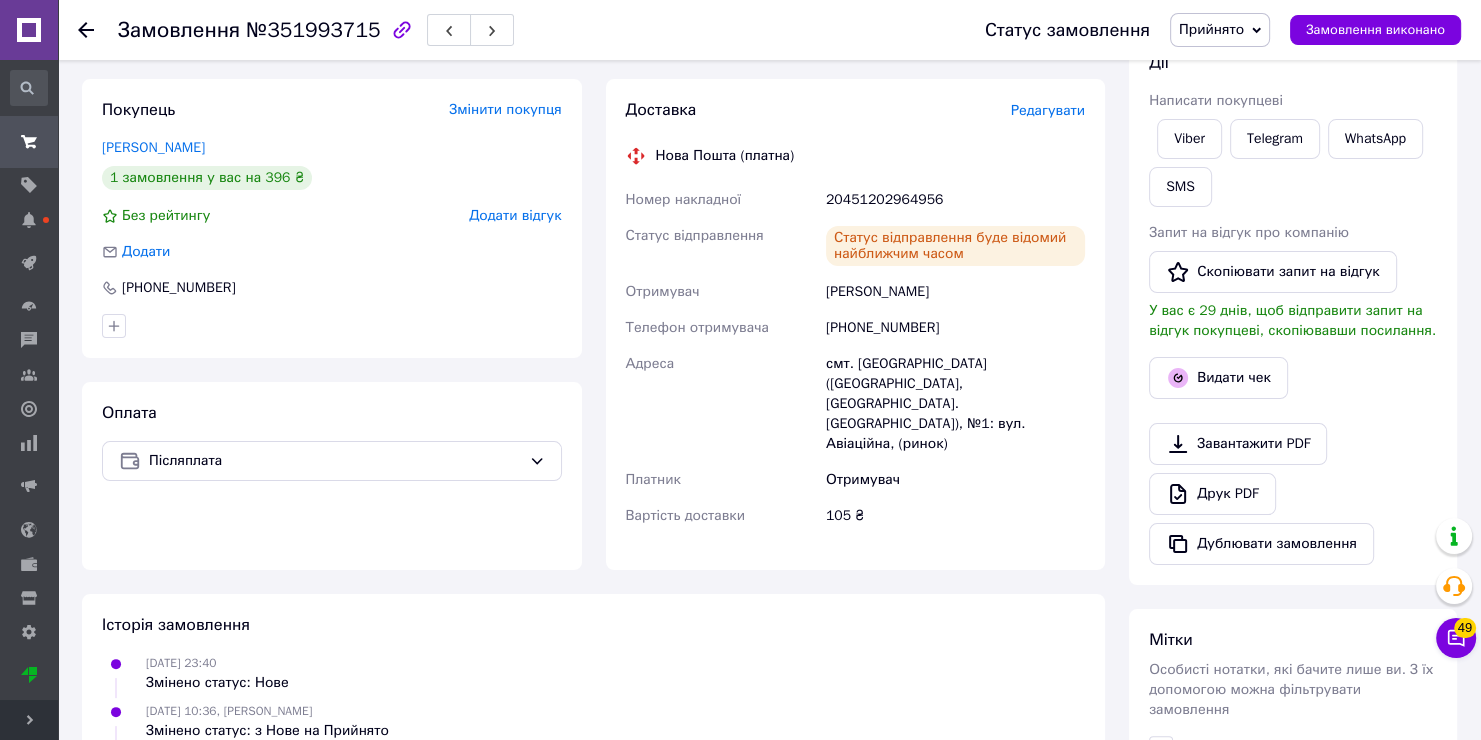 click on "[PERSON_NAME]" at bounding box center [955, 292] 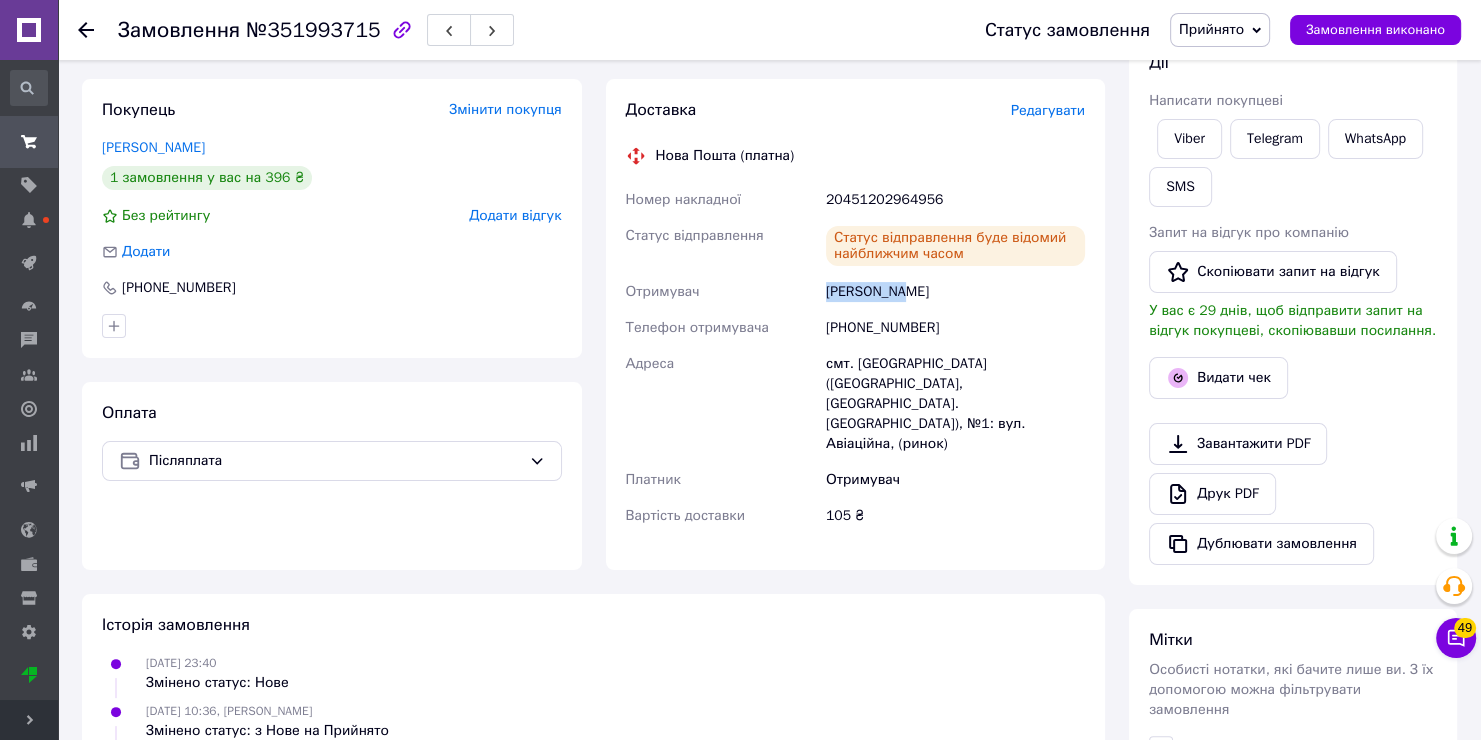 click on "[PERSON_NAME]" at bounding box center [955, 292] 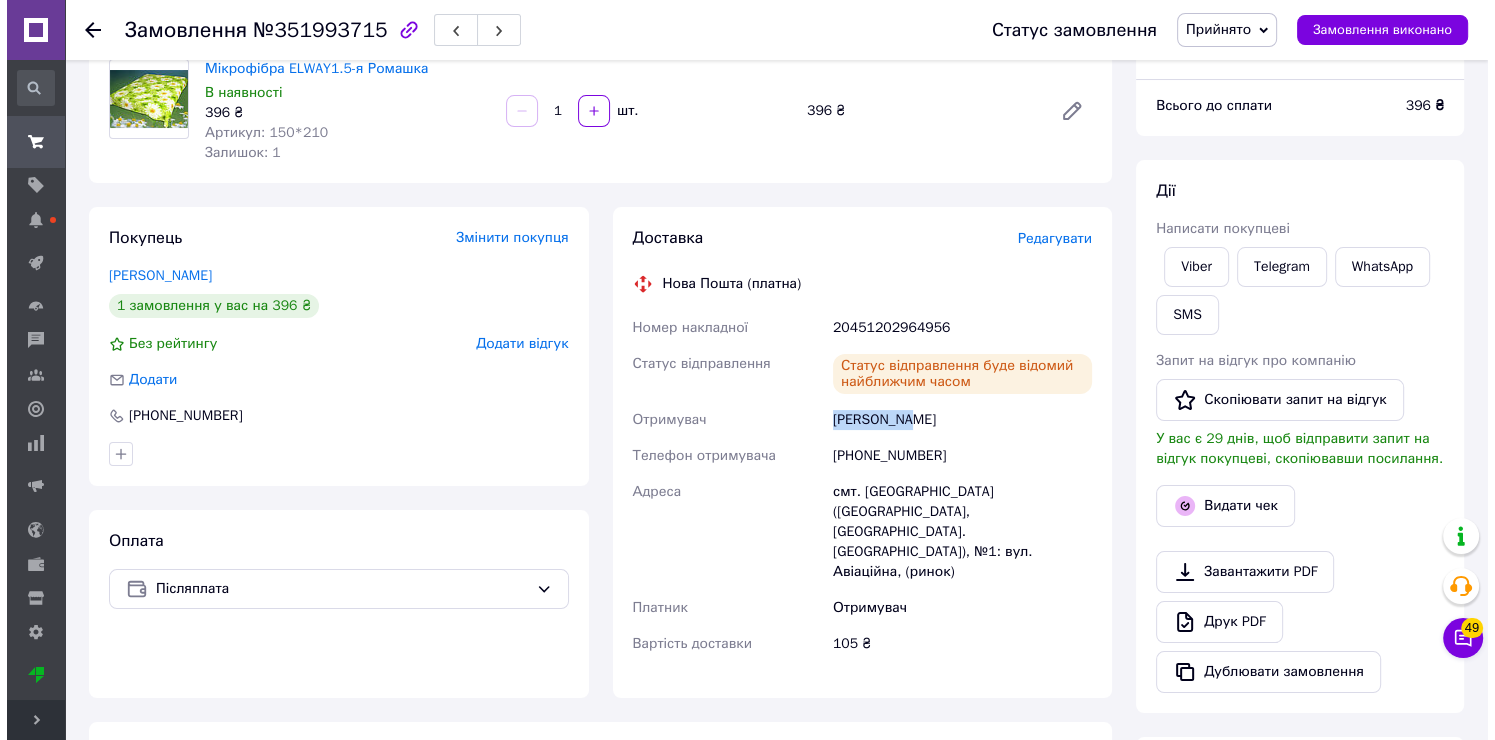 scroll, scrollTop: 0, scrollLeft: 0, axis: both 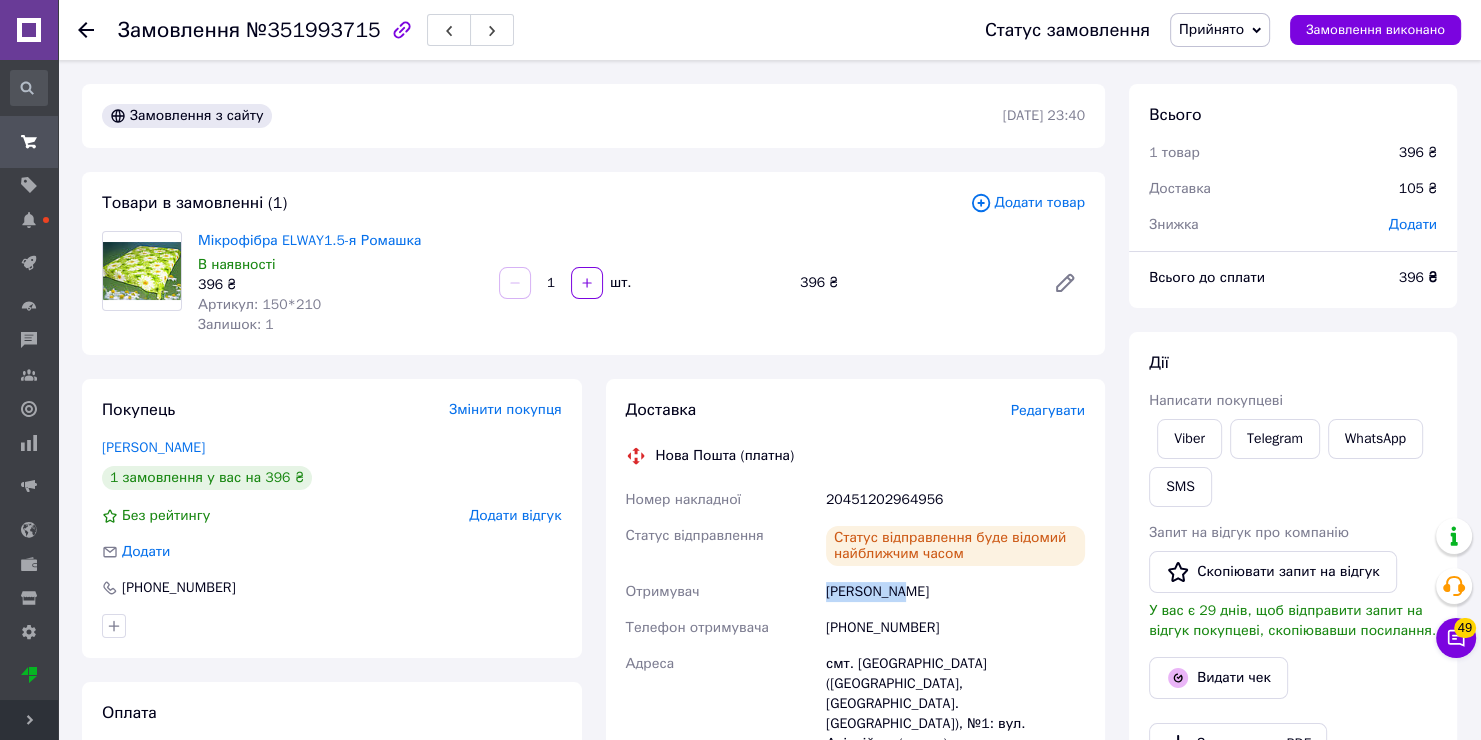 click on "Прийнято" at bounding box center (1220, 30) 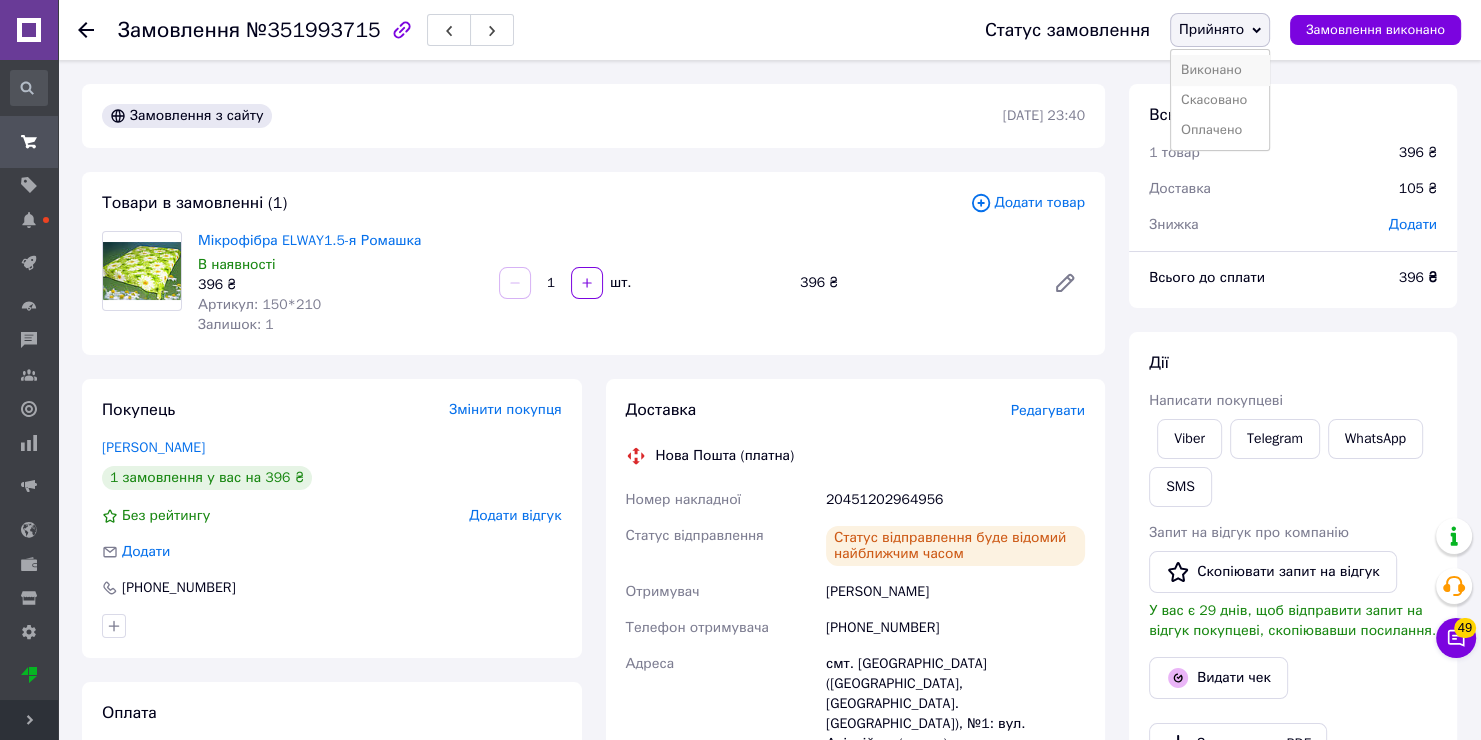 drag, startPoint x: 1243, startPoint y: 63, endPoint x: 1235, endPoint y: 105, distance: 42.755116 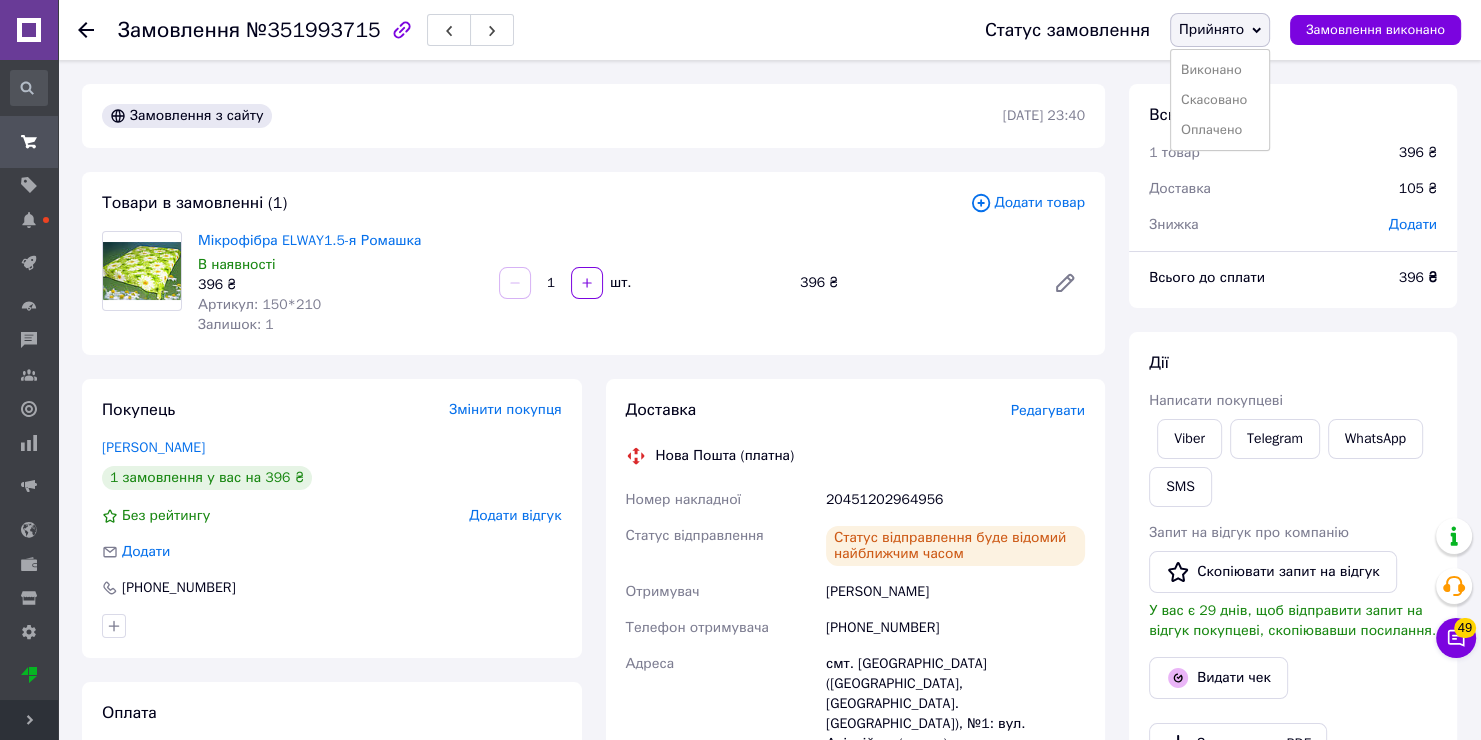 click on "Виконано" at bounding box center [1220, 70] 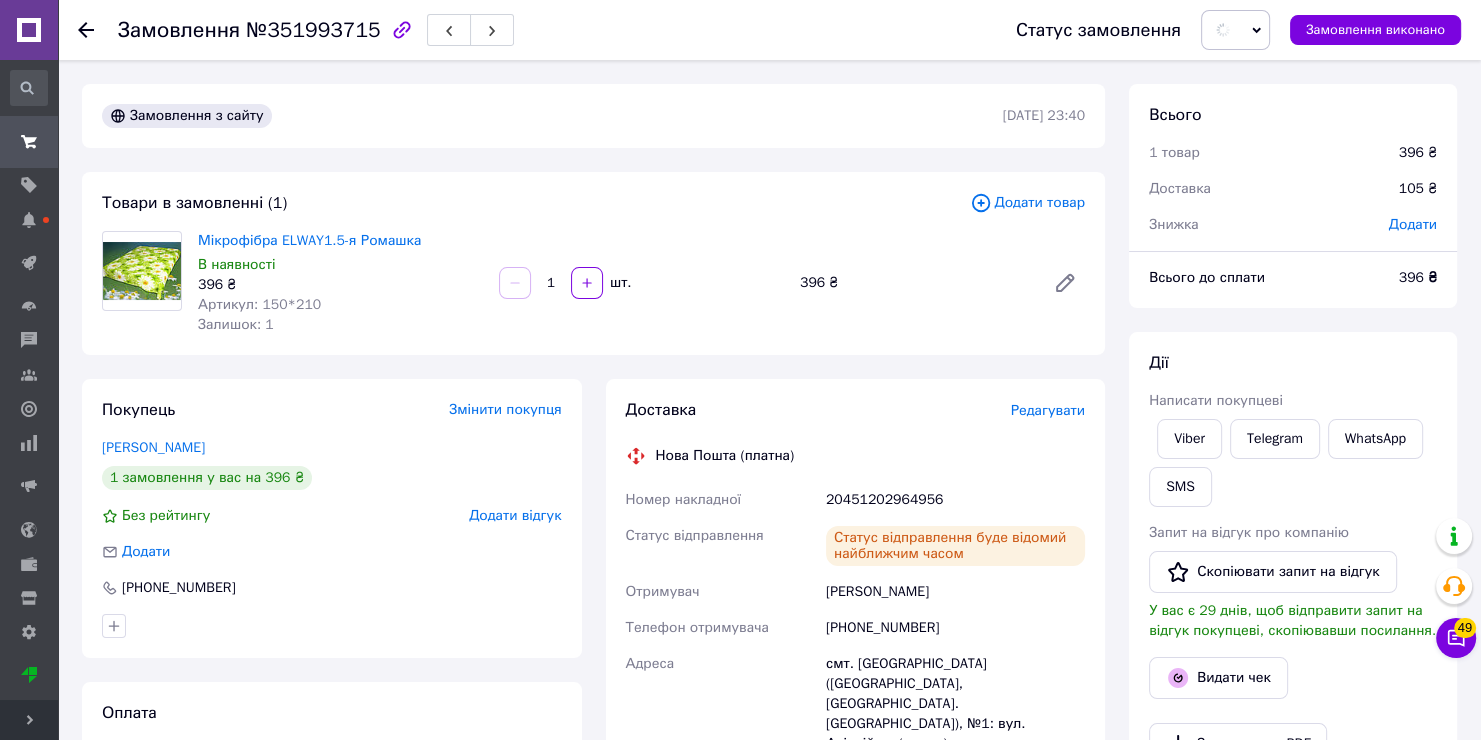 click on "Видати чек" at bounding box center [1293, 678] 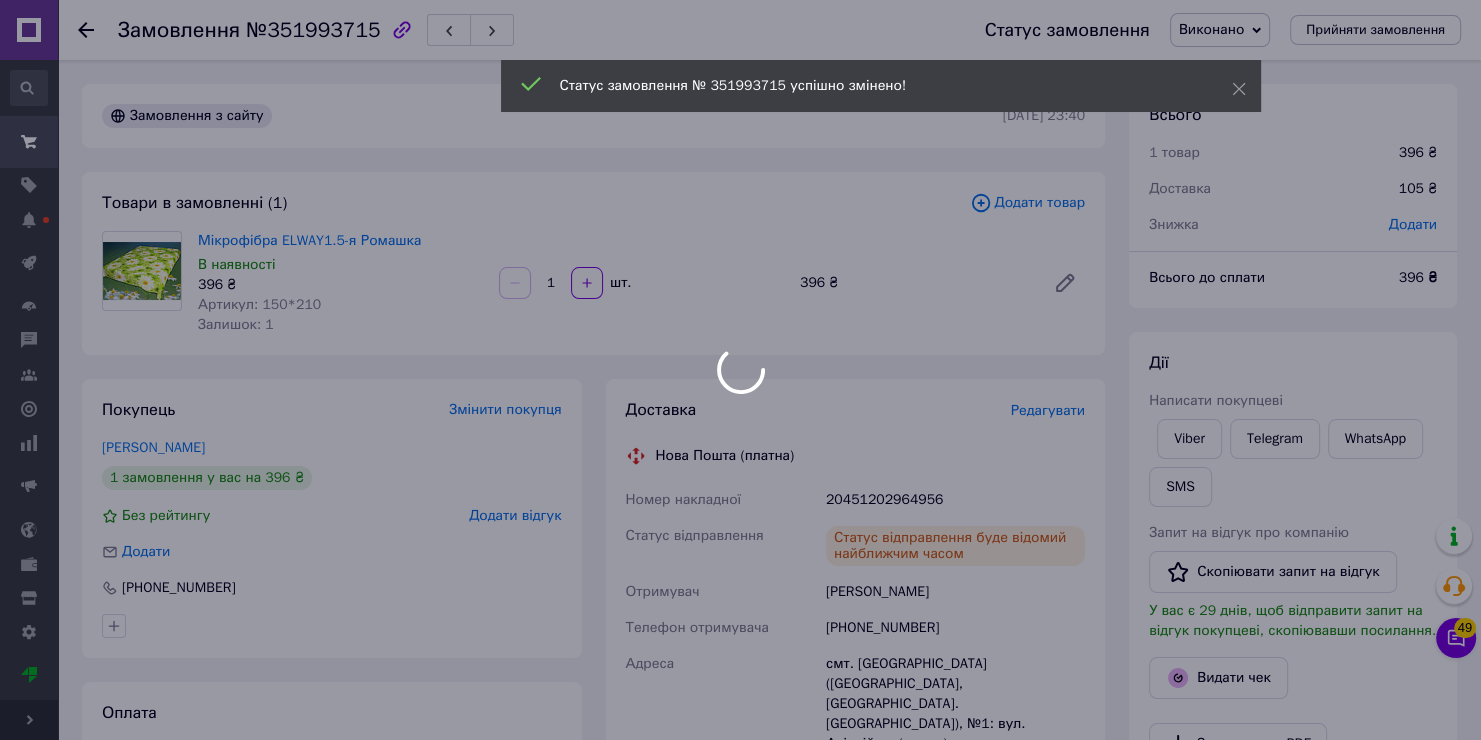drag, startPoint x: 1192, startPoint y: 668, endPoint x: 1015, endPoint y: 567, distance: 203.78911 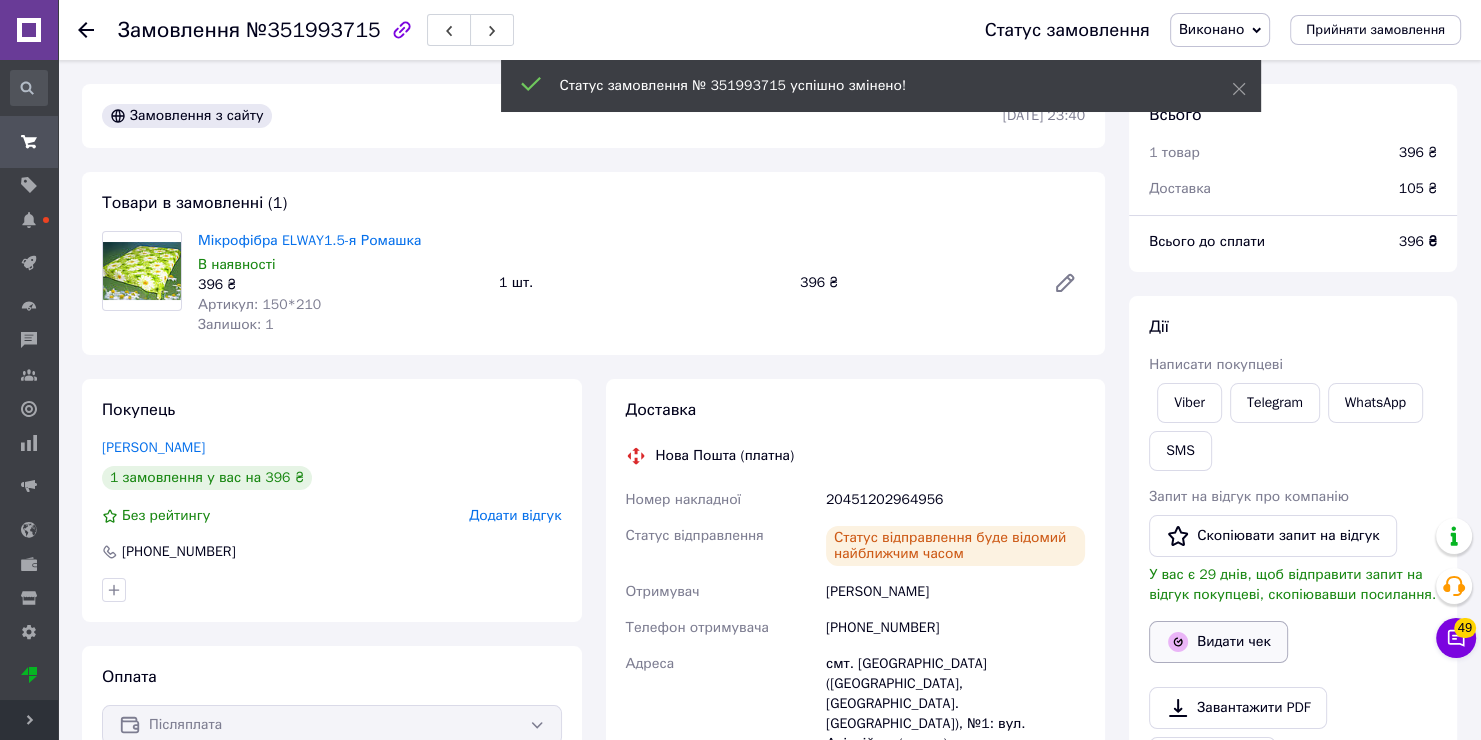 click on "Видати чек" at bounding box center (1218, 642) 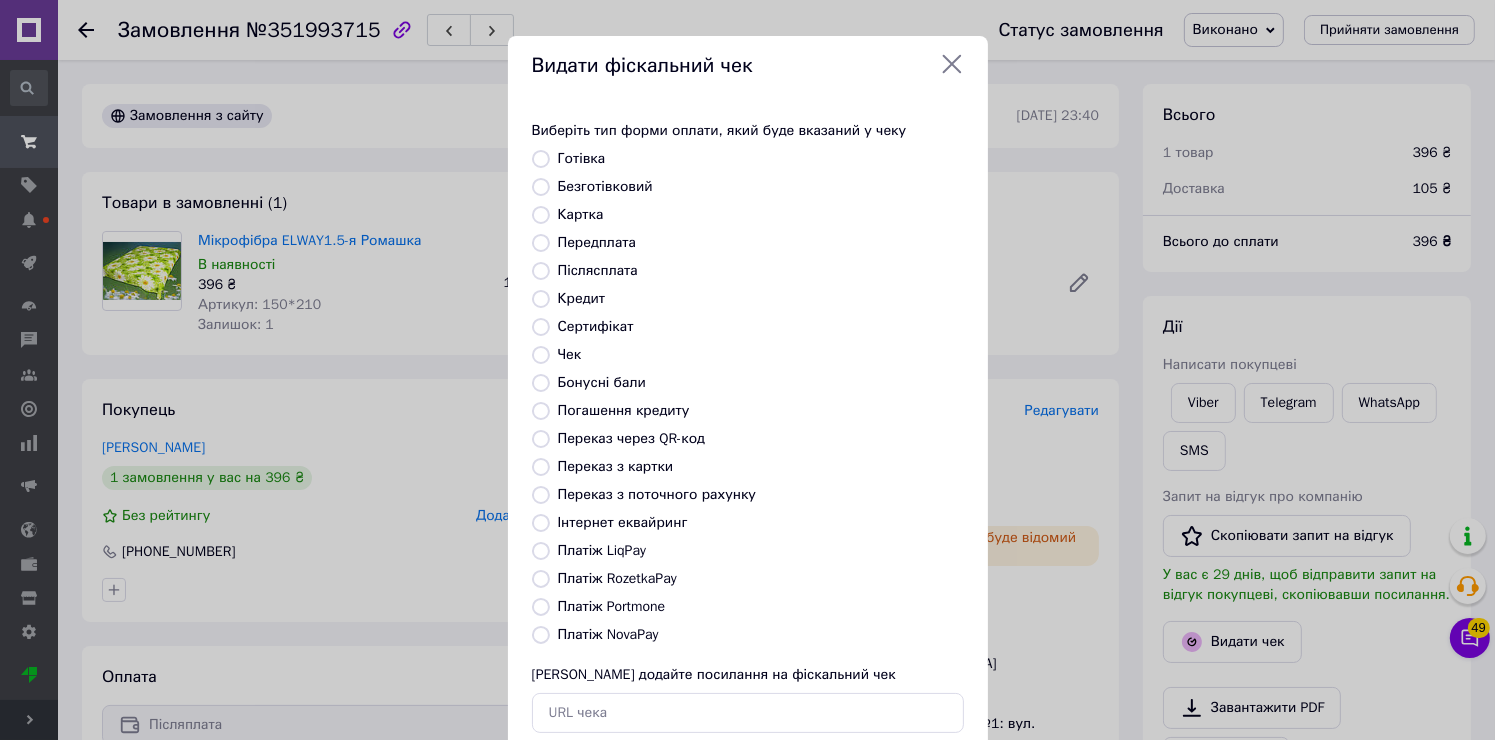 click at bounding box center [541, 159] 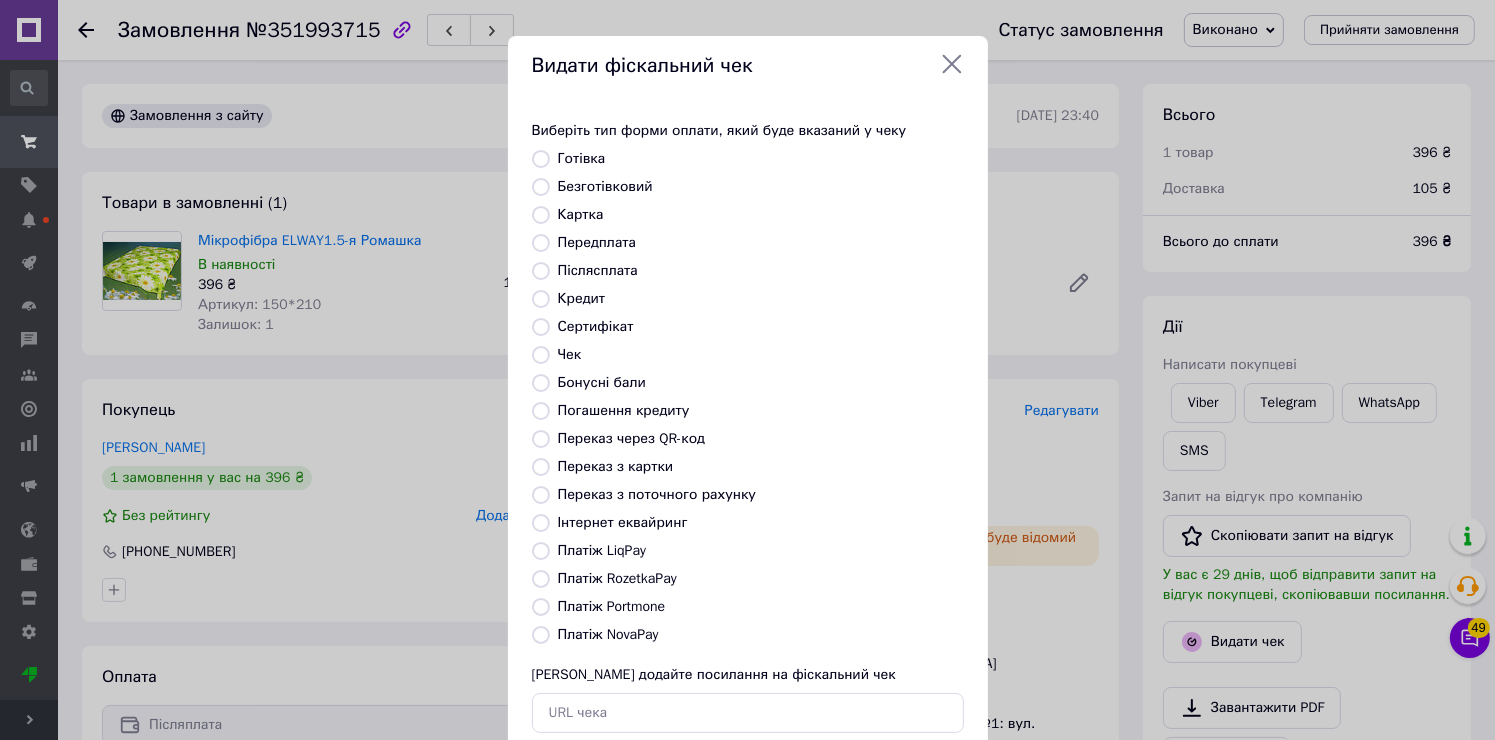 click on "Готівка" at bounding box center [541, 159] 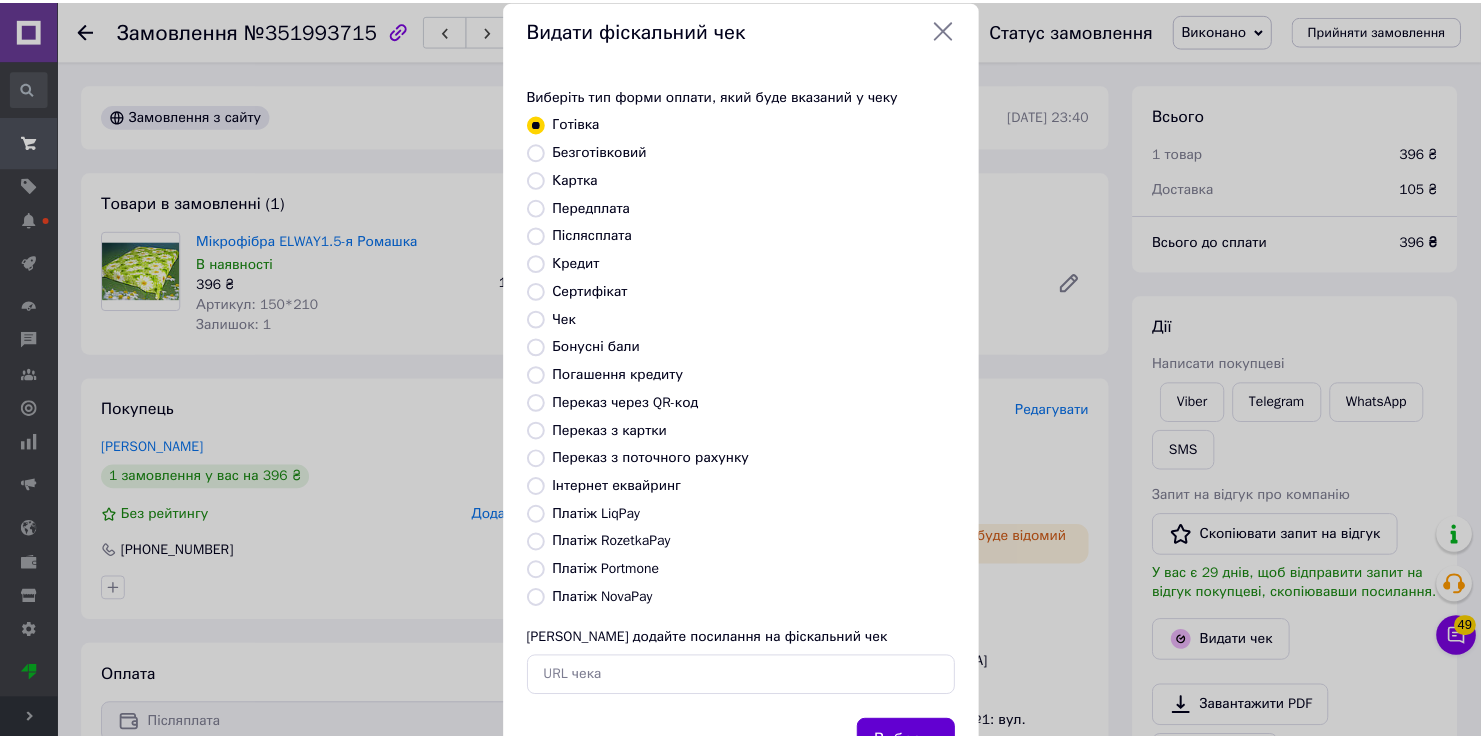 scroll, scrollTop: 118, scrollLeft: 0, axis: vertical 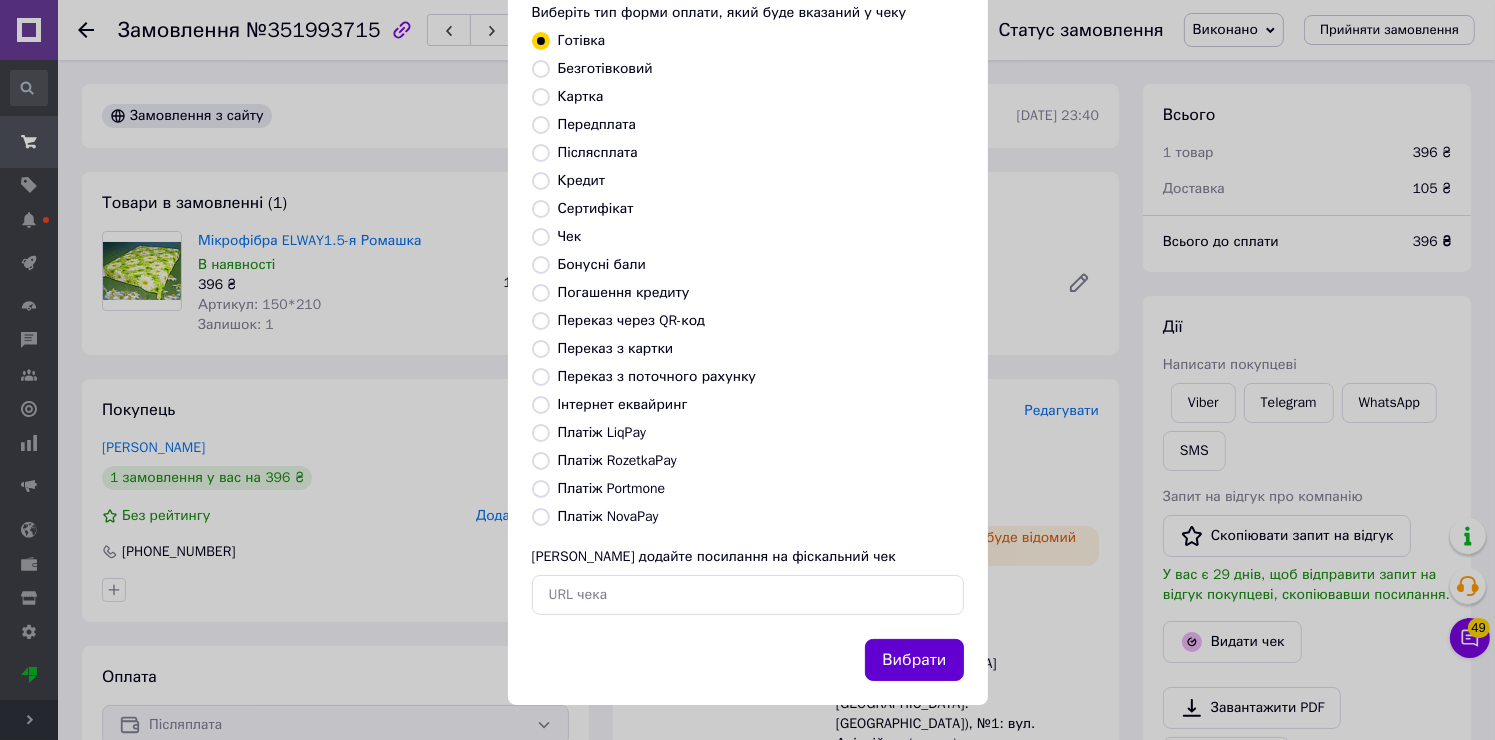 drag, startPoint x: 937, startPoint y: 662, endPoint x: 1119, endPoint y: 525, distance: 227.80035 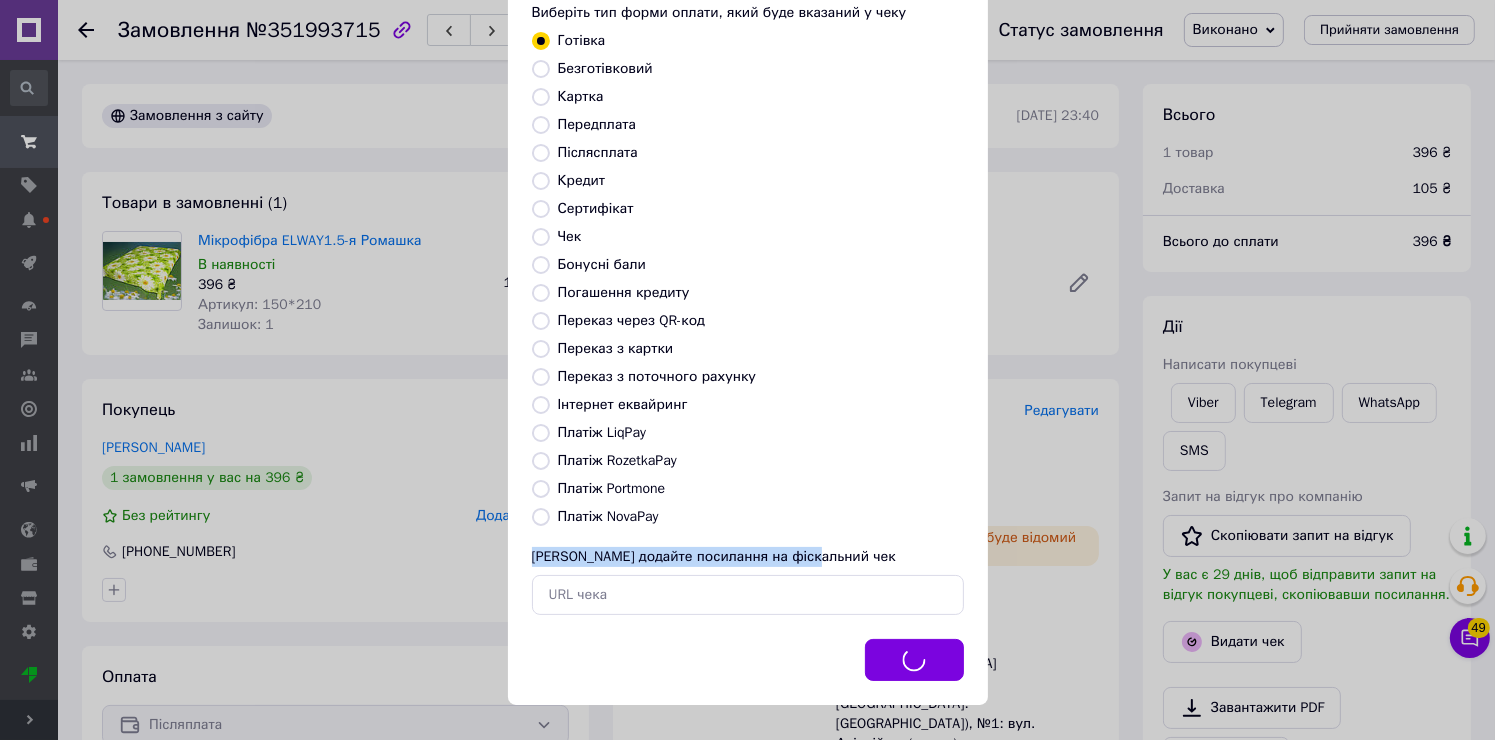 drag, startPoint x: 1119, startPoint y: 525, endPoint x: 1119, endPoint y: 514, distance: 11 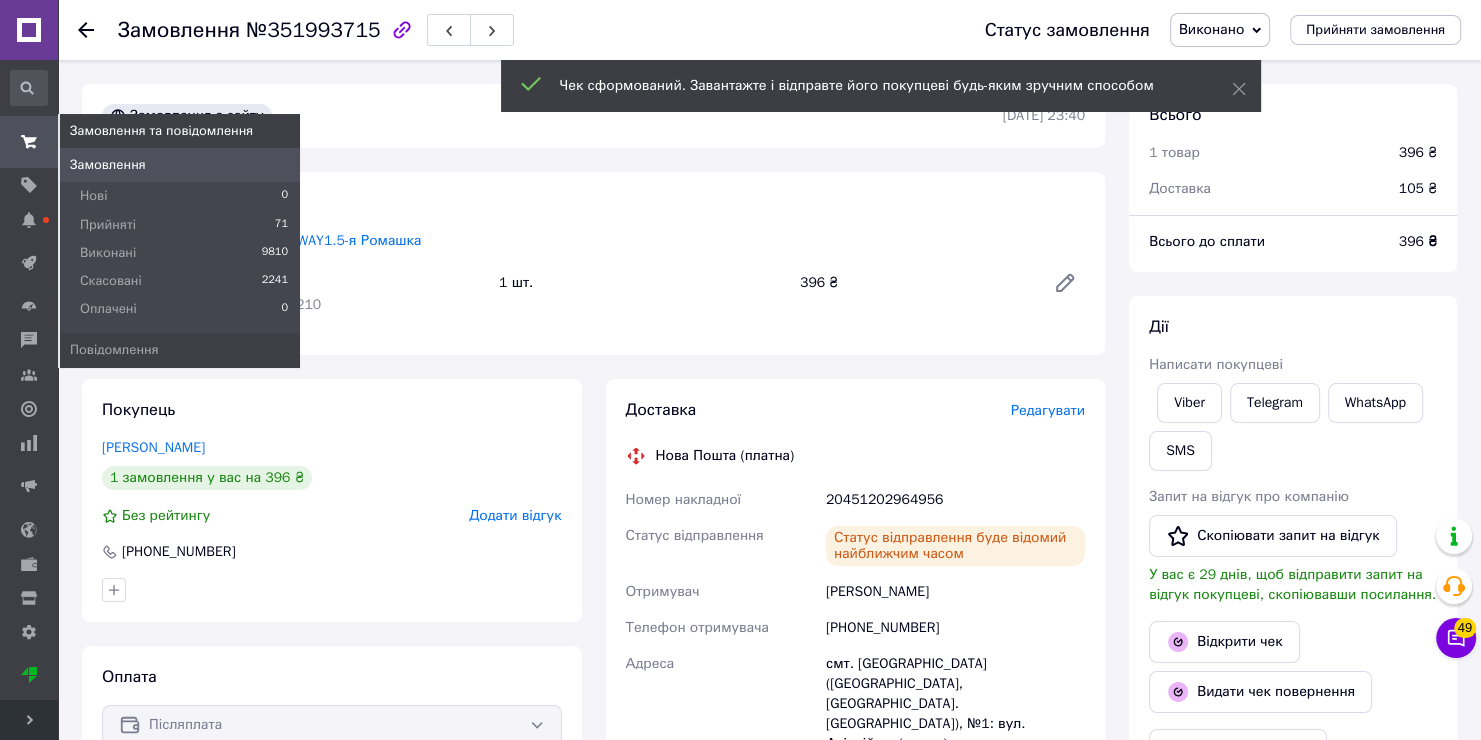 click on "Замовлення" at bounding box center [108, 165] 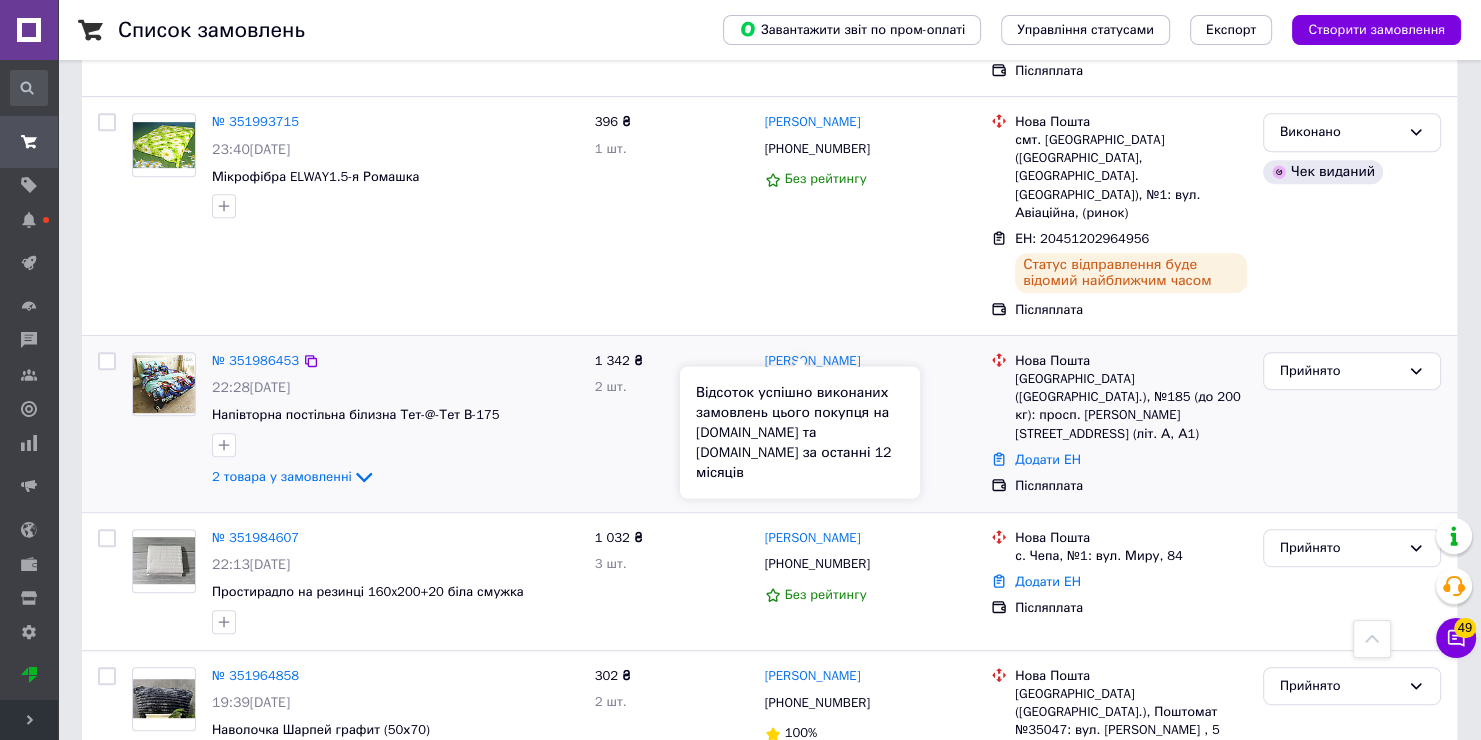 scroll, scrollTop: 900, scrollLeft: 0, axis: vertical 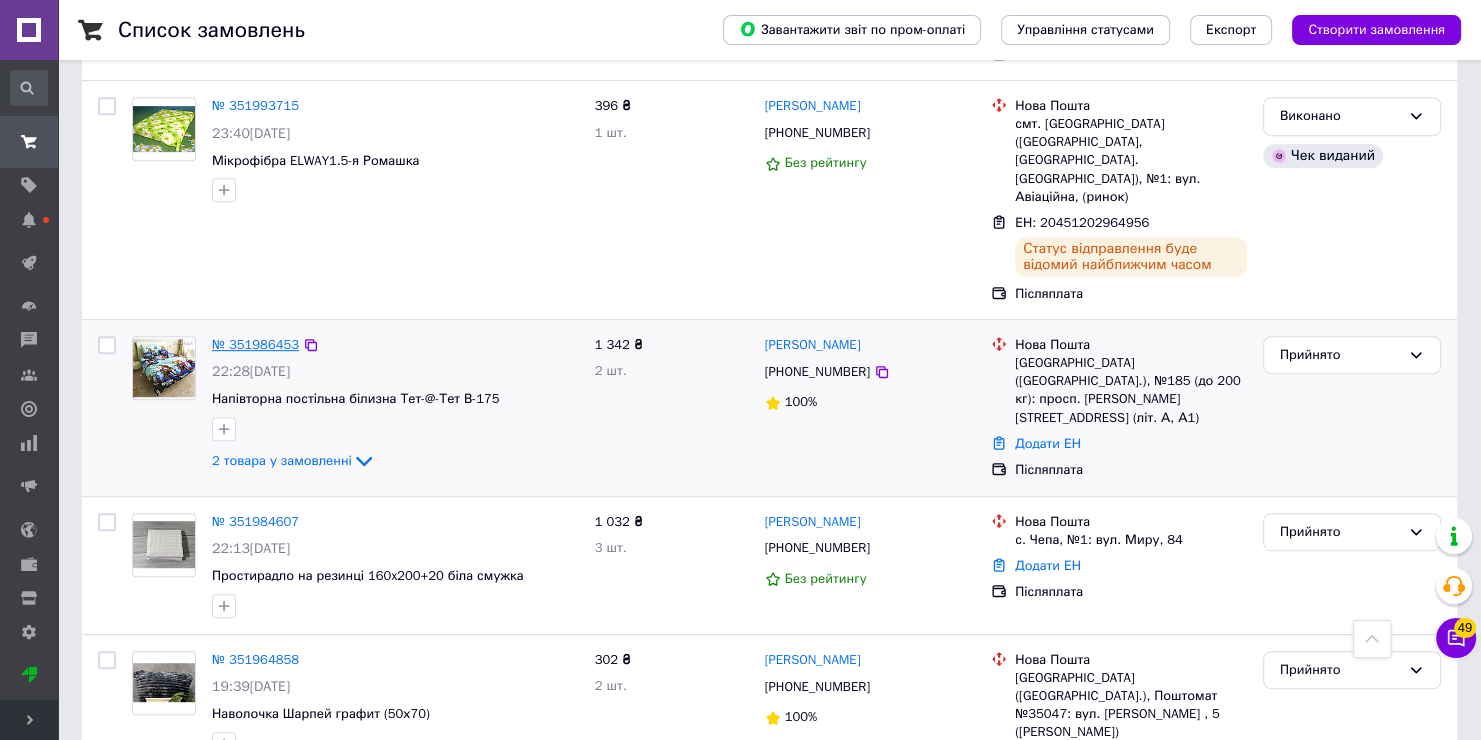 click on "№ 351986453" at bounding box center (255, 344) 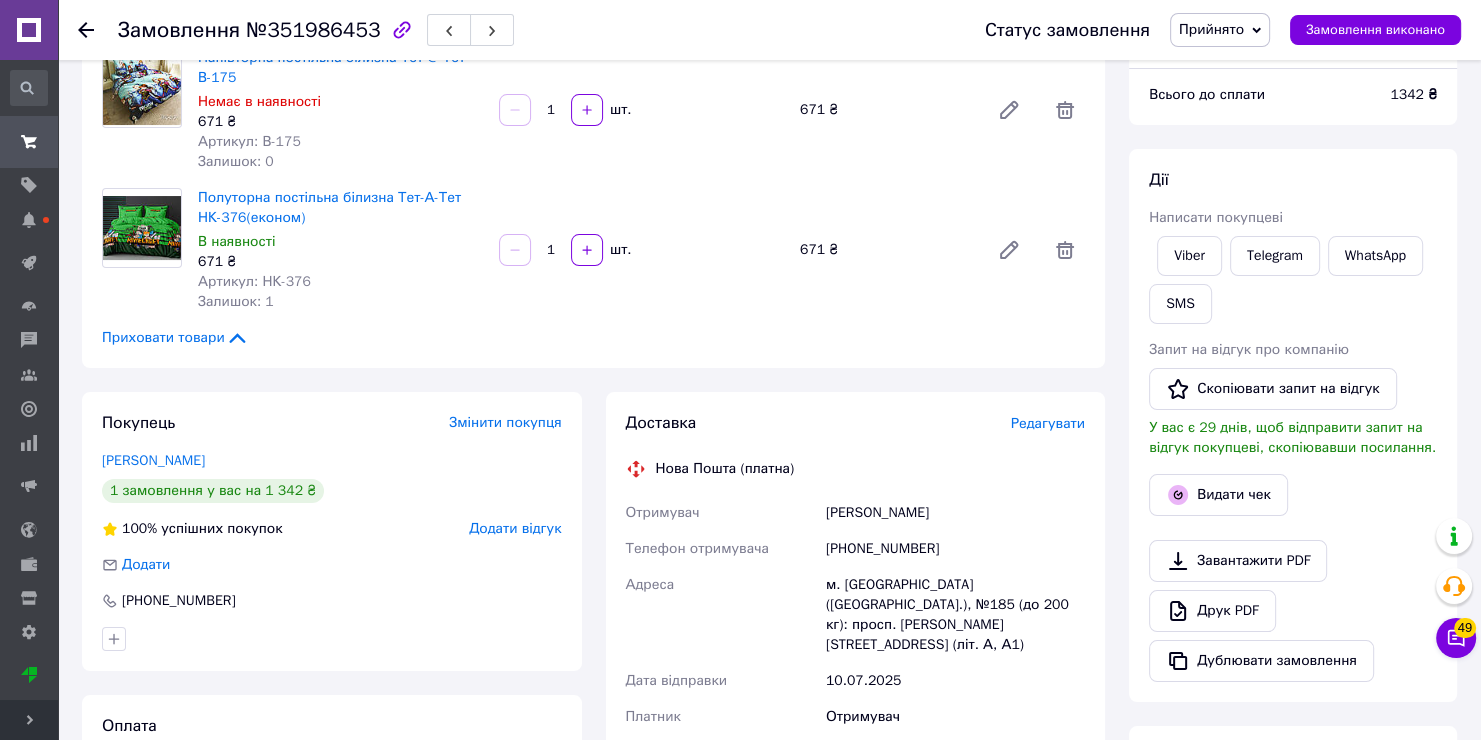 scroll, scrollTop: 129, scrollLeft: 0, axis: vertical 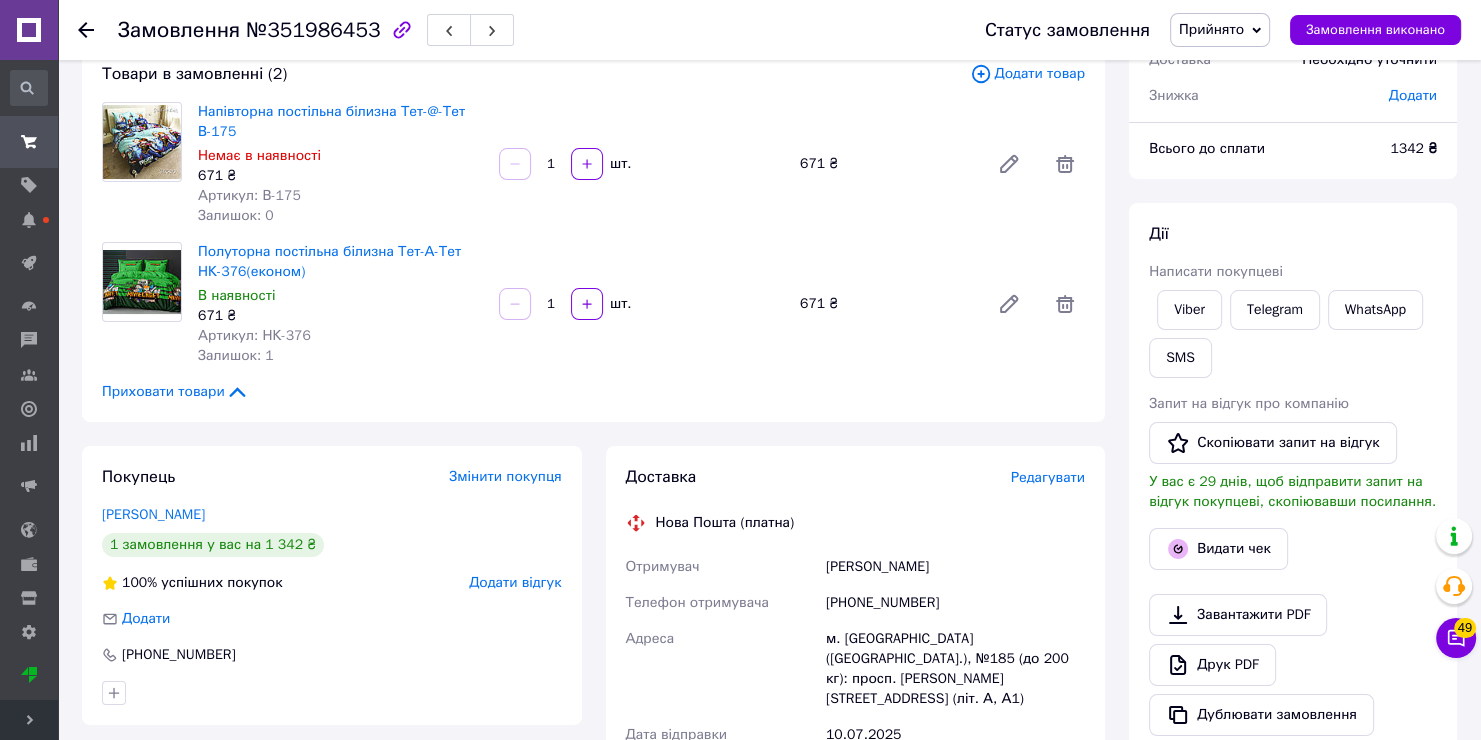 click on "[PHONE_NUMBER]" at bounding box center (955, 603) 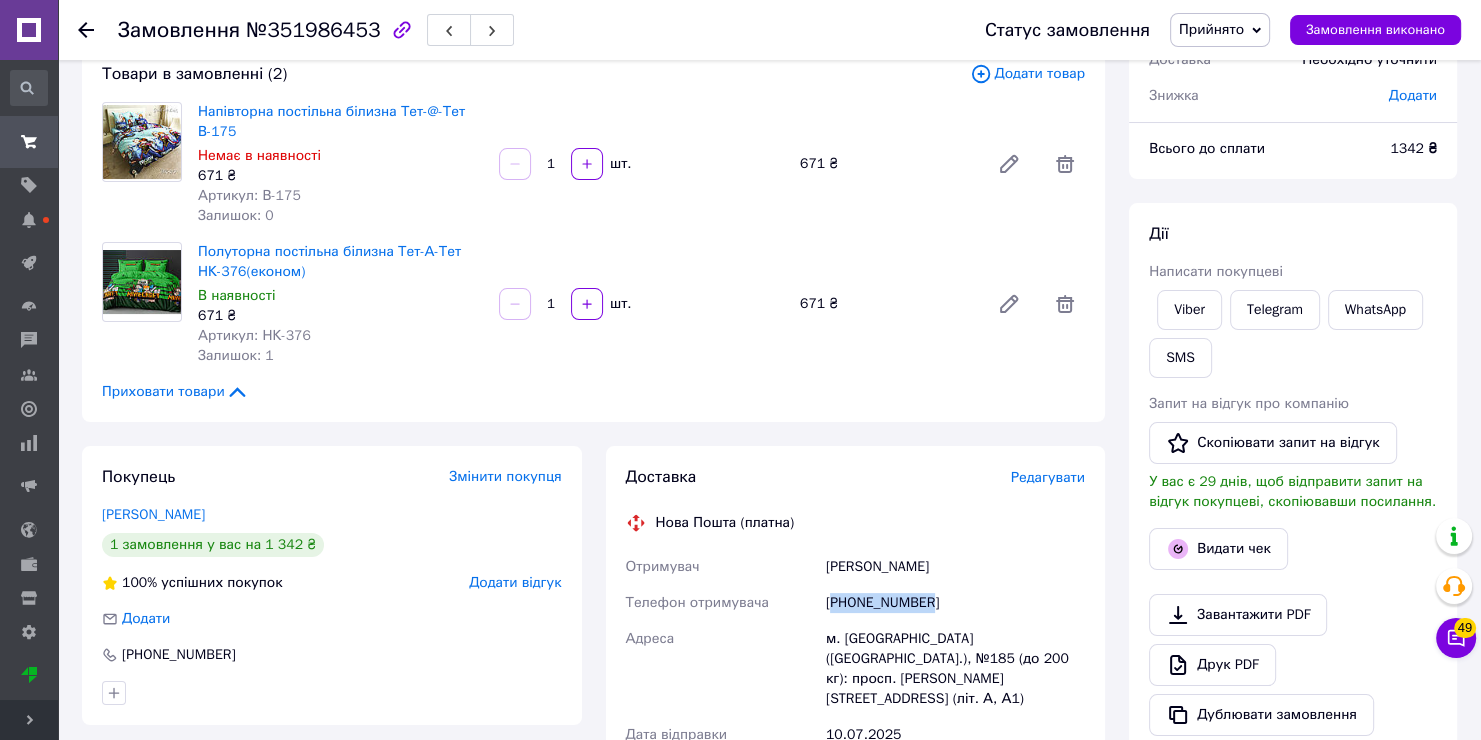 click on "[PHONE_NUMBER]" at bounding box center [955, 603] 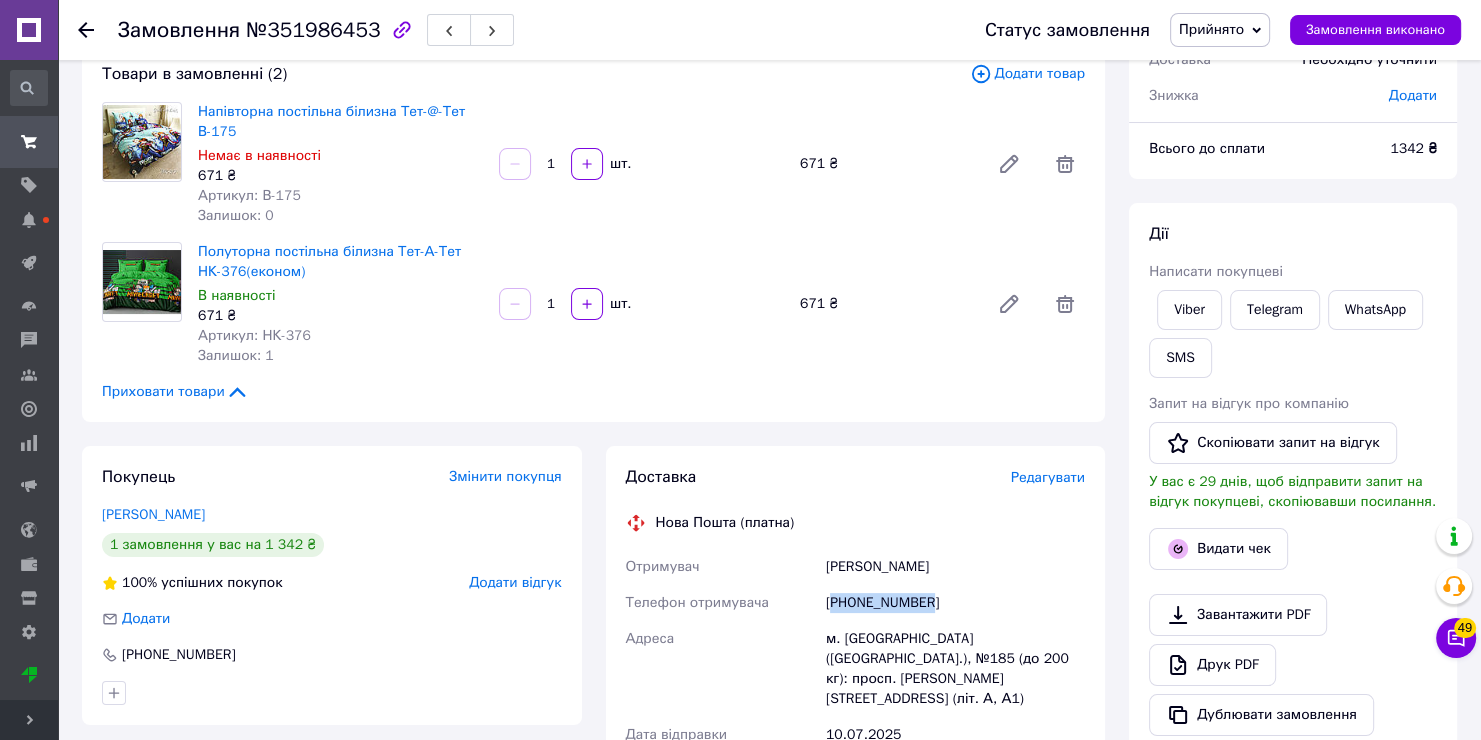 drag, startPoint x: 984, startPoint y: 548, endPoint x: 768, endPoint y: 546, distance: 216.00926 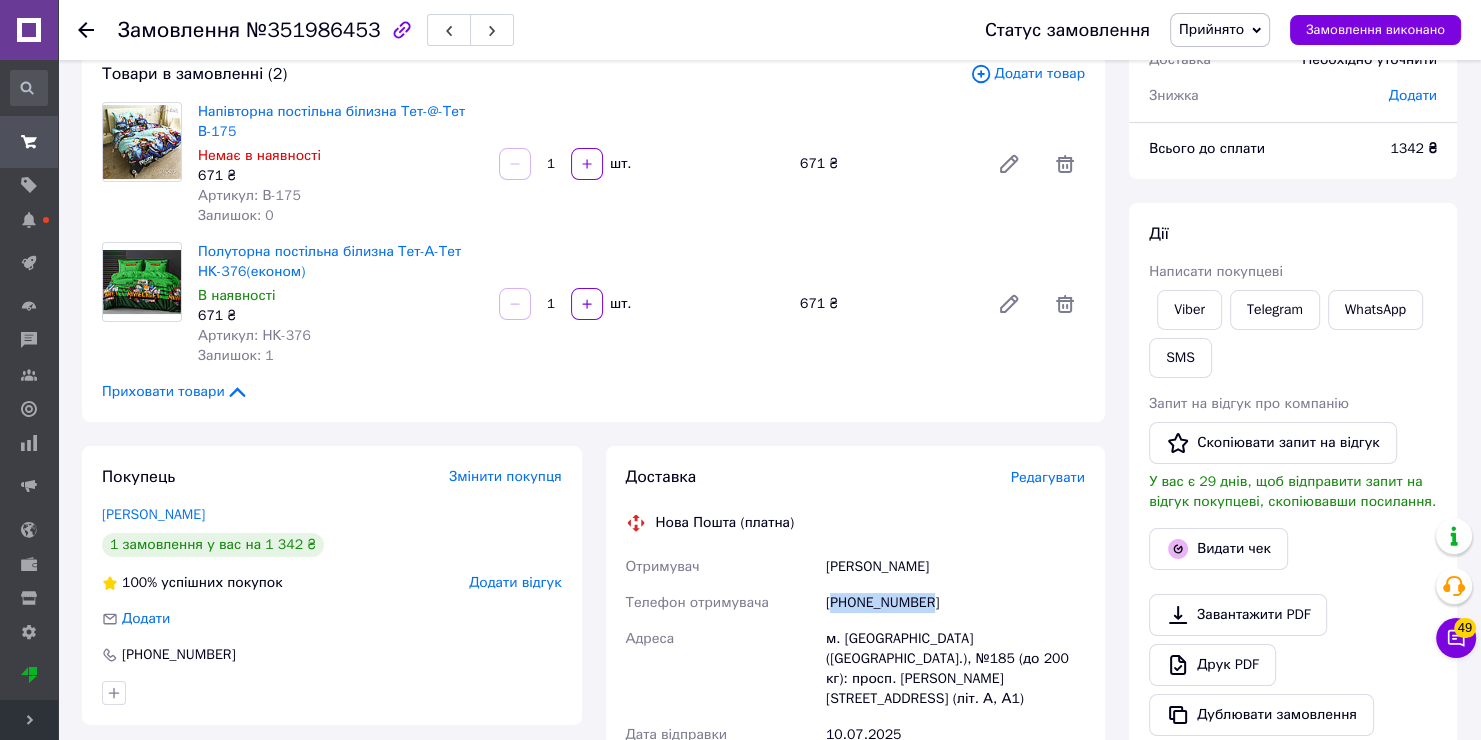 click on "Доставка Редагувати Нова Пошта (платна) Отримувач [PERSON_NAME] Телефон отримувача [PHONE_NUMBER] Адреса м. [GEOGRAPHIC_DATA] ([GEOGRAPHIC_DATA].), №185 (до 200 кг): просп. [PERSON_NAME][STREET_ADDRESS] (літ. А, А1) Дата відправки [DATE] Платник Отримувач Оціночна вартість 1 342 ₴ Сума післяплати 1 342 ₴ Комісія за післяплату 46.84 ₴ Платник комісії післяплати Отримувач Передати номер або Згенерувати ЕН" at bounding box center [856, 796] 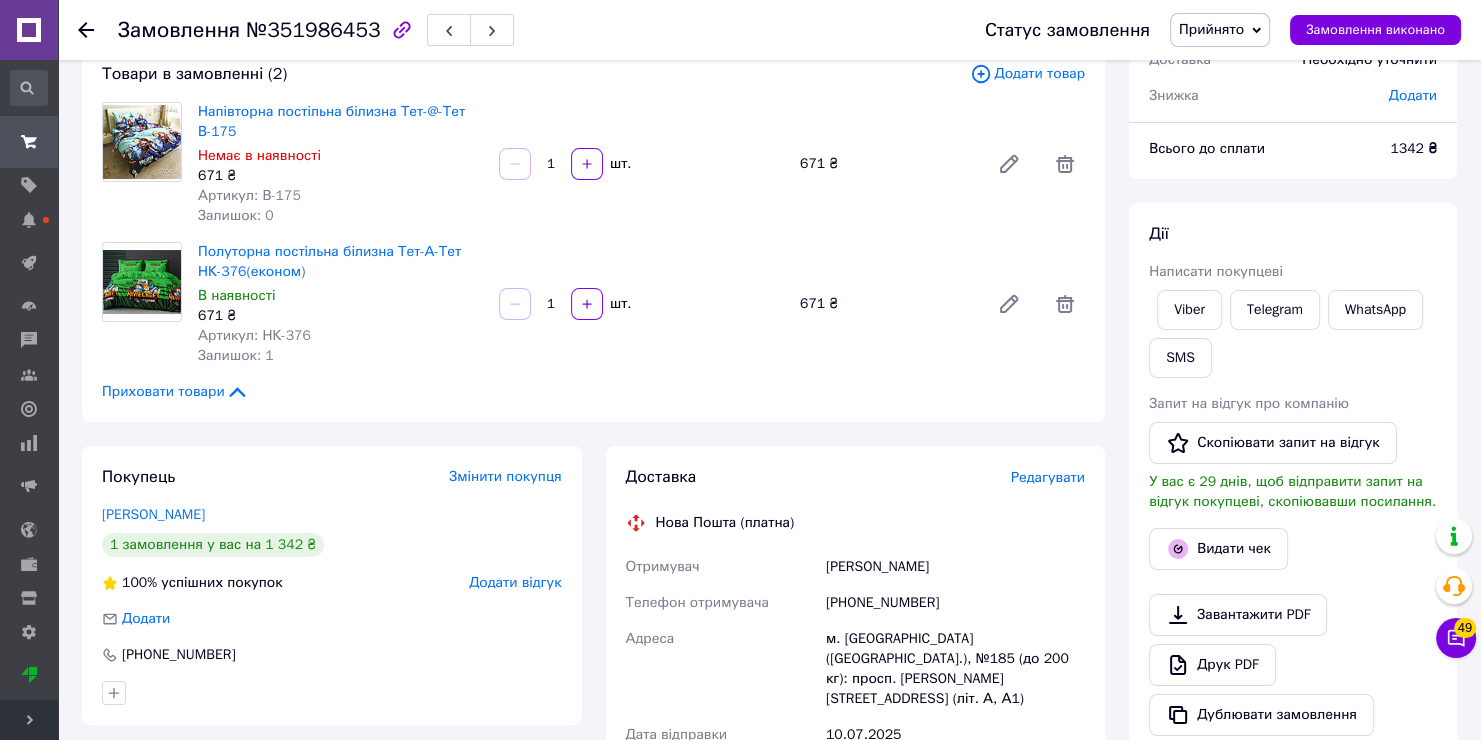 click on "м. [GEOGRAPHIC_DATA] ([GEOGRAPHIC_DATA].), №185 (до 200 кг): просп. [PERSON_NAME][STREET_ADDRESS] (літ. А, А1)" at bounding box center (955, 669) 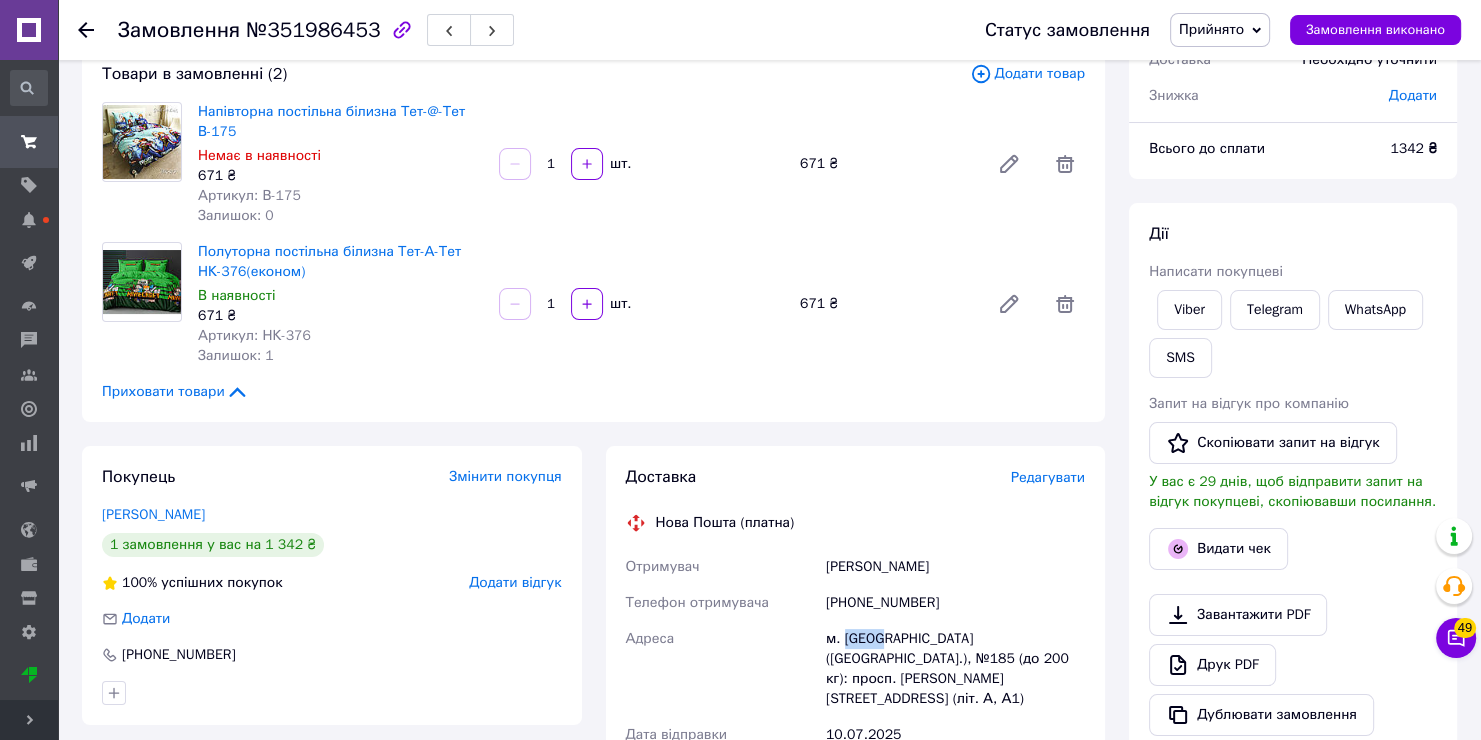 click on "м. [GEOGRAPHIC_DATA] ([GEOGRAPHIC_DATA].), №185 (до 200 кг): просп. [PERSON_NAME][STREET_ADDRESS] (літ. А, А1)" at bounding box center (955, 669) 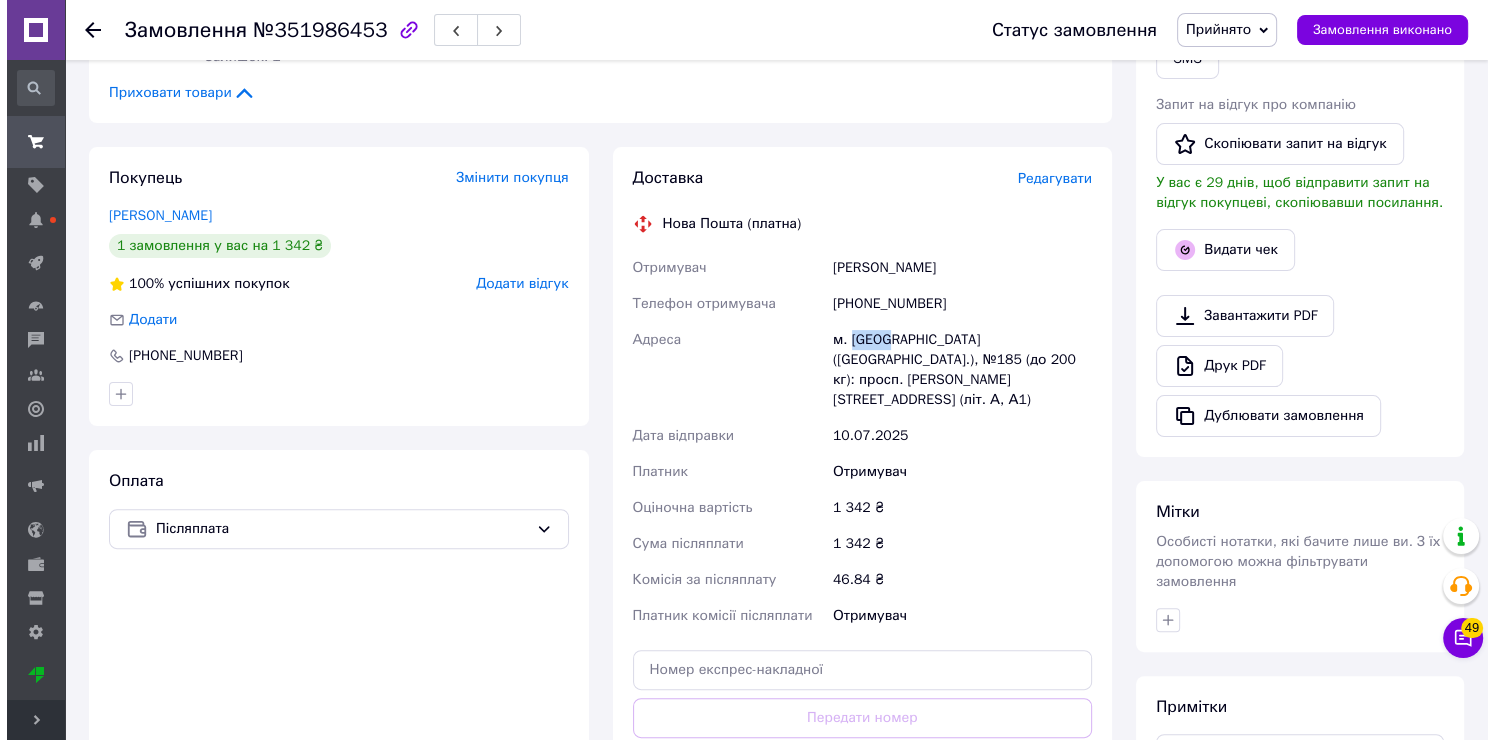 scroll, scrollTop: 429, scrollLeft: 0, axis: vertical 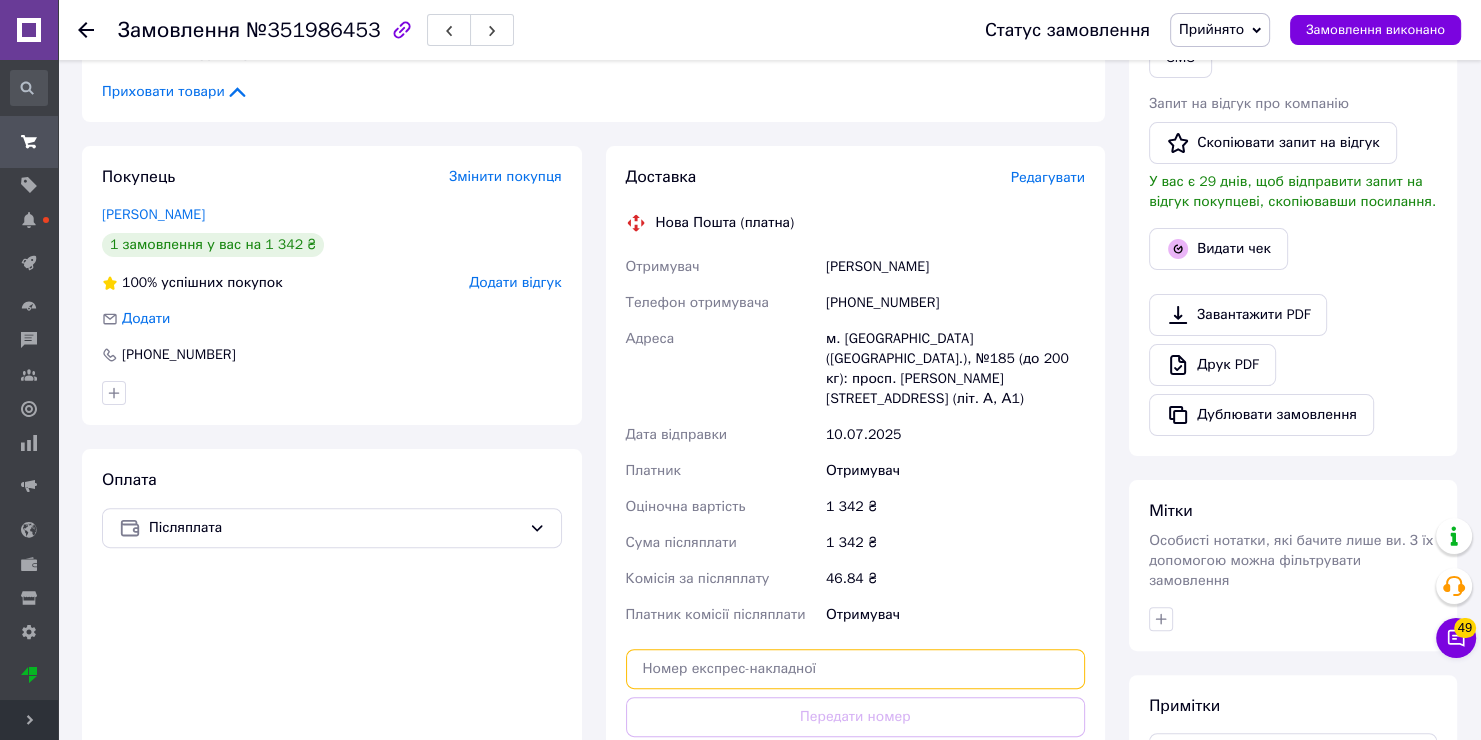 click at bounding box center (856, 669) 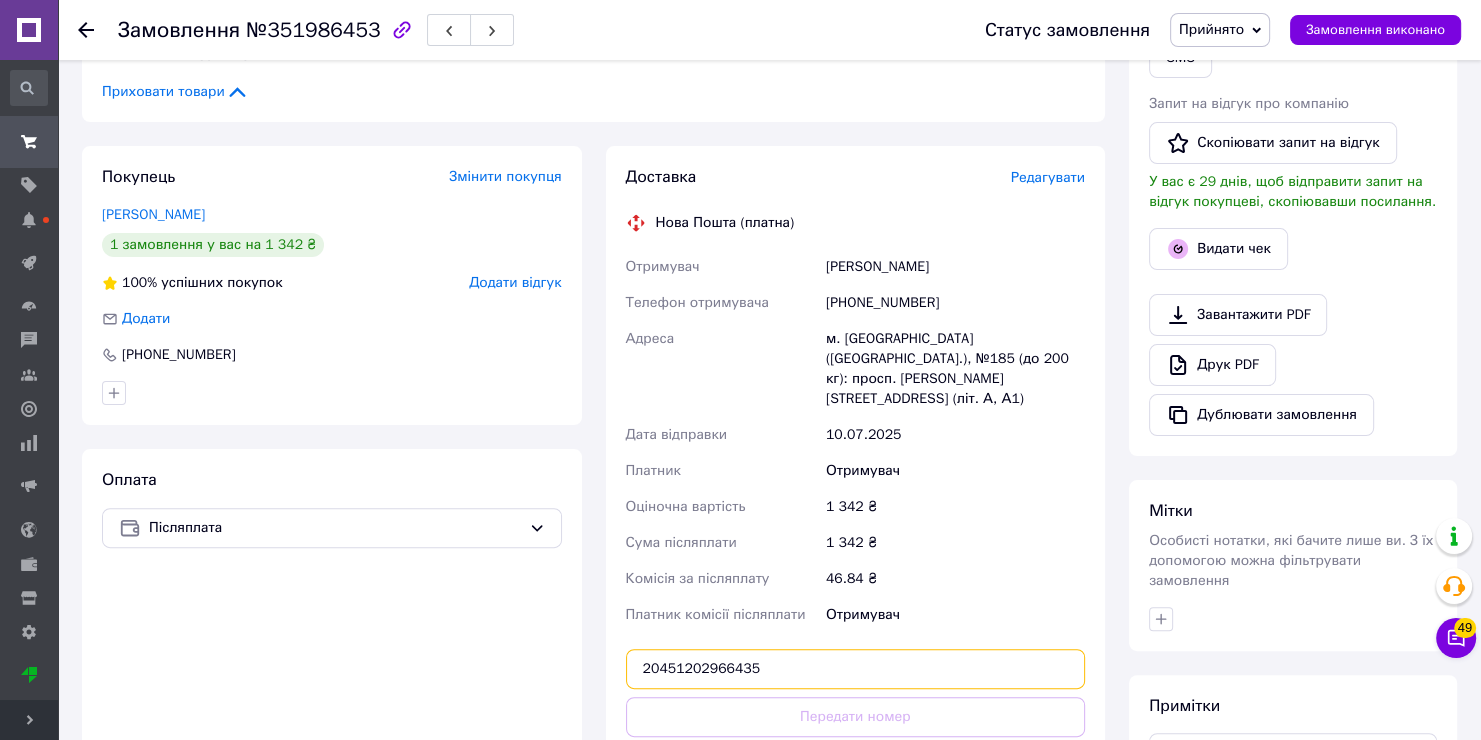 type on "20451202966435" 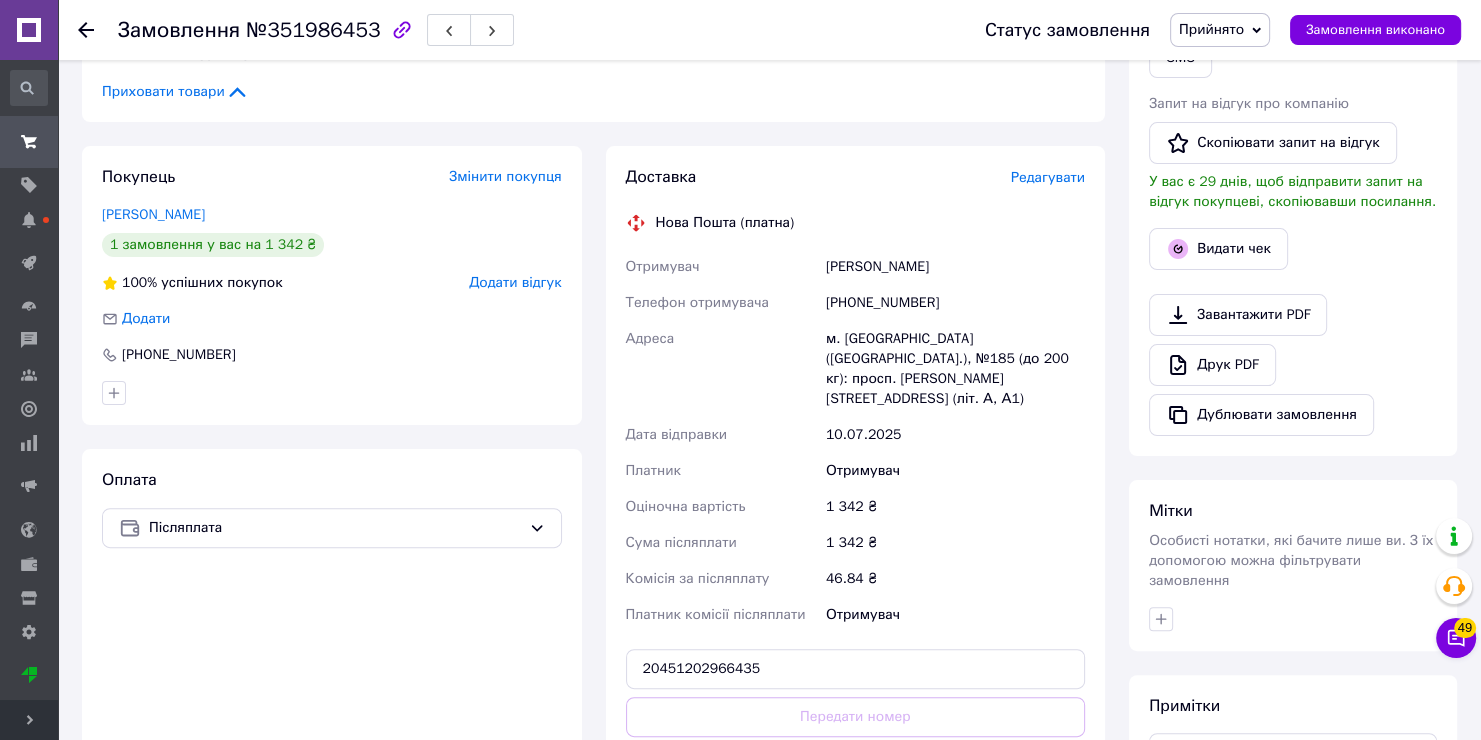 type 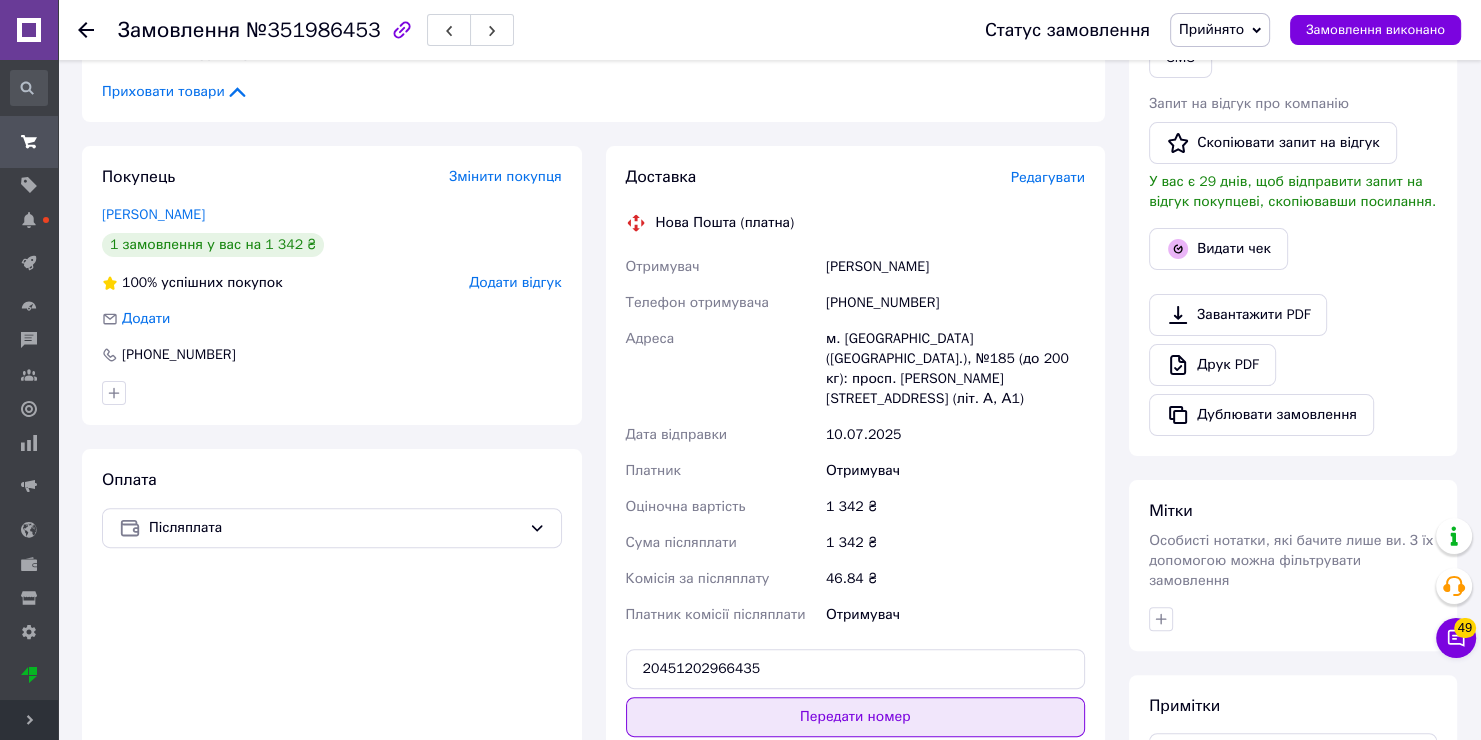 click on "Передати номер" at bounding box center [856, 717] 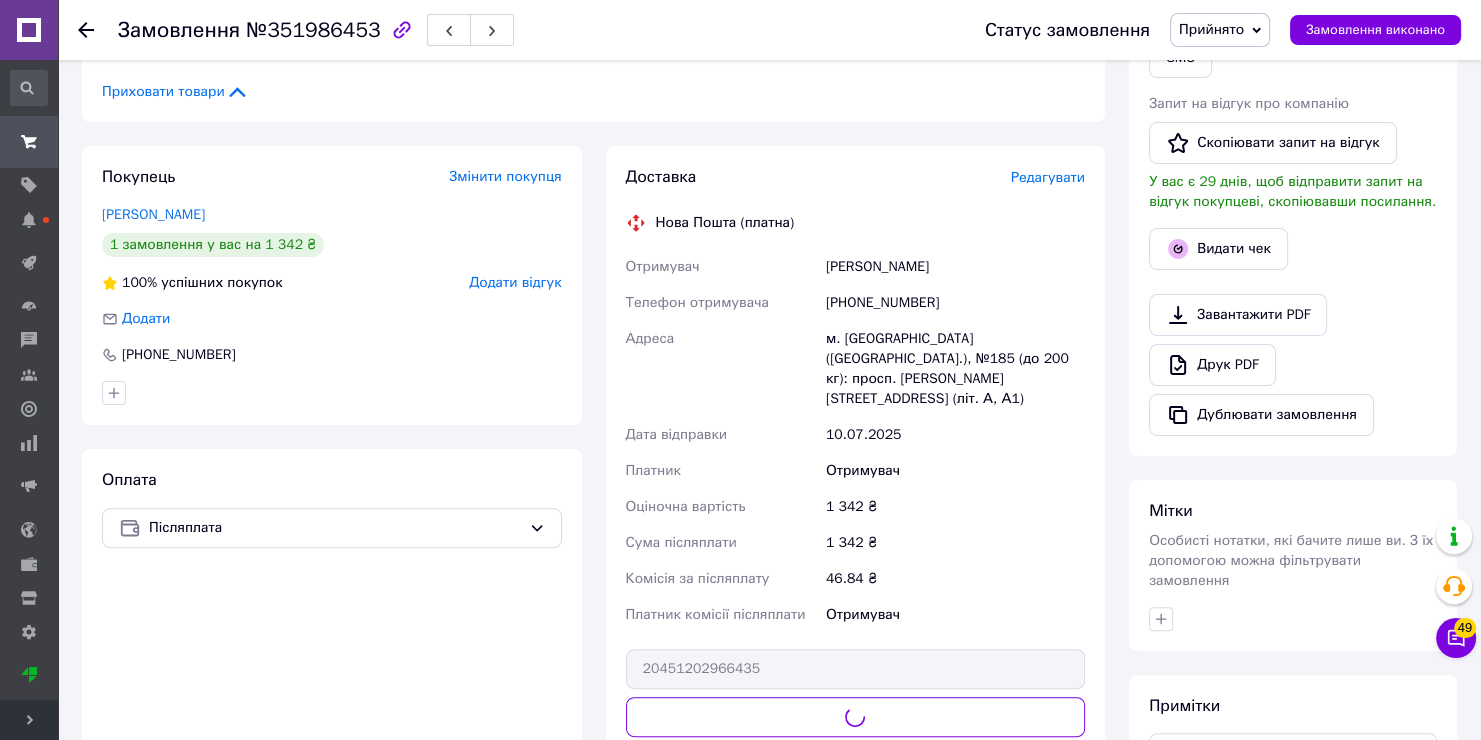 click on "[PHONE_NUMBER]" at bounding box center [955, 303] 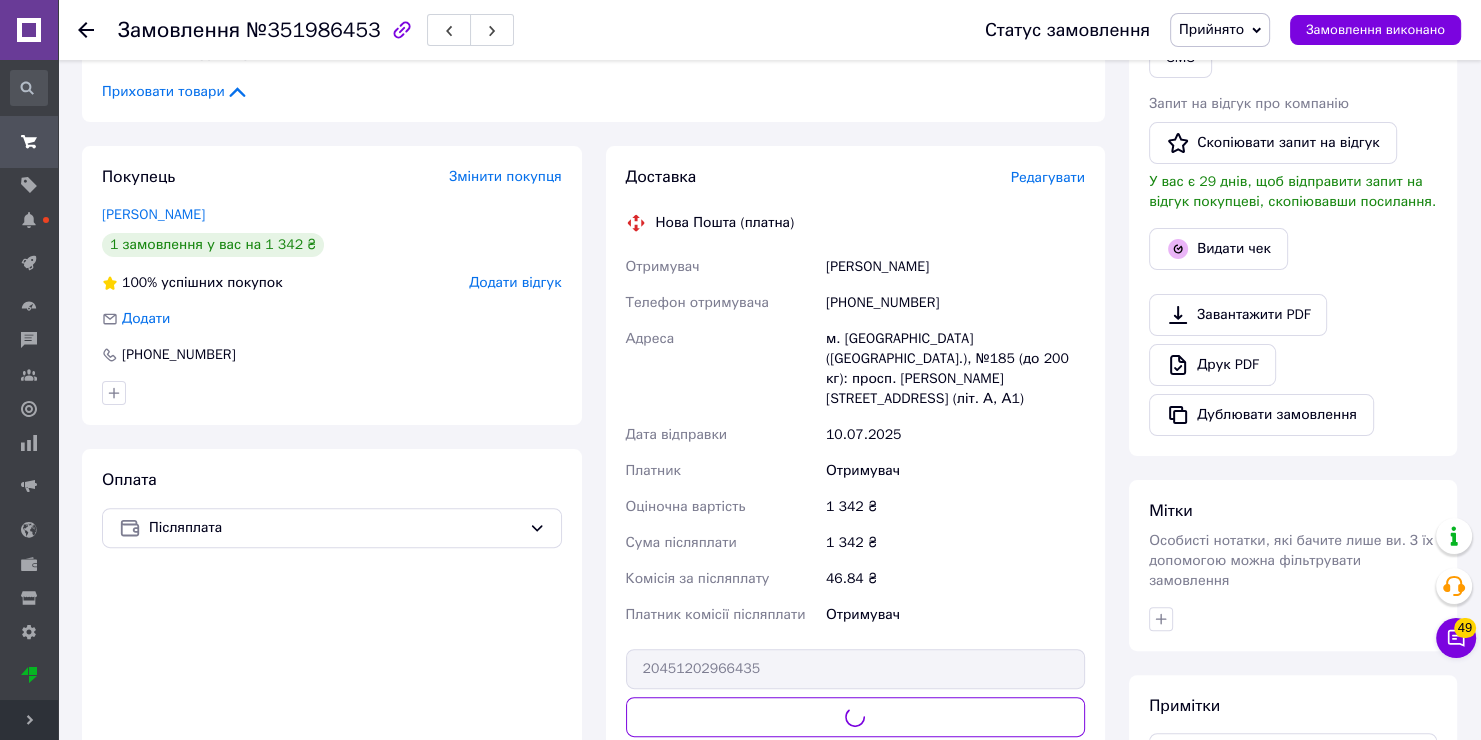 click on "[PHONE_NUMBER]" at bounding box center [955, 303] 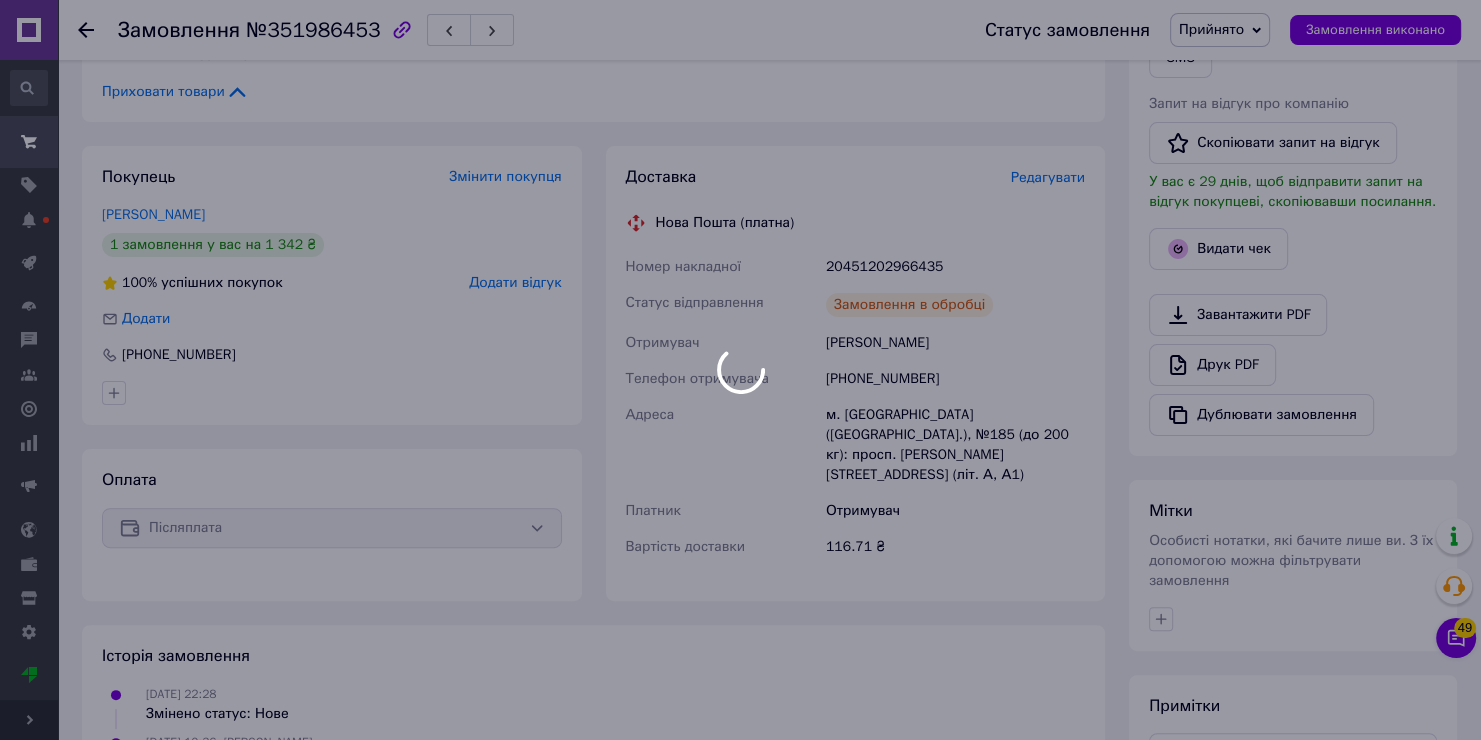 click at bounding box center [740, 370] 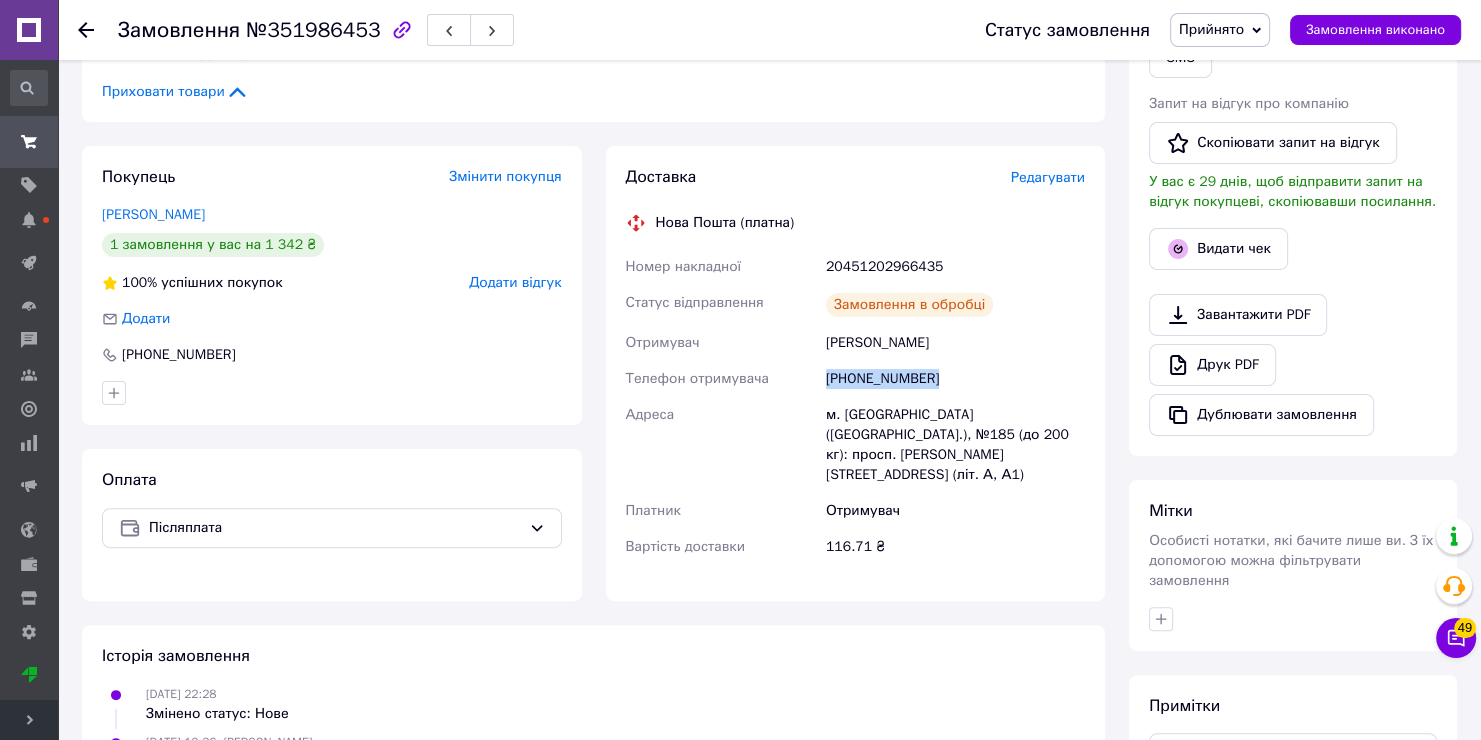 click on "[PHONE_NUMBER]" at bounding box center (955, 379) 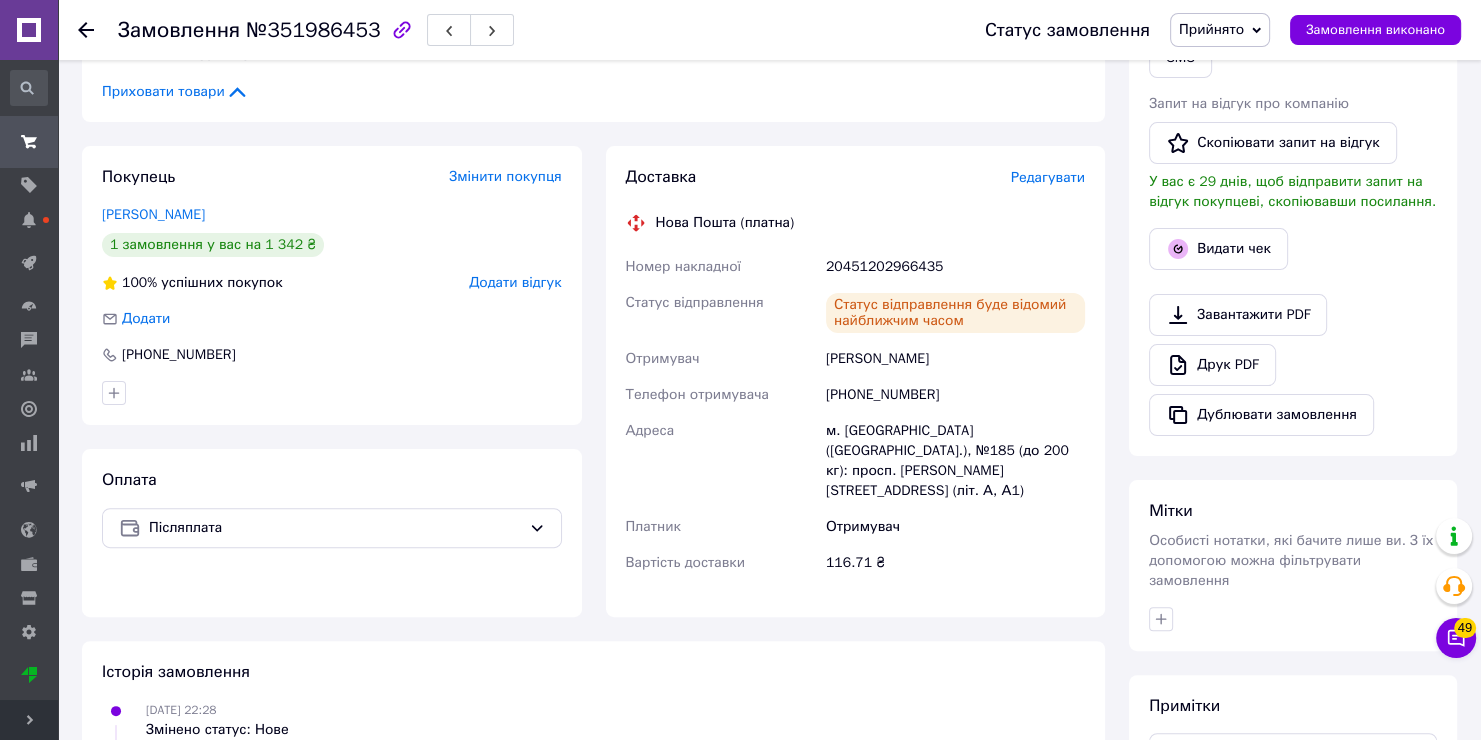 click on "Статус відправлення буде відомий найближчим часом" at bounding box center [955, 313] 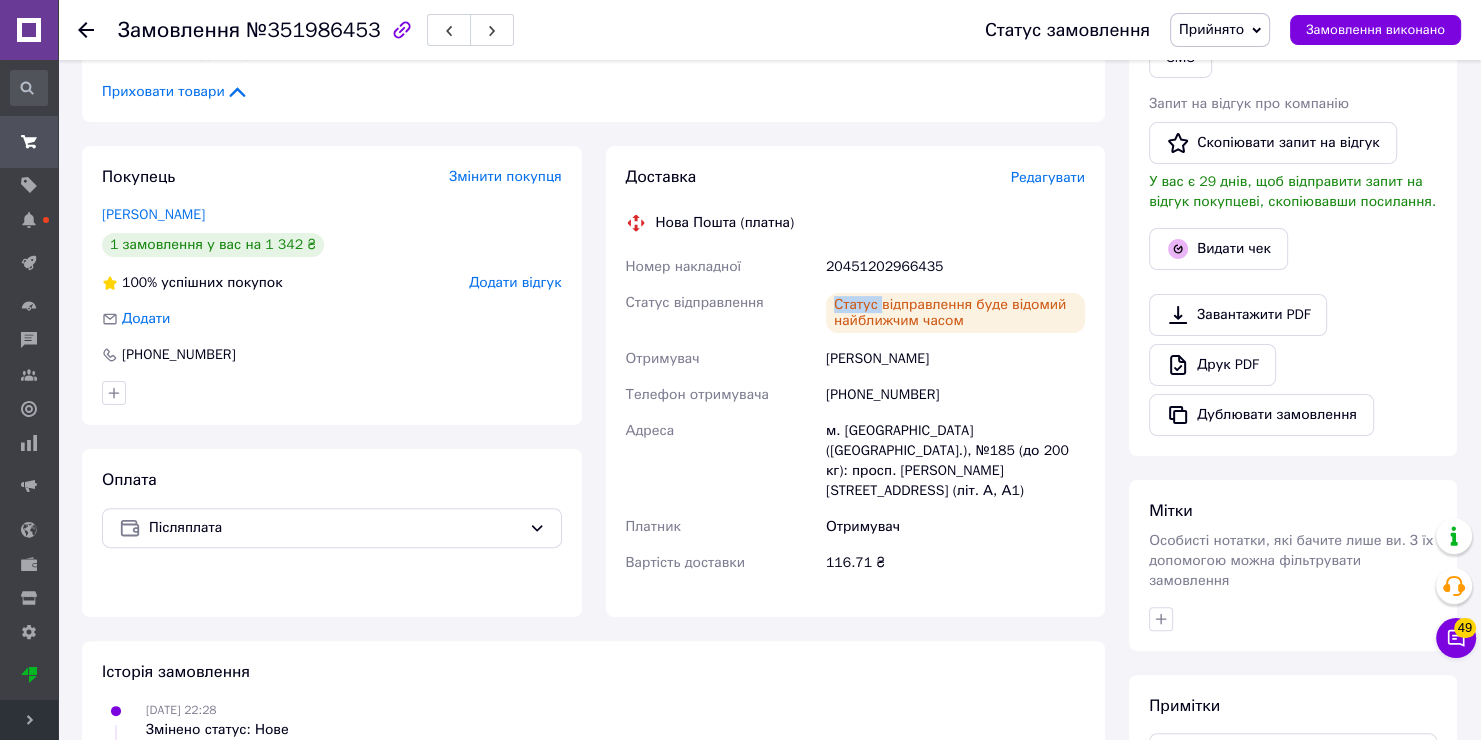 click on "Статус відправлення буде відомий найближчим часом" at bounding box center [955, 313] 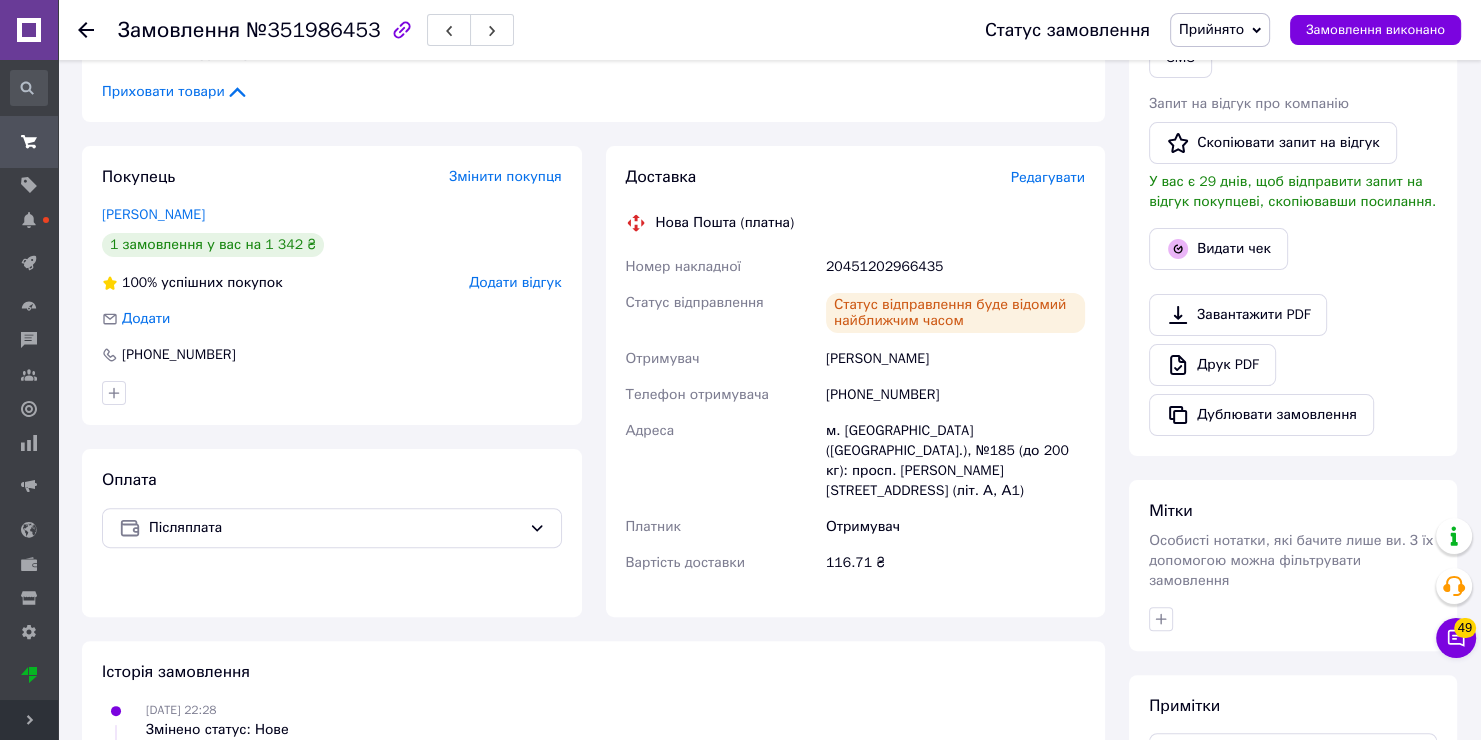 click on "20451202966435" at bounding box center [955, 267] 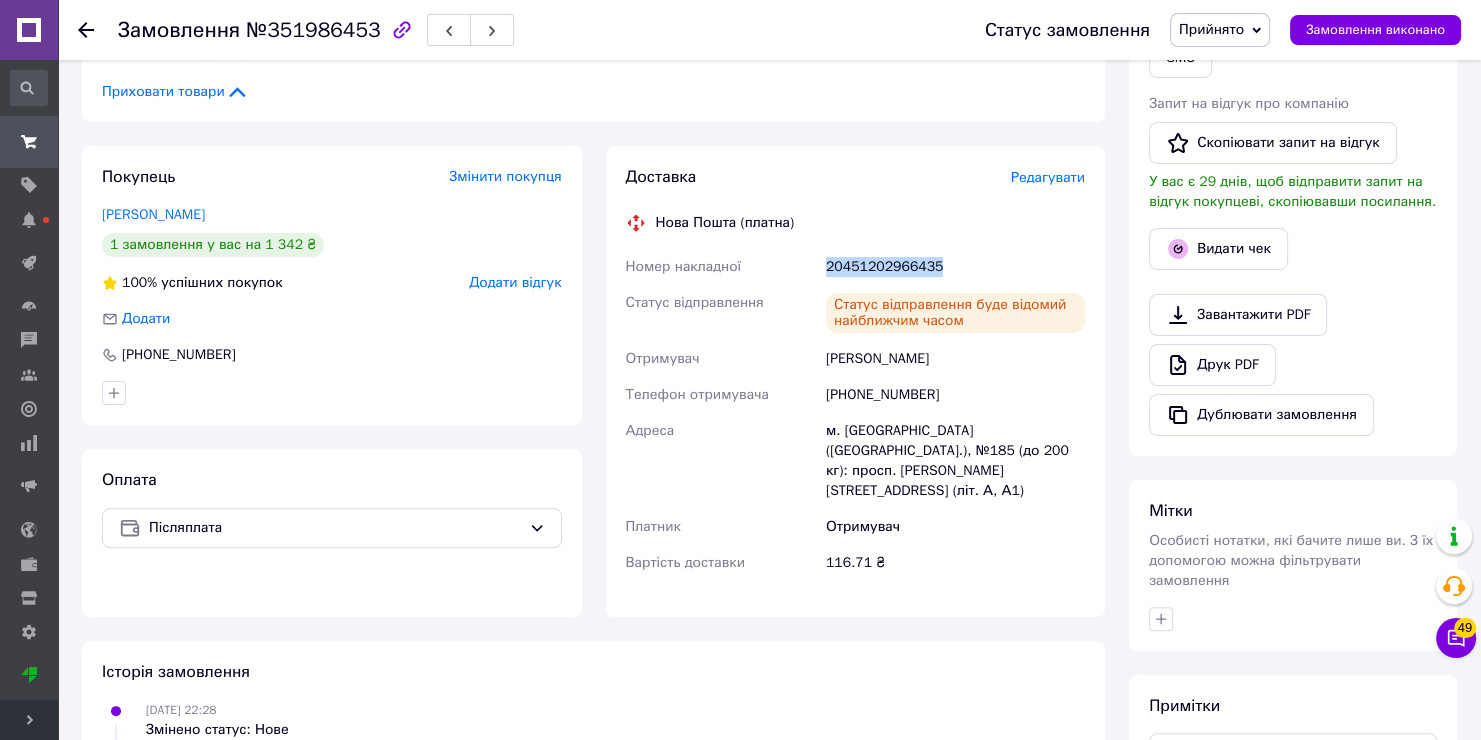 click on "20451202966435" at bounding box center (955, 267) 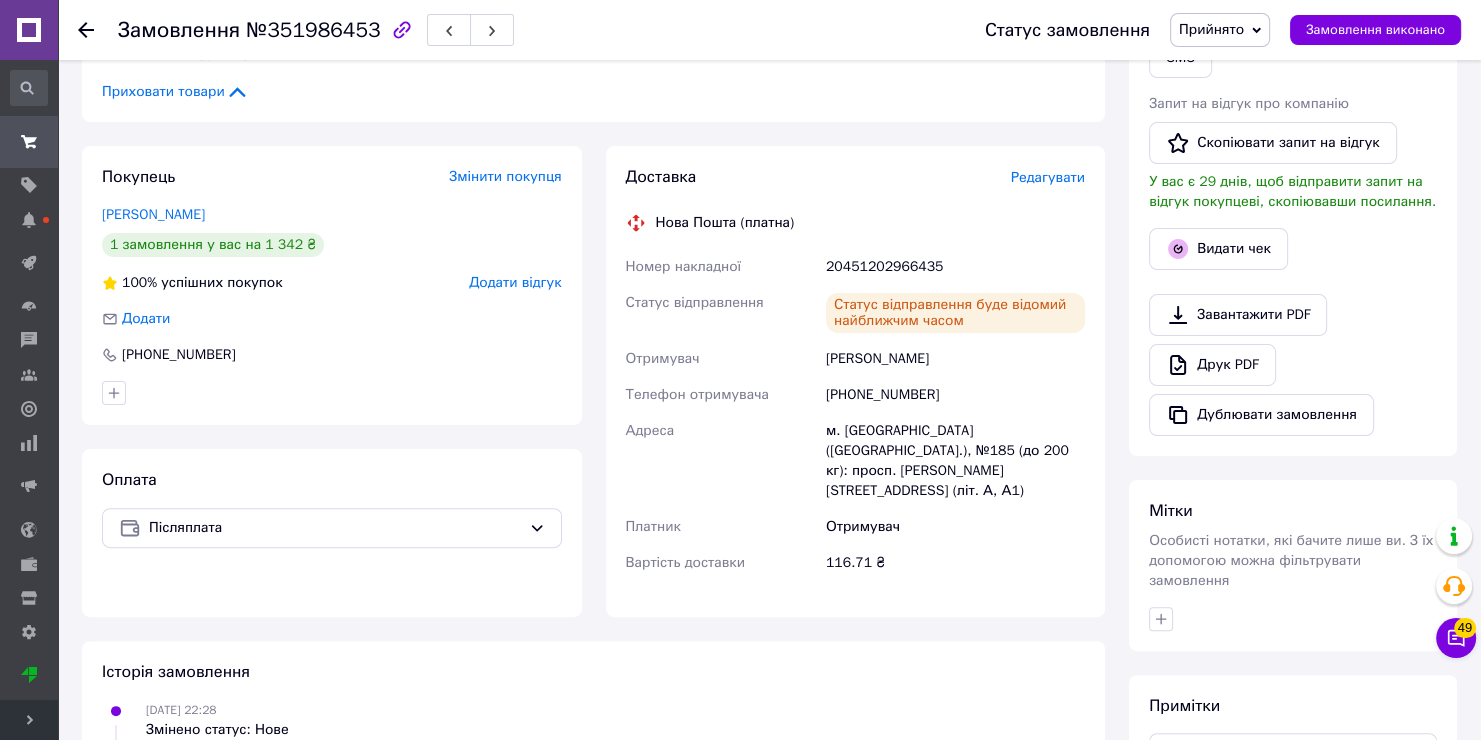 click on "[PERSON_NAME]" at bounding box center [955, 359] 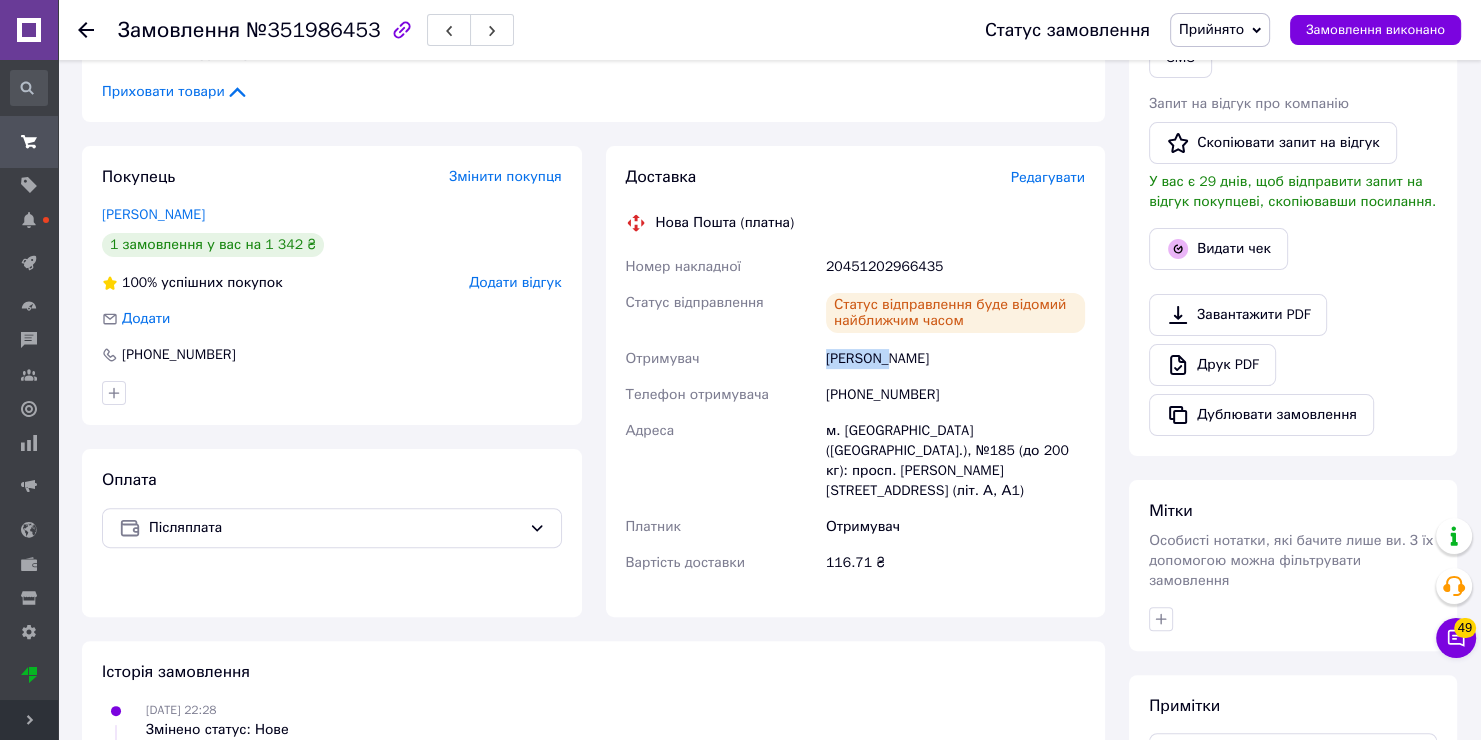 click on "[PERSON_NAME]" at bounding box center (955, 359) 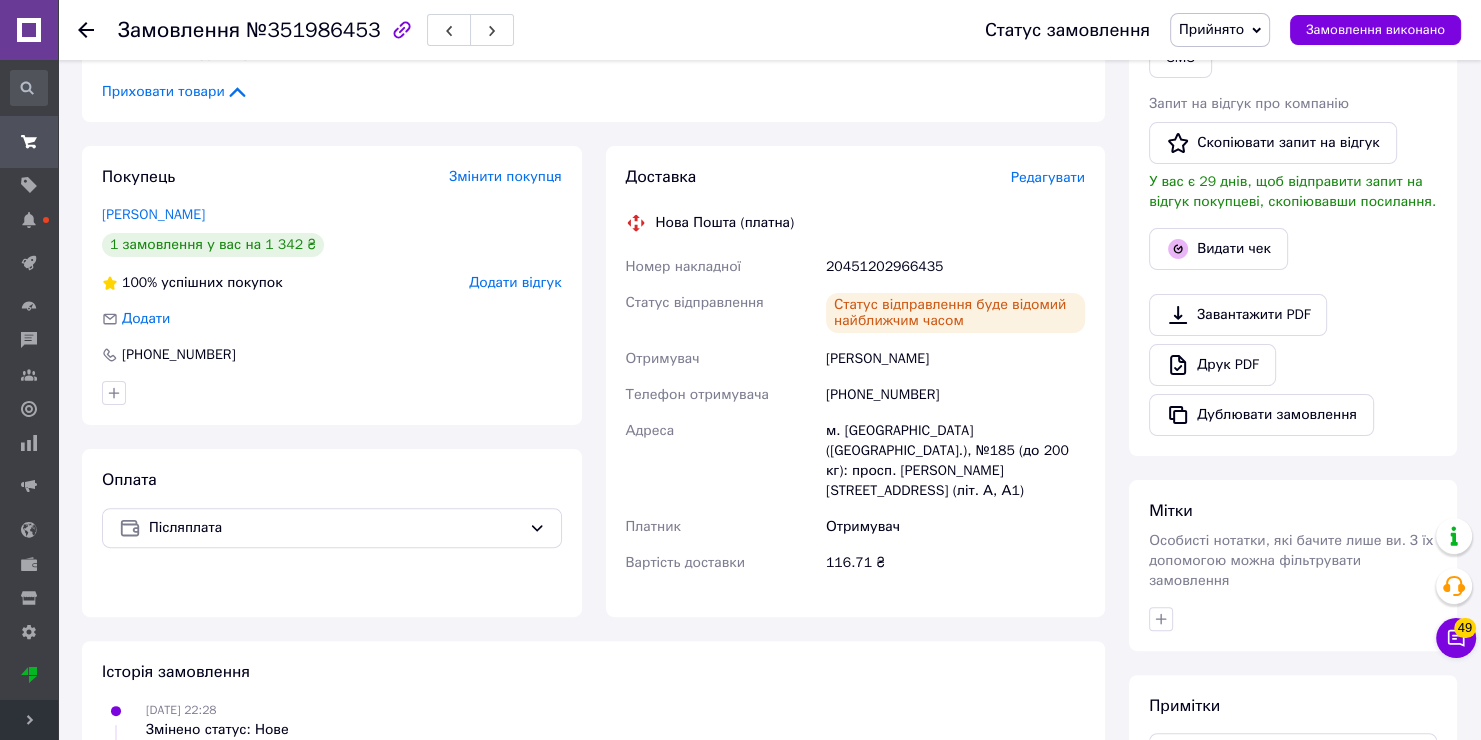click on "[PERSON_NAME]" at bounding box center [955, 359] 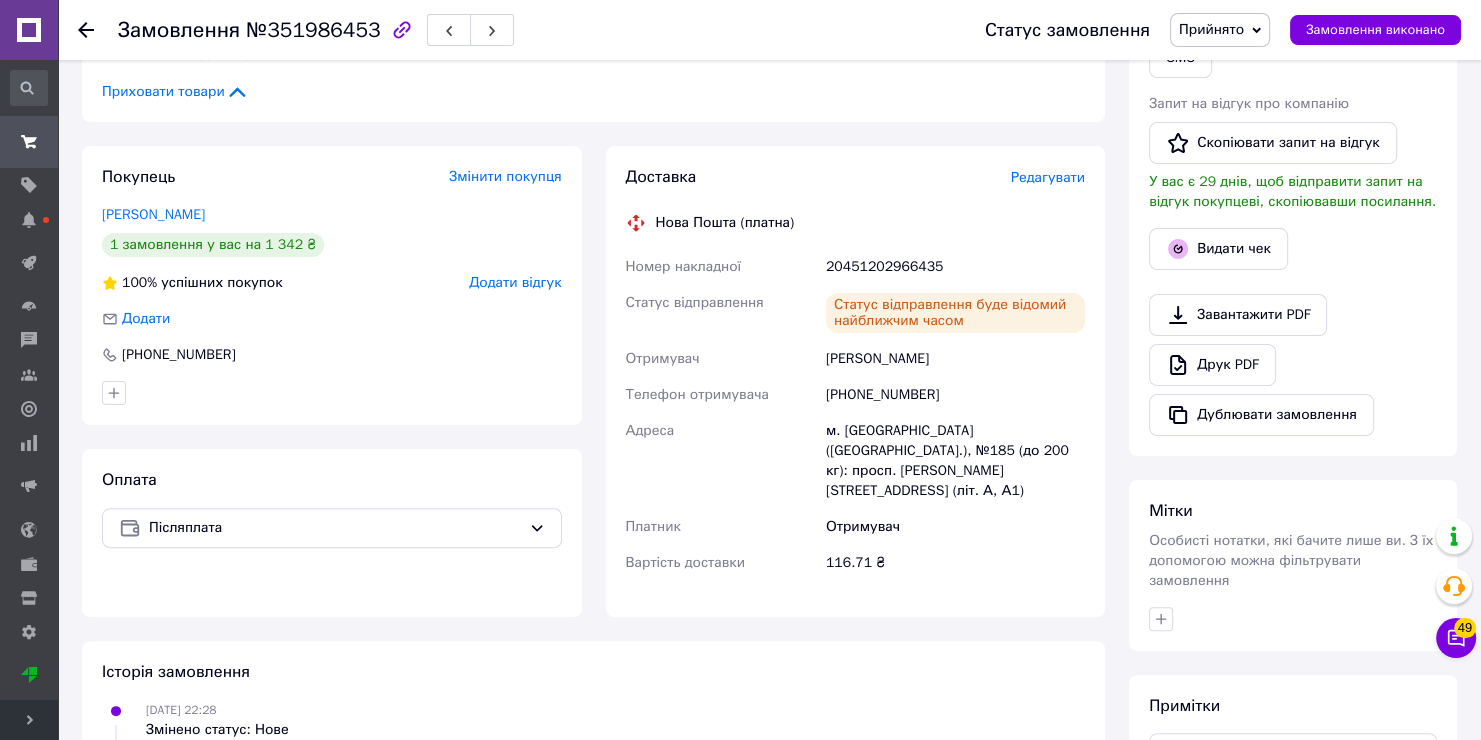 click on "Прийнято" at bounding box center [1211, 29] 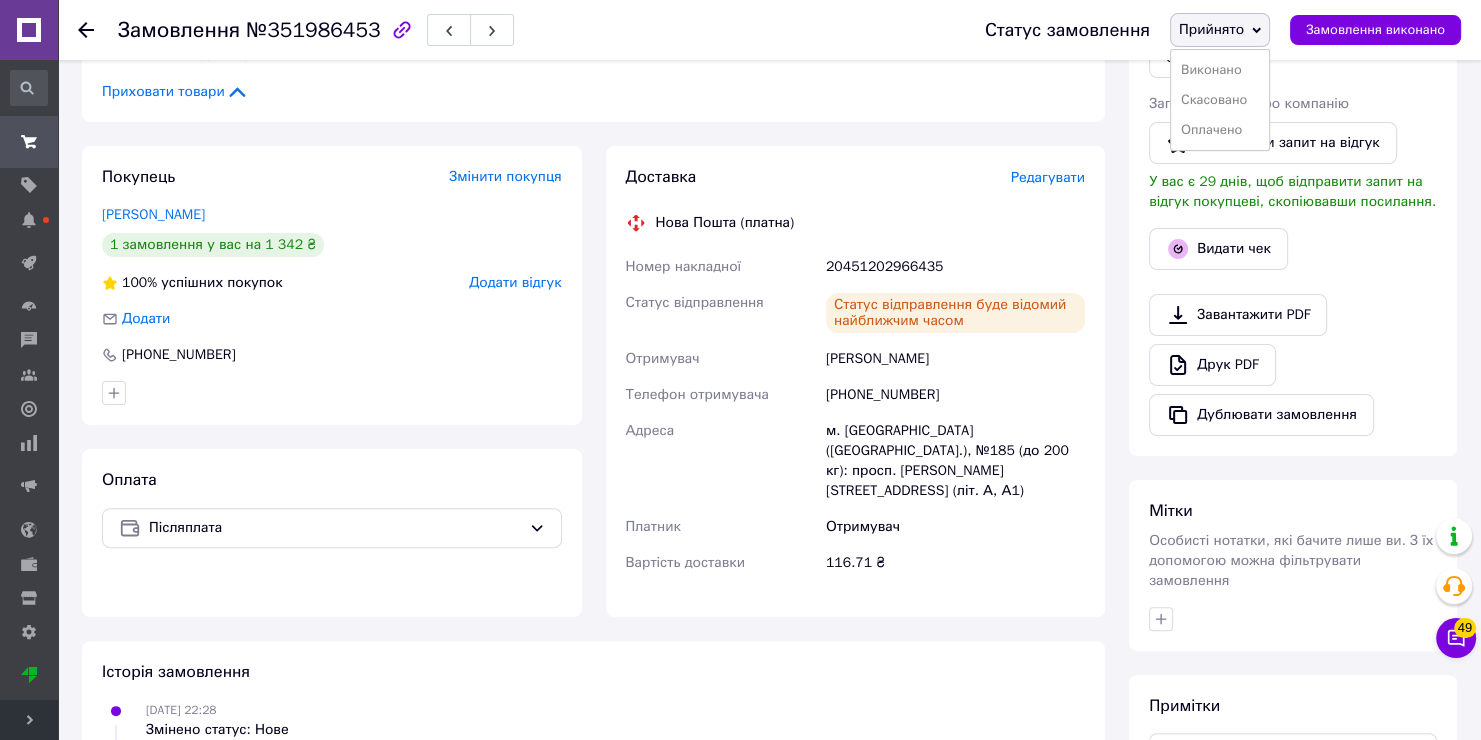 click on "[PERSON_NAME] Оплачено" at bounding box center [1220, 100] 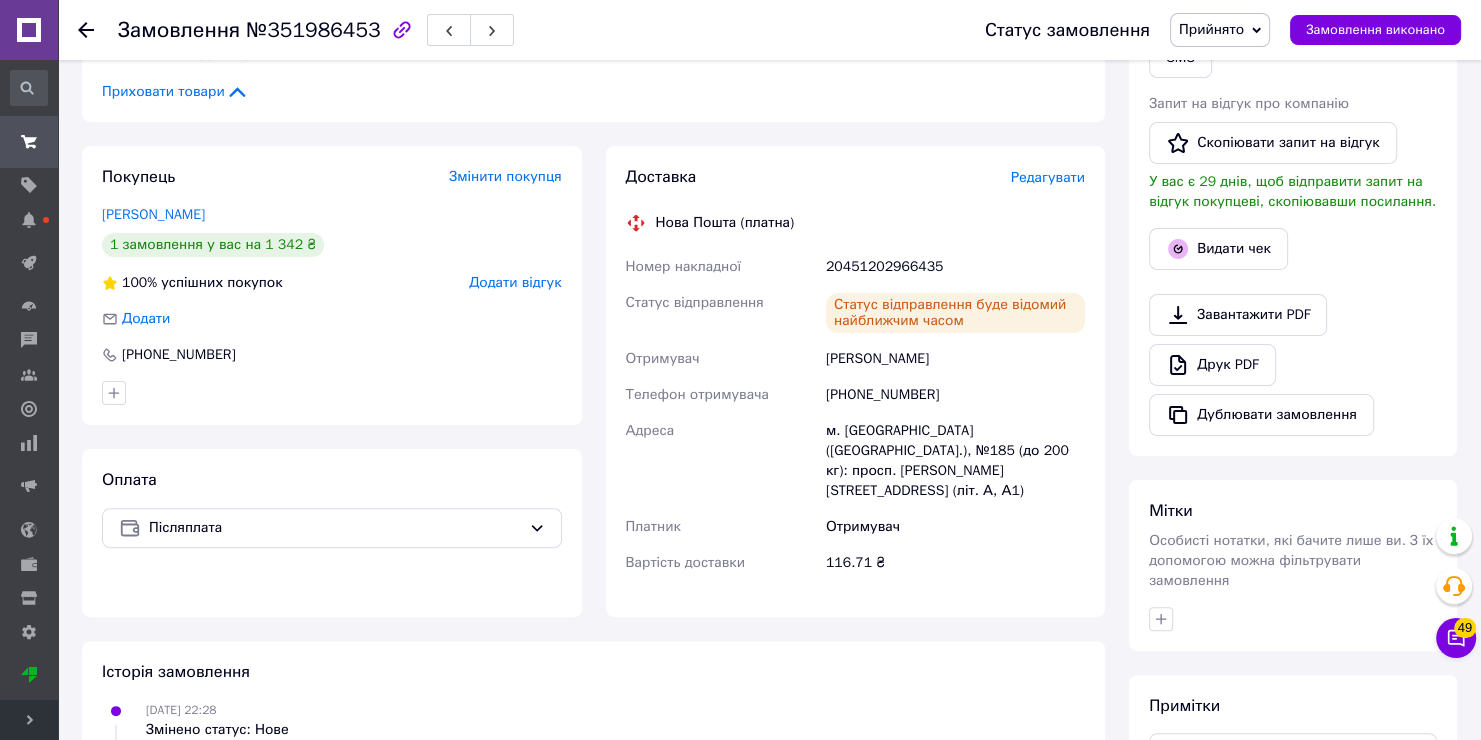 click on "Прийнято" at bounding box center (1211, 29) 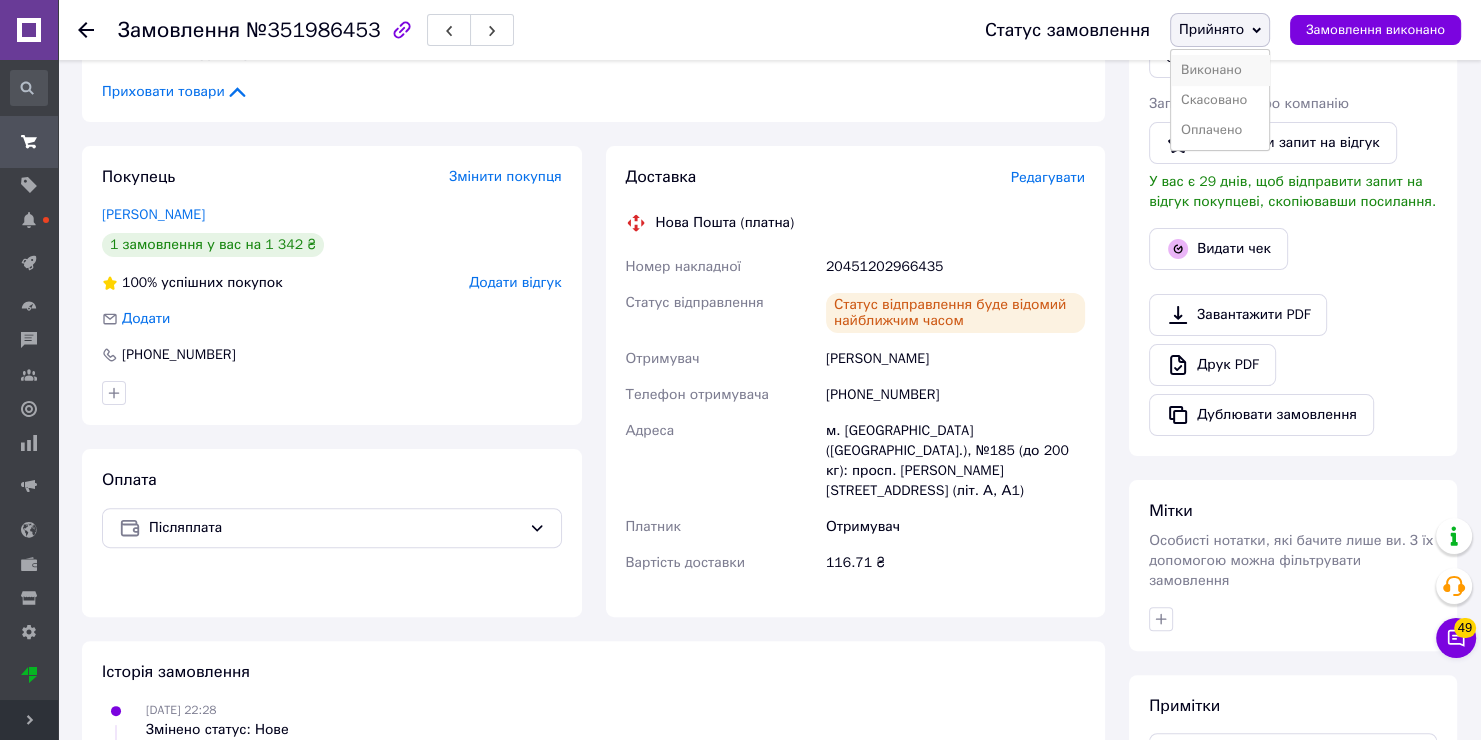 click on "Виконано" at bounding box center (1220, 70) 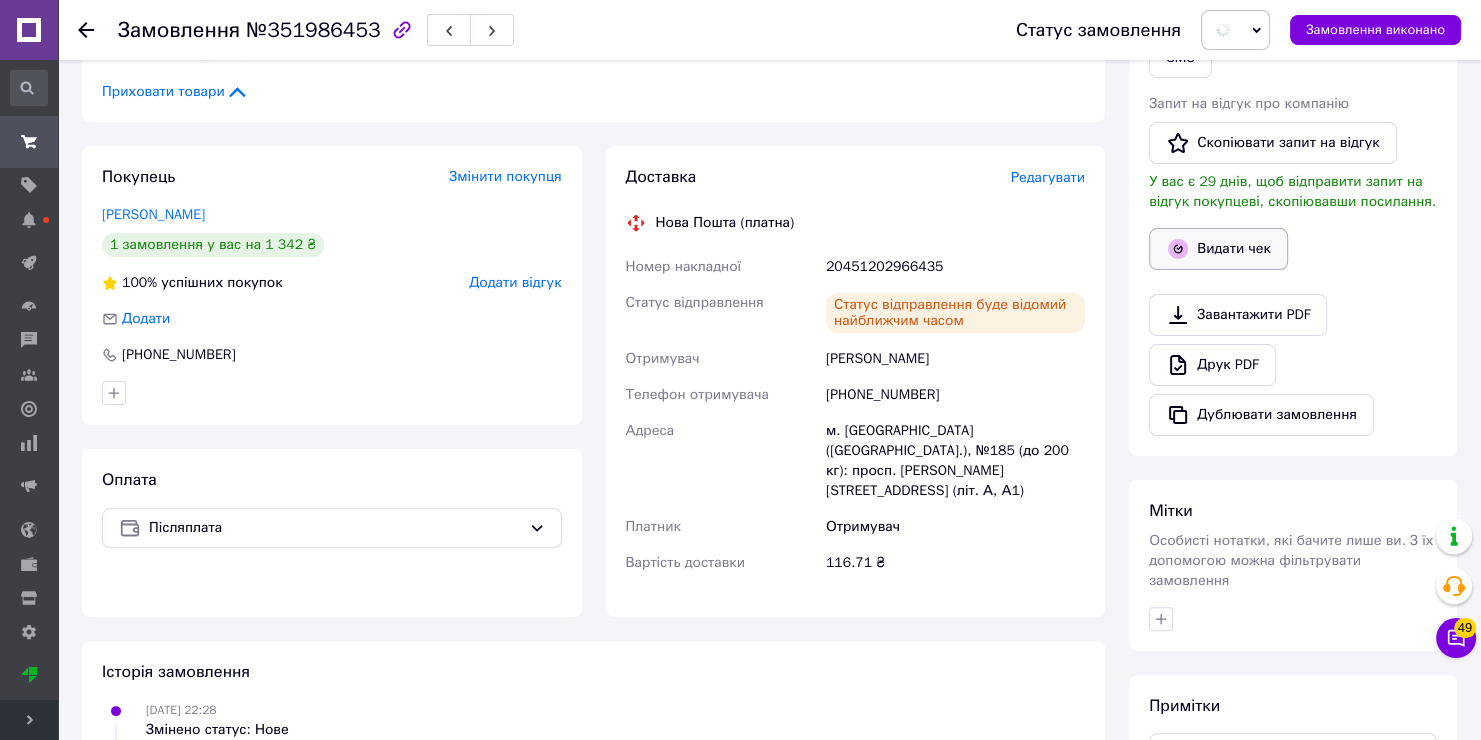 click on "Видати чек" at bounding box center [1218, 249] 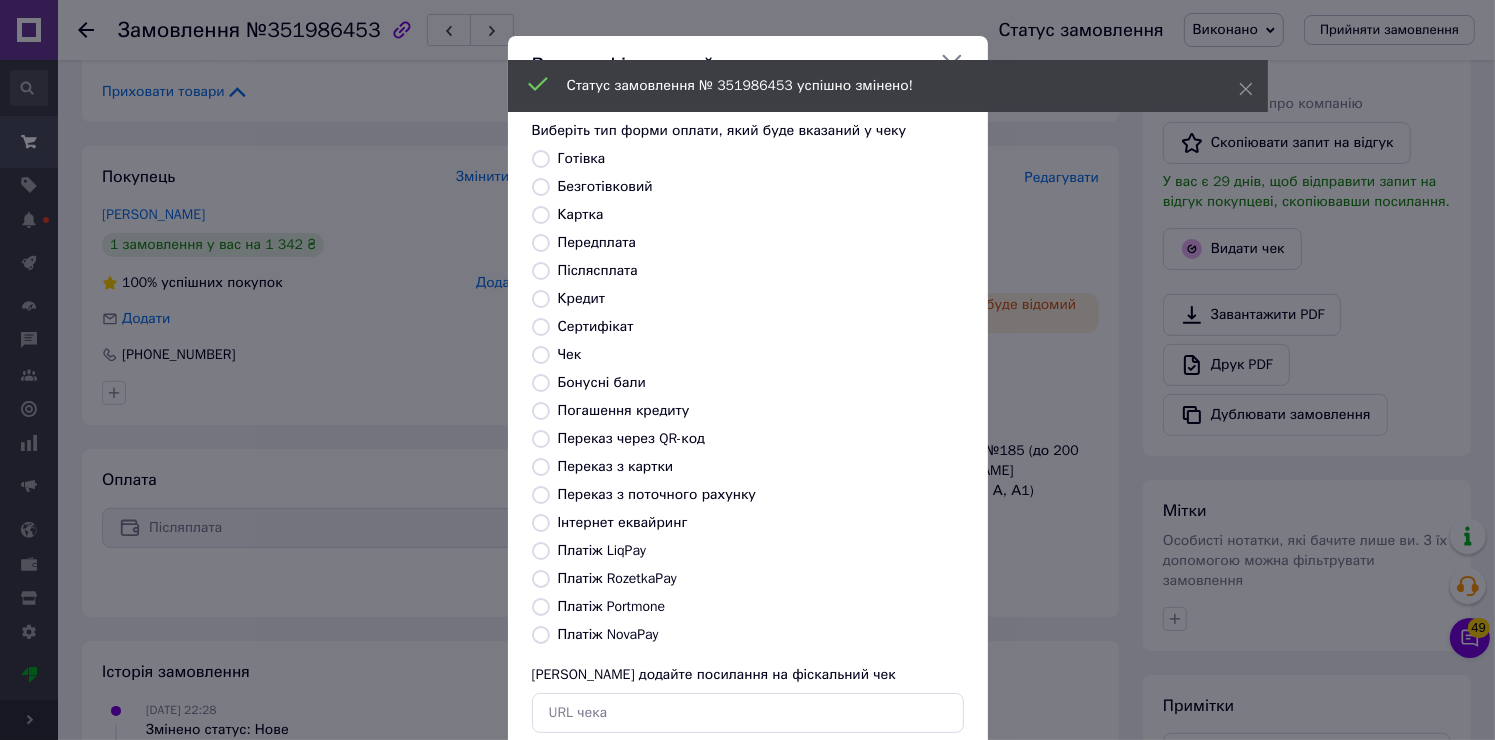 click at bounding box center (541, 159) 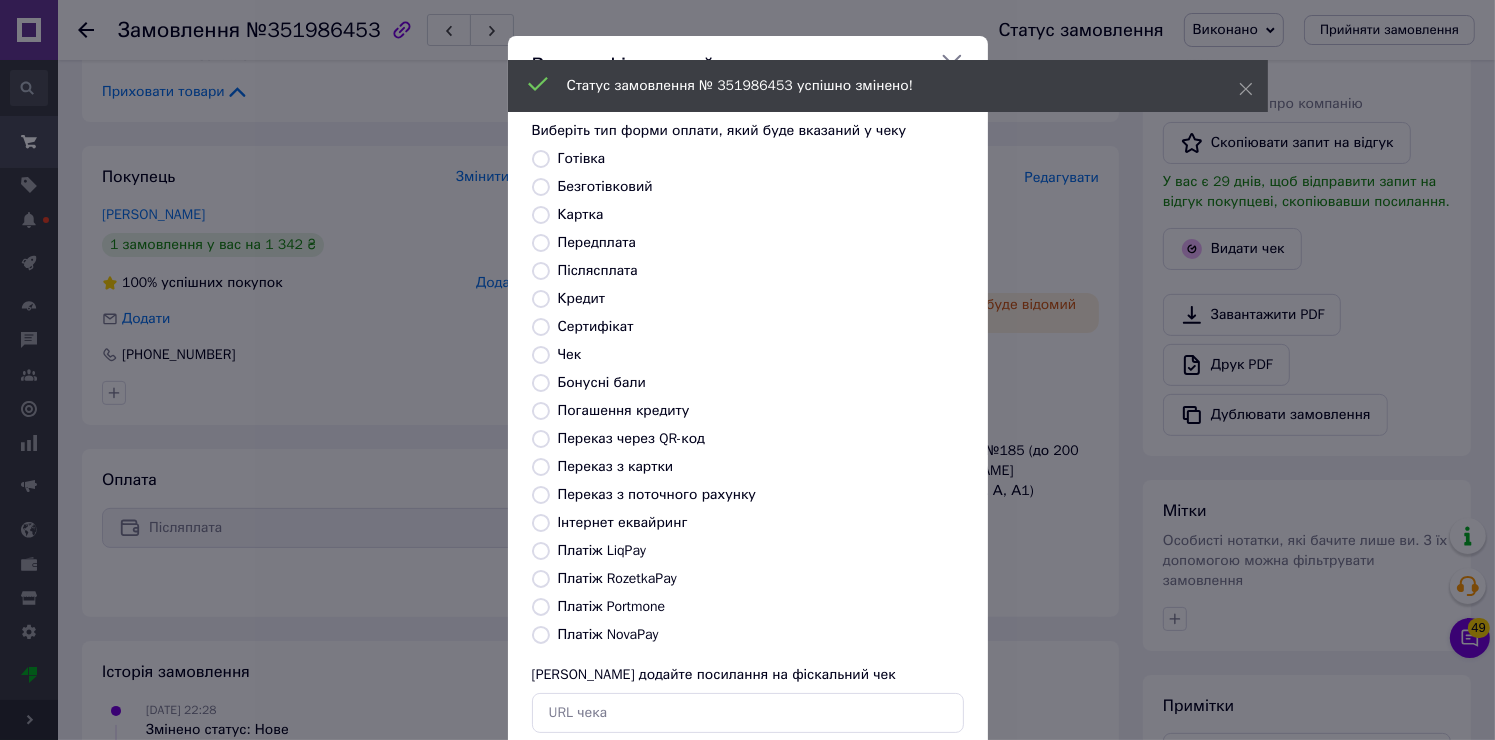 click on "Готівка" at bounding box center (541, 159) 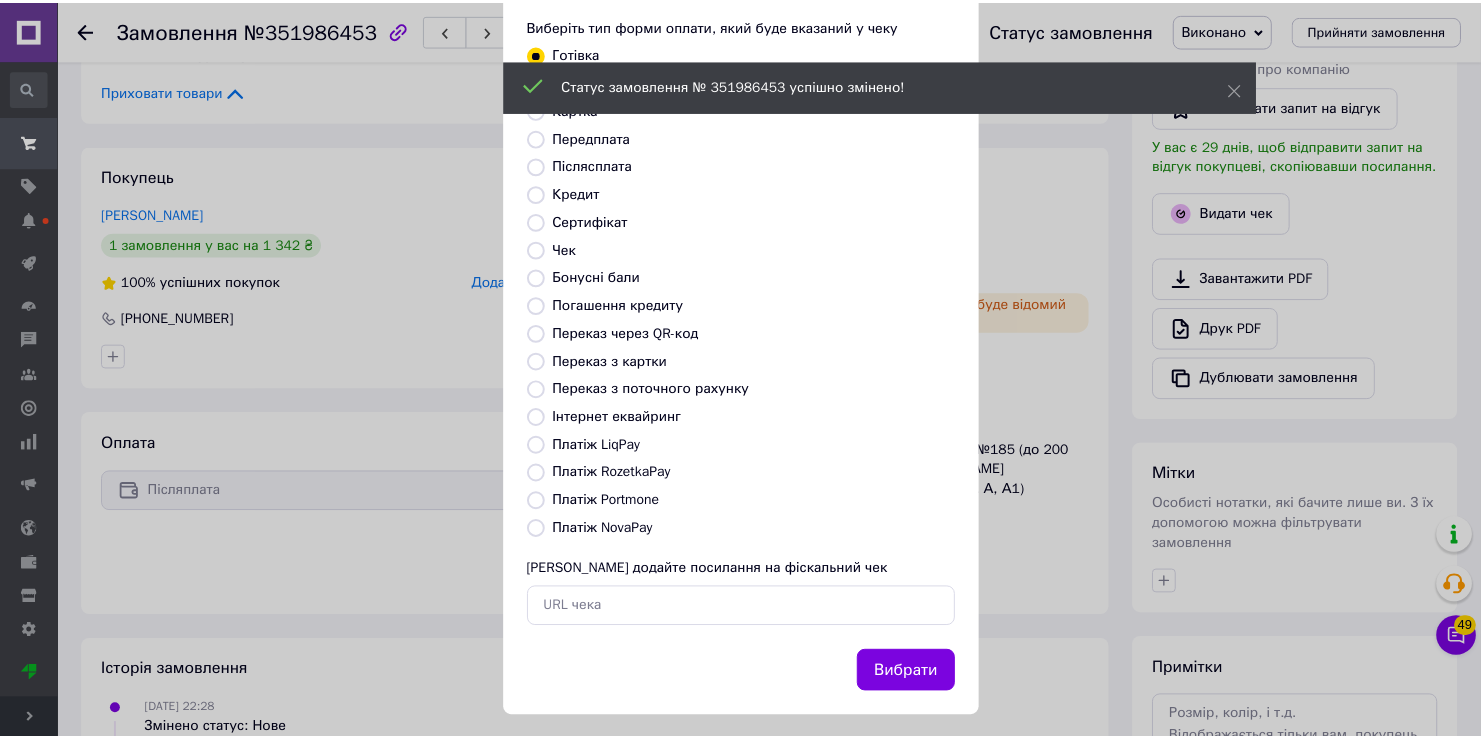 scroll, scrollTop: 118, scrollLeft: 0, axis: vertical 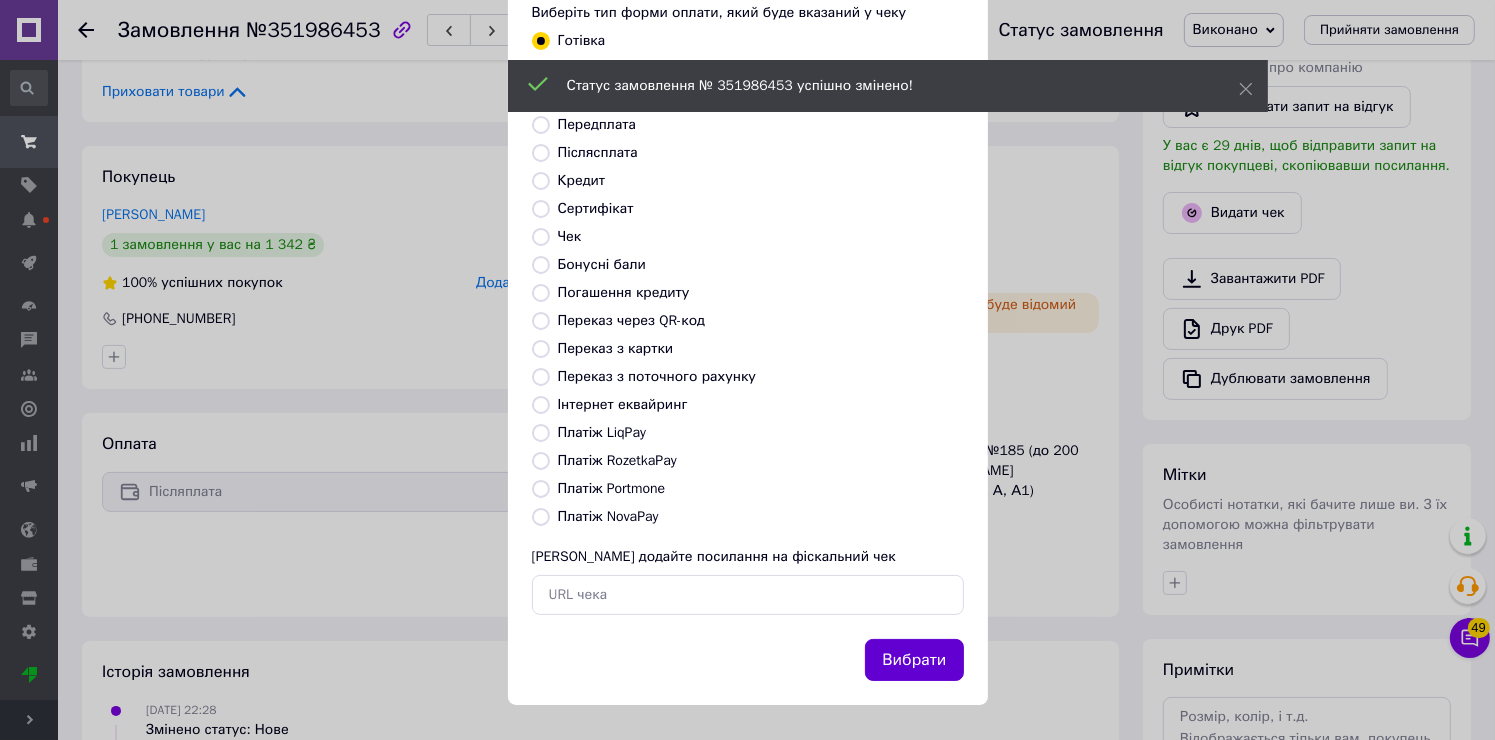 drag, startPoint x: 893, startPoint y: 660, endPoint x: 1048, endPoint y: 600, distance: 166.2077 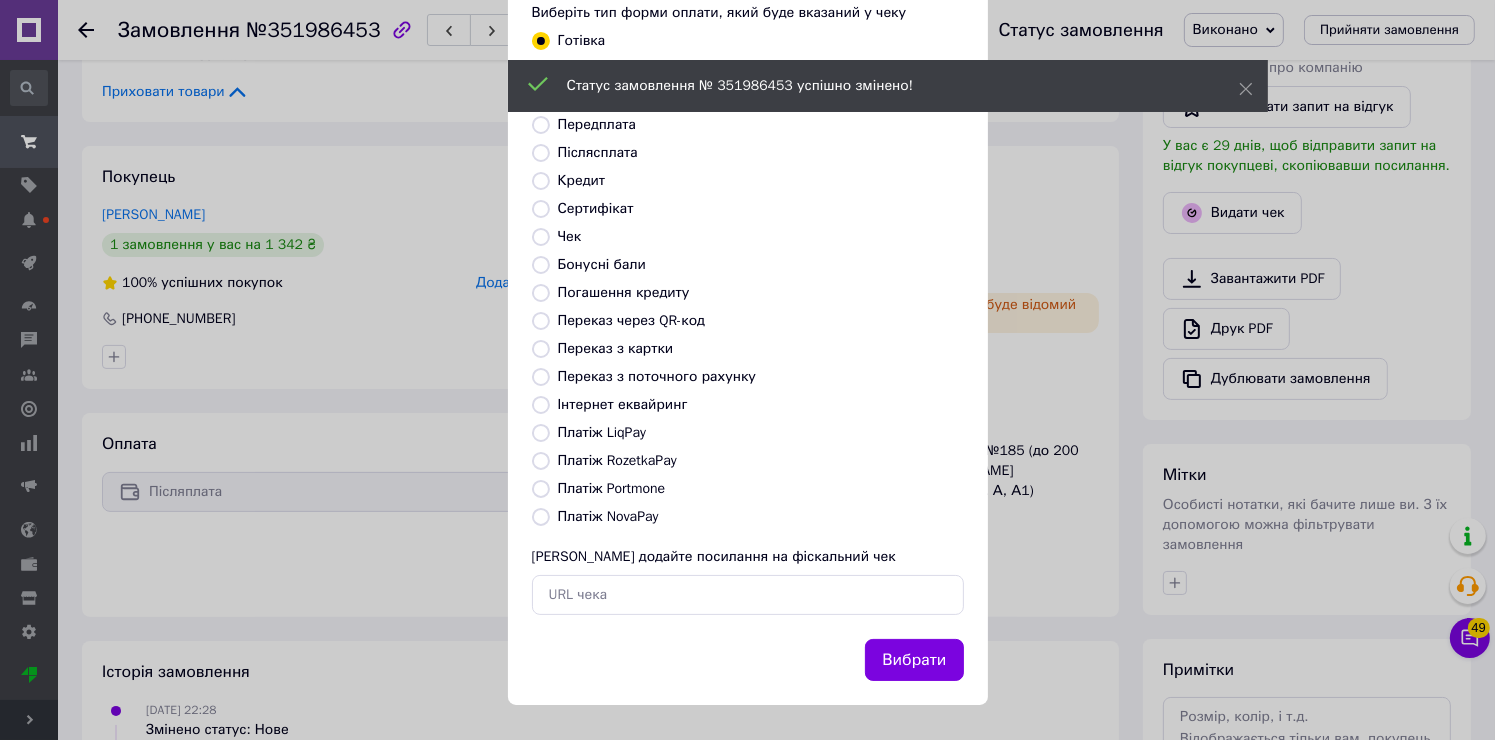 drag, startPoint x: 1048, startPoint y: 600, endPoint x: 998, endPoint y: 544, distance: 75.073296 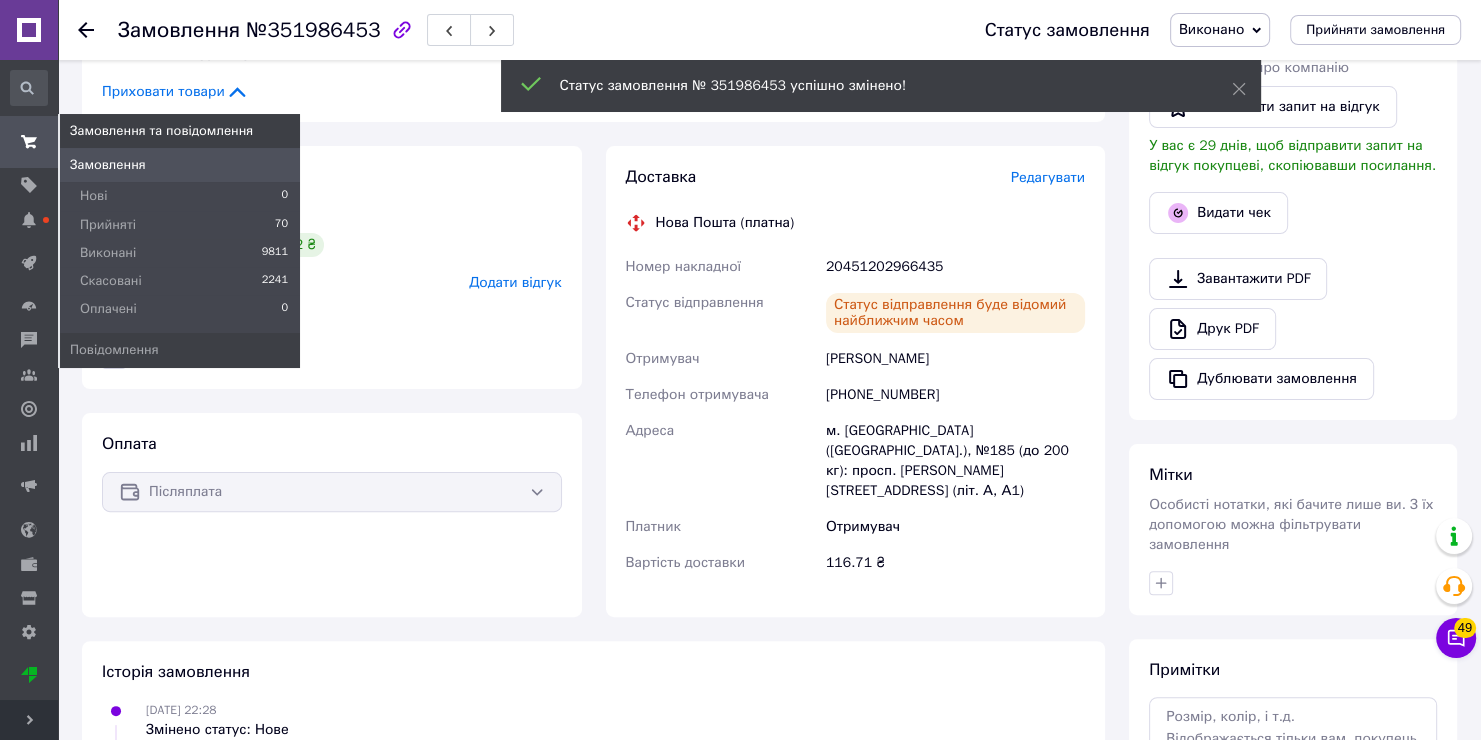 click on "Замовлення" at bounding box center (108, 165) 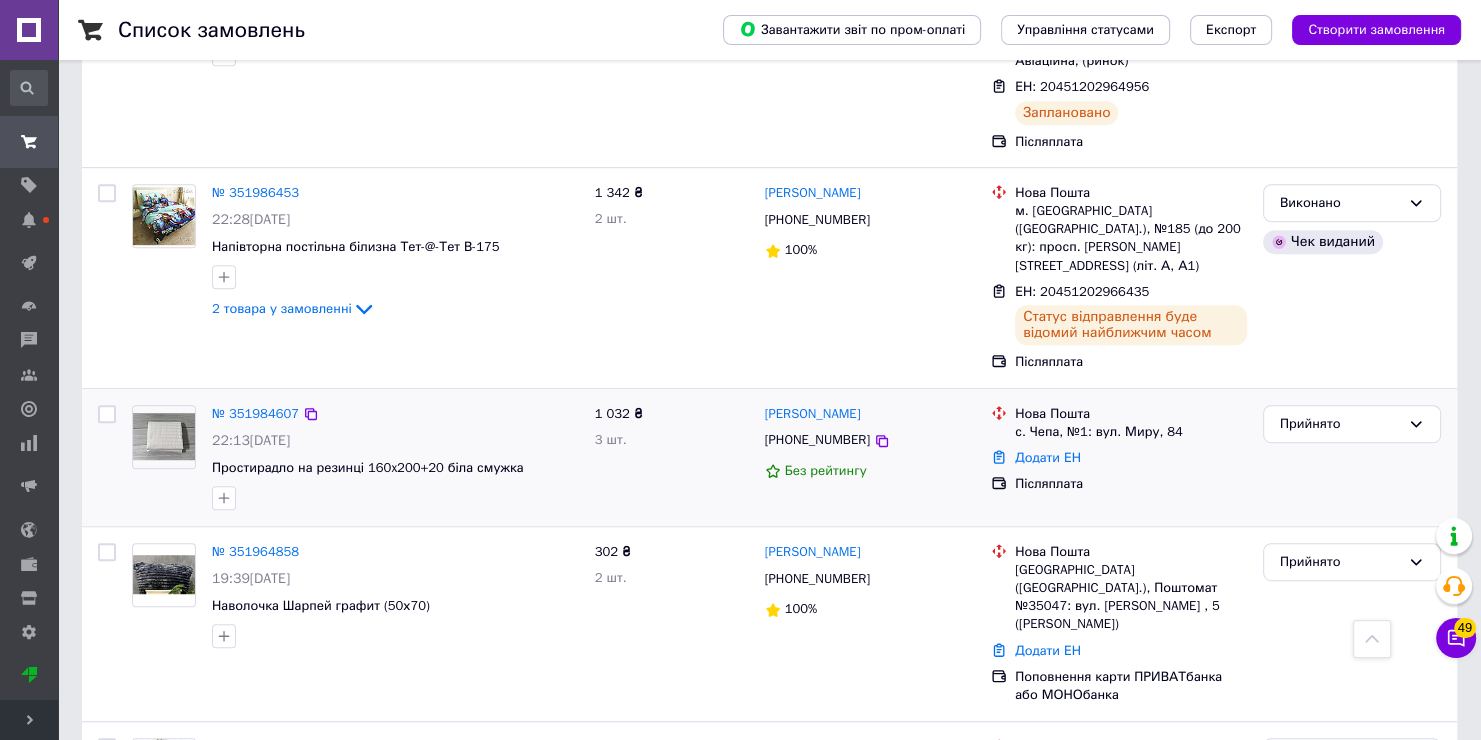 scroll, scrollTop: 1100, scrollLeft: 0, axis: vertical 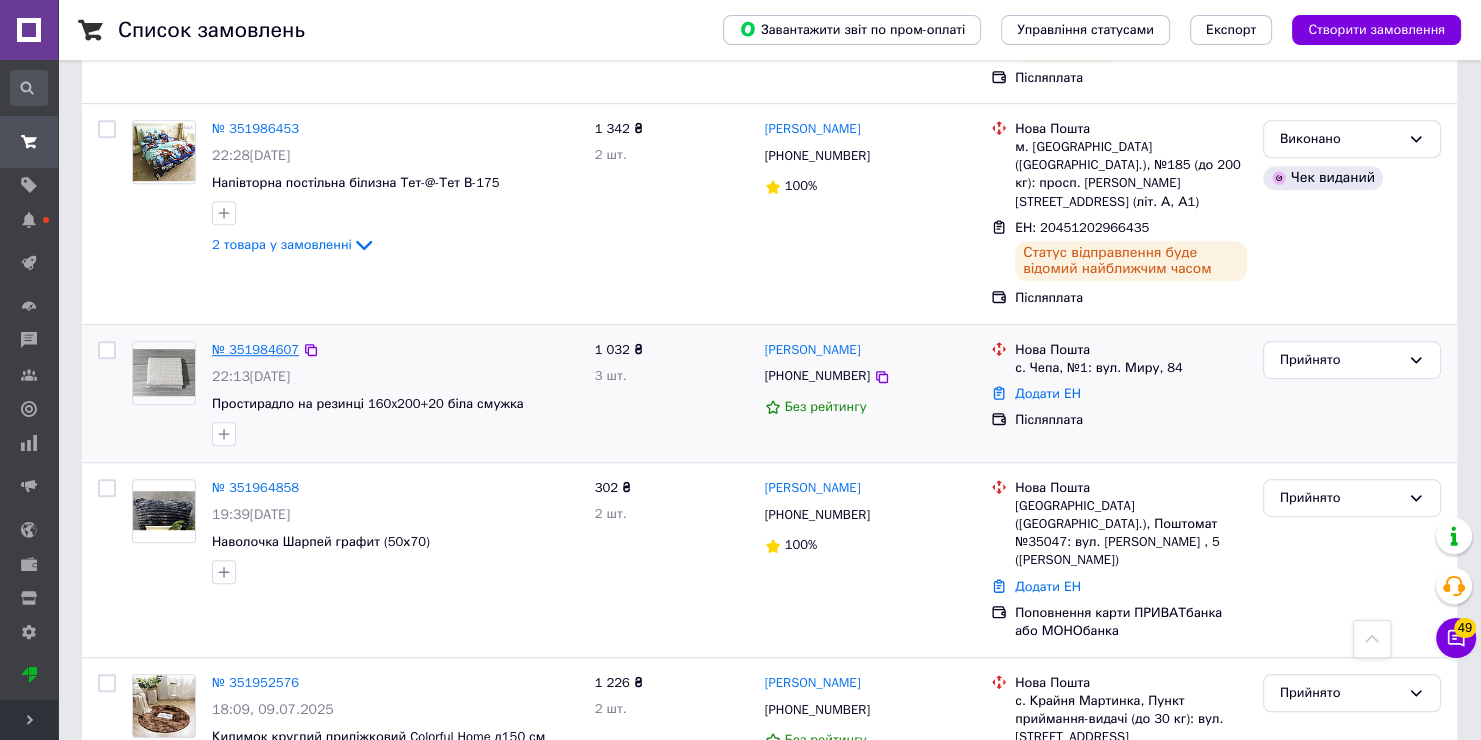 click on "№ 351984607" at bounding box center (255, 349) 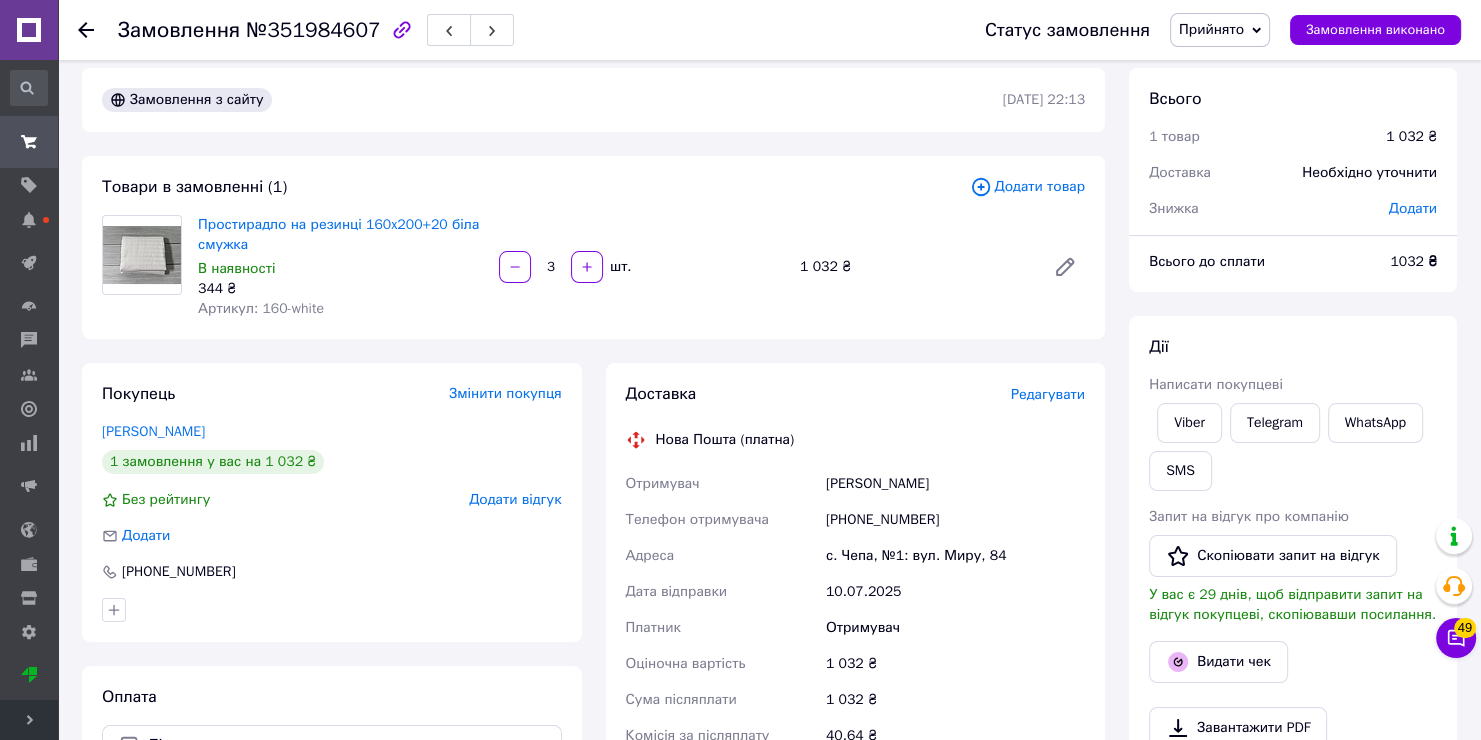 scroll, scrollTop: 0, scrollLeft: 0, axis: both 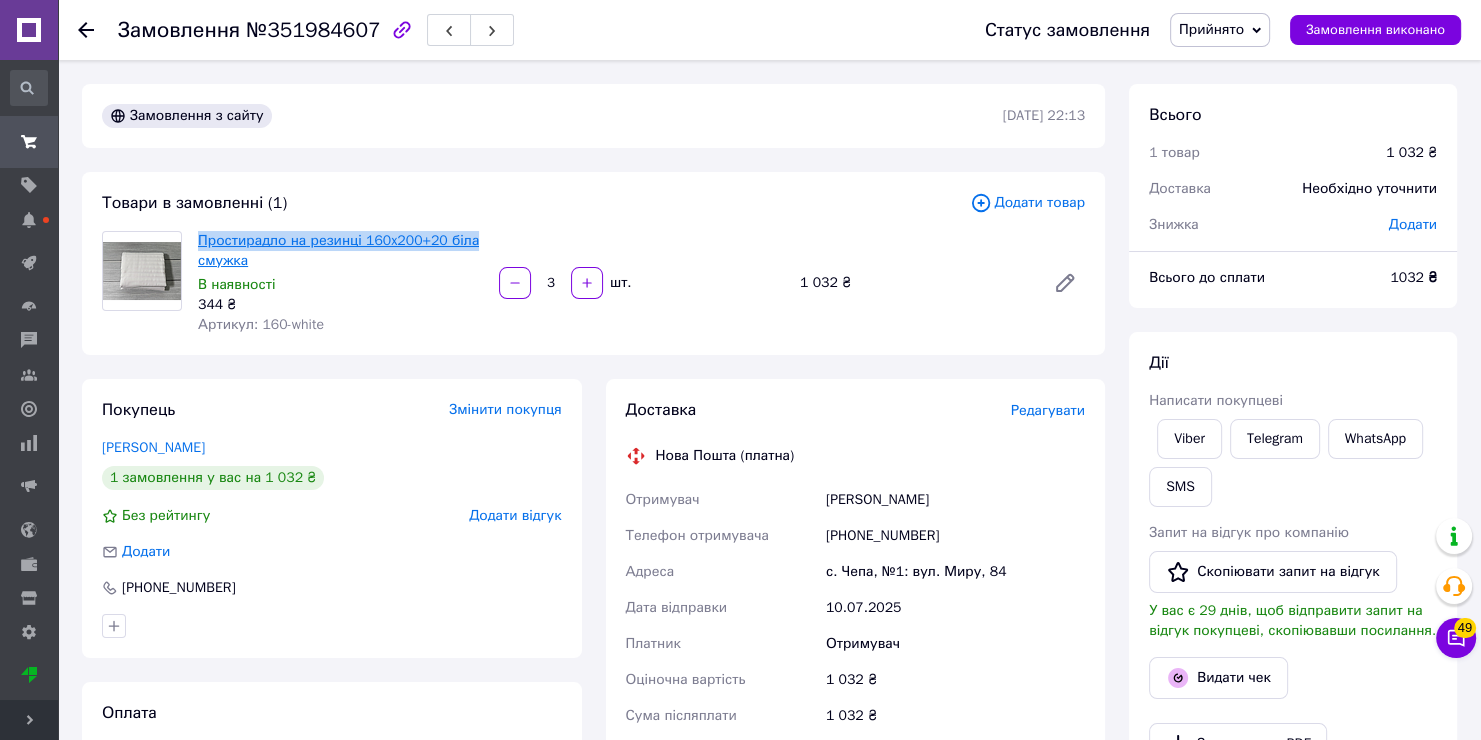 drag, startPoint x: 471, startPoint y: 237, endPoint x: 199, endPoint y: 236, distance: 272.00183 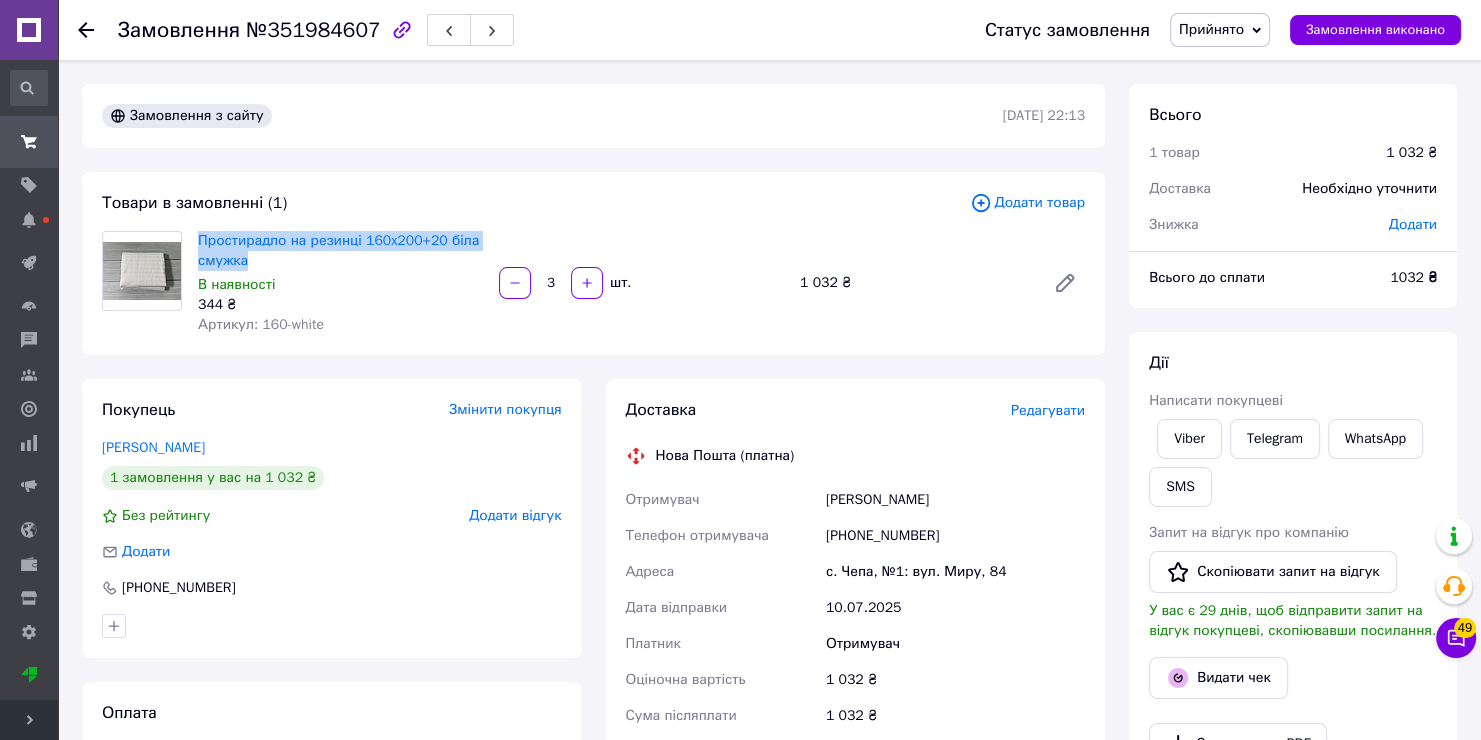 drag, startPoint x: 273, startPoint y: 264, endPoint x: 193, endPoint y: 234, distance: 85.44004 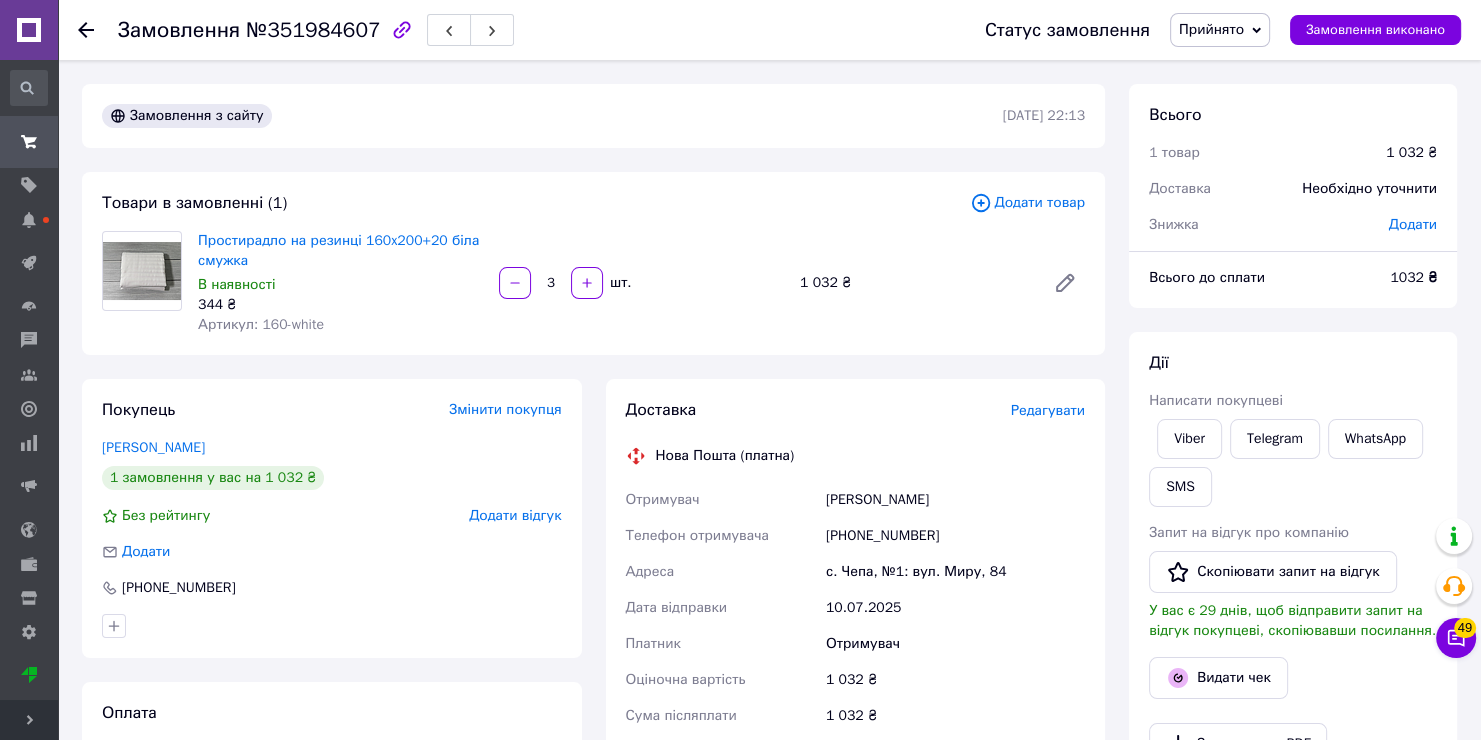 click on "[PHONE_NUMBER]" at bounding box center (955, 536) 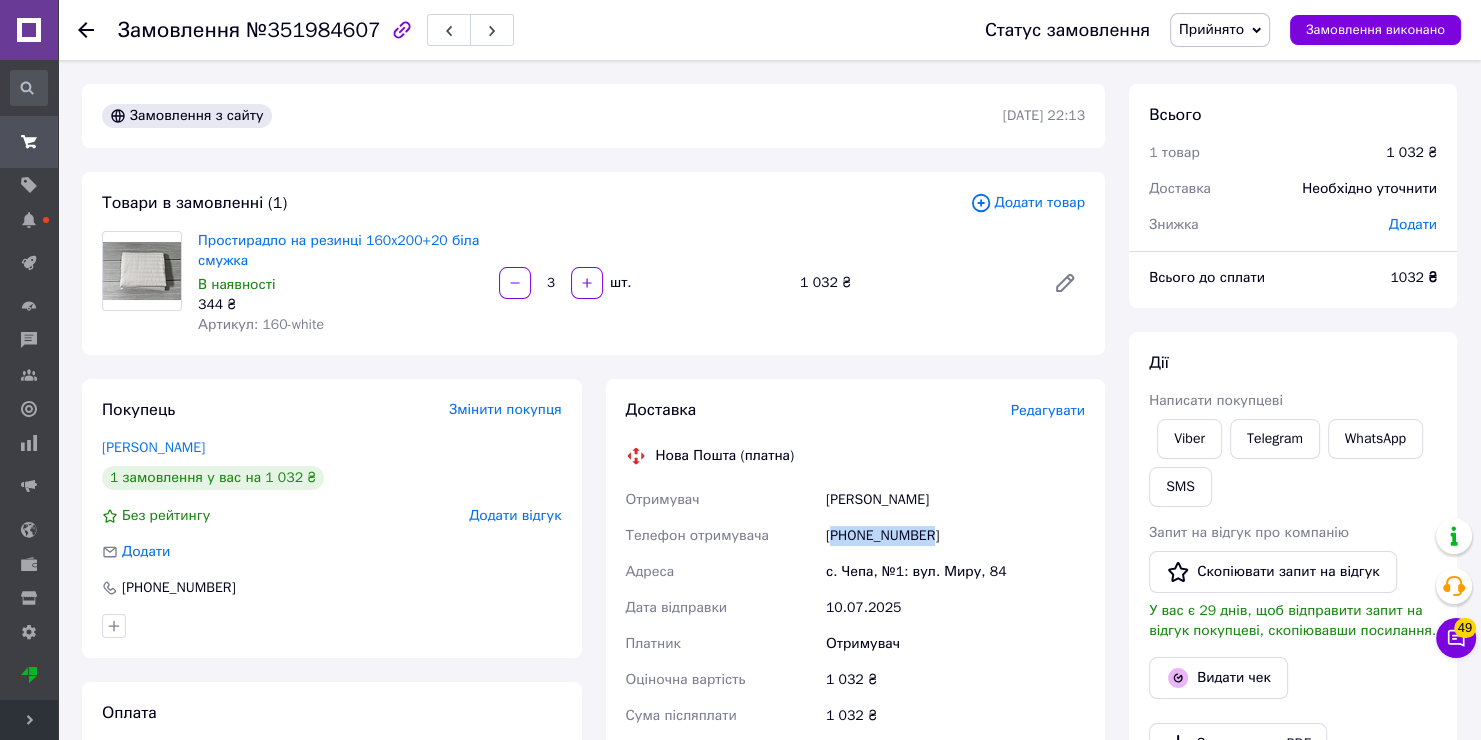 click on "[PHONE_NUMBER]" at bounding box center (955, 536) 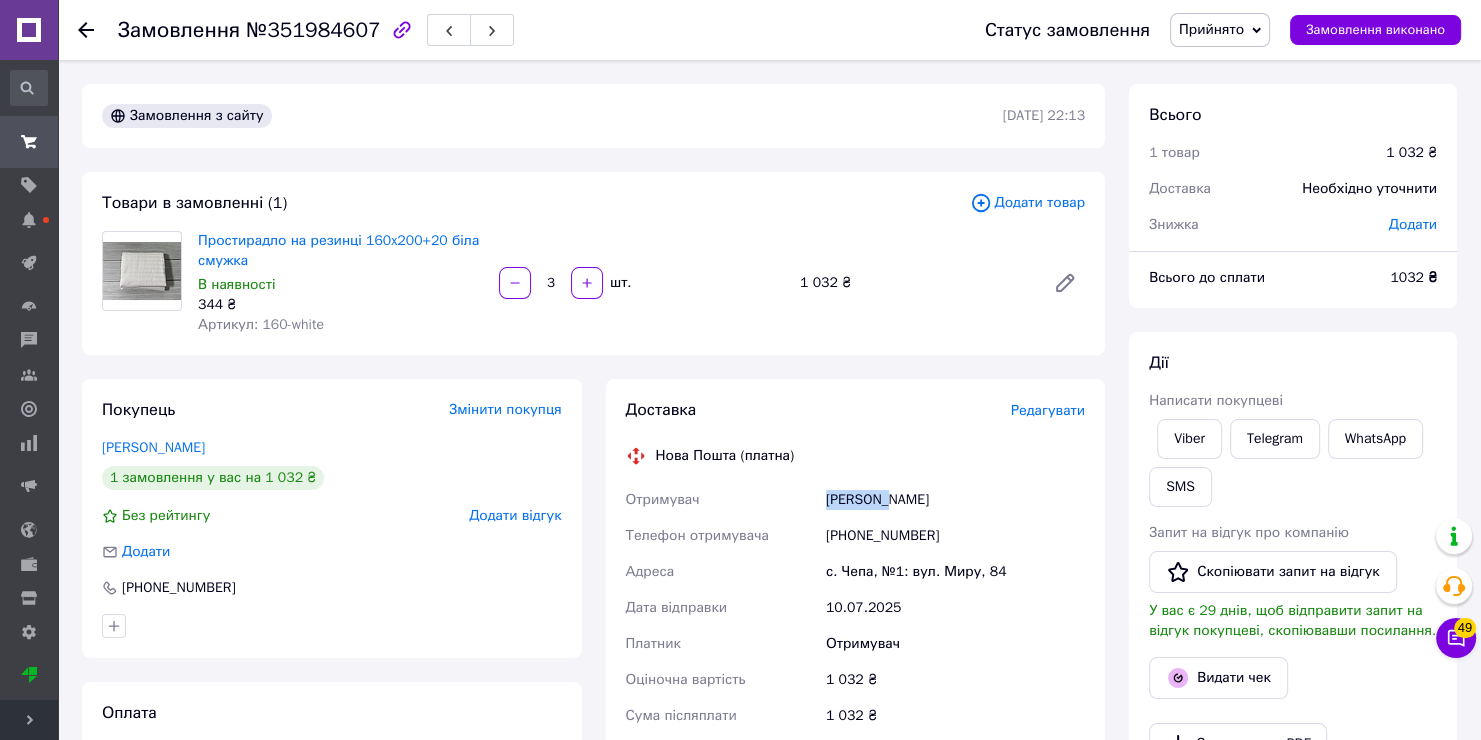 drag, startPoint x: 887, startPoint y: 500, endPoint x: 765, endPoint y: 499, distance: 122.0041 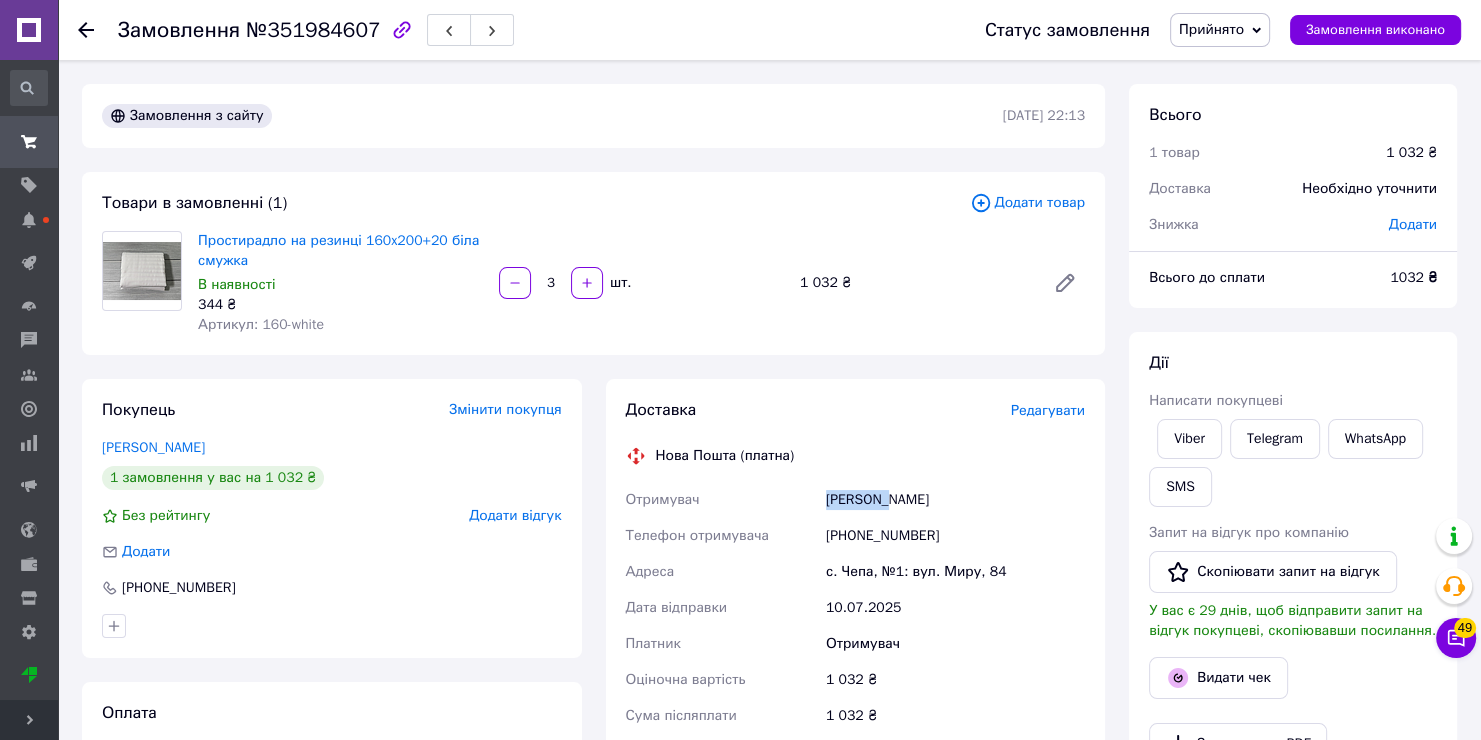 click on "Отримувач [PERSON_NAME] Телефон отримувача [PHONE_NUMBER] Адреса [PERSON_NAME]. [PERSON_NAME], №1: вул. Миру, 84 Дата відправки [DATE] Платник Отримувач Оціночна вартість 1 032 ₴ Сума післяплати 1 032 ₴ Комісія за післяплату 40.64 ₴ Платник комісії післяплати Отримувач" at bounding box center (856, 644) 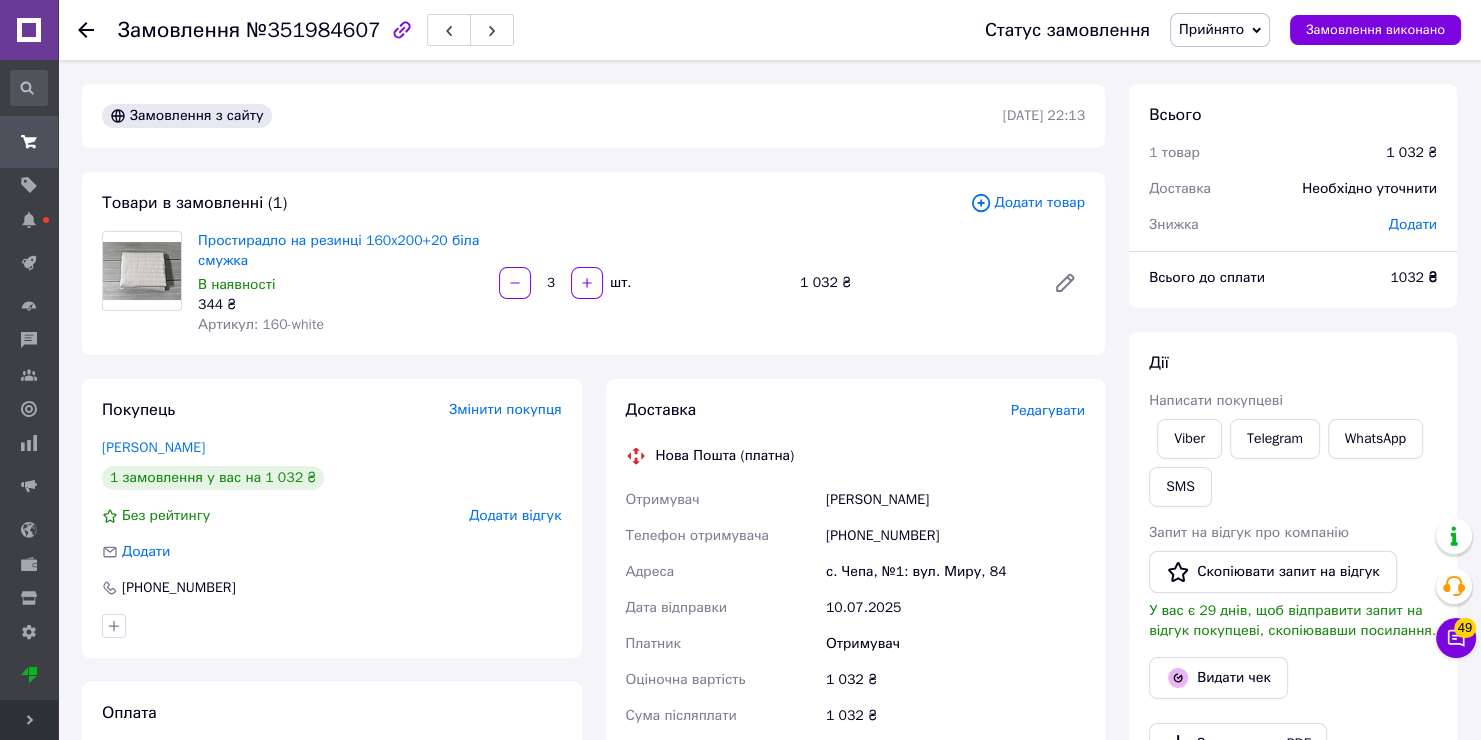 click on "с. Чепа, №1: вул. Миру, 84" at bounding box center (955, 572) 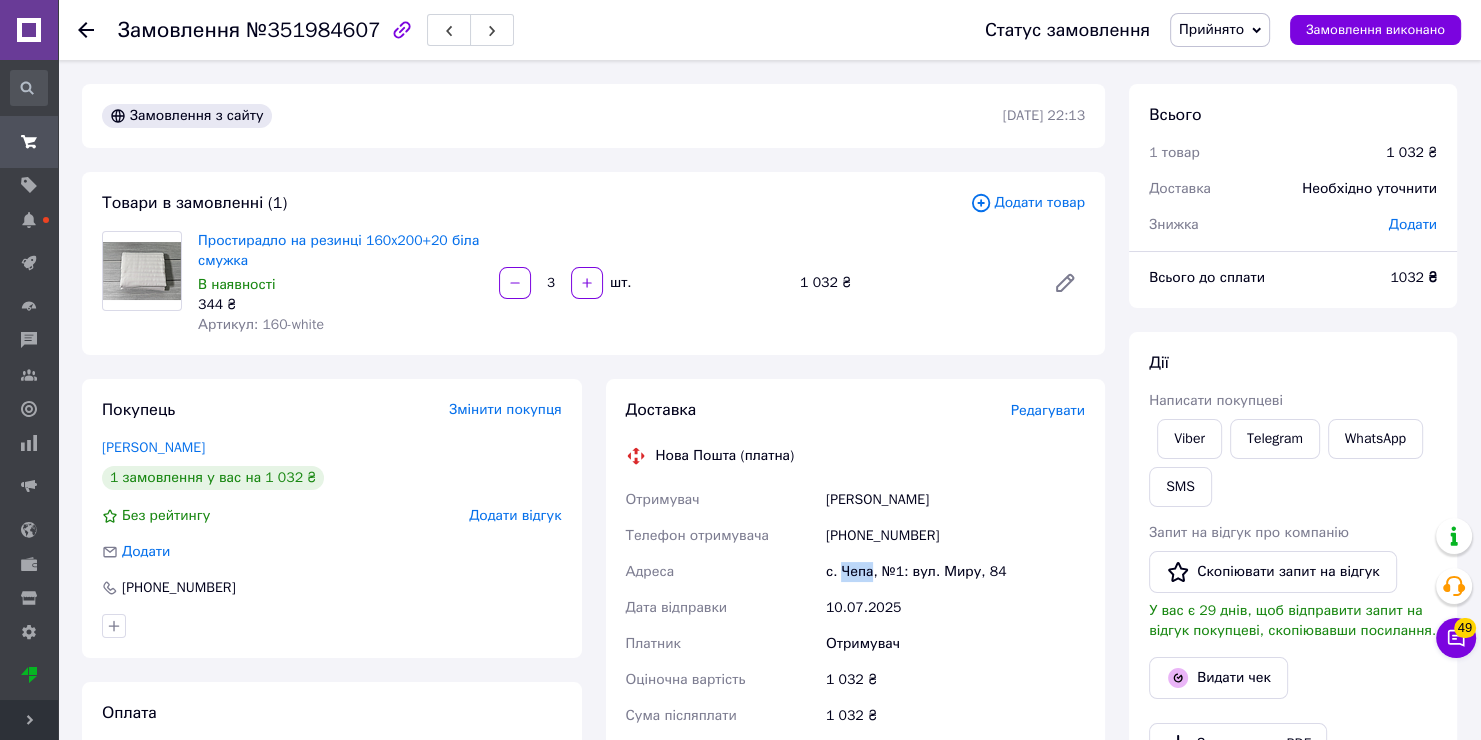 click on "с. Чепа, №1: вул. Миру, 84" at bounding box center [955, 572] 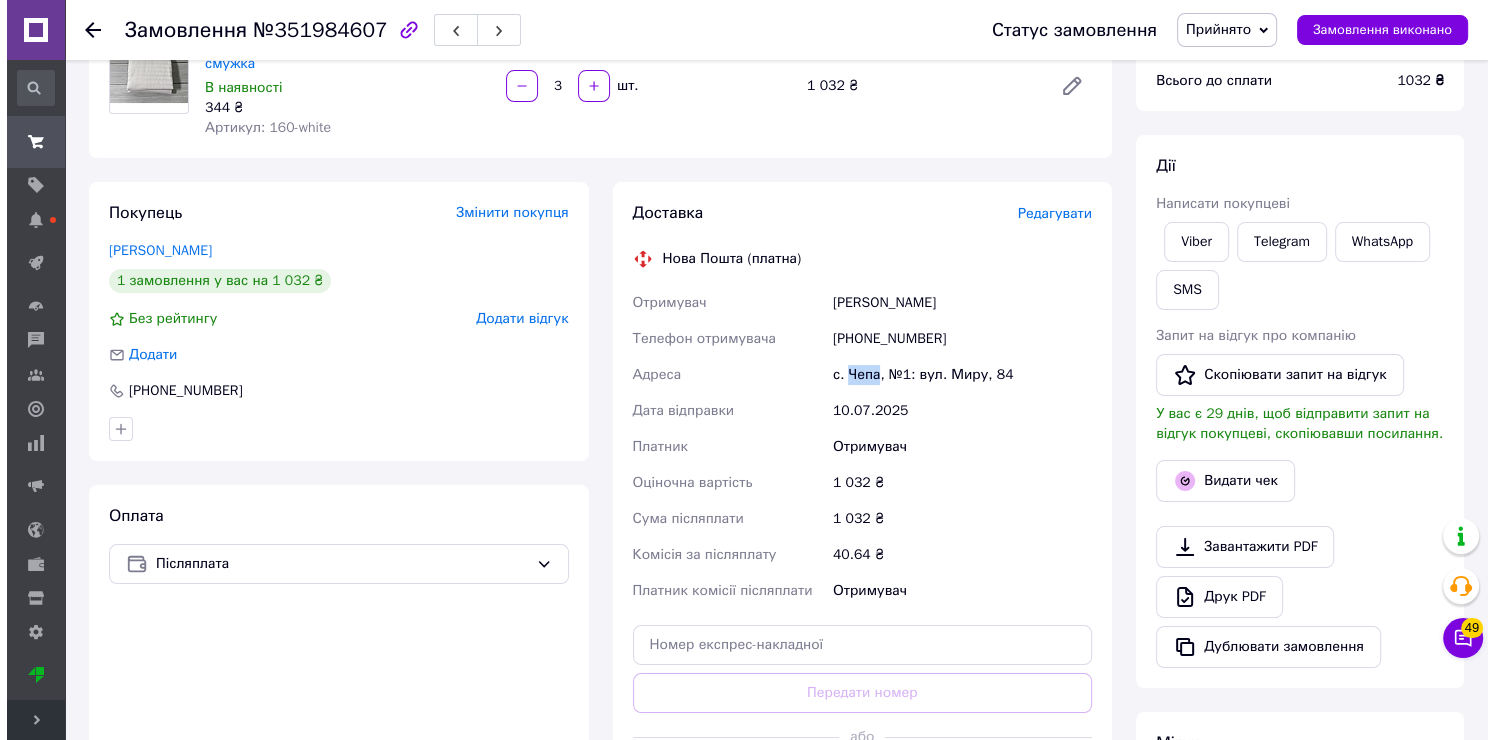 scroll, scrollTop: 200, scrollLeft: 0, axis: vertical 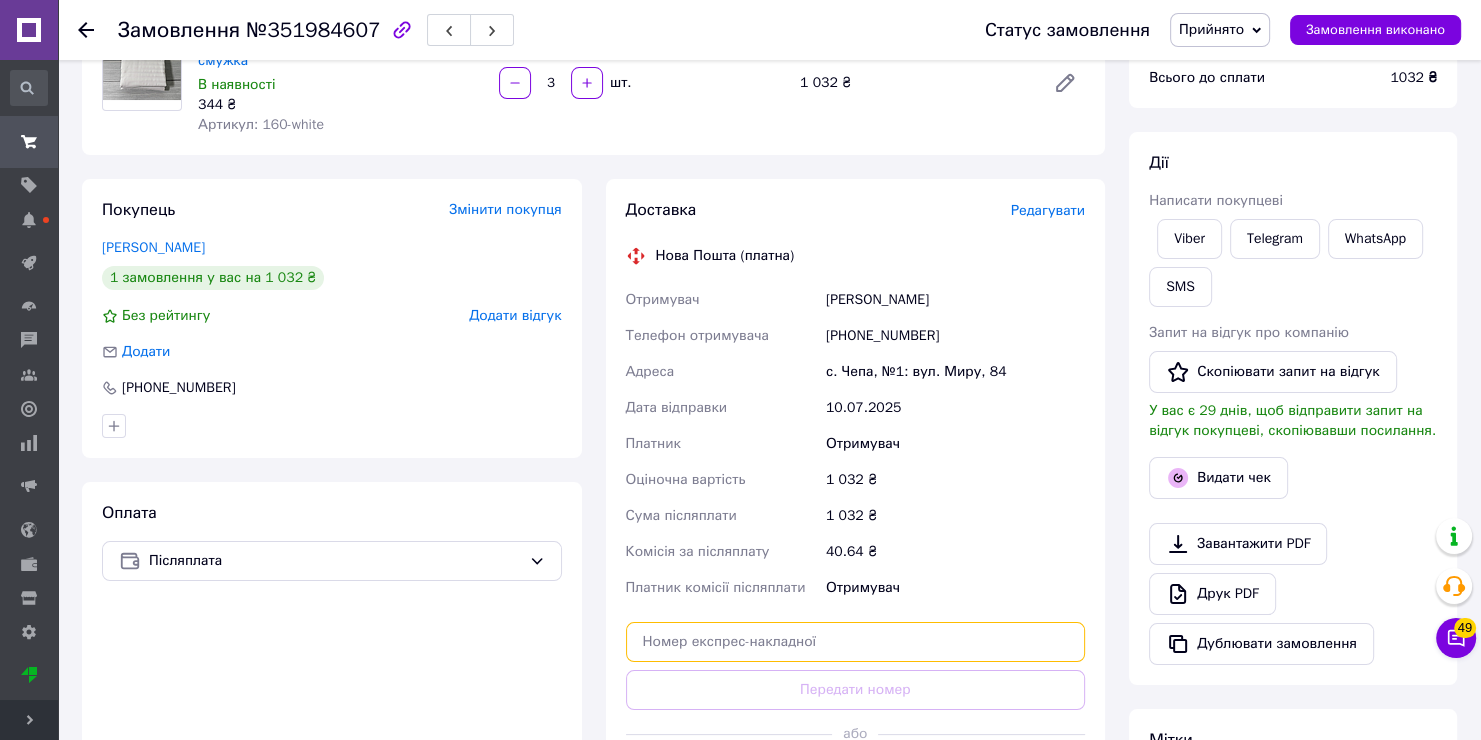 click at bounding box center [856, 642] 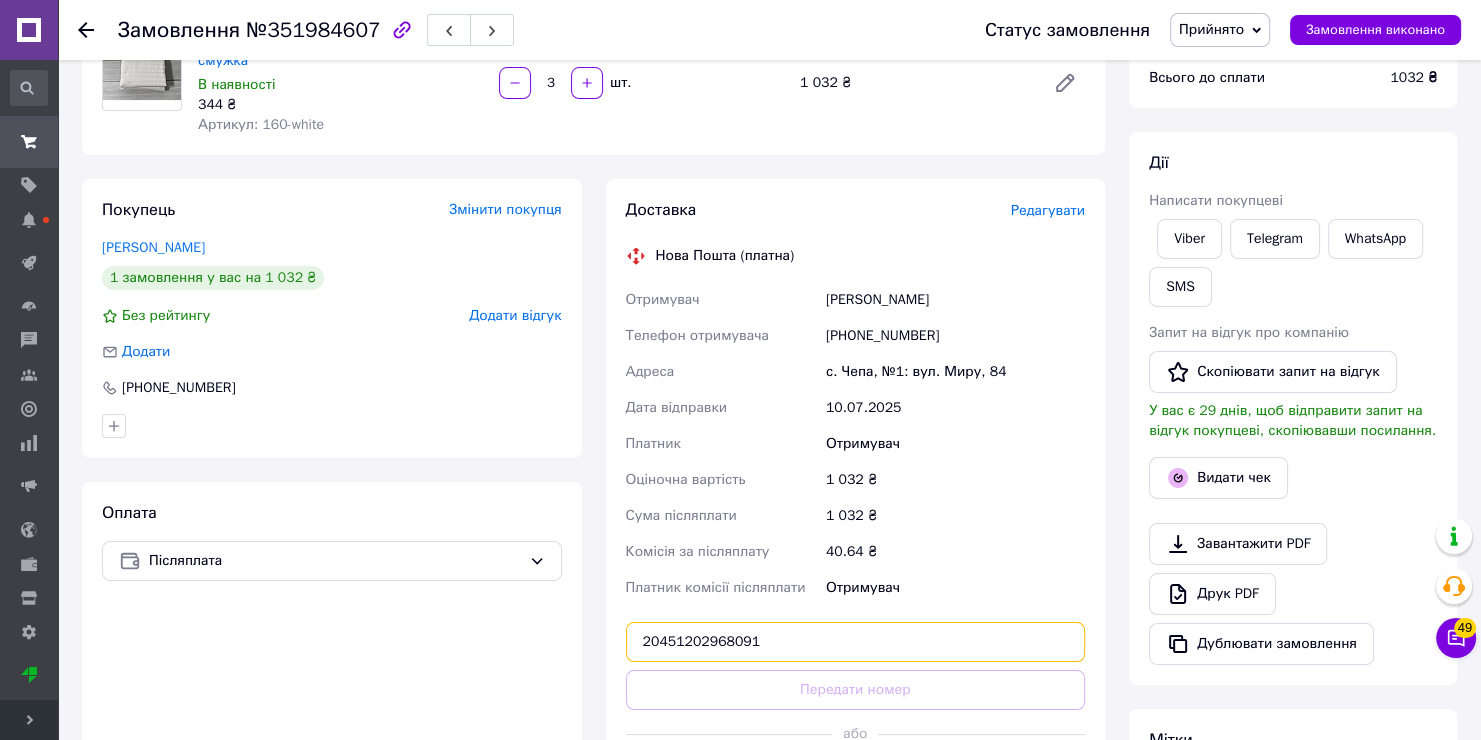 type on "20451202968091" 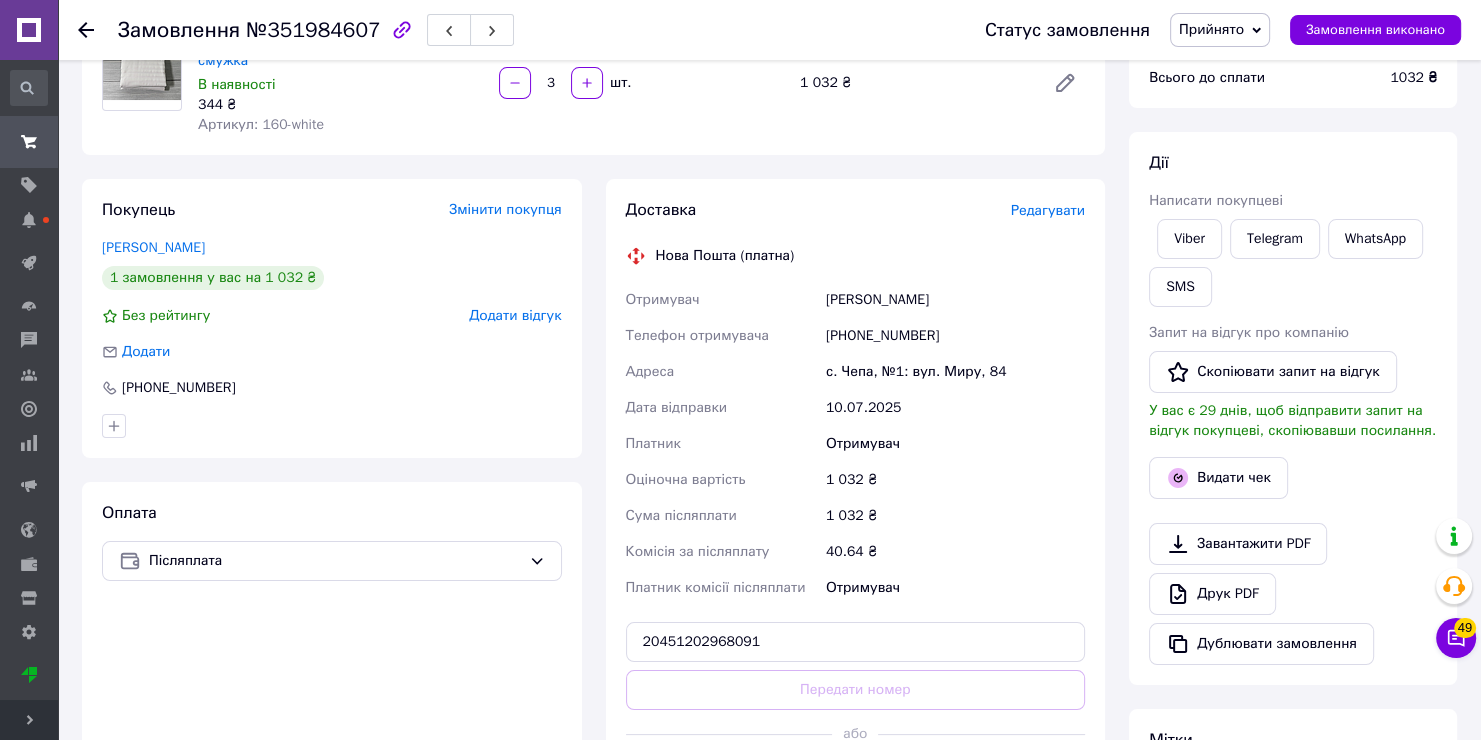 type 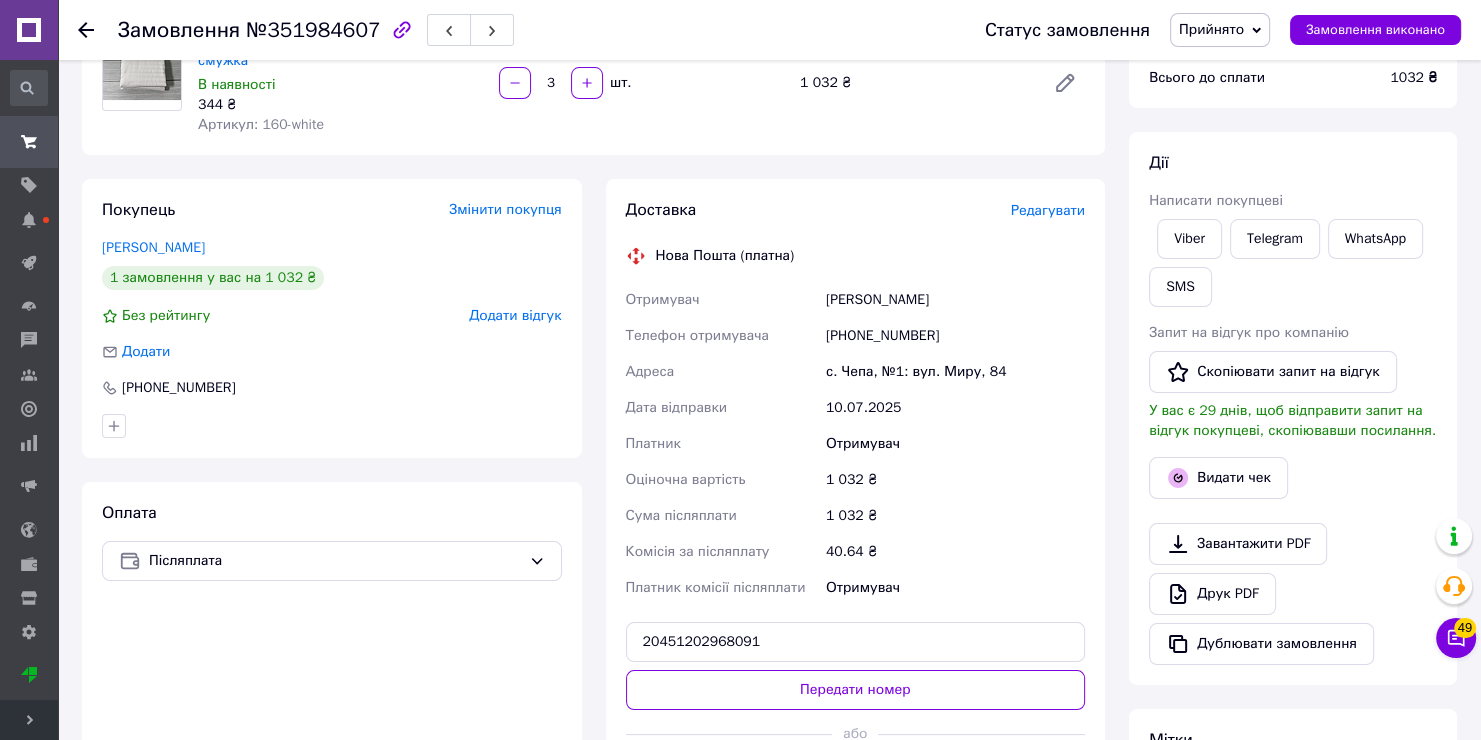 click on "Передати номер" at bounding box center (856, 690) 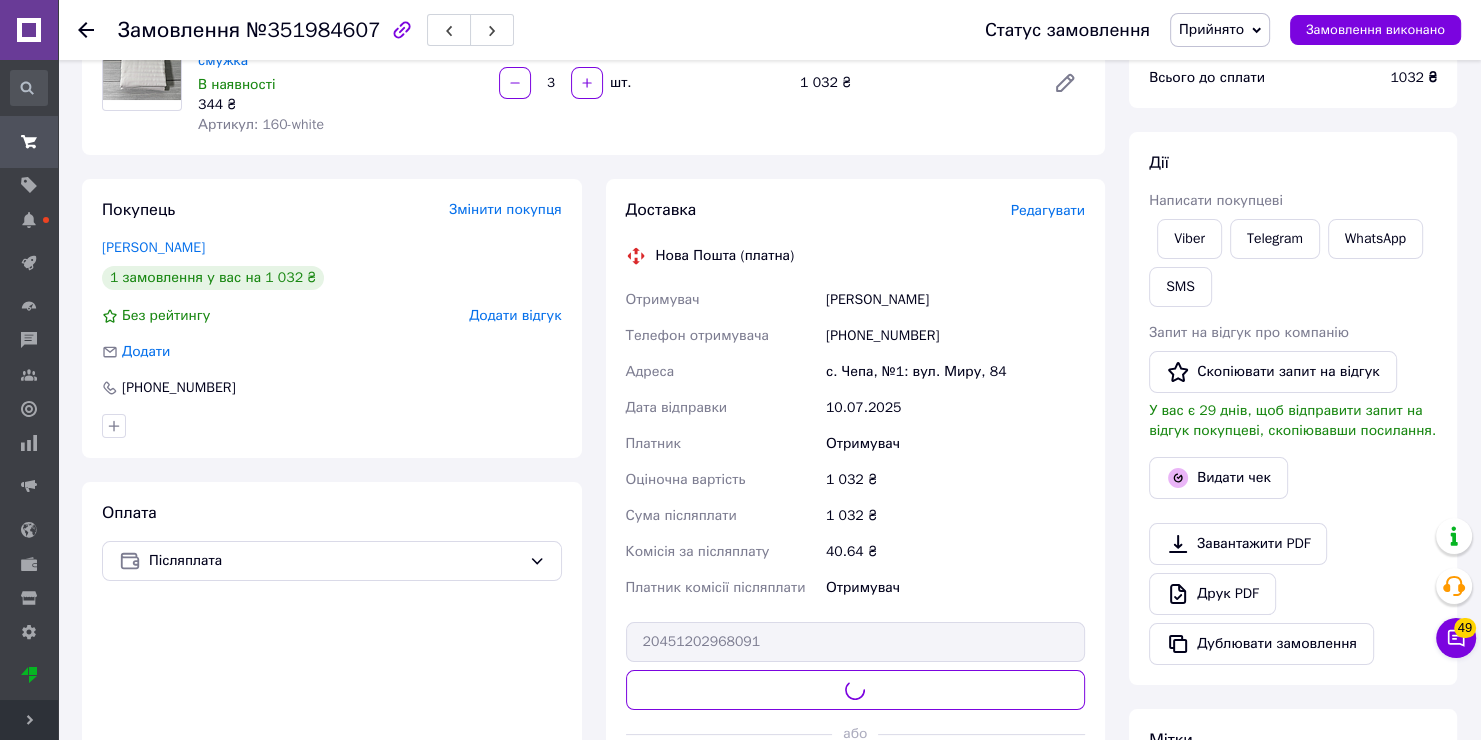 click on "[PHONE_NUMBER]" at bounding box center [955, 336] 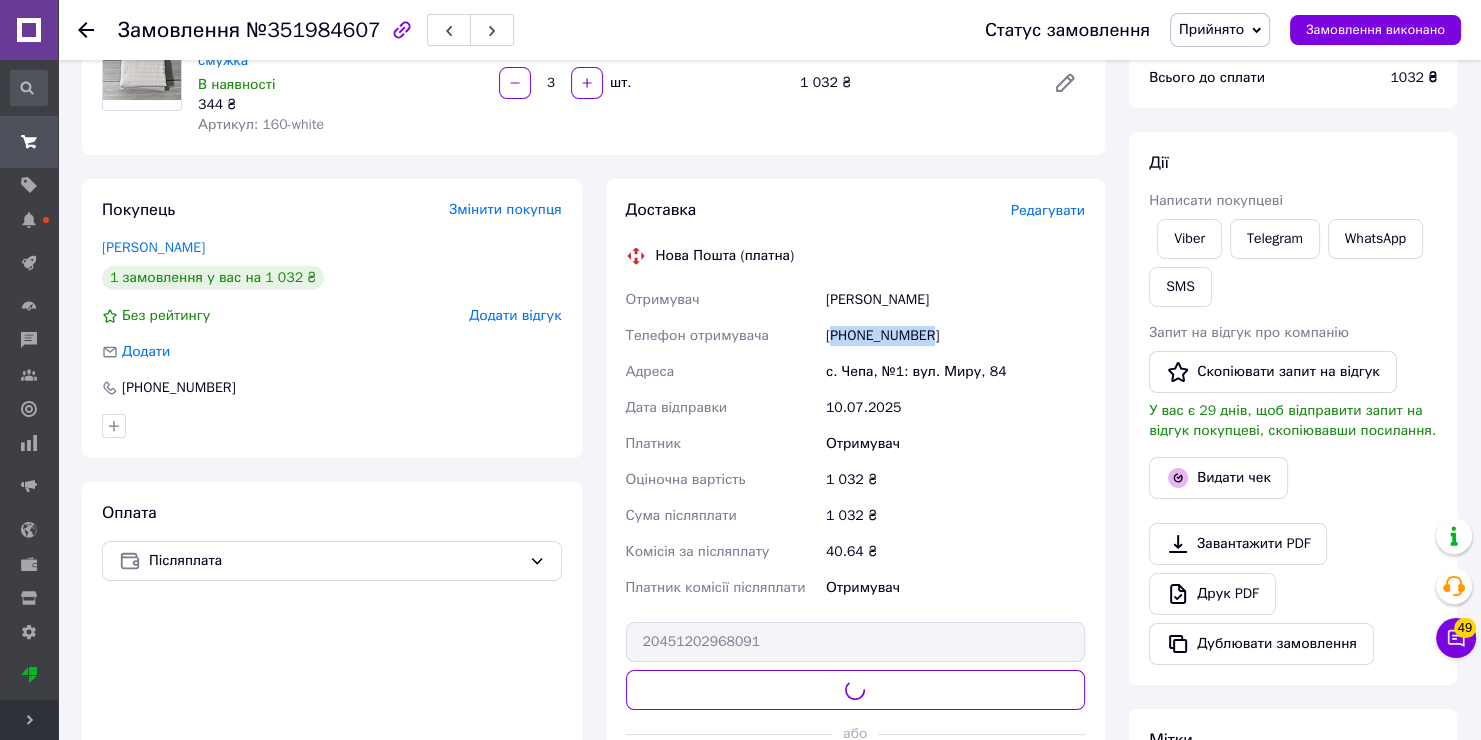 click on "[PHONE_NUMBER]" at bounding box center [955, 336] 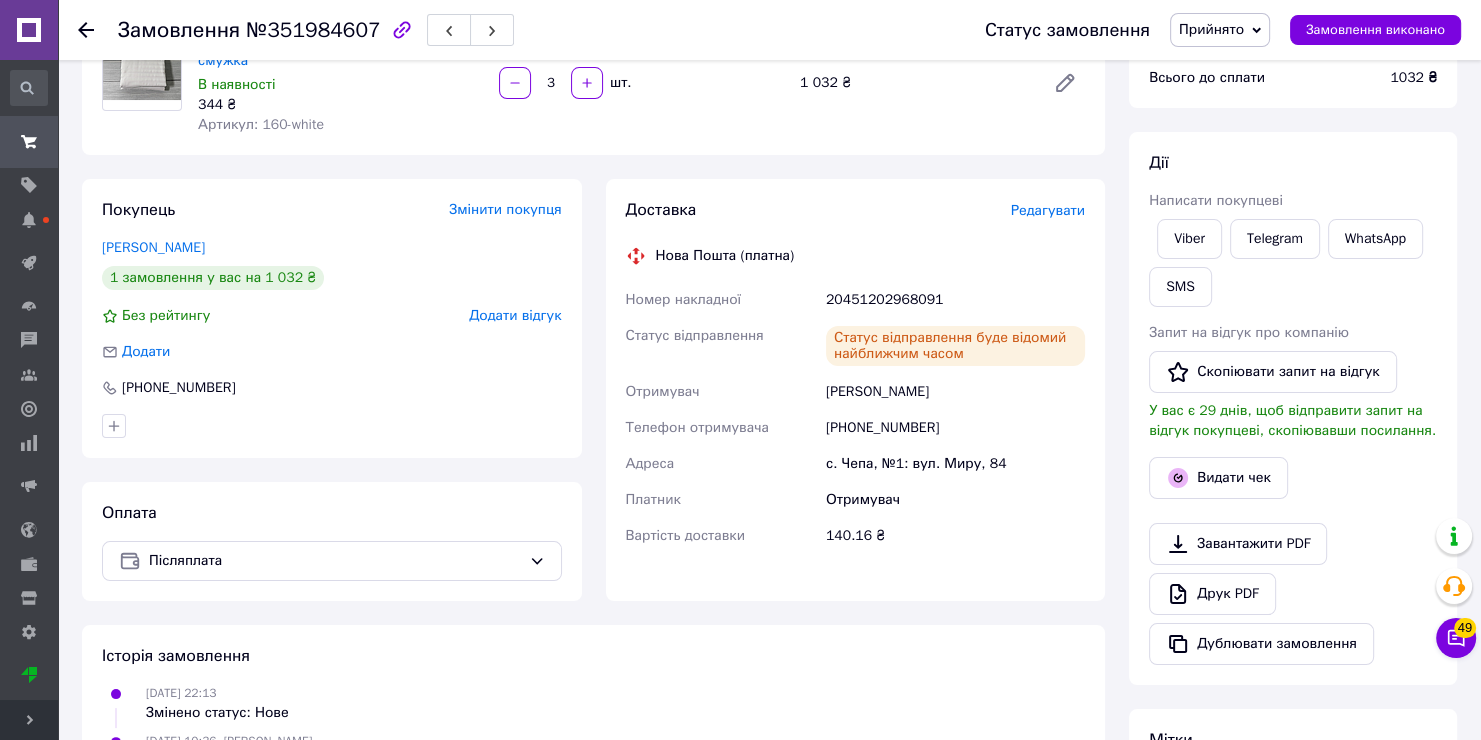 click on "20451202968091" at bounding box center [955, 300] 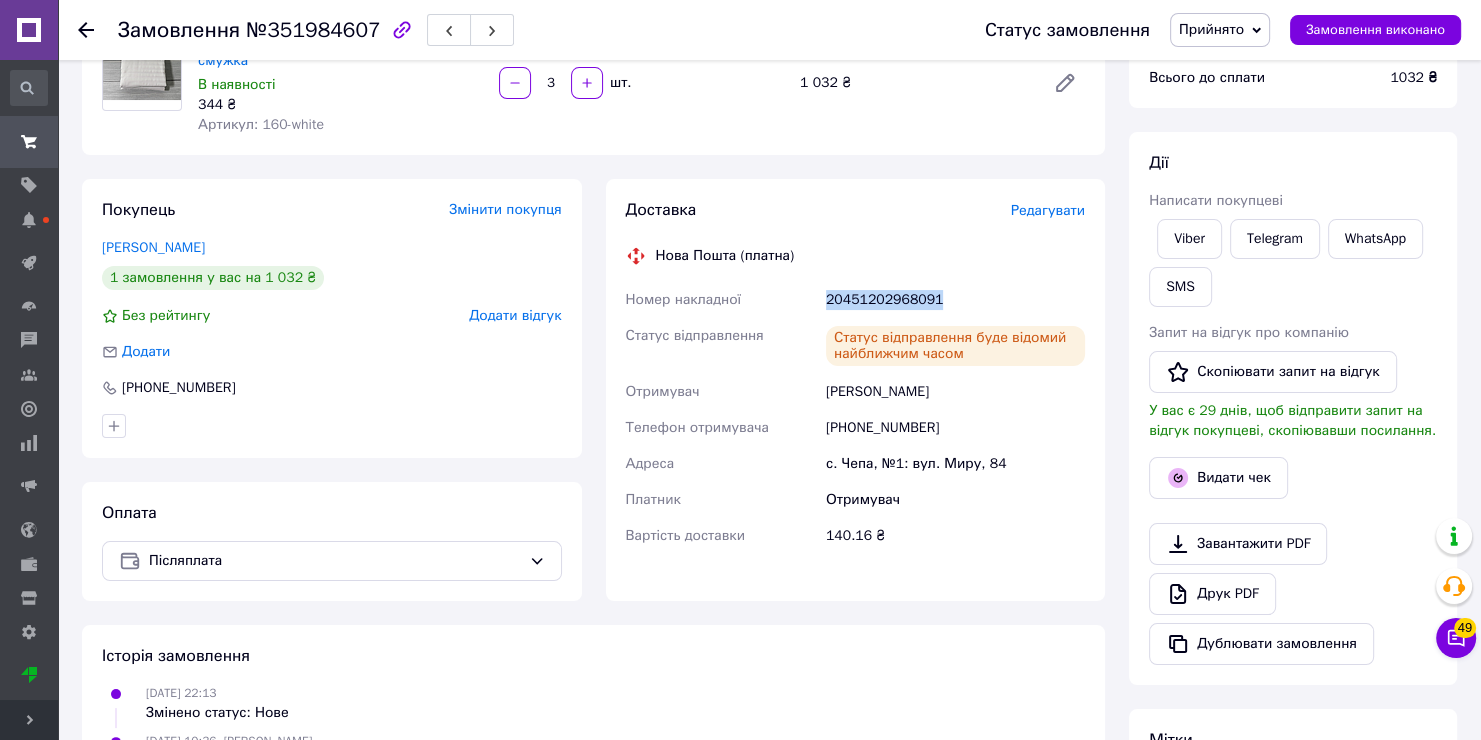 click on "20451202968091" at bounding box center [955, 300] 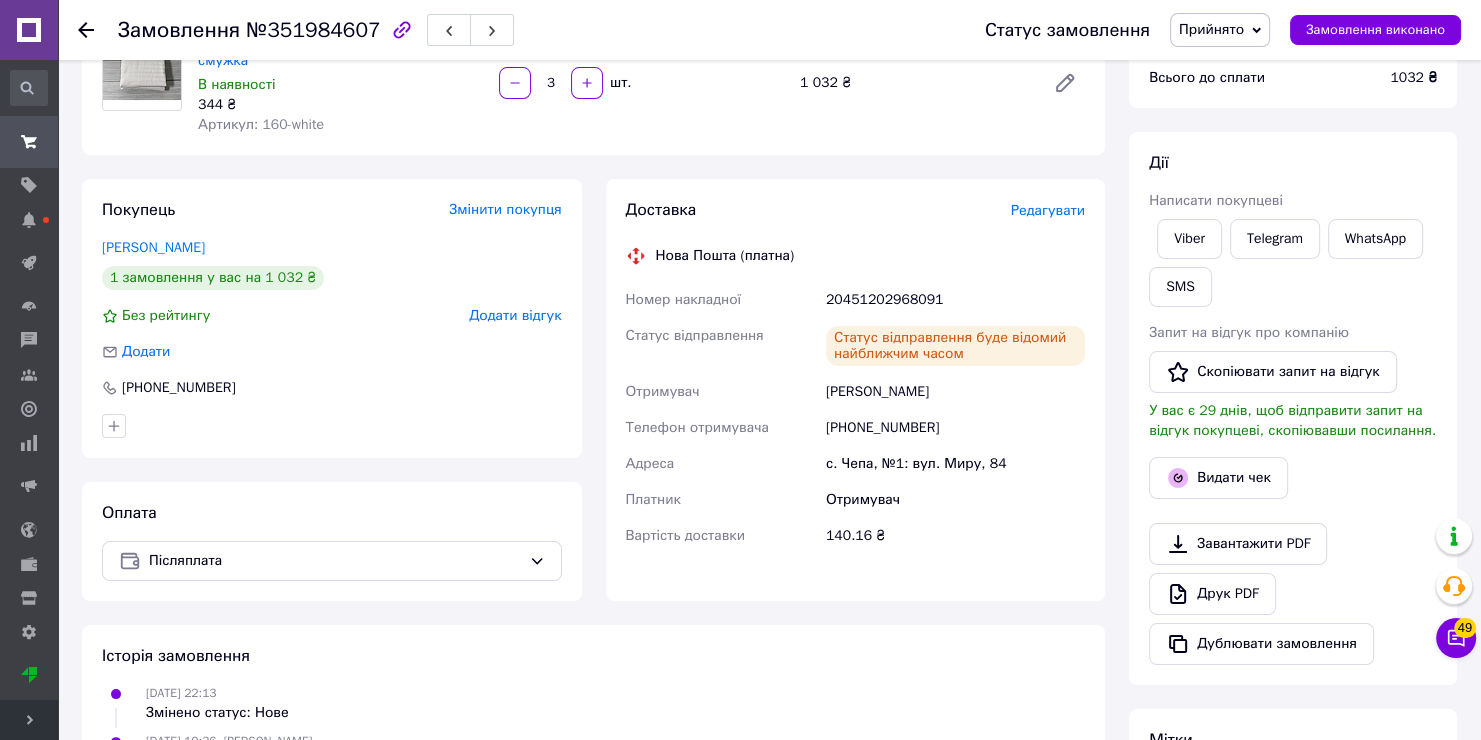 click on "[PERSON_NAME]" at bounding box center [955, 392] 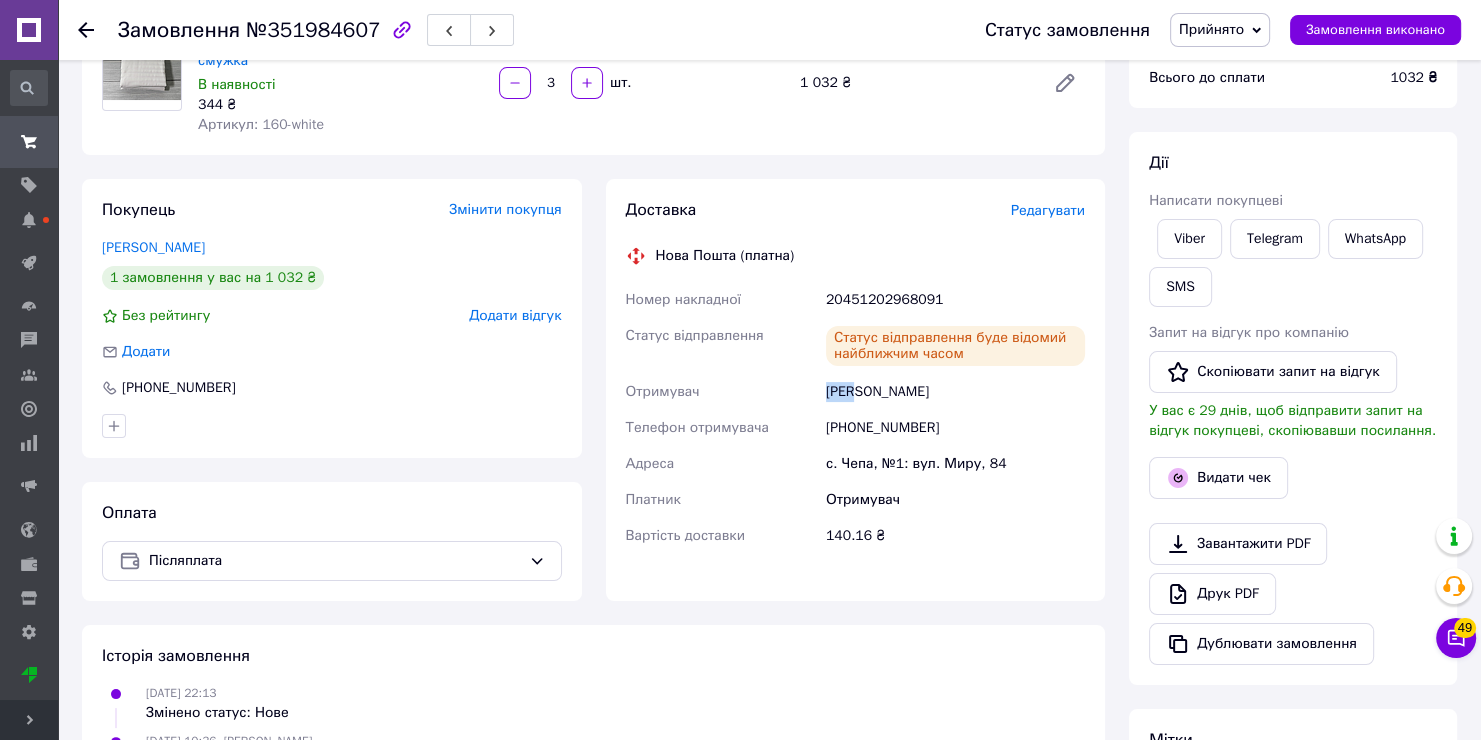 click on "[PERSON_NAME]" at bounding box center (955, 392) 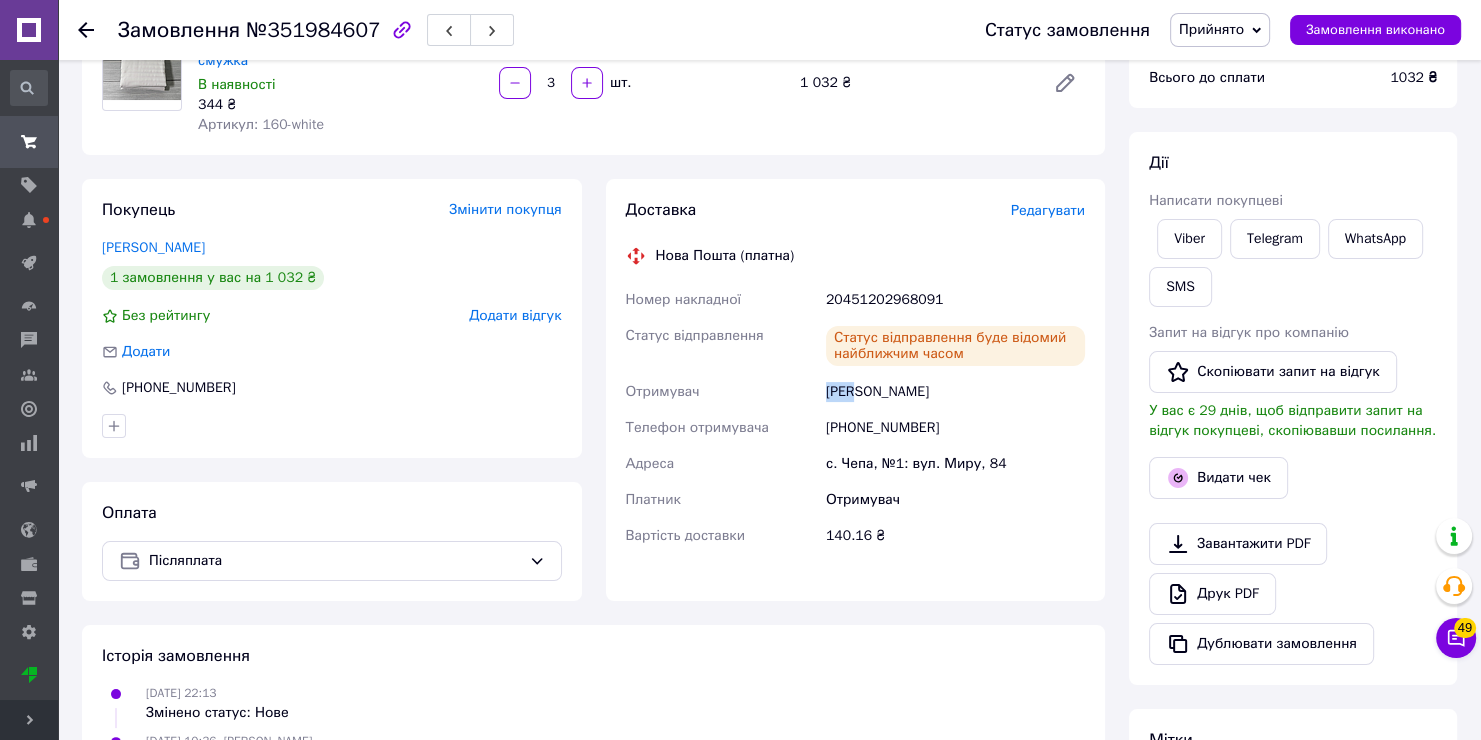 click on "Прийнято" at bounding box center (1211, 29) 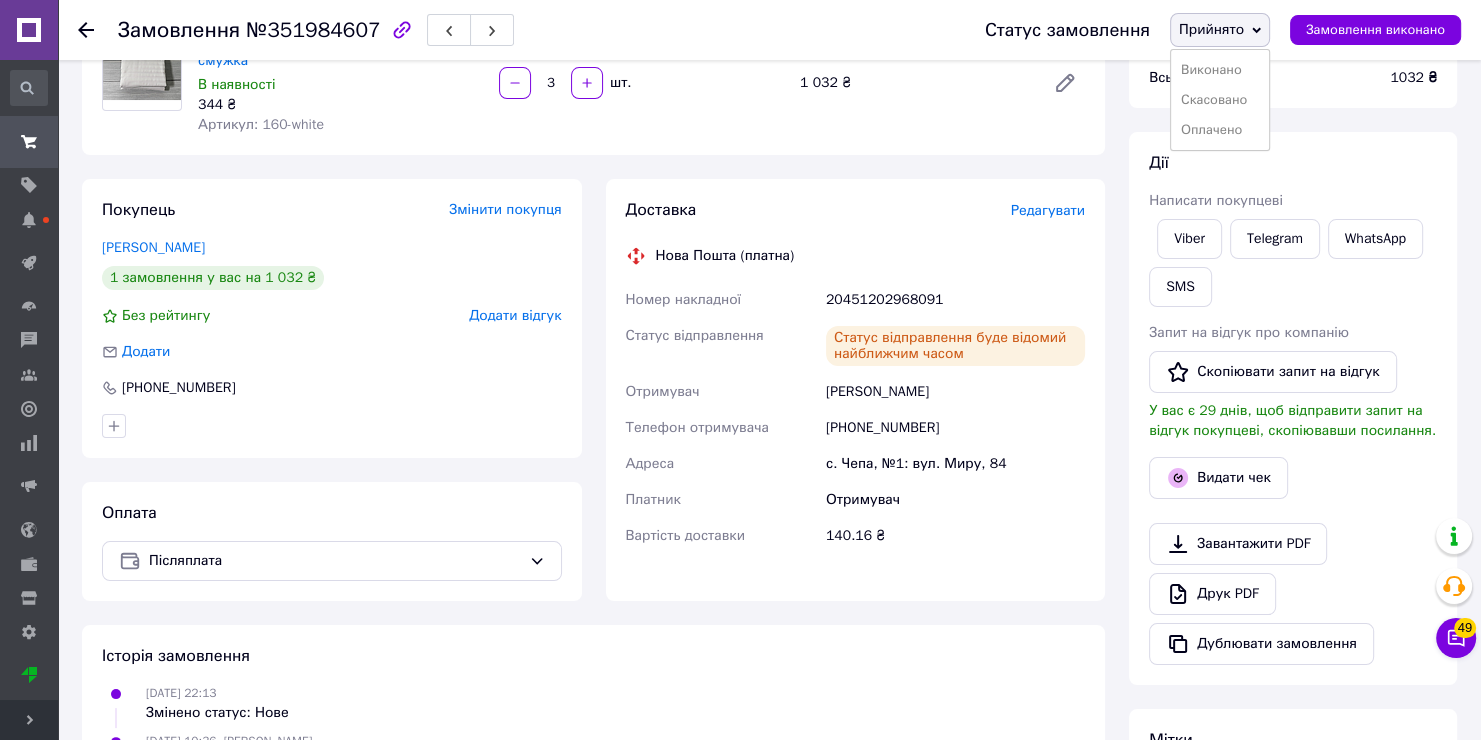 drag, startPoint x: 1223, startPoint y: 52, endPoint x: 1228, endPoint y: 88, distance: 36.345562 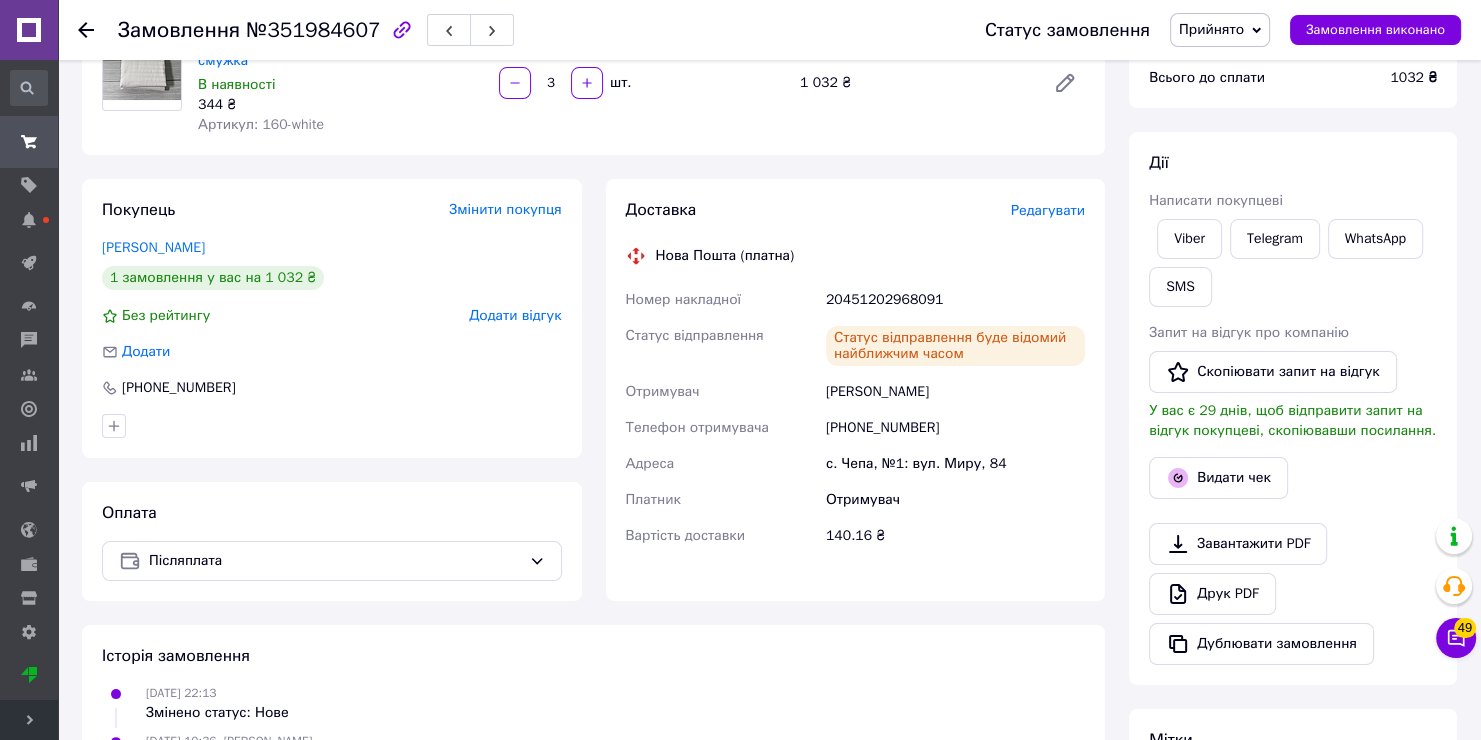 click on "Прийнято" at bounding box center [1211, 29] 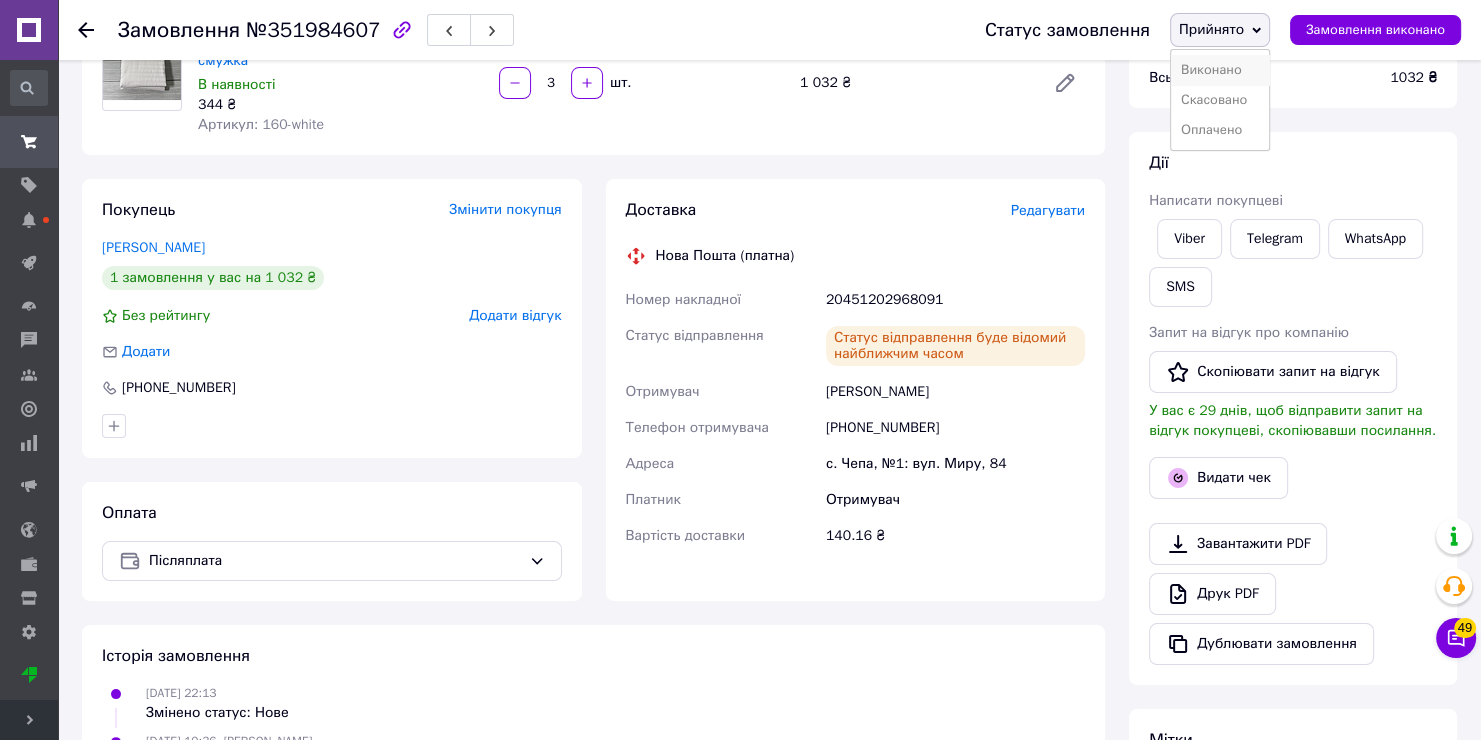click on "Виконано" at bounding box center (1220, 70) 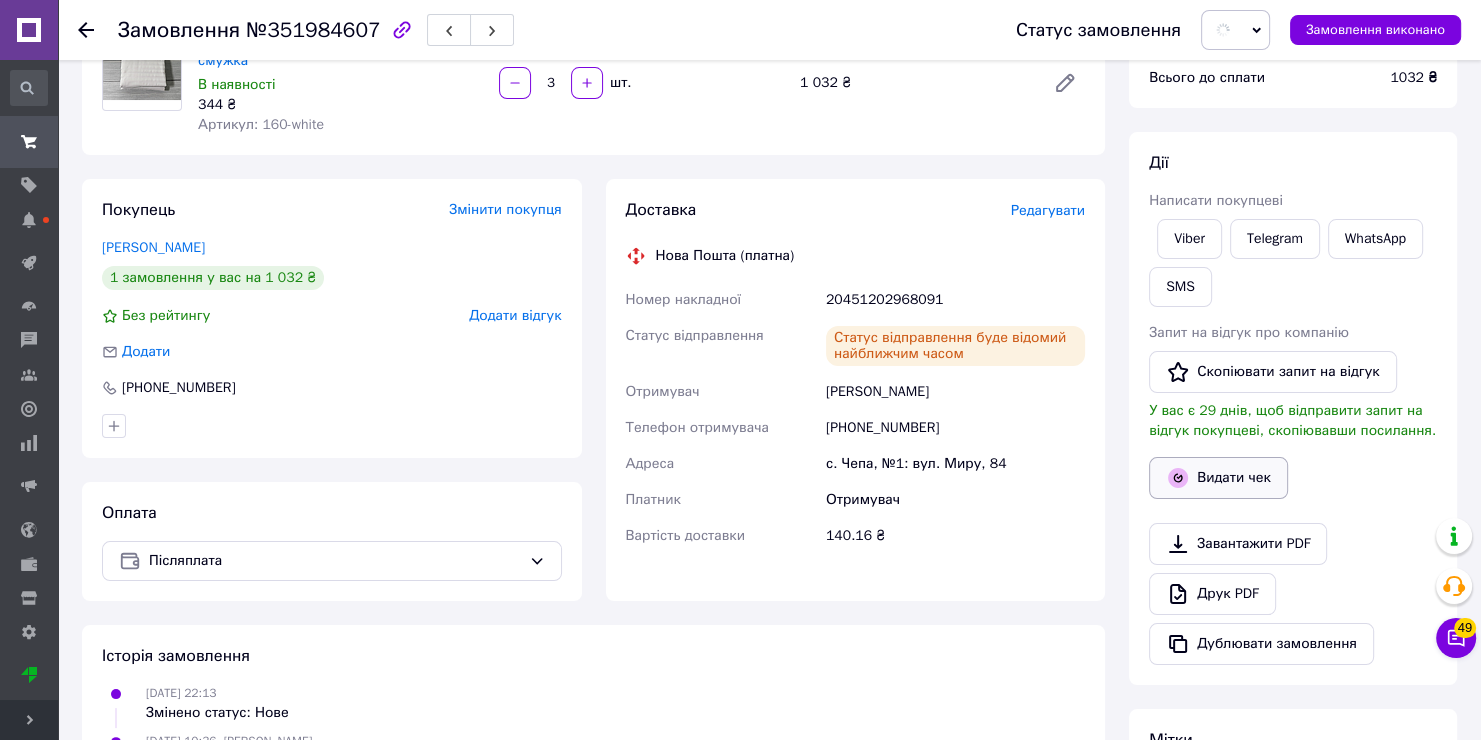 click on "Видати чек" at bounding box center (1218, 478) 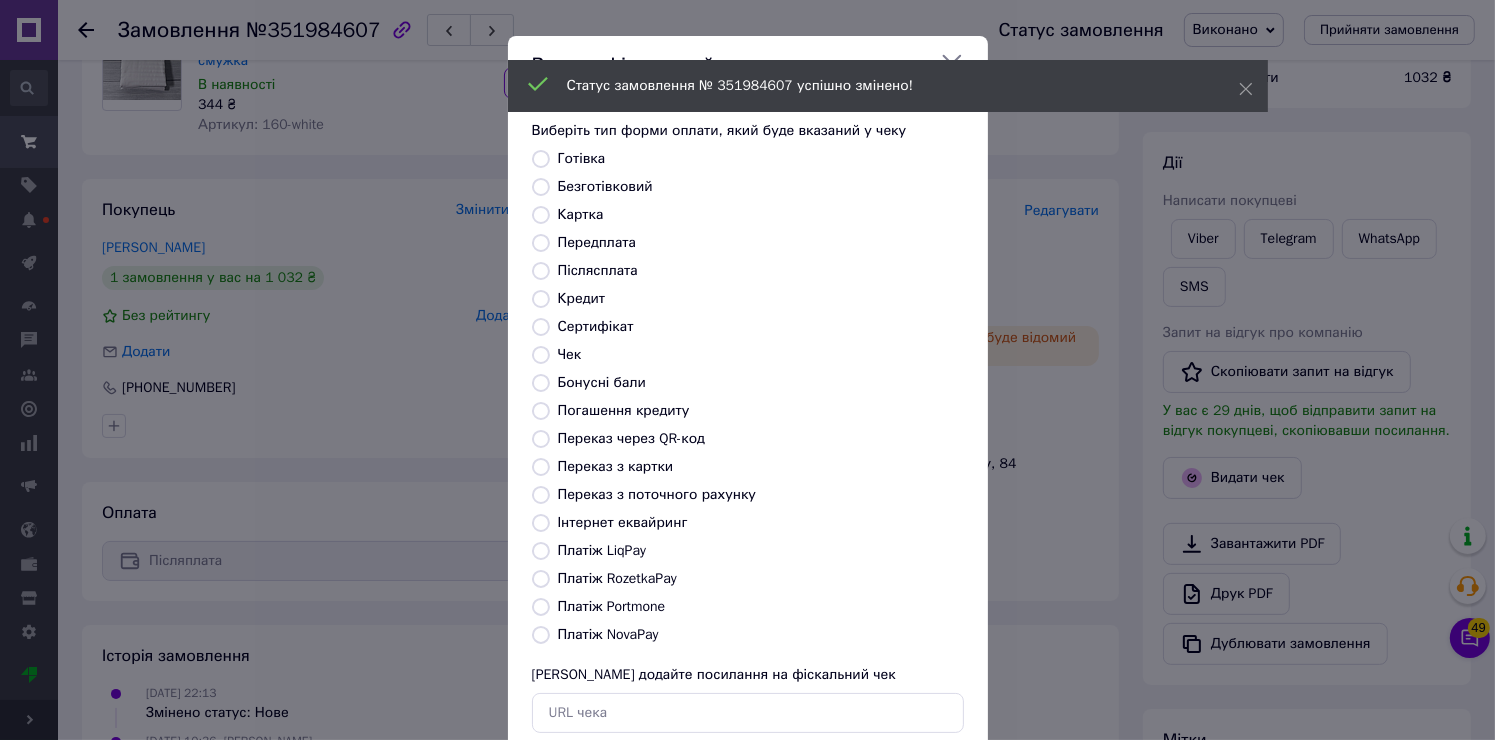 click on "Готівка" at bounding box center [761, 159] 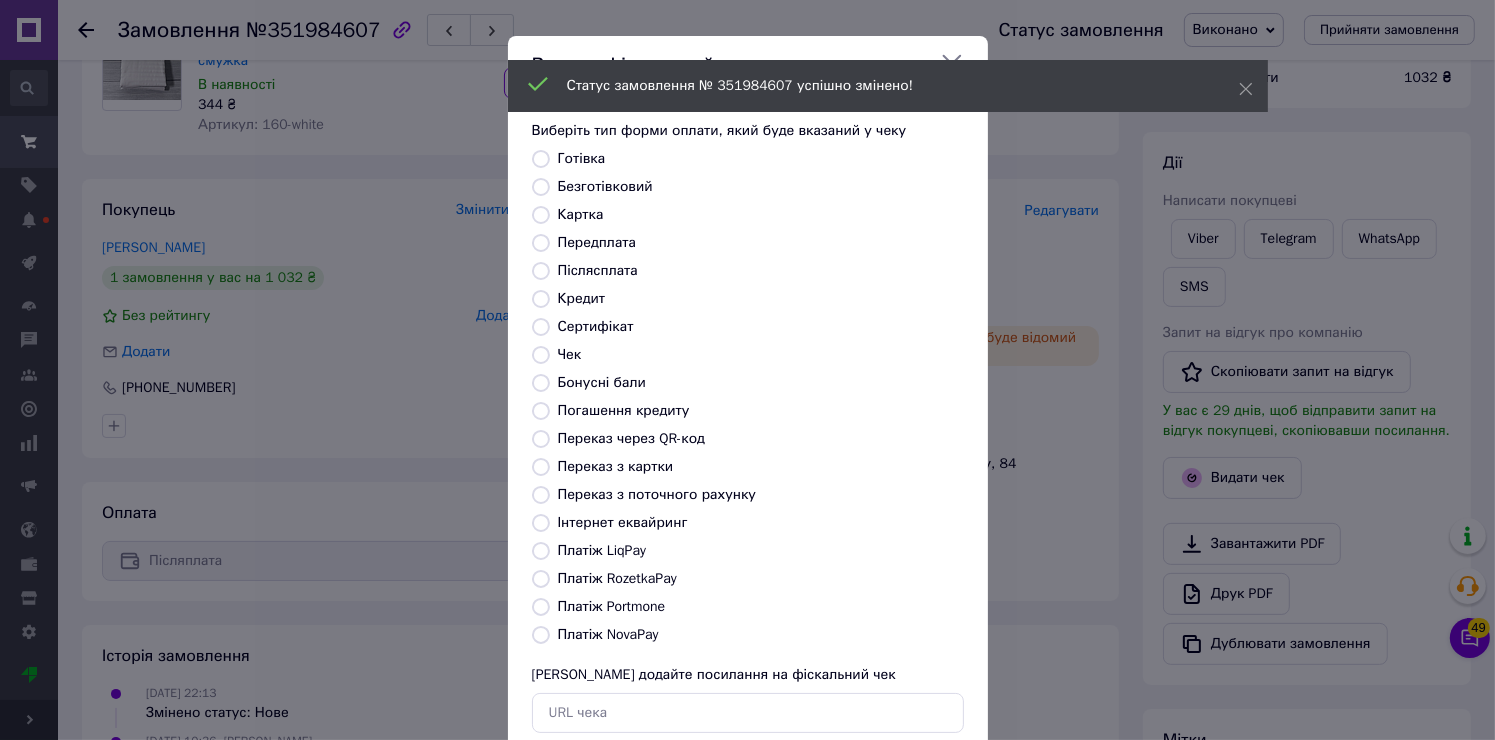 drag, startPoint x: 537, startPoint y: 158, endPoint x: 812, endPoint y: 424, distance: 382.5977 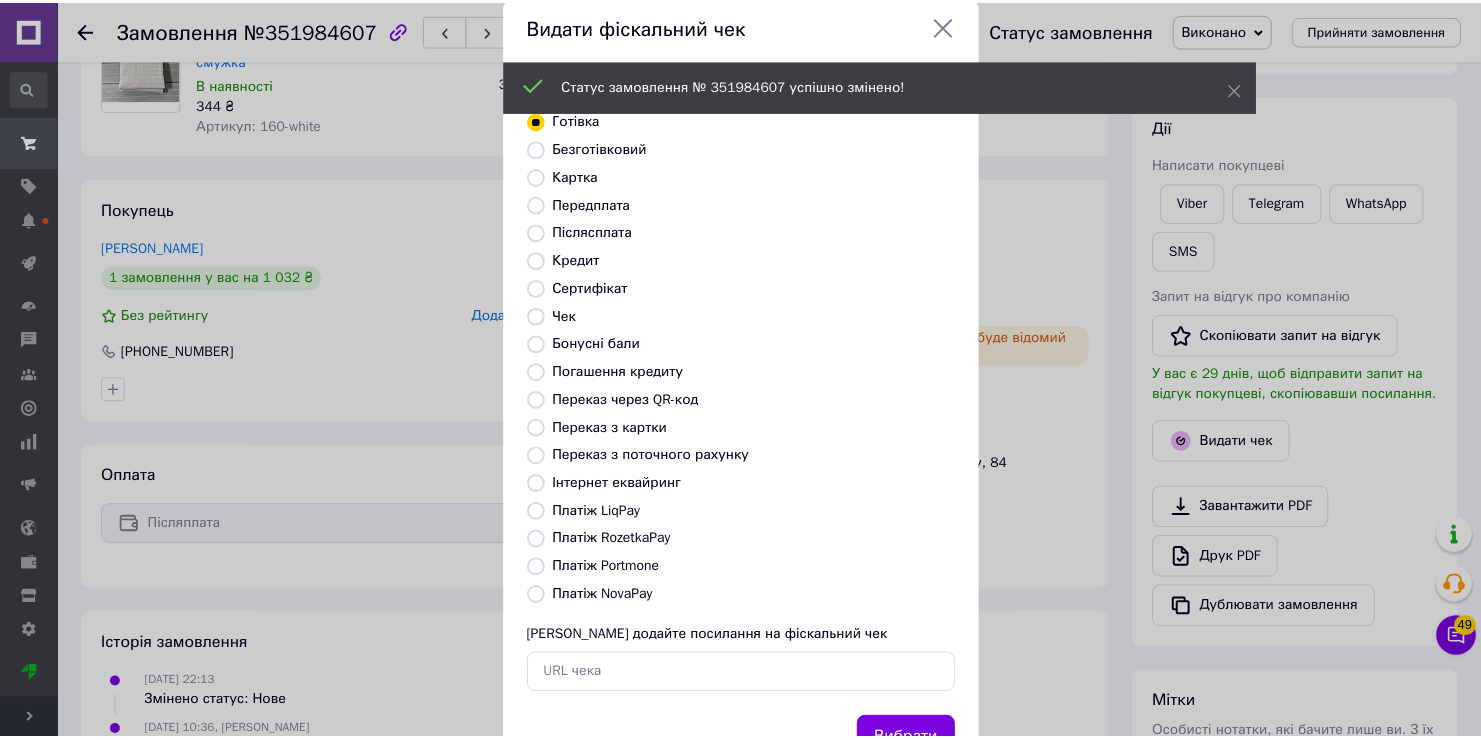 scroll, scrollTop: 118, scrollLeft: 0, axis: vertical 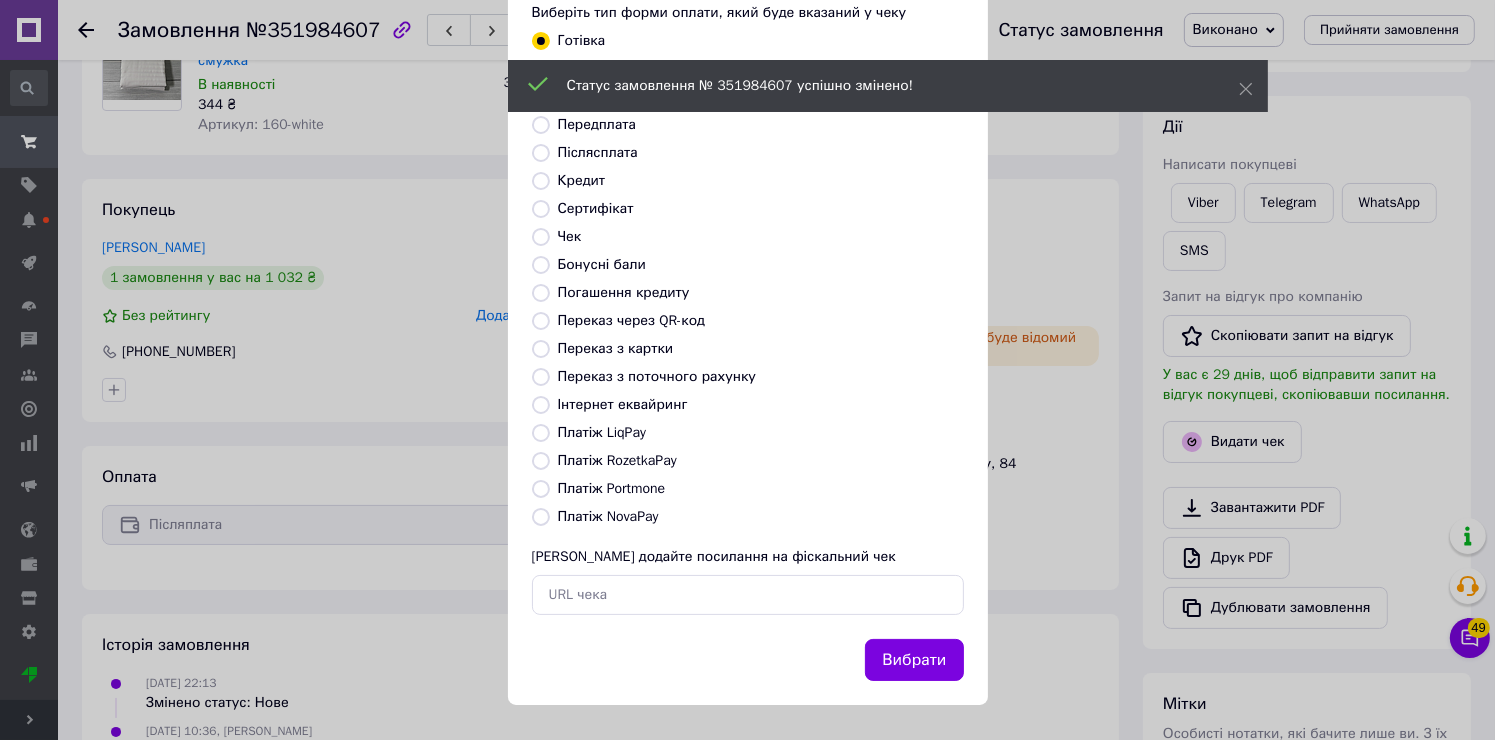 click on "Вибрати" at bounding box center [914, 660] 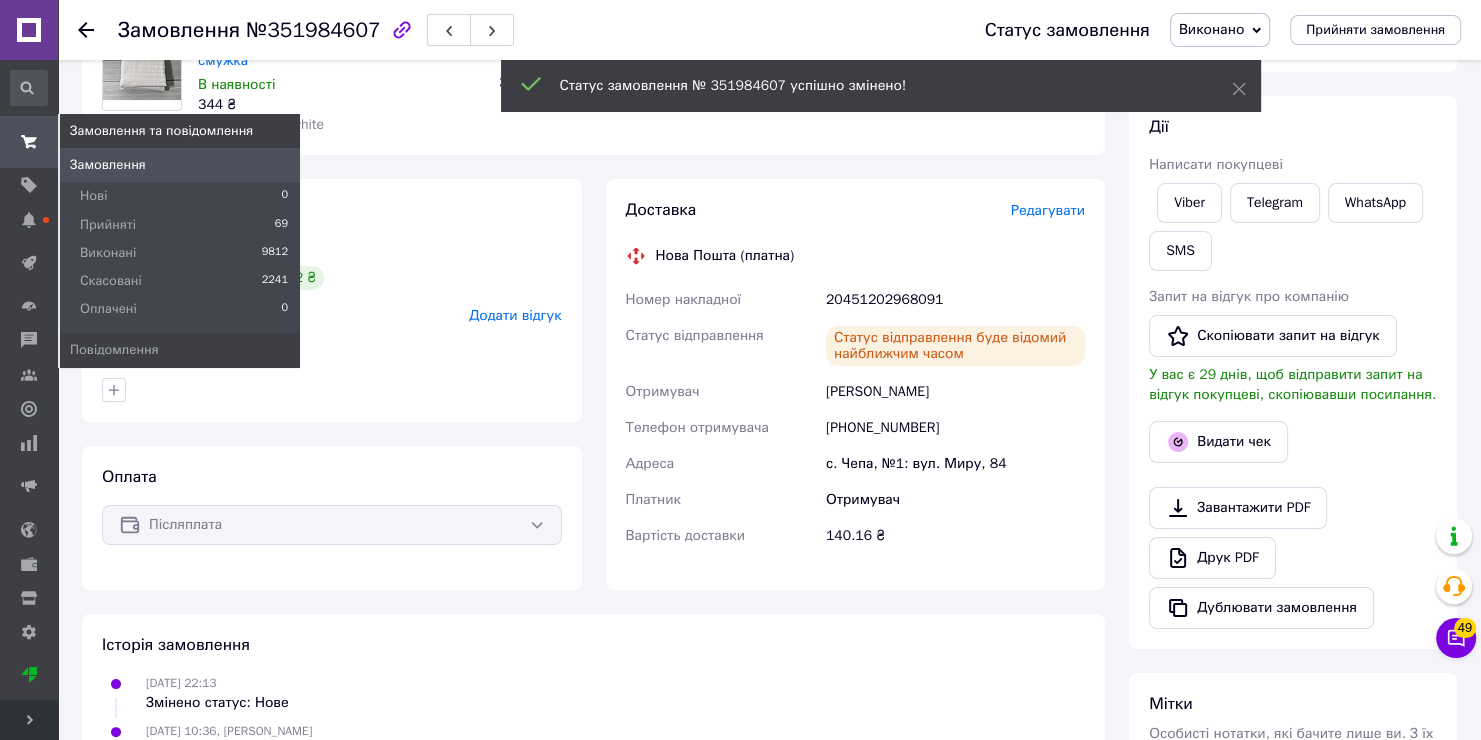 click on "Замовлення" at bounding box center [108, 165] 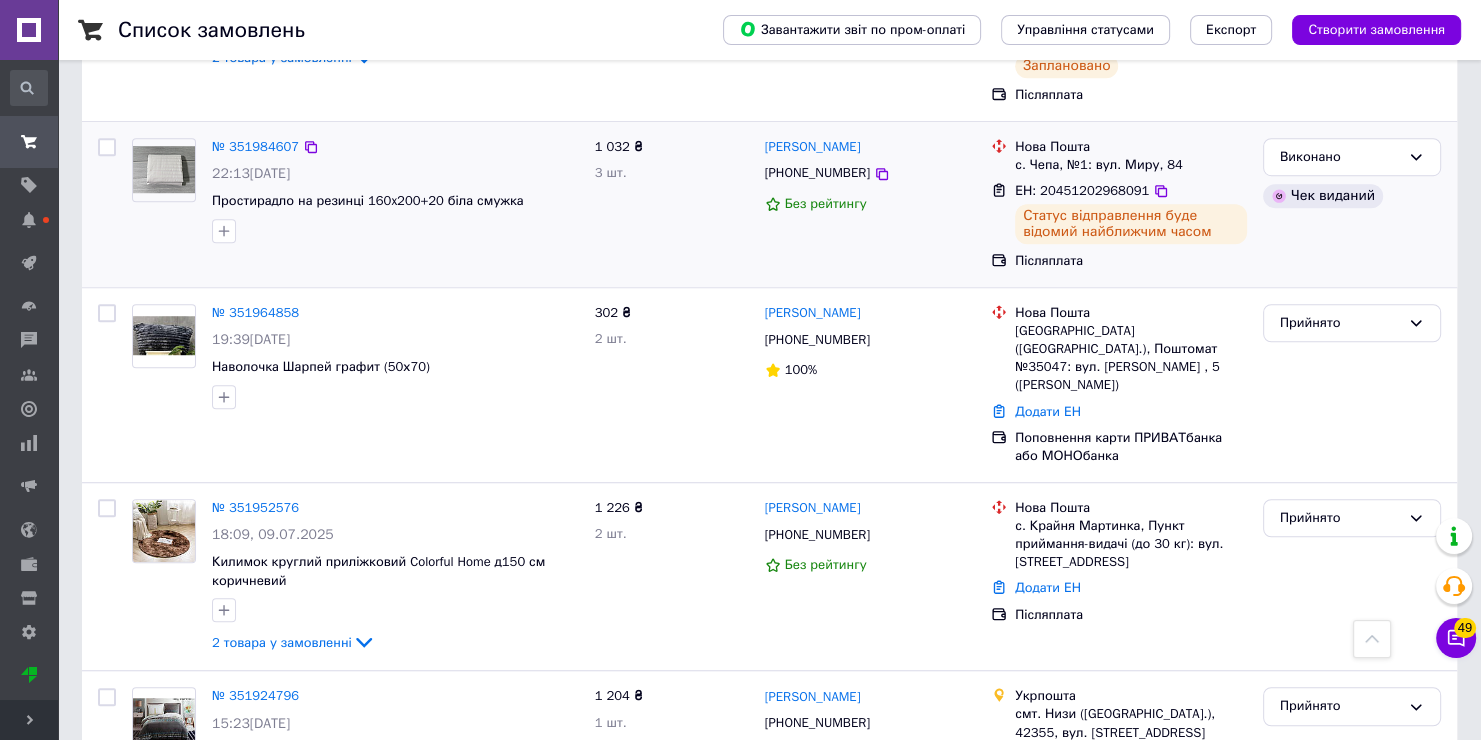 scroll, scrollTop: 1300, scrollLeft: 0, axis: vertical 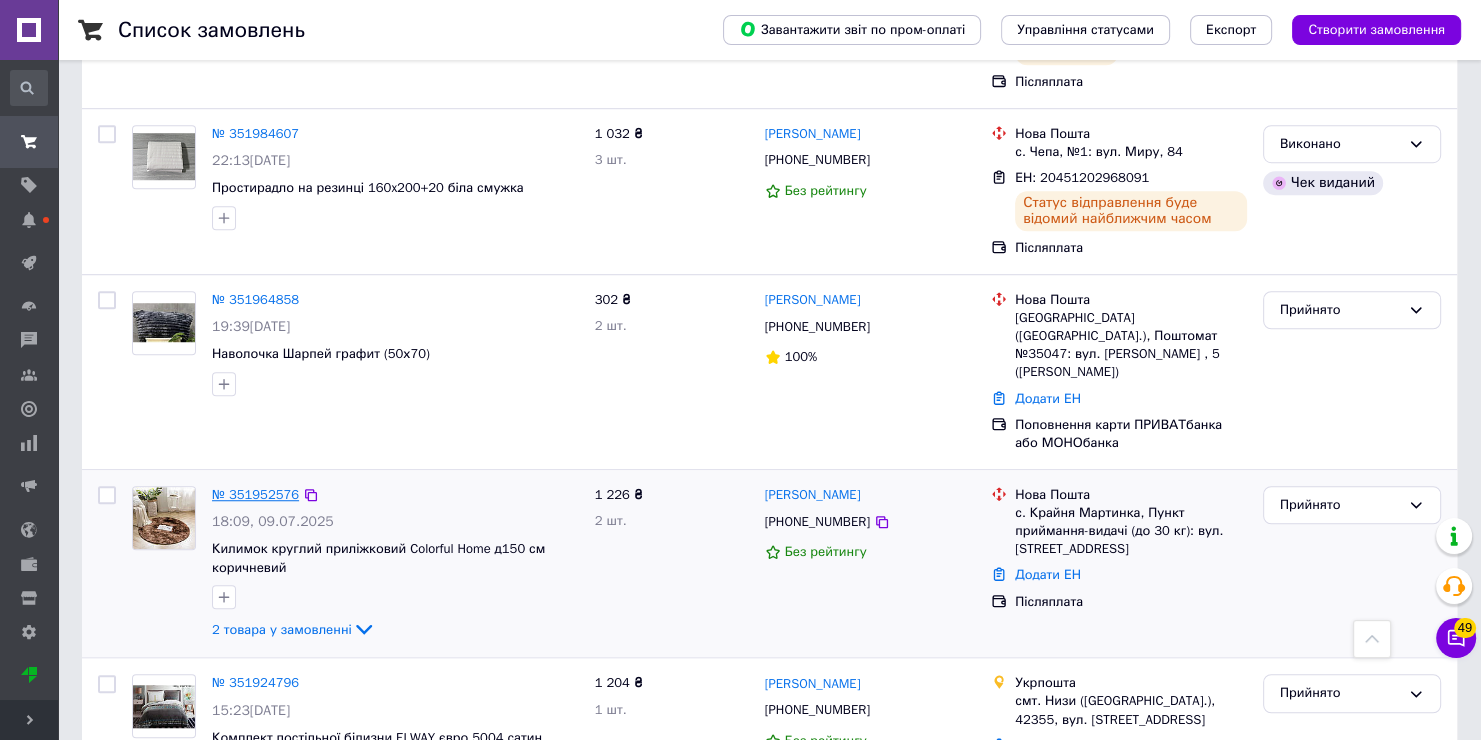 click on "№ 351952576" at bounding box center [255, 494] 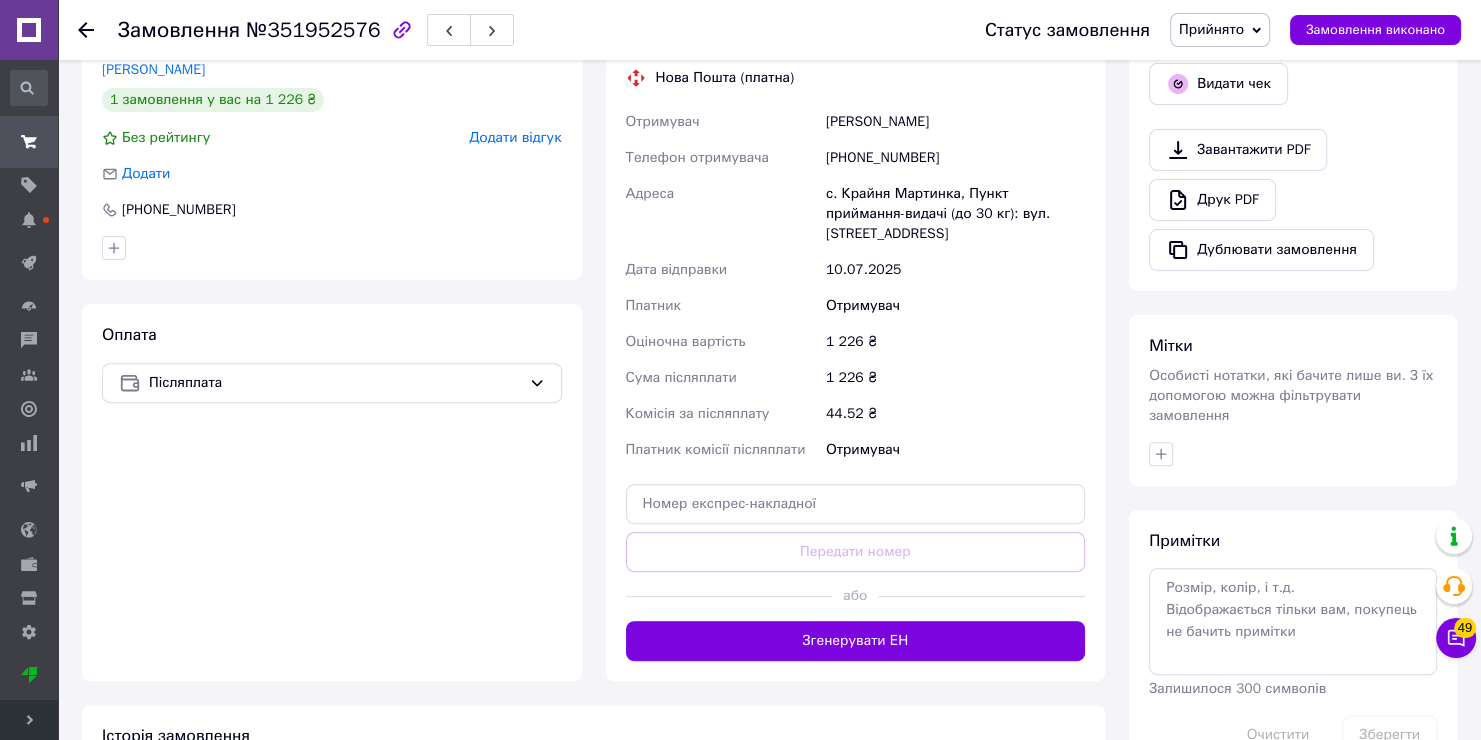 scroll, scrollTop: 729, scrollLeft: 0, axis: vertical 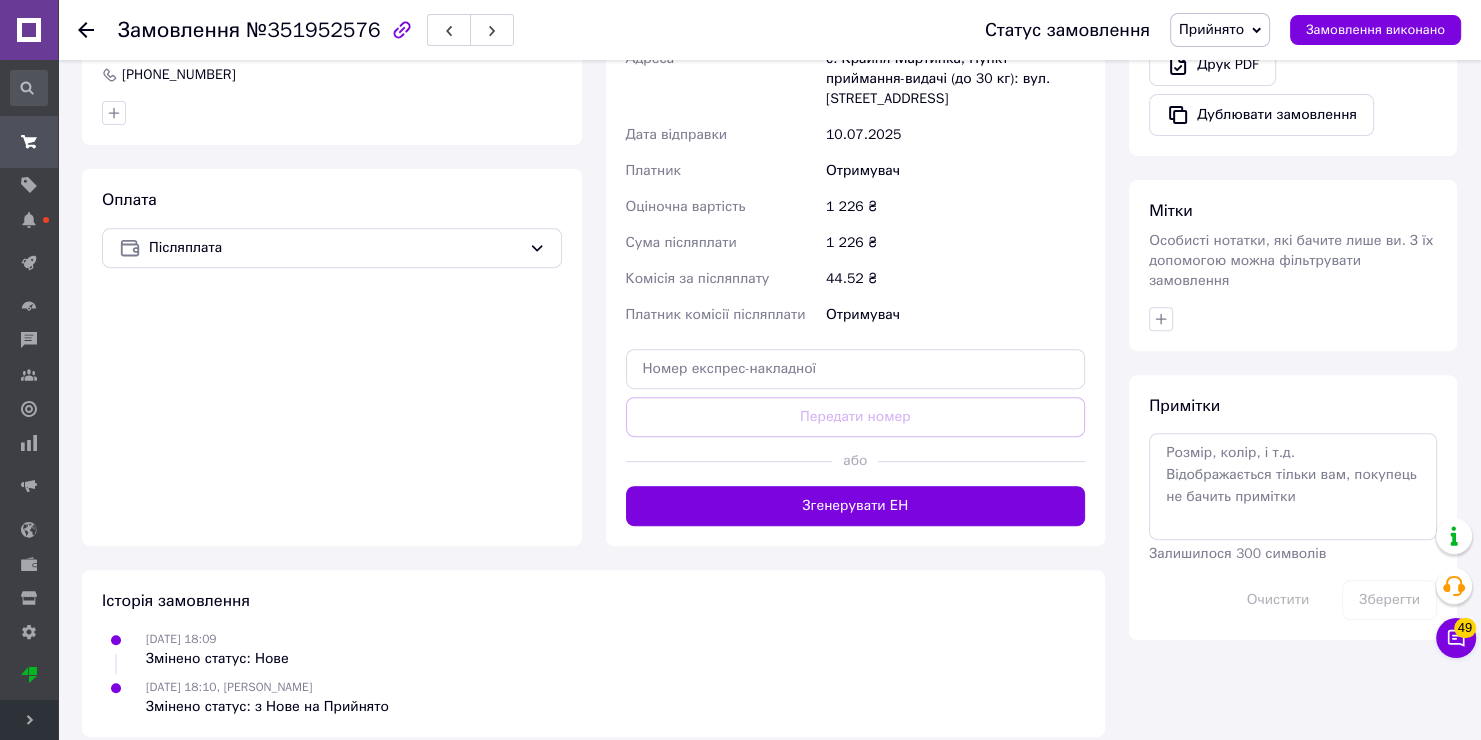 click on "[DATE] 18:10, [PERSON_NAME] Змінено статус: з [GEOGRAPHIC_DATA]" at bounding box center [593, 697] 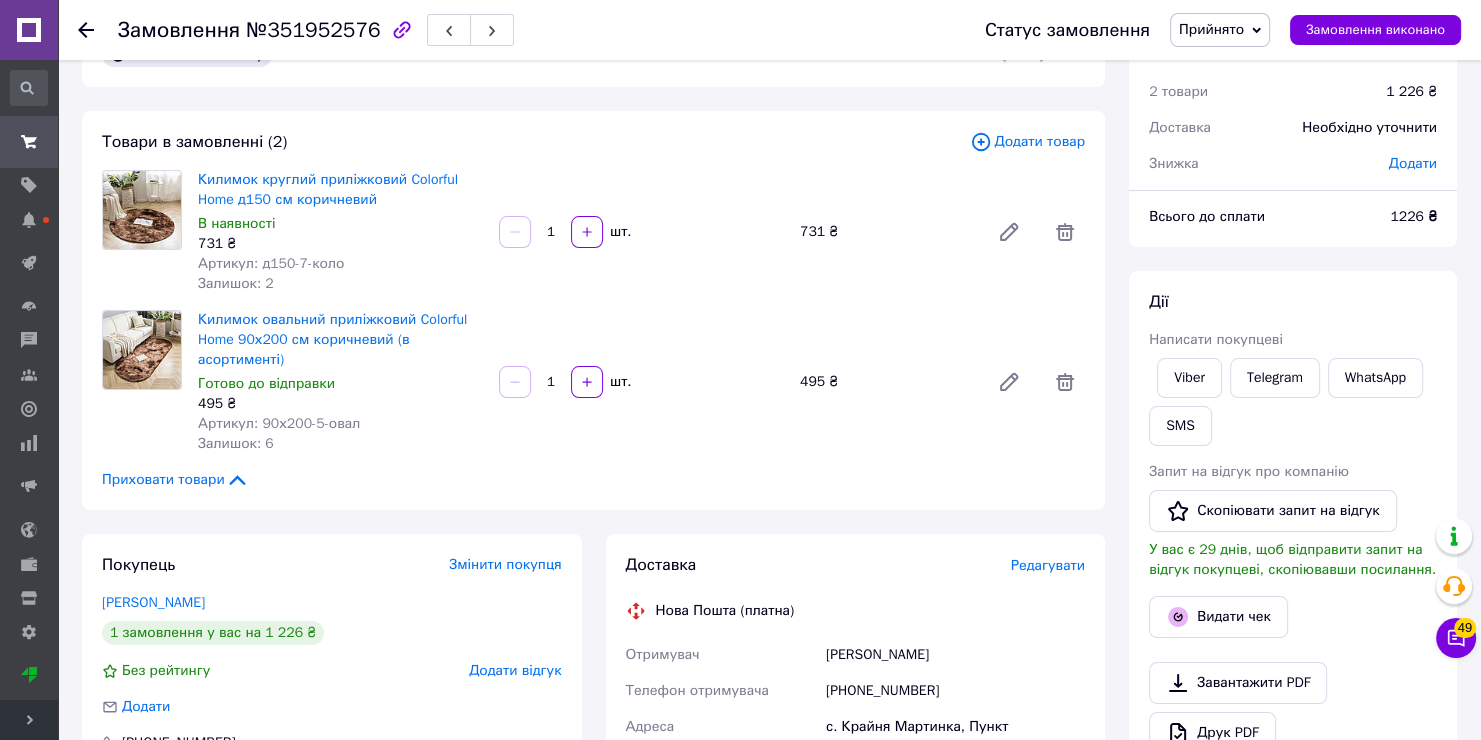 scroll, scrollTop: 29, scrollLeft: 0, axis: vertical 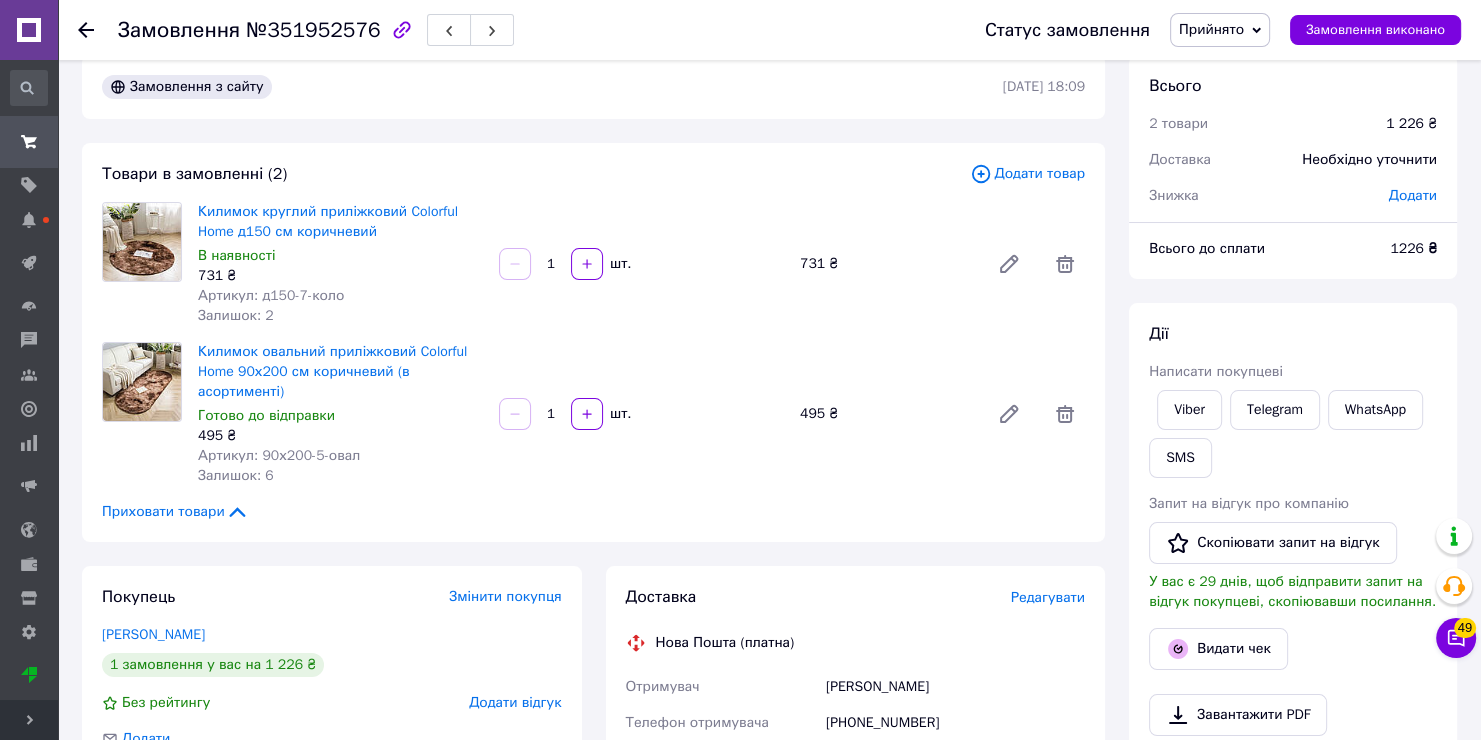click on "[PHONE_NUMBER]" at bounding box center (955, 723) 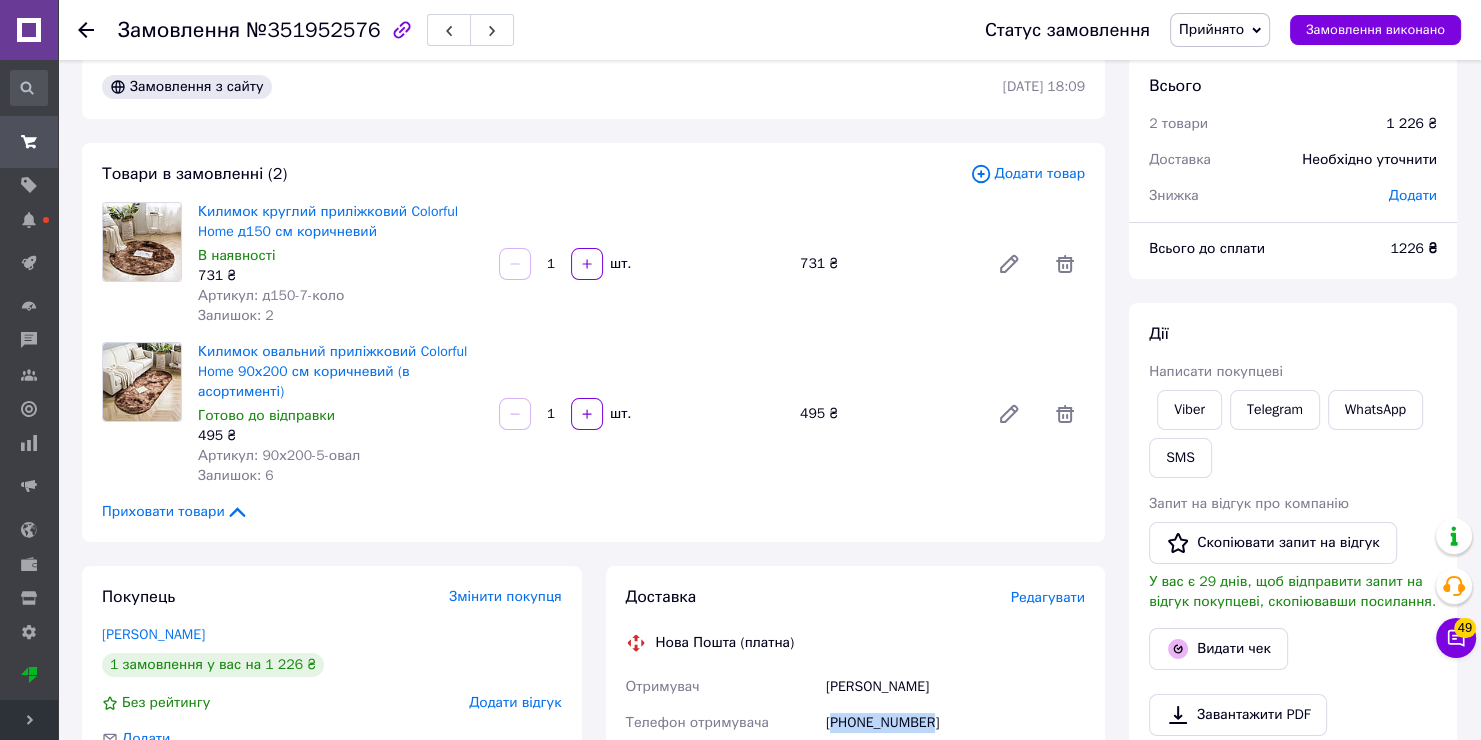 click on "[PHONE_NUMBER]" at bounding box center (955, 723) 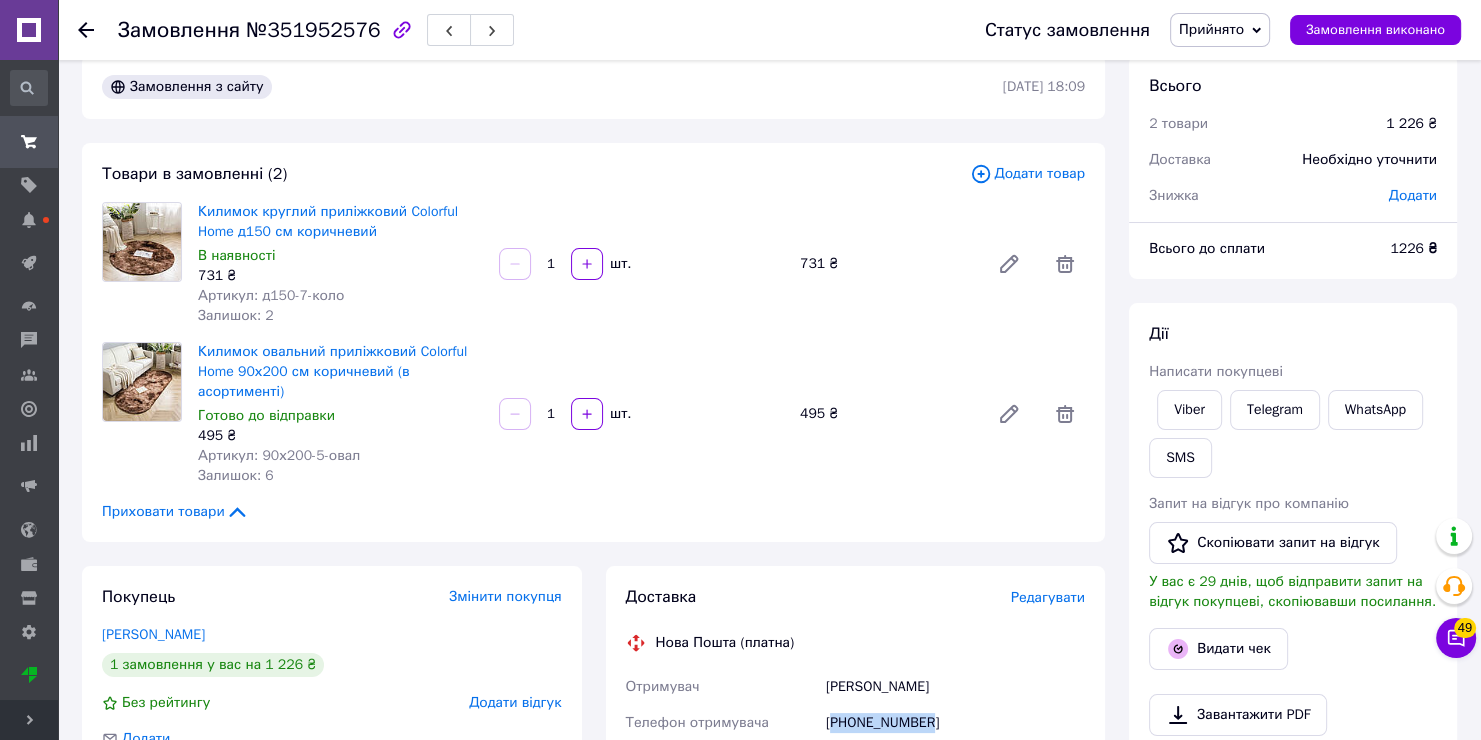 drag, startPoint x: 947, startPoint y: 685, endPoint x: 805, endPoint y: 664, distance: 143.54442 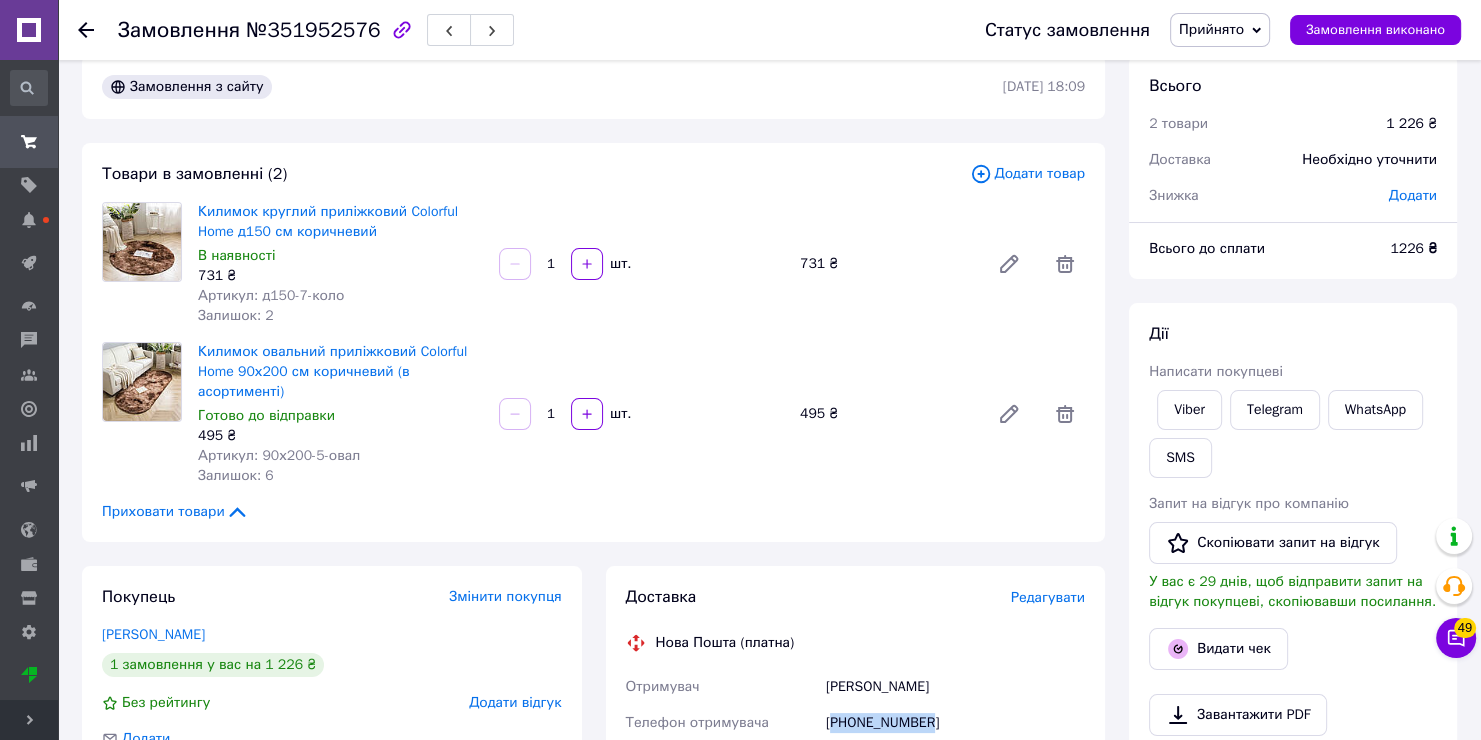 click on "[PERSON_NAME]" at bounding box center [955, 687] 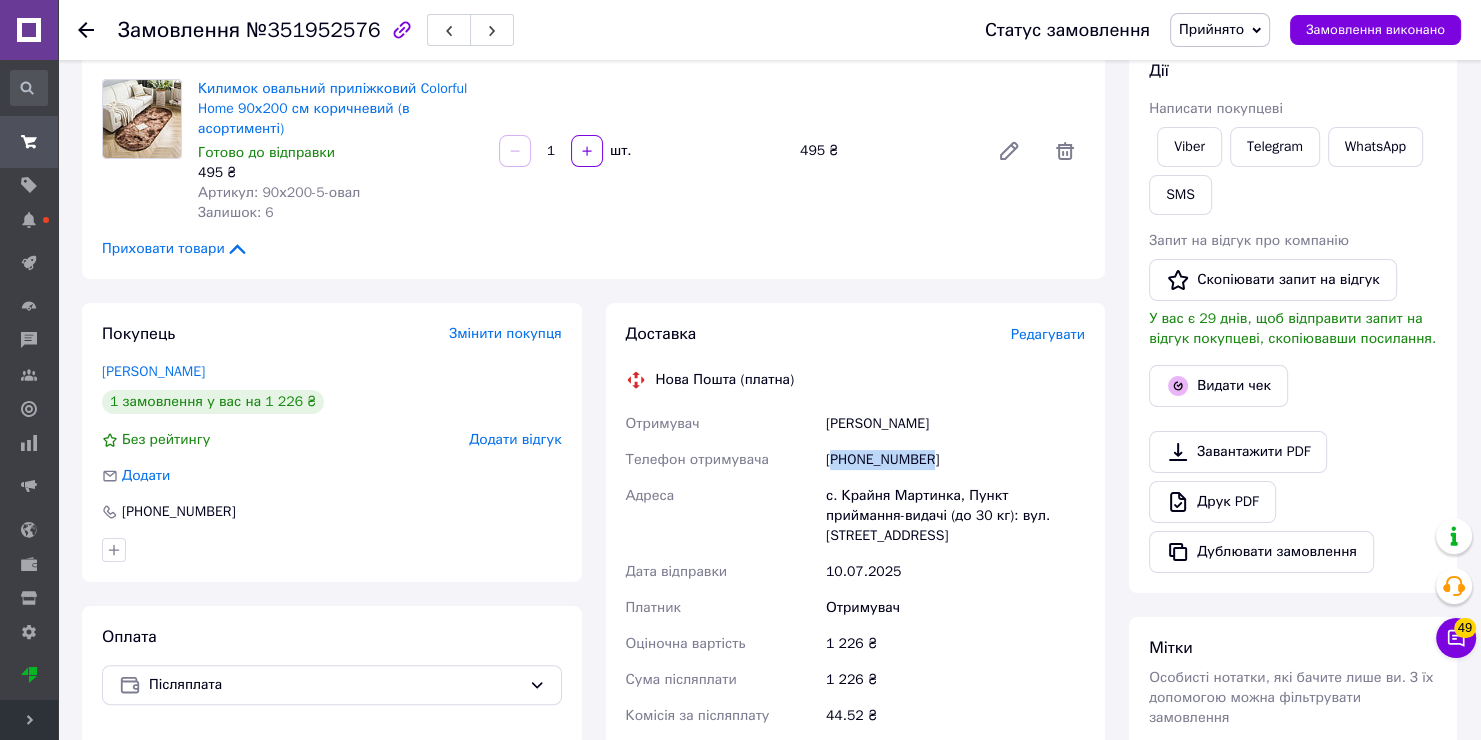 scroll, scrollTop: 329, scrollLeft: 0, axis: vertical 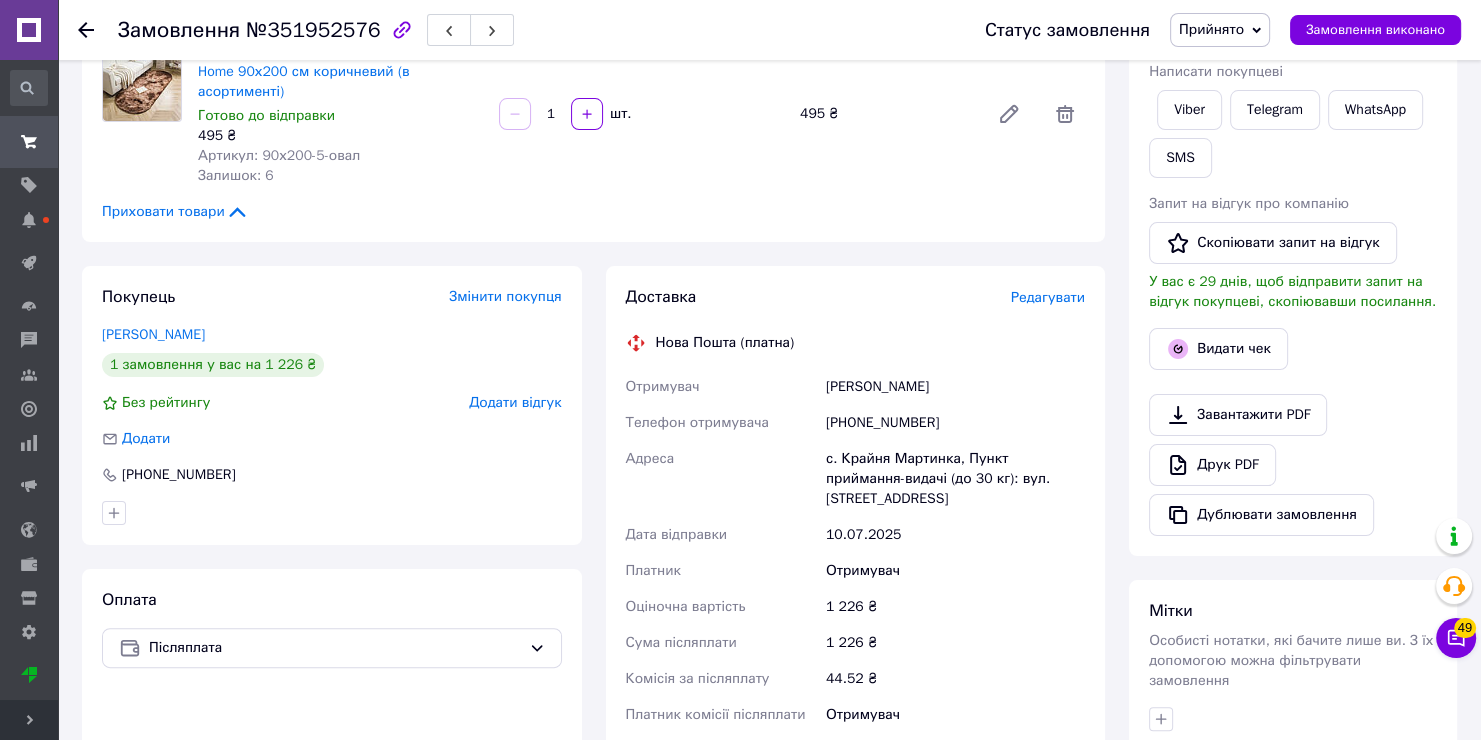 click on "[PHONE_NUMBER]" at bounding box center (955, 423) 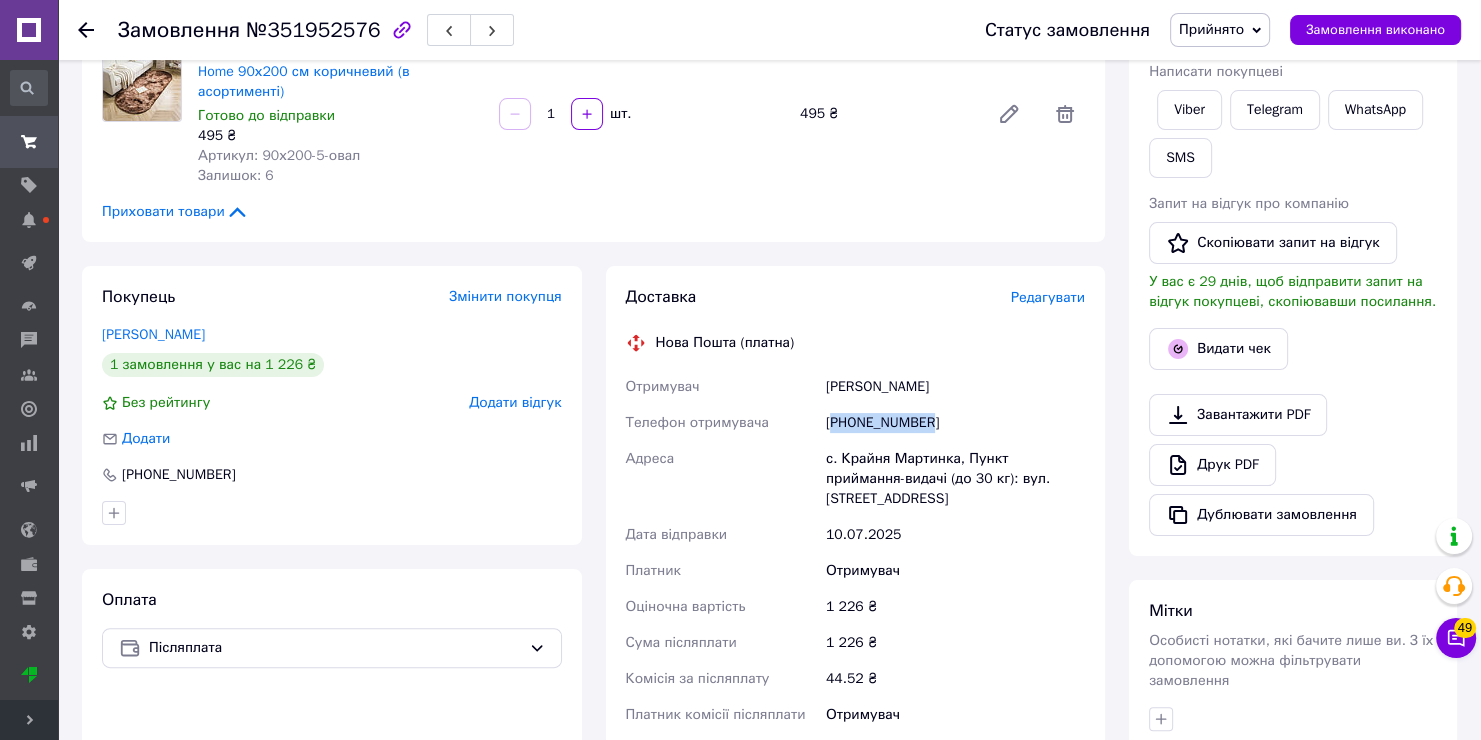 click on "[PHONE_NUMBER]" at bounding box center [955, 423] 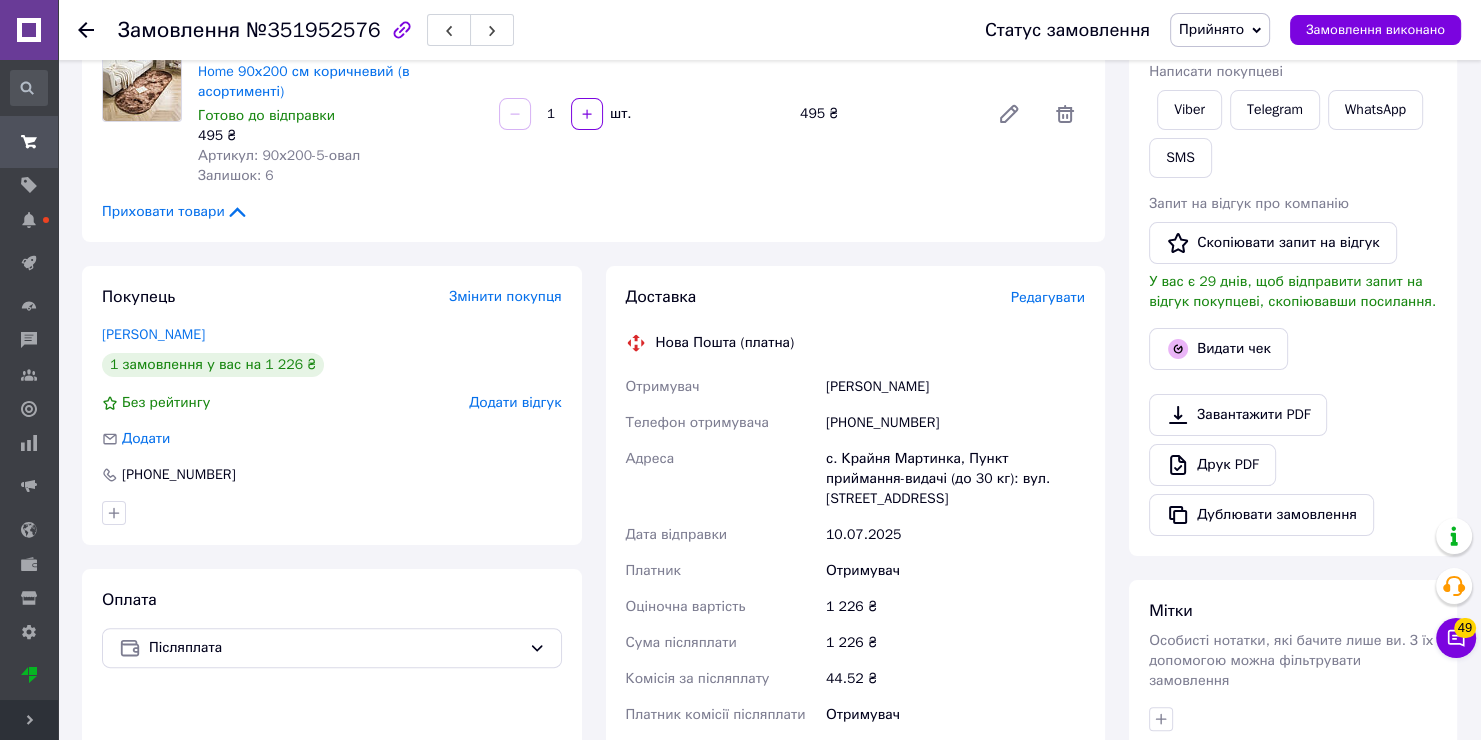 click on "с. Крайня Мартинка, Пункт приймання-видачі (до 30 кг): вул. [STREET_ADDRESS]" at bounding box center (955, 479) 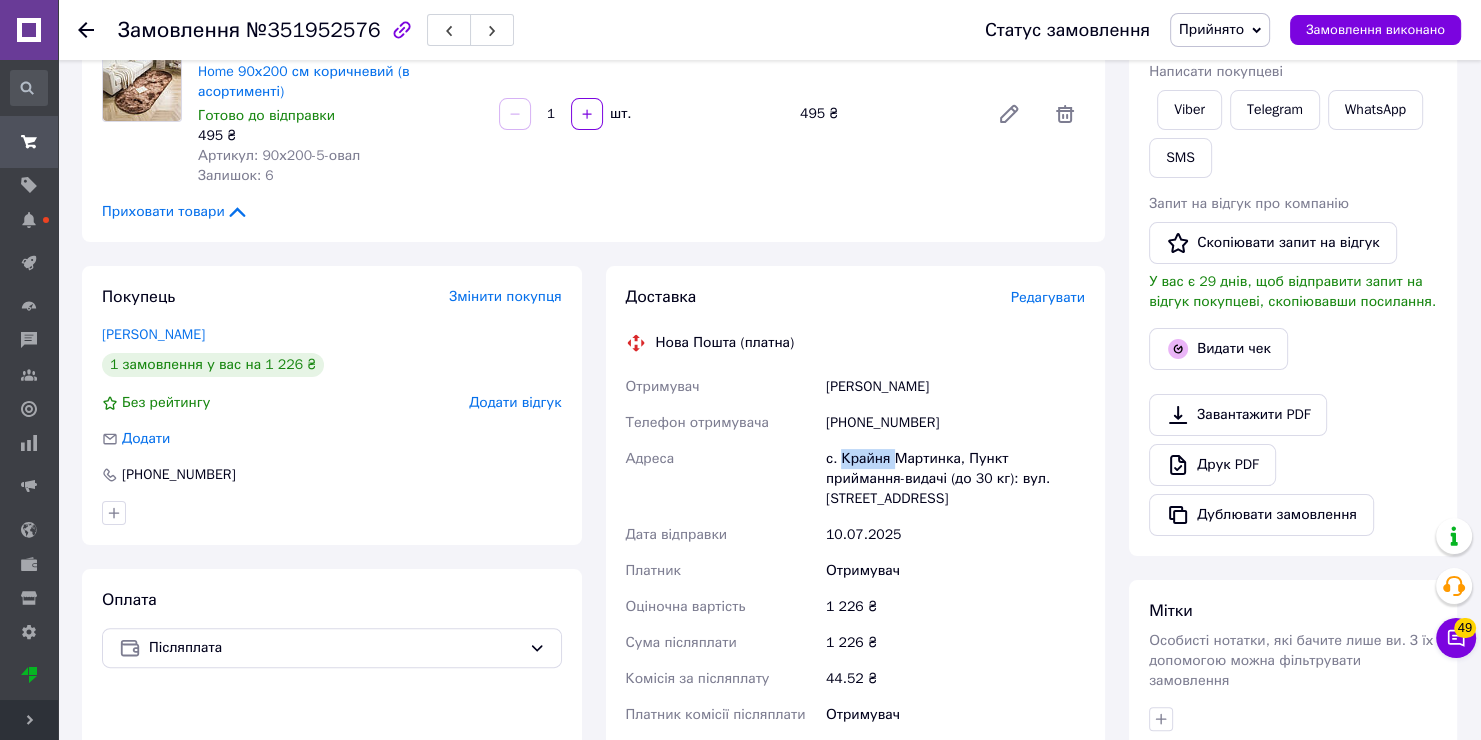 click on "с. Крайня Мартинка, Пункт приймання-видачі (до 30 кг): вул. [STREET_ADDRESS]" at bounding box center [955, 479] 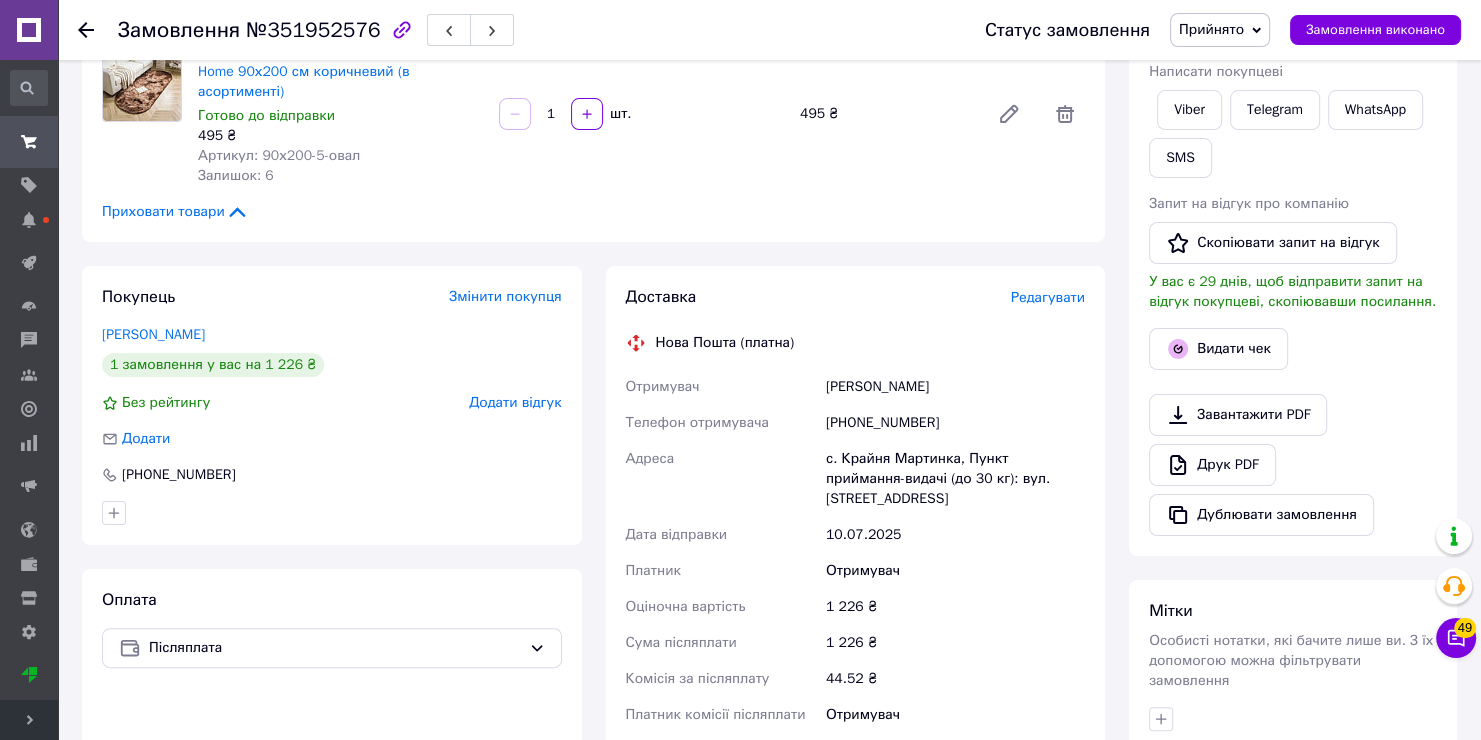 click on "с. Крайня Мартинка, Пункт приймання-видачі (до 30 кг): вул. [STREET_ADDRESS]" at bounding box center [955, 479] 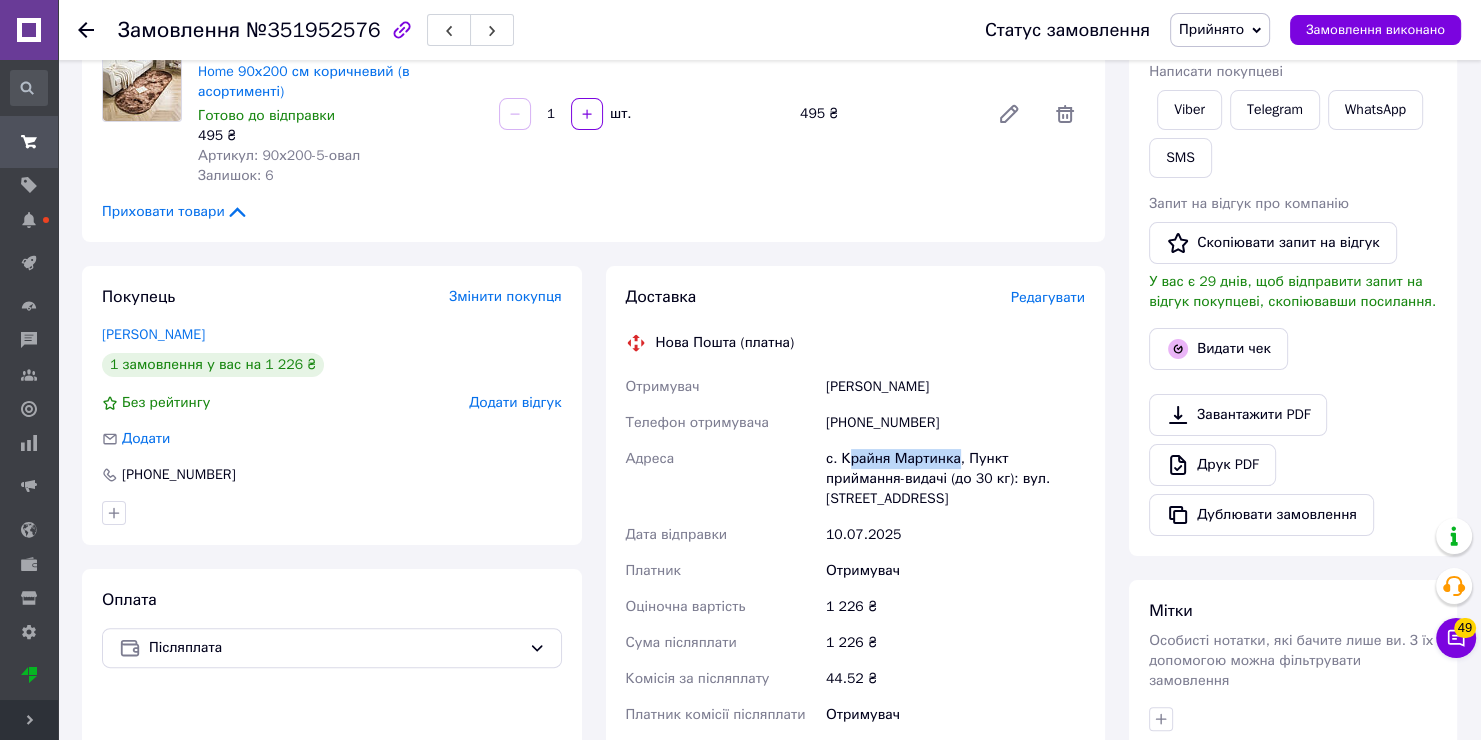 drag, startPoint x: 951, startPoint y: 457, endPoint x: 844, endPoint y: 462, distance: 107.11676 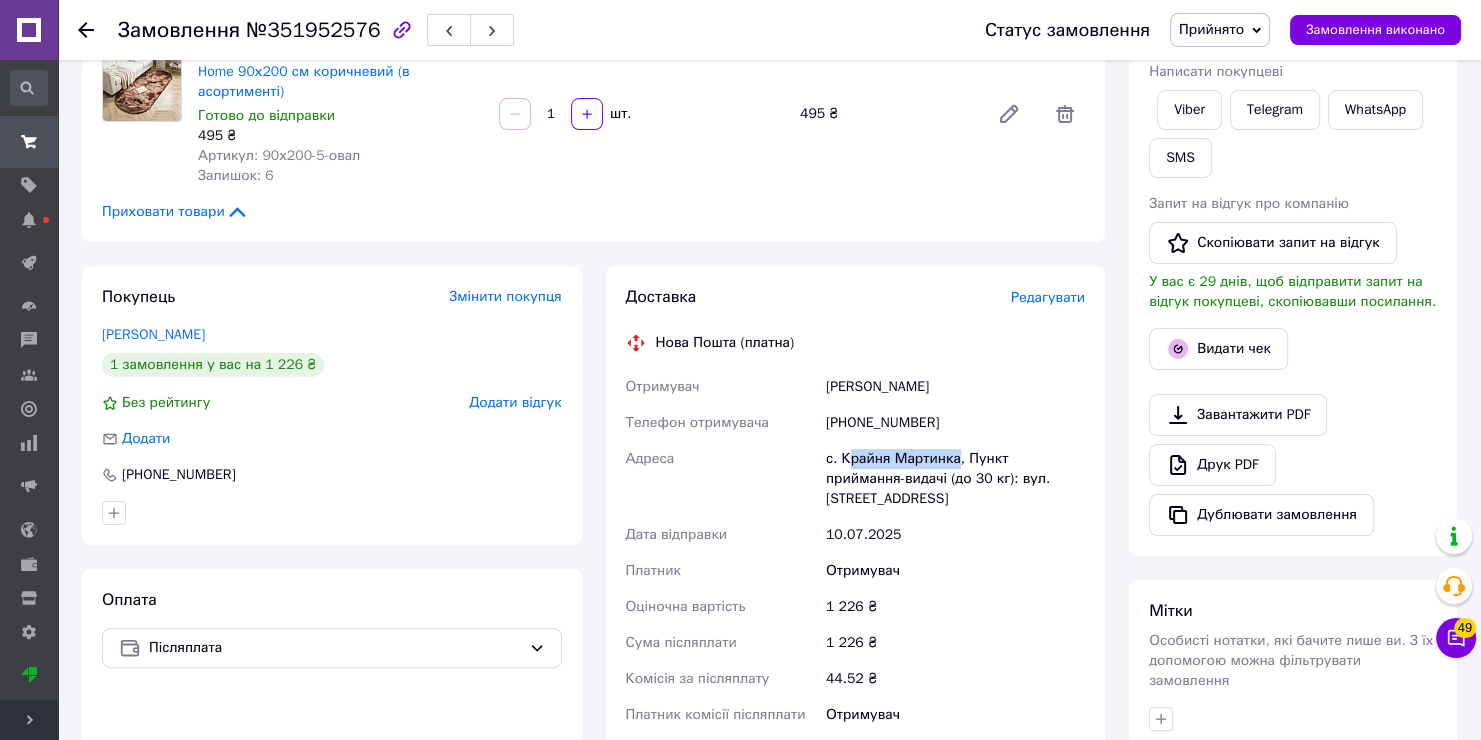 click on "с. Крайня Мартинка, Пункт приймання-видачі (до 30 кг): вул. [STREET_ADDRESS]" at bounding box center [955, 479] 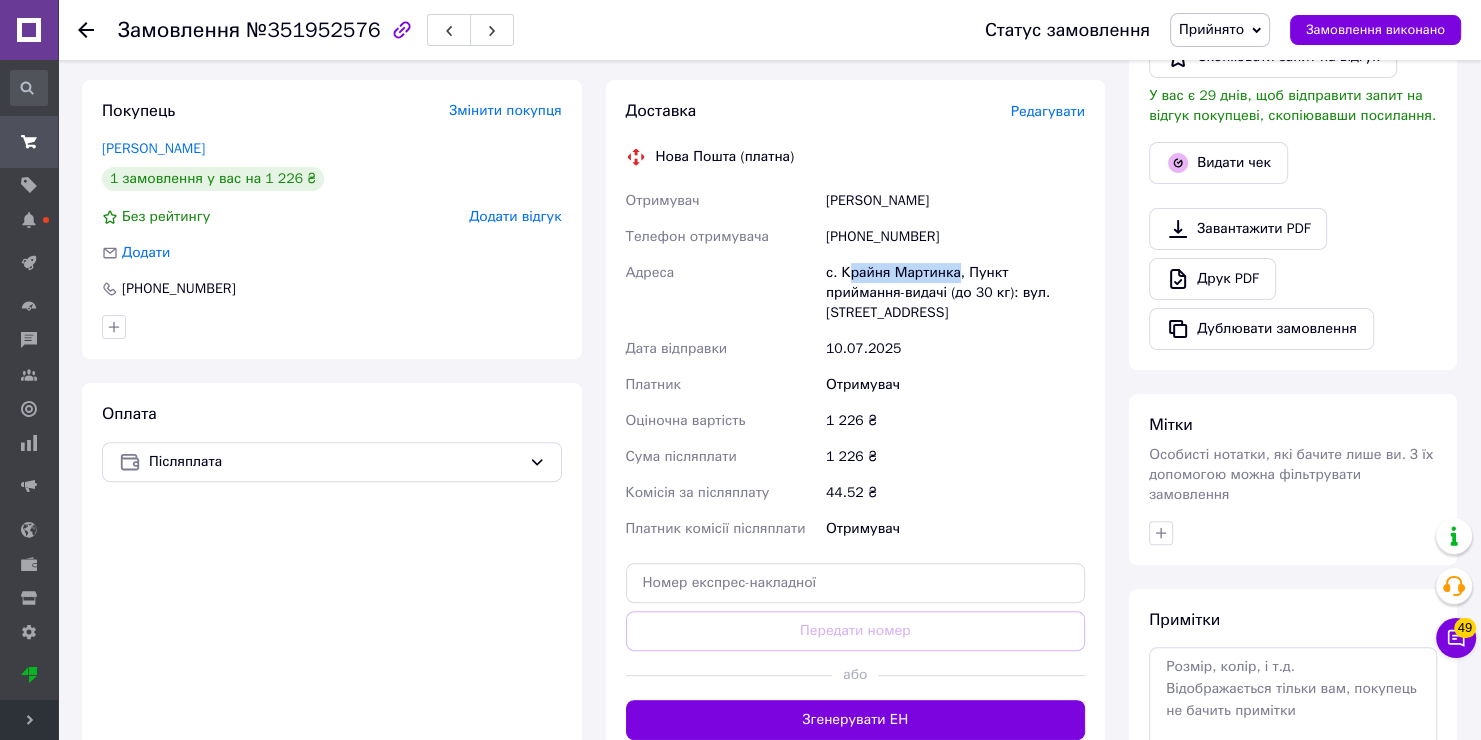 scroll, scrollTop: 529, scrollLeft: 0, axis: vertical 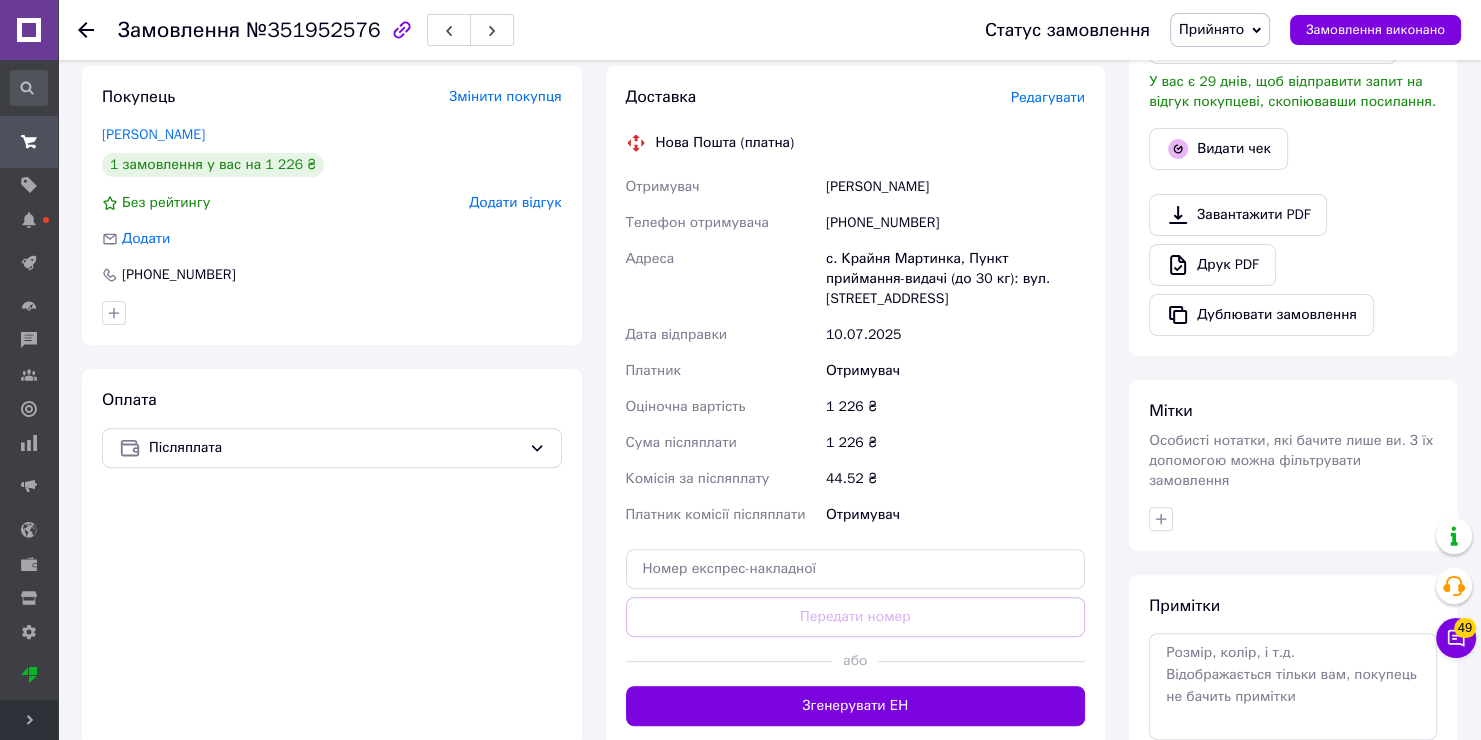 click on "Доставка Редагувати Нова Пошта (платна) Отримувач [PERSON_NAME][GEOGRAPHIC_DATA] Телефон отримувача [PHONE_NUMBER] Адреса с. Крайня Мартинка, Пункт приймання-видачі (до 30 кг): вул. Центральна, 28 Дата відправки [DATE] Платник Отримувач Оціночна вартість 1 226 ₴ Сума післяплати 1 226 ₴ Комісія за післяплату 44.52 ₴ Платник комісії післяплати Отримувач Передати номер або Згенерувати ЕН" at bounding box center (856, 406) 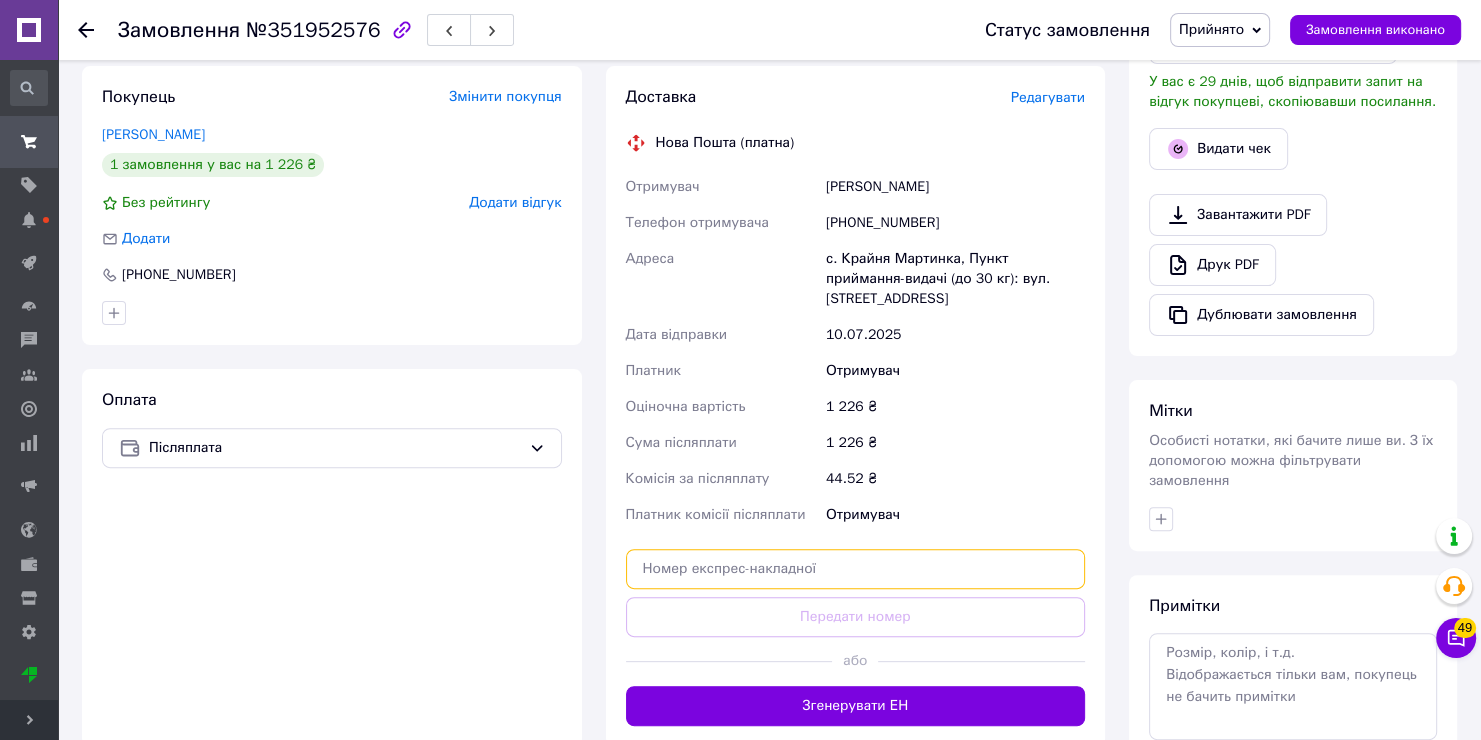 click at bounding box center (856, 569) 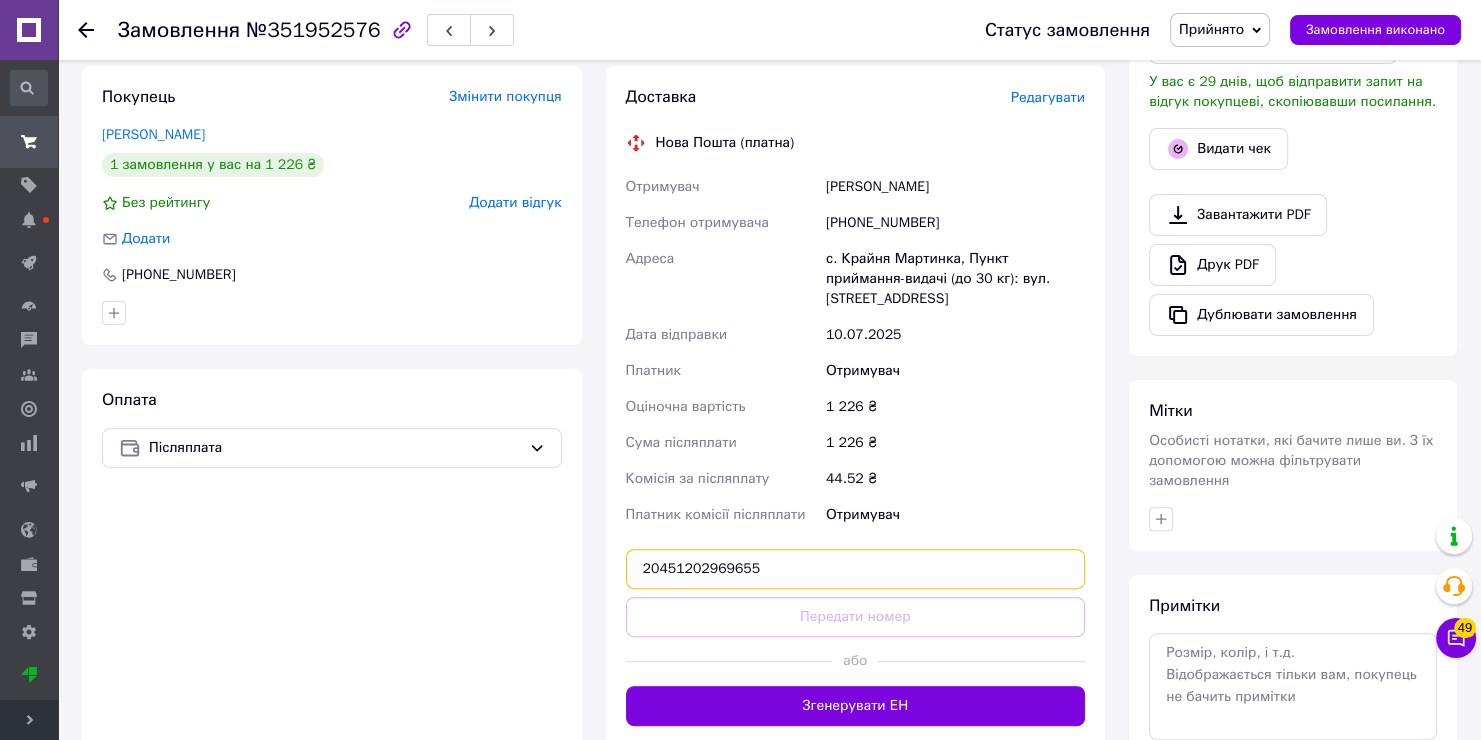 type on "20451202969655" 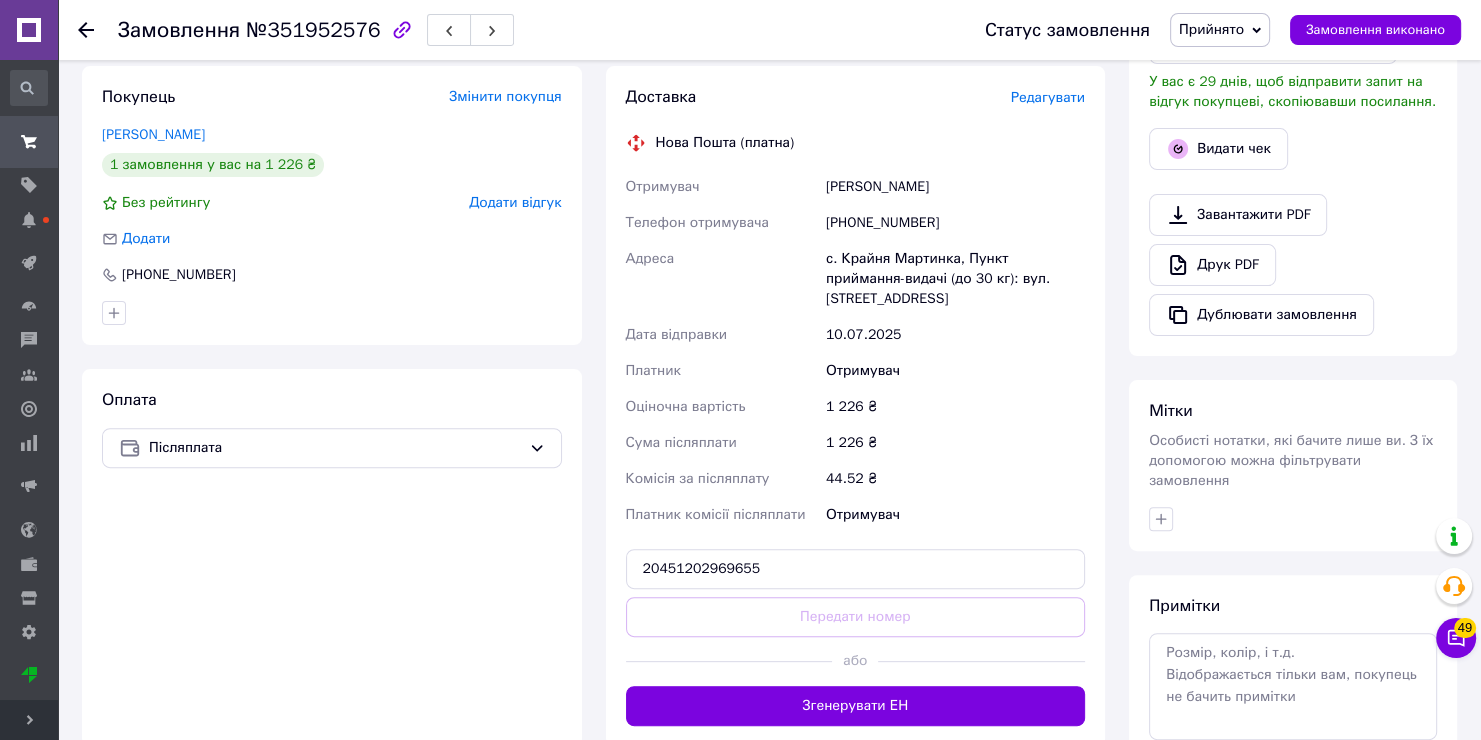 type 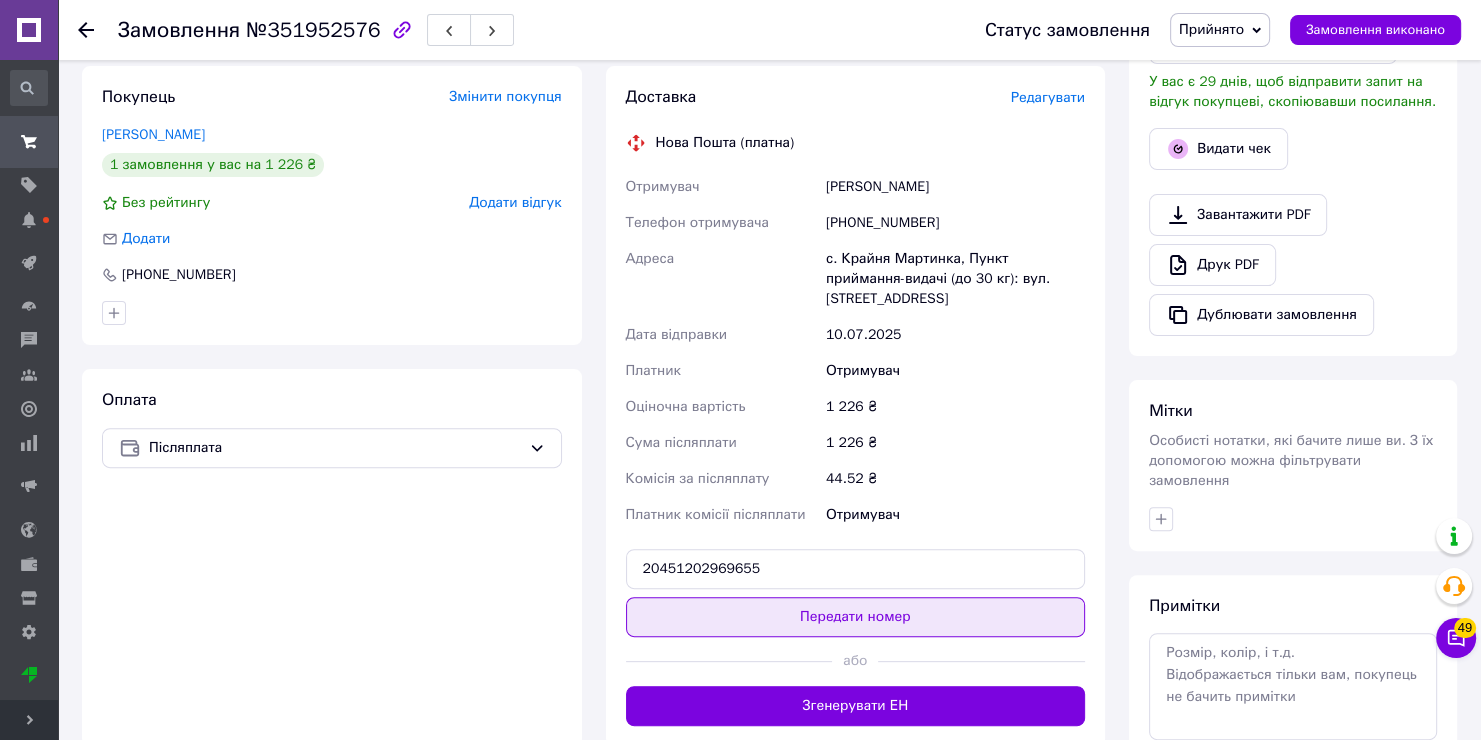 click on "Передати номер" at bounding box center (856, 617) 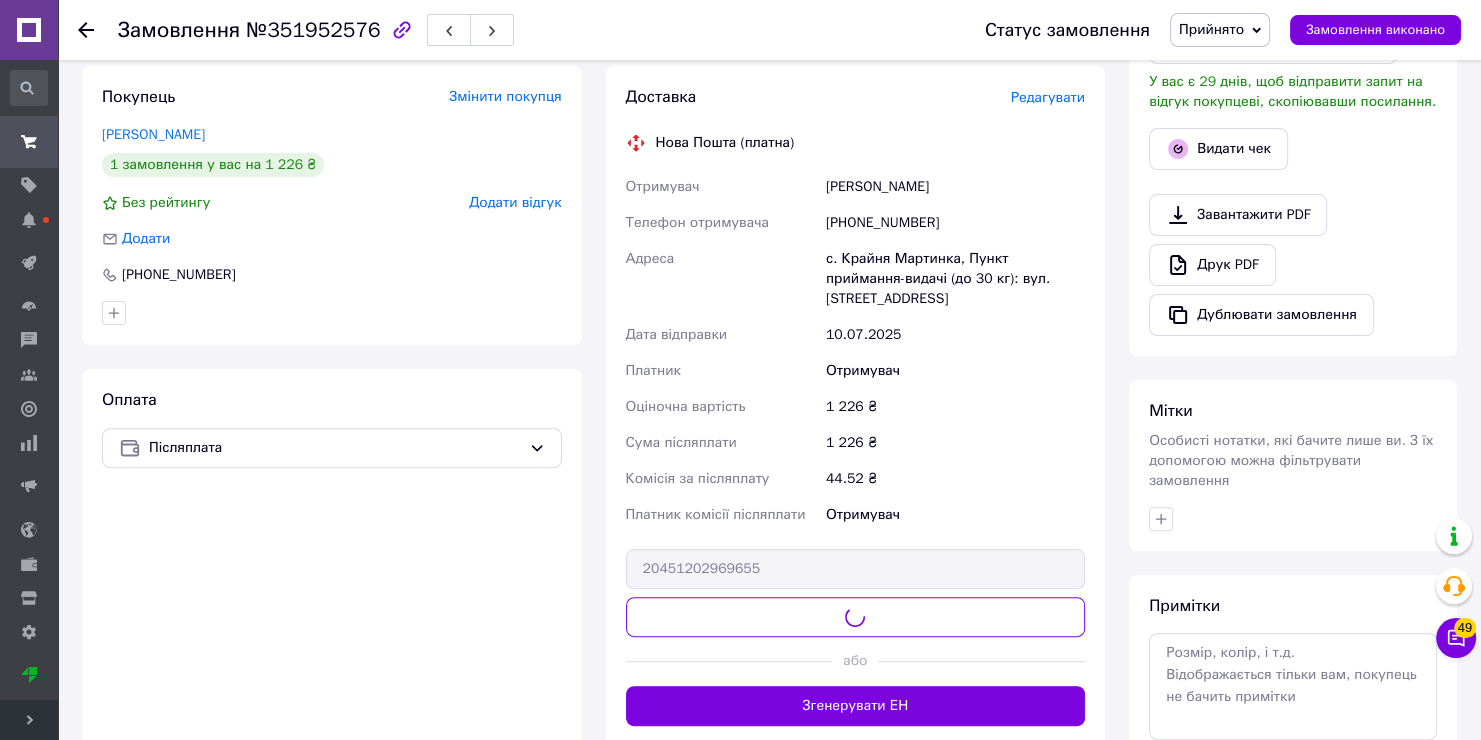 click on "[PHONE_NUMBER]" at bounding box center [955, 223] 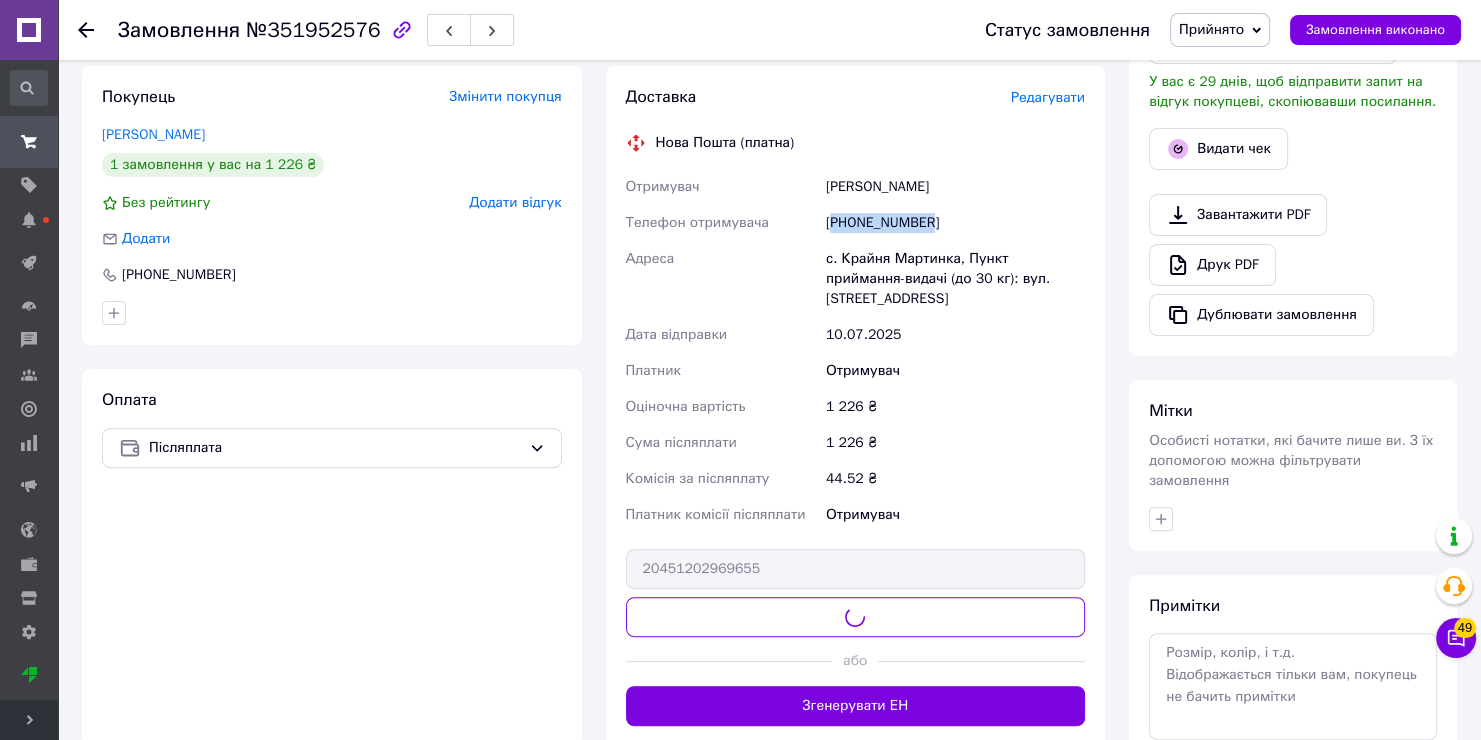 click on "[PHONE_NUMBER]" at bounding box center [955, 223] 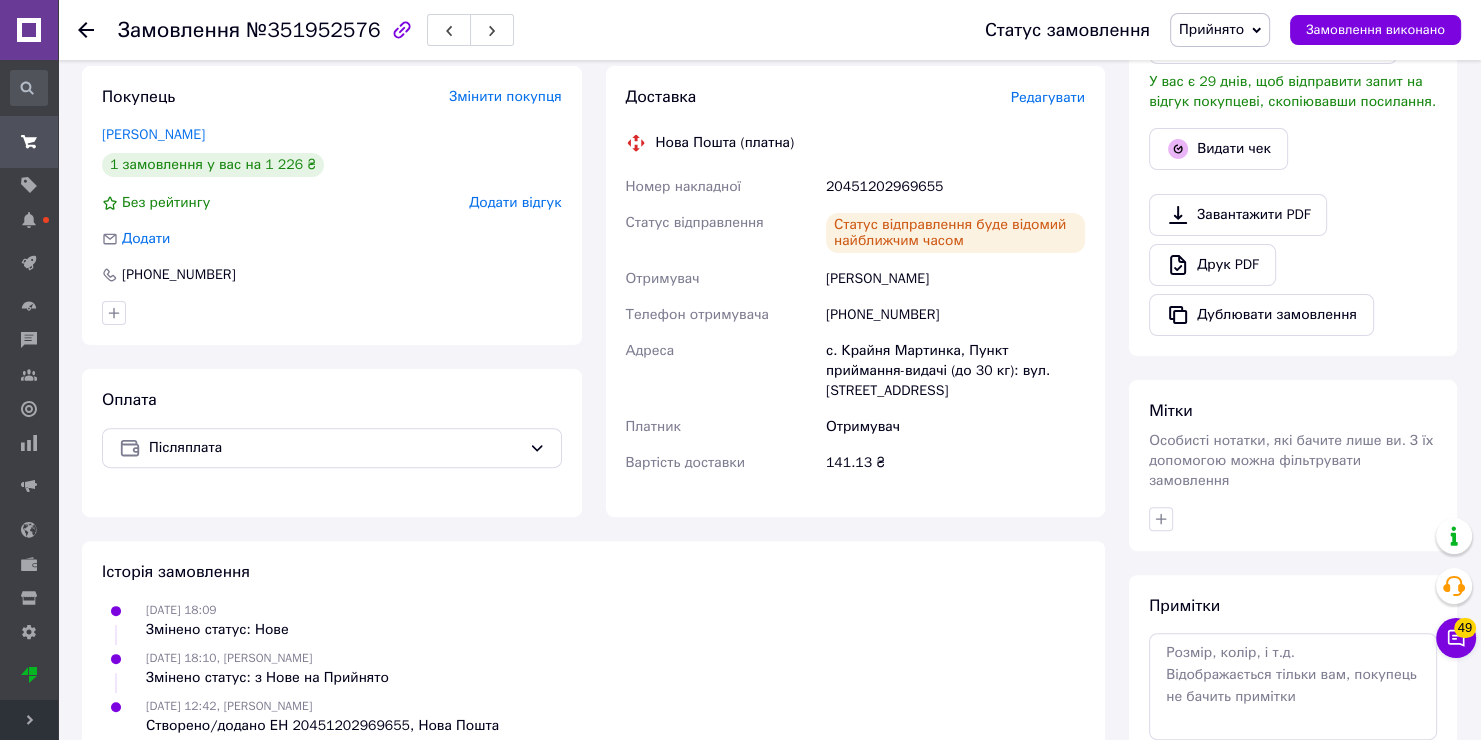 click on "20451202969655" at bounding box center [955, 187] 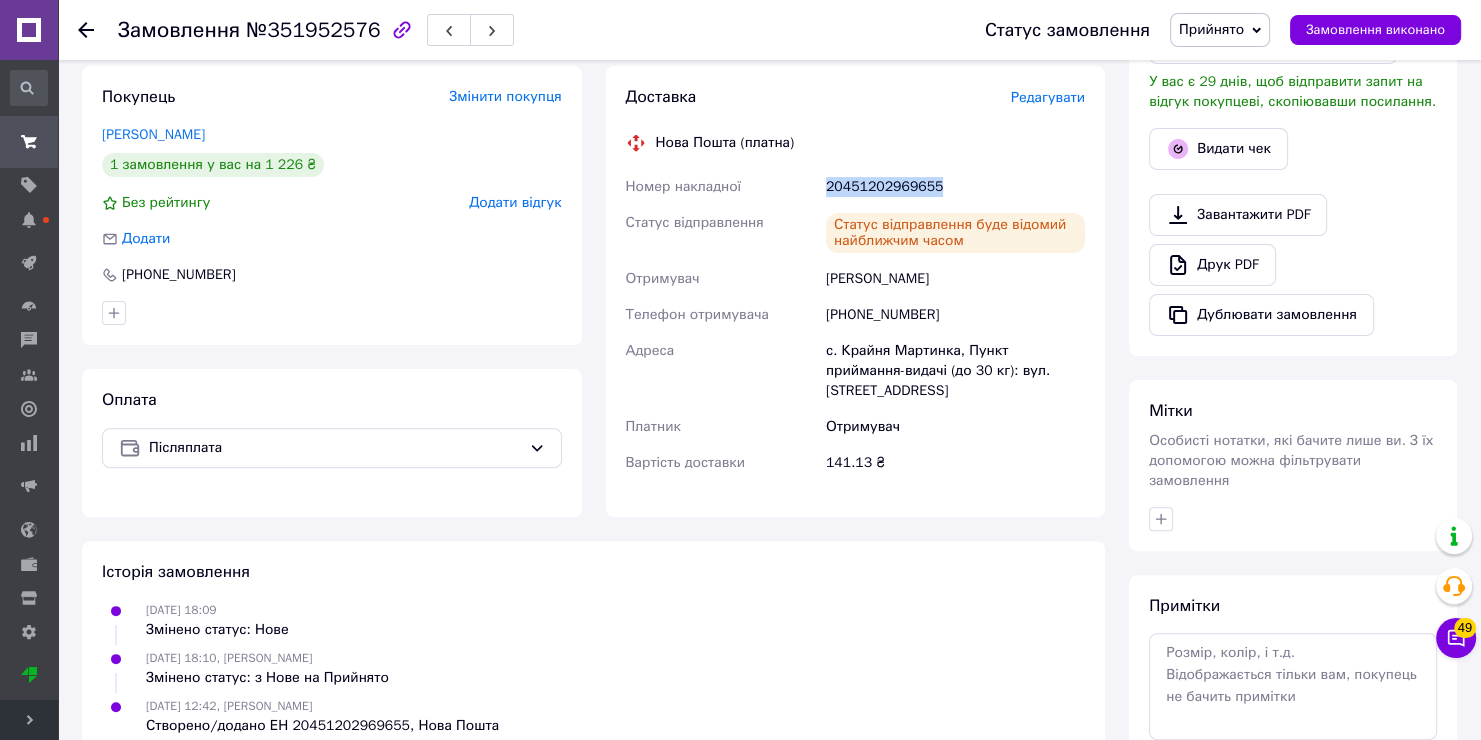 click on "20451202969655" at bounding box center [955, 187] 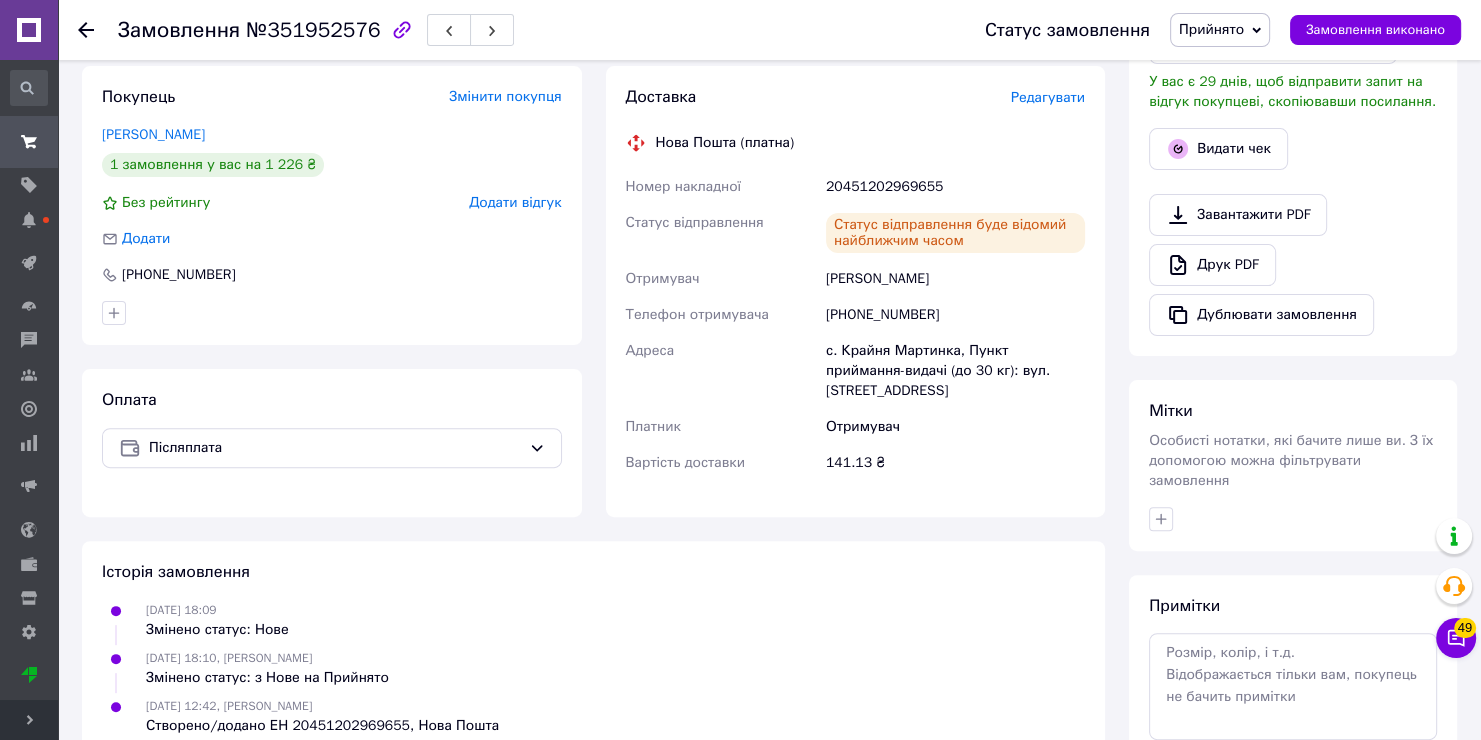 click on "[PERSON_NAME]" at bounding box center (955, 279) 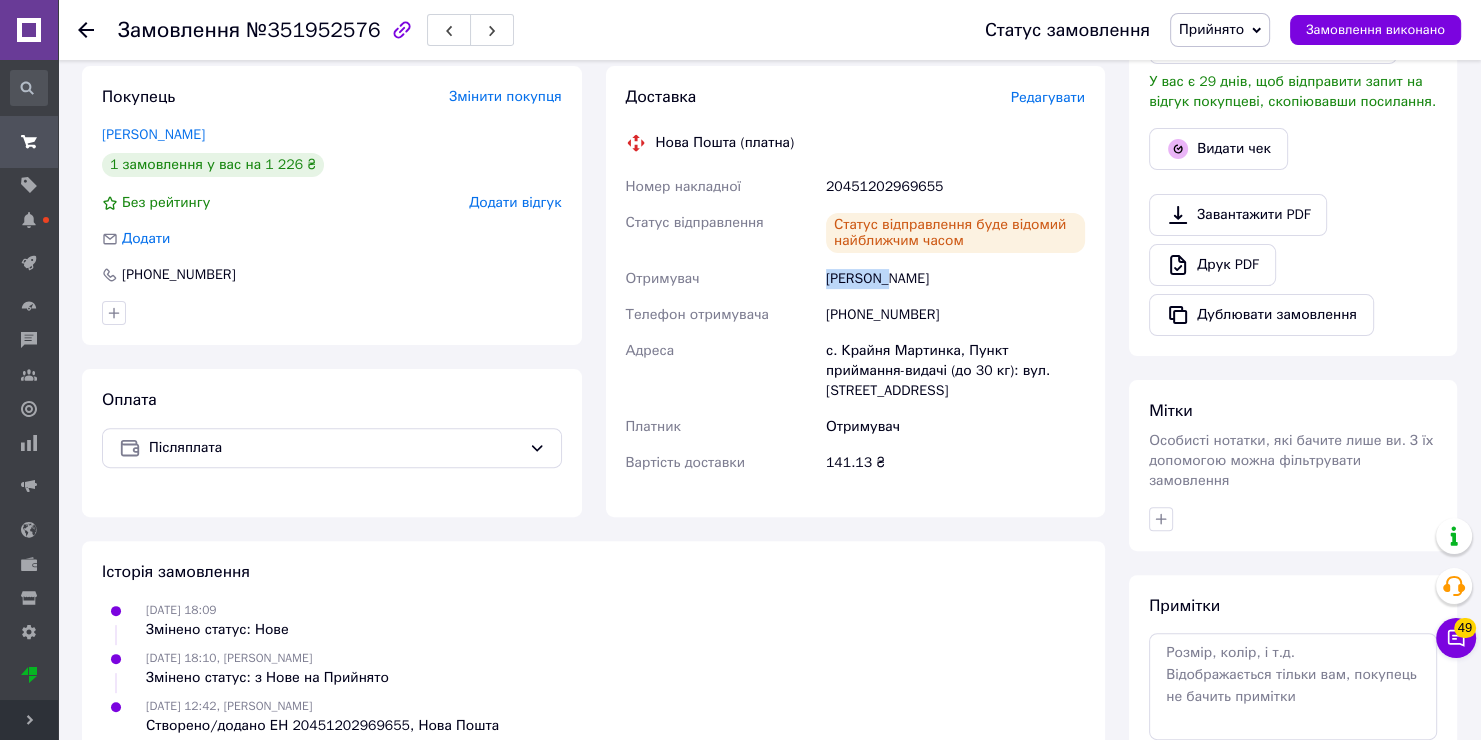 click on "[PERSON_NAME]" at bounding box center (955, 279) 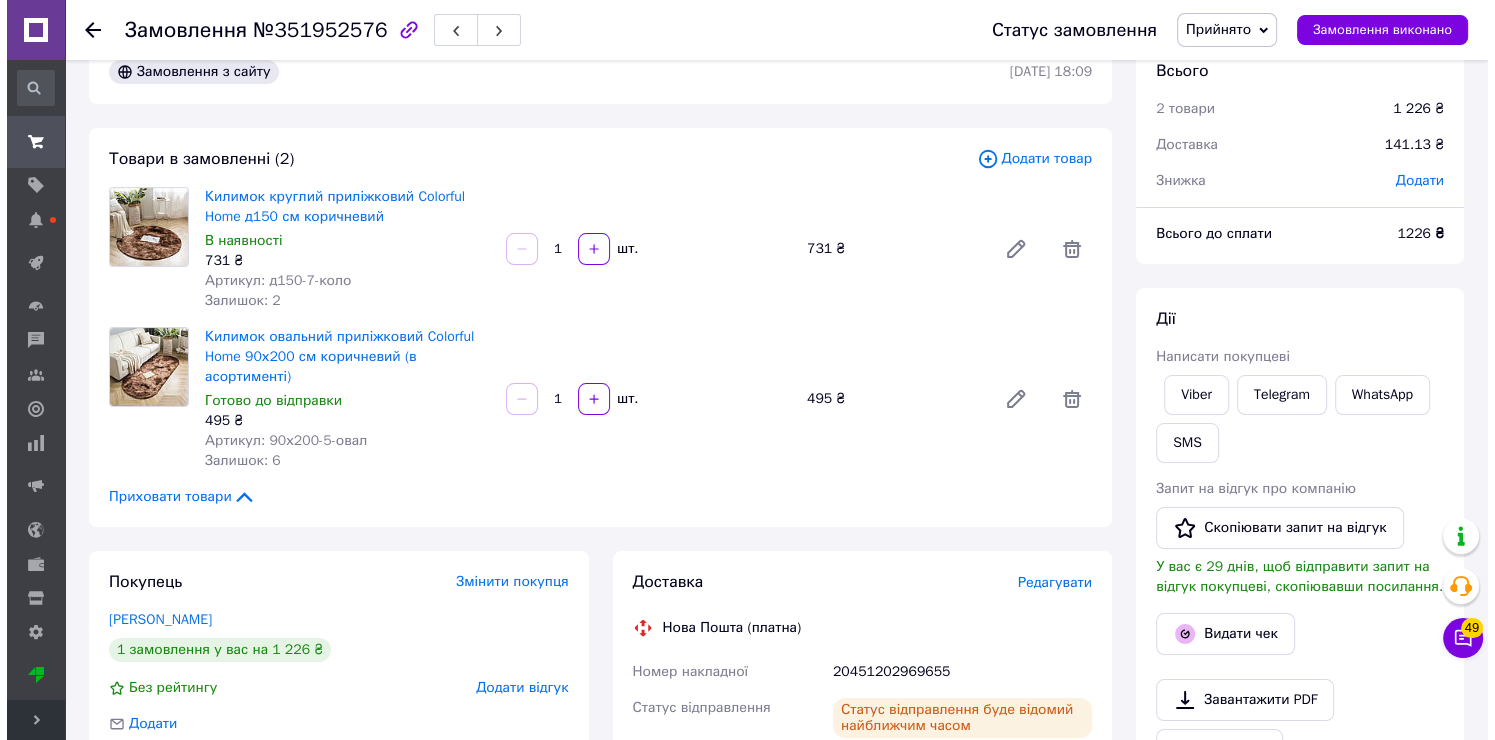 scroll, scrollTop: 29, scrollLeft: 0, axis: vertical 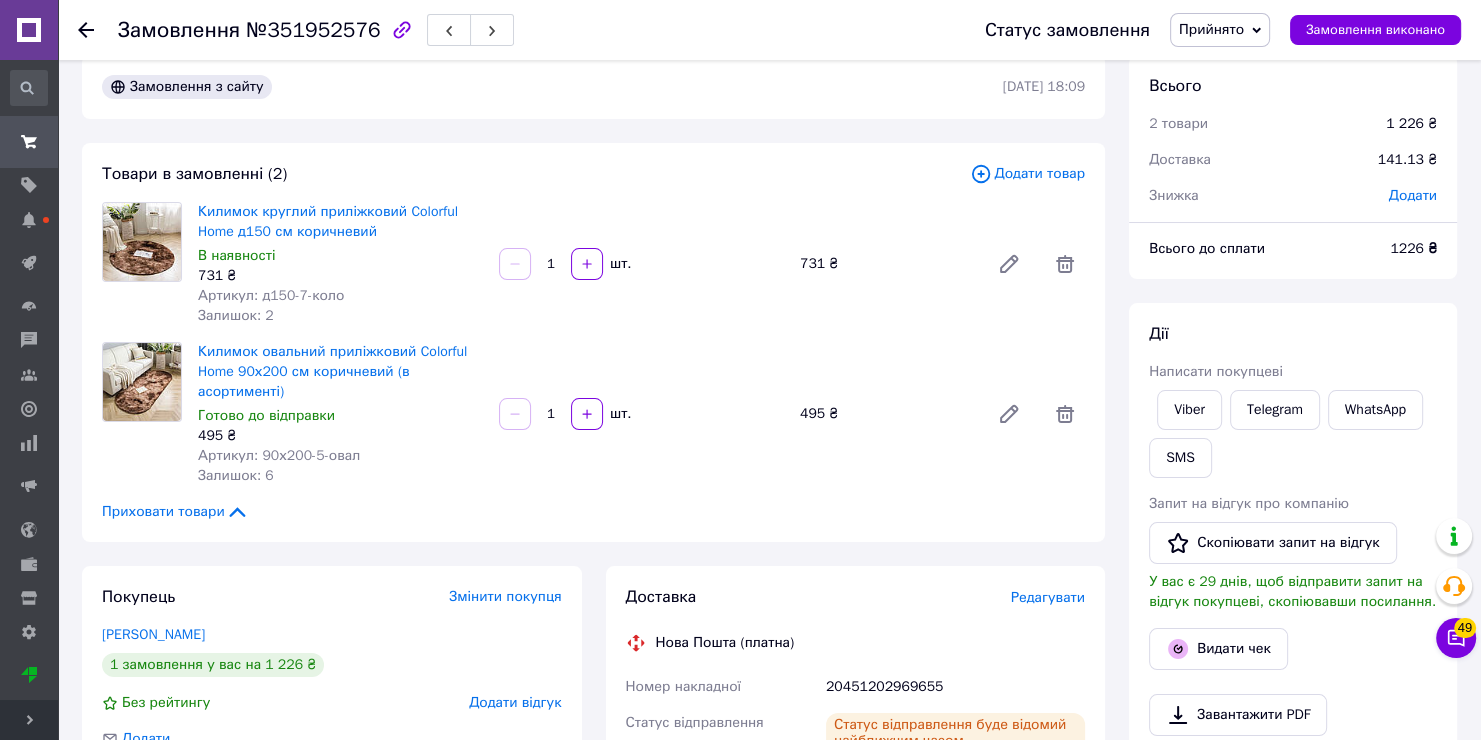 click on "Прийнято" at bounding box center (1211, 29) 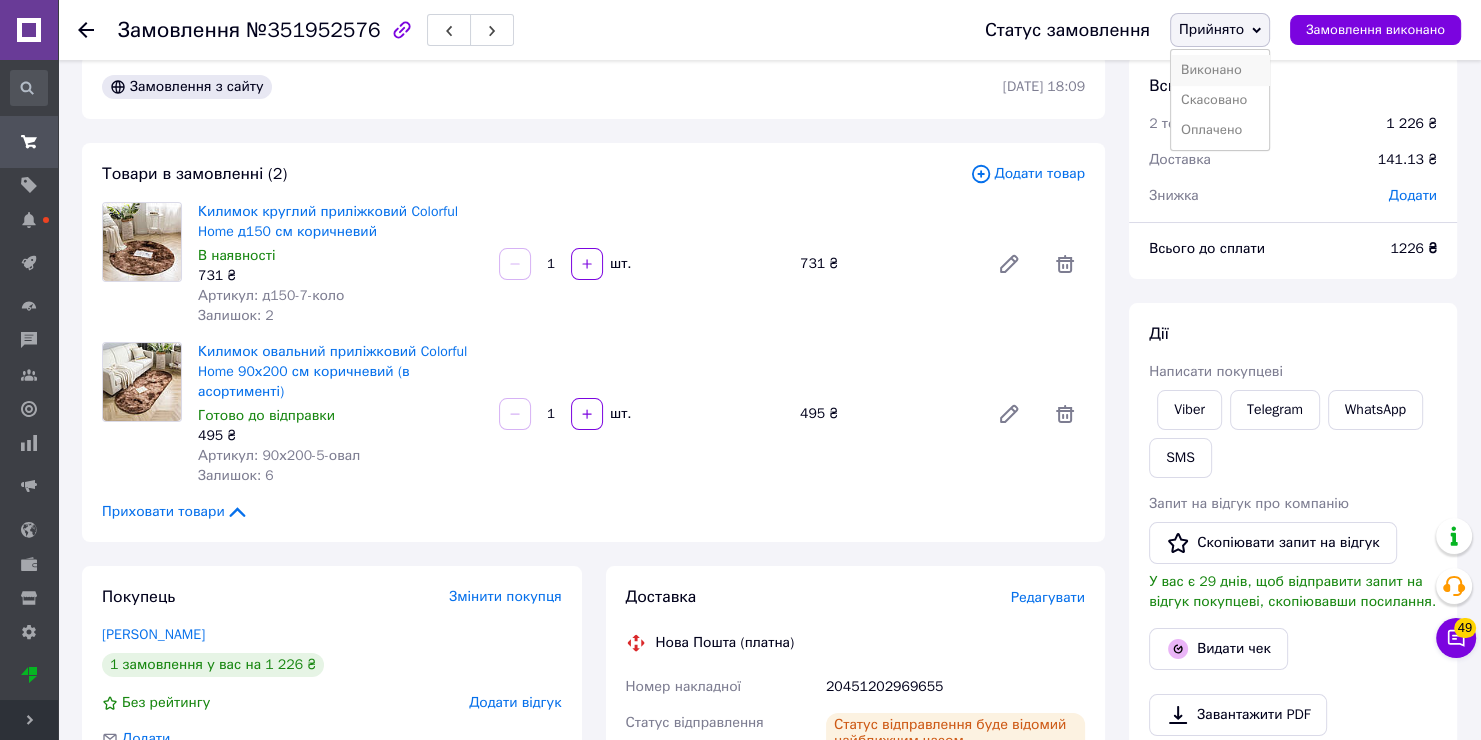 click on "Виконано" at bounding box center [1220, 70] 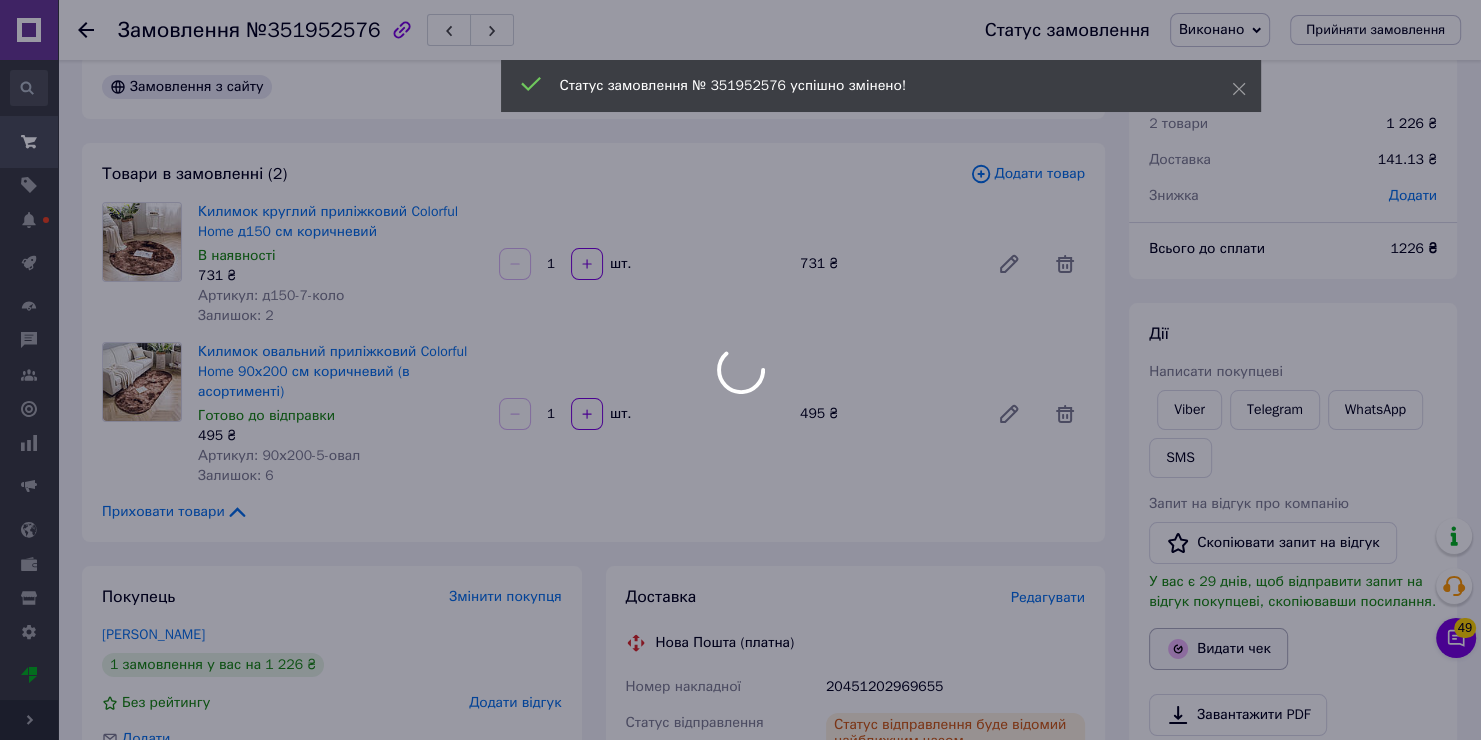 click on "Видати чек" at bounding box center (1218, 649) 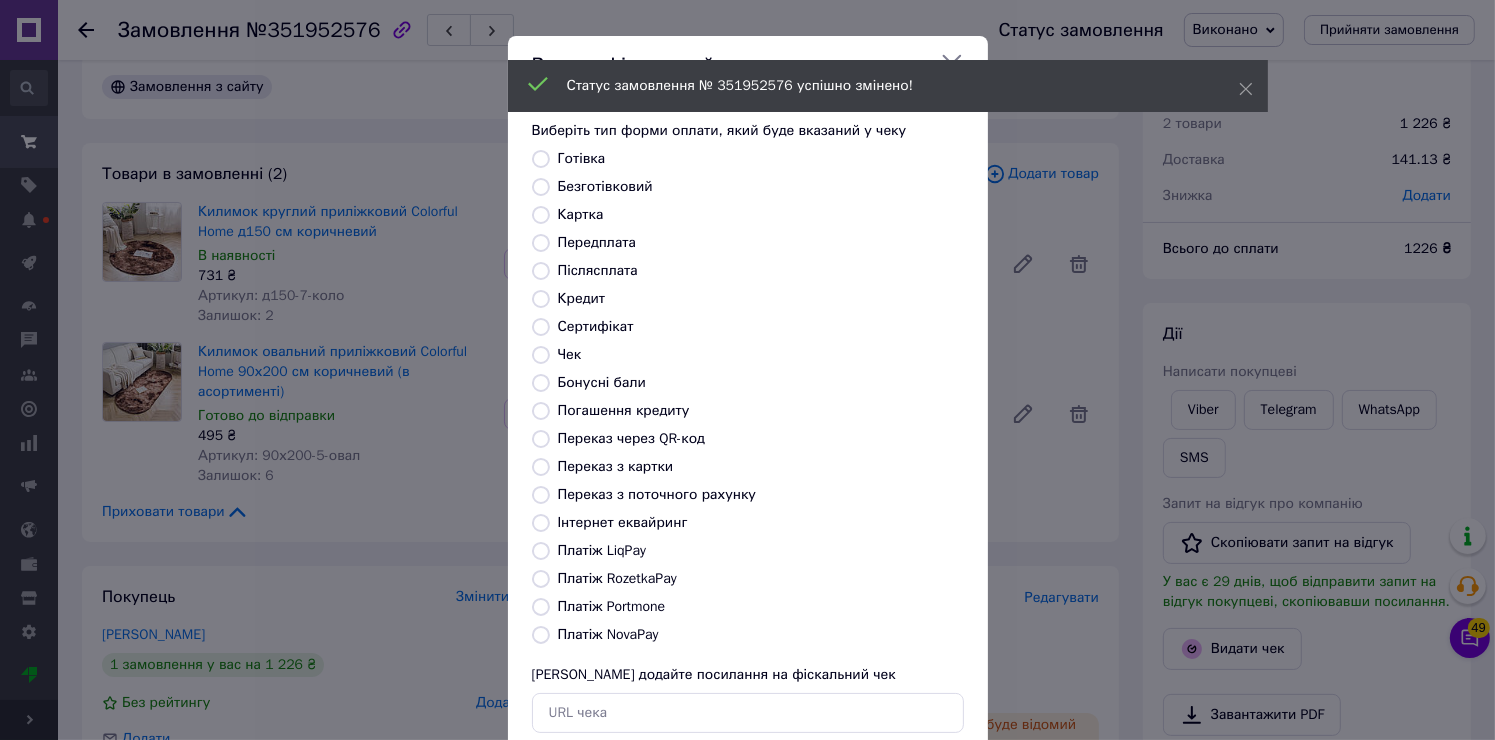 click on "Готівка" at bounding box center [541, 159] 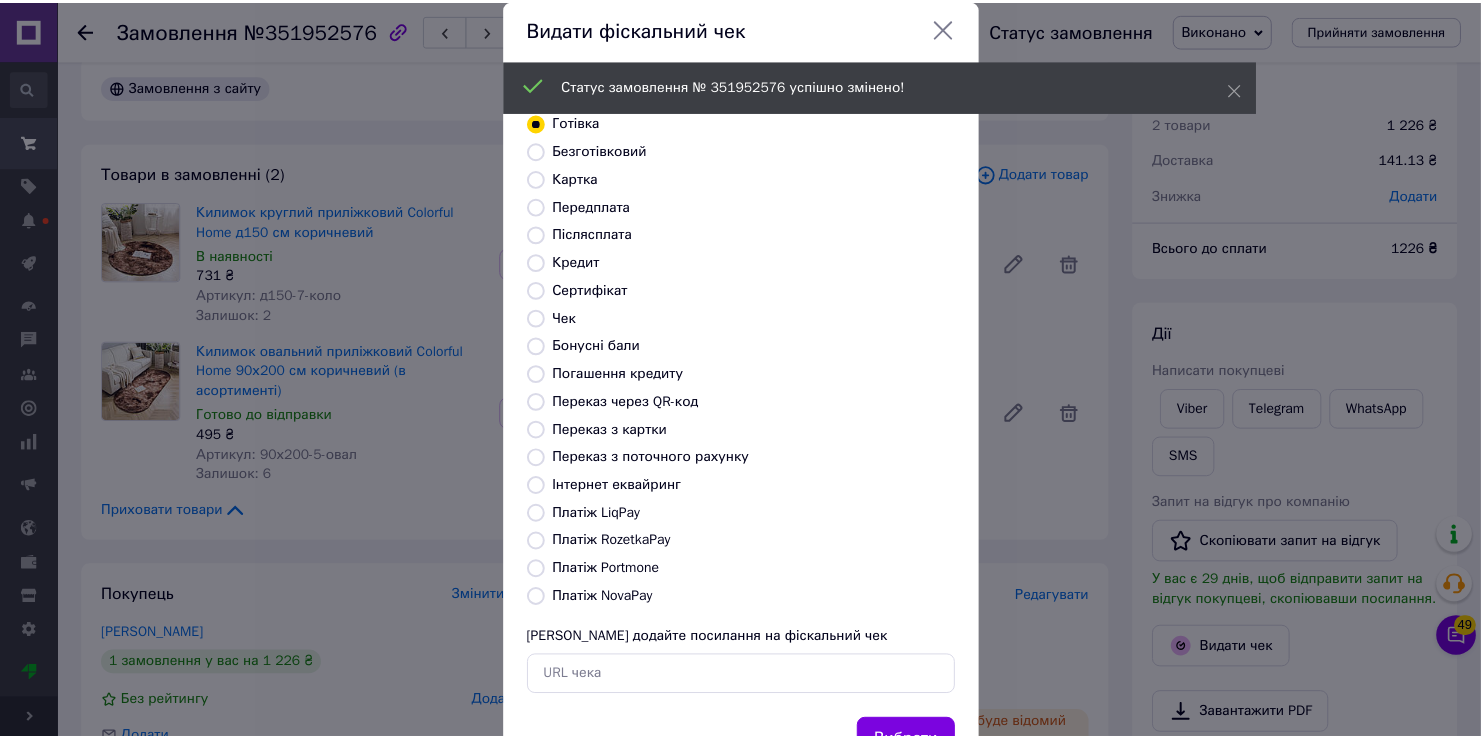 scroll, scrollTop: 118, scrollLeft: 0, axis: vertical 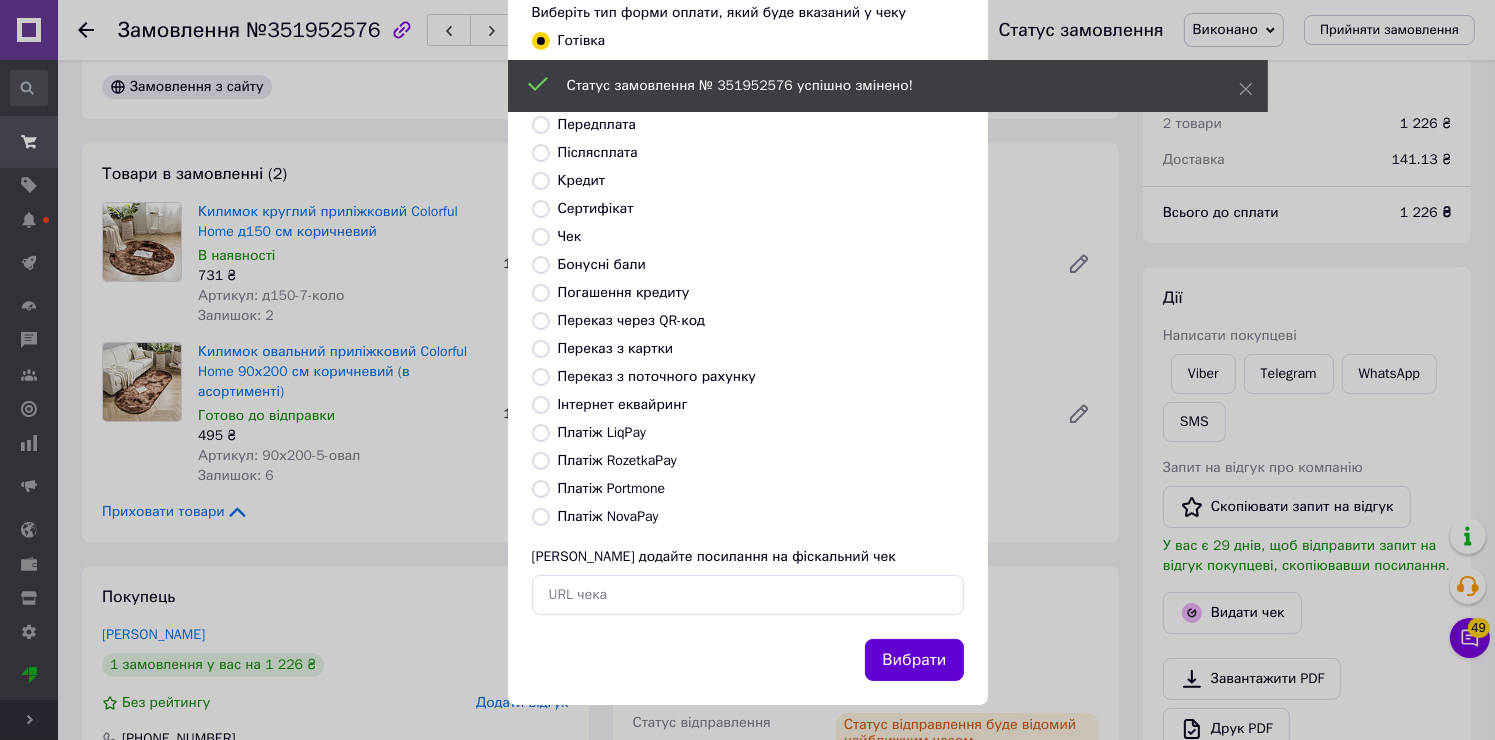 click on "Вибрати" at bounding box center [914, 660] 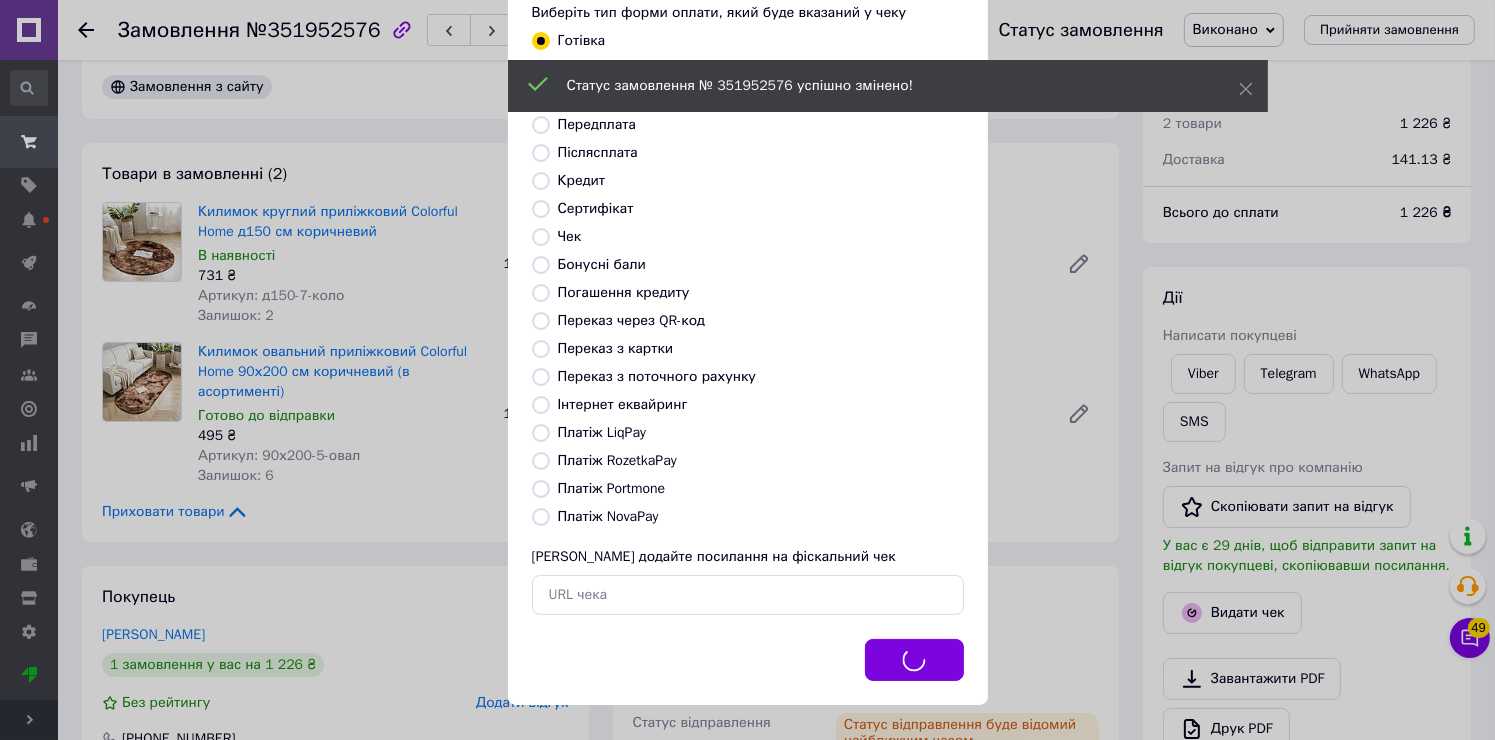 click on "Видати фіскальний чек Виберіть тип форми оплати, який буде вказаний у чеку Готівка Безготівковий Картка Передплата Післясплата Кредит Сертифікат Чек Бонусні бали Погашення кредиту Переказ через QR-код [GEOGRAPHIC_DATA] з картки Переказ з поточного рахунку Інтернет еквайринг Платіж LiqPay Платіж RozetkaPay Платіж Portmone Платіж NovaPay Або додайте посилання на фіскальний чек Вибрати" at bounding box center (747, 311) 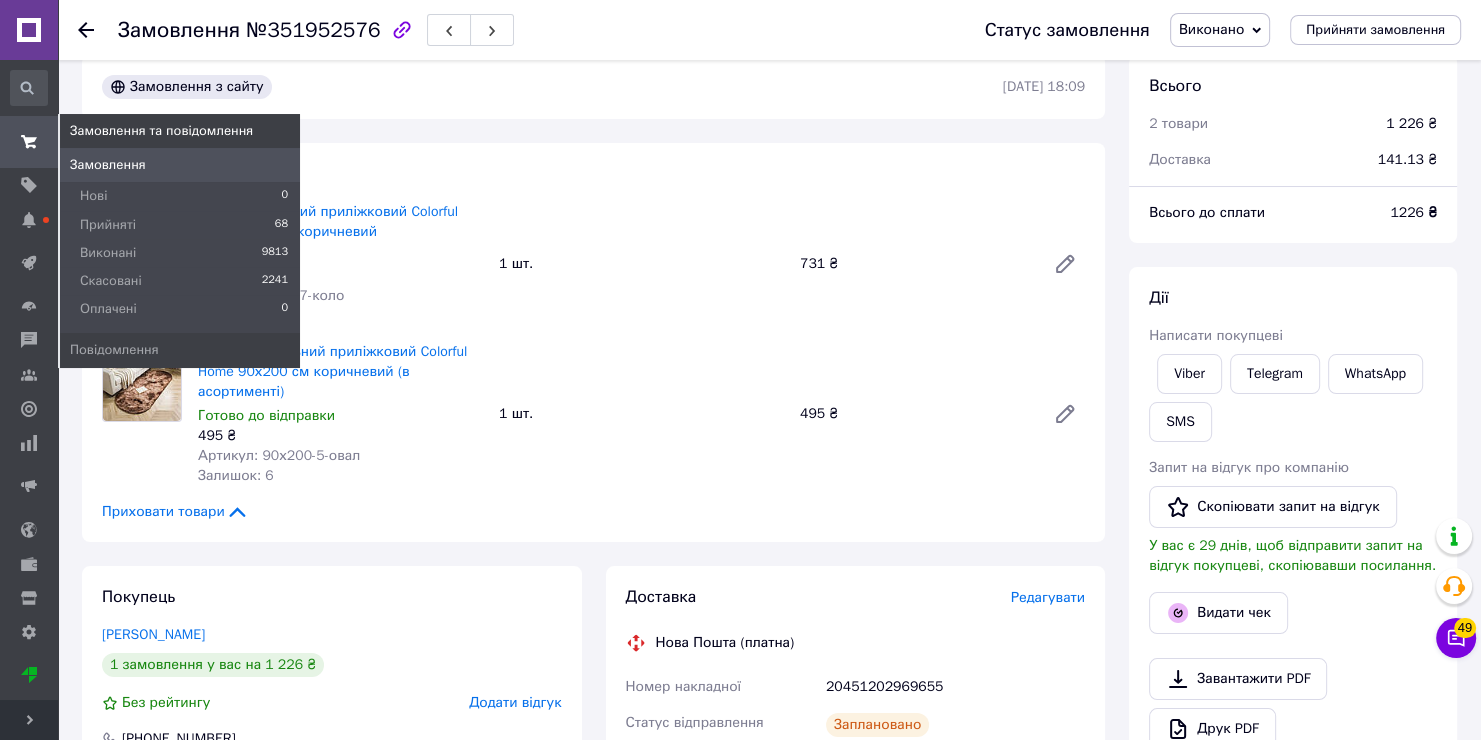 click on "Замовлення" at bounding box center [108, 165] 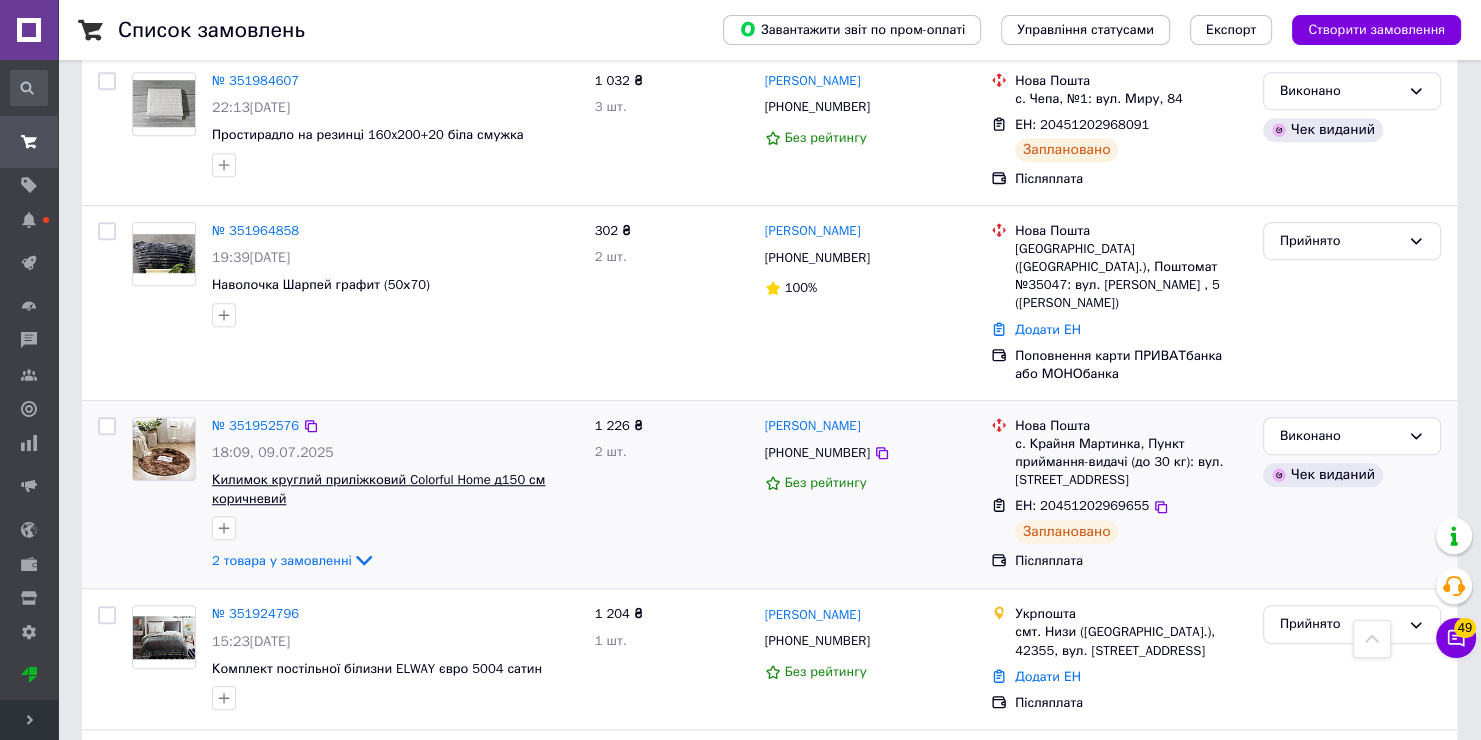 scroll, scrollTop: 1600, scrollLeft: 0, axis: vertical 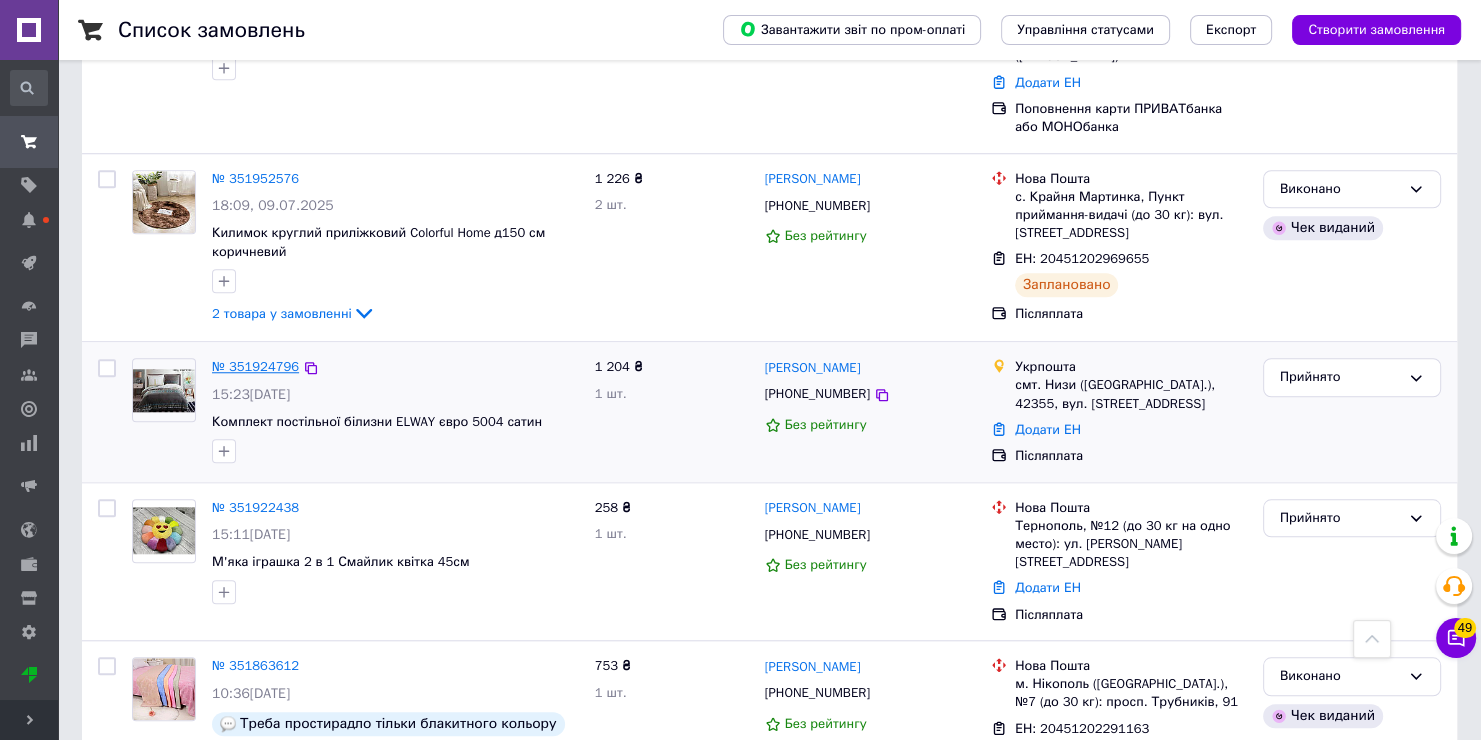 click on "№ 351924796" at bounding box center (255, 366) 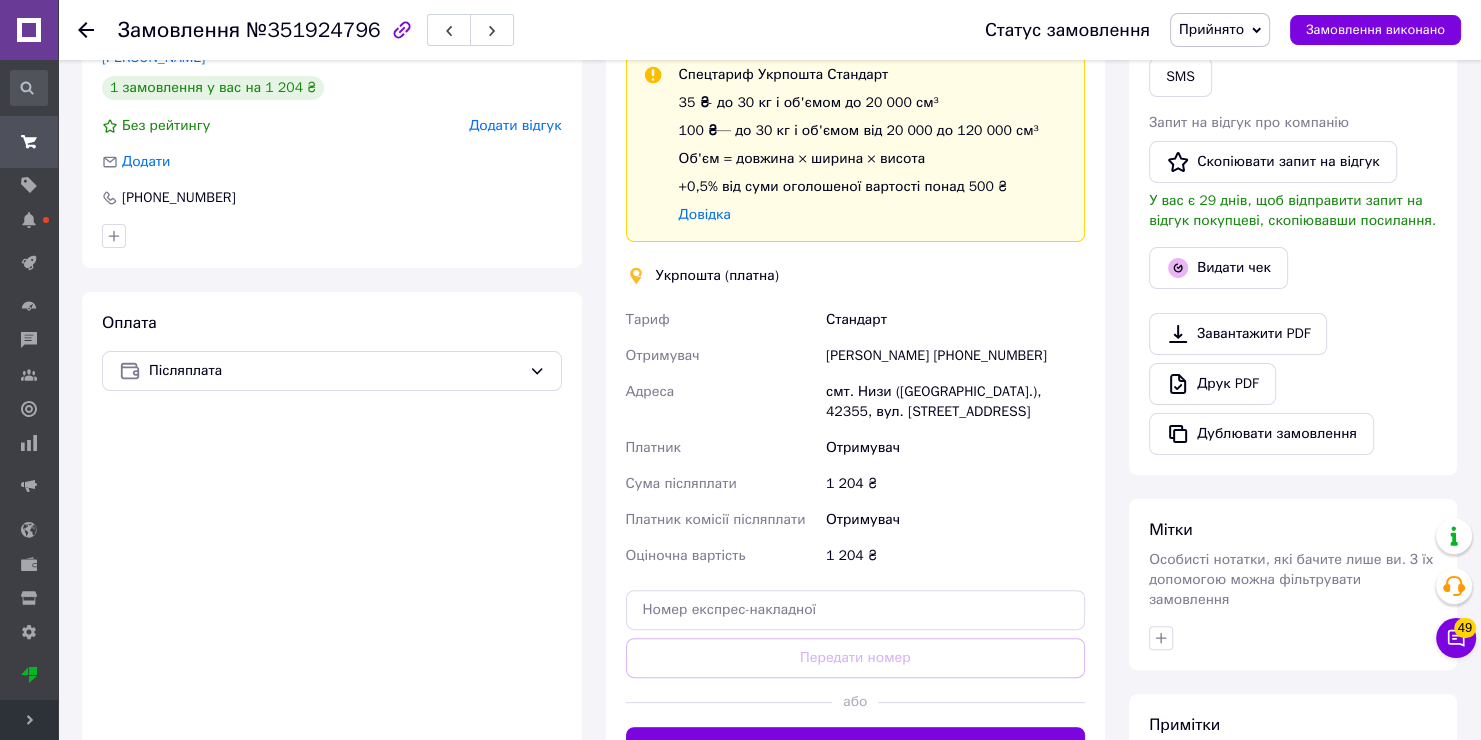 scroll, scrollTop: 371, scrollLeft: 0, axis: vertical 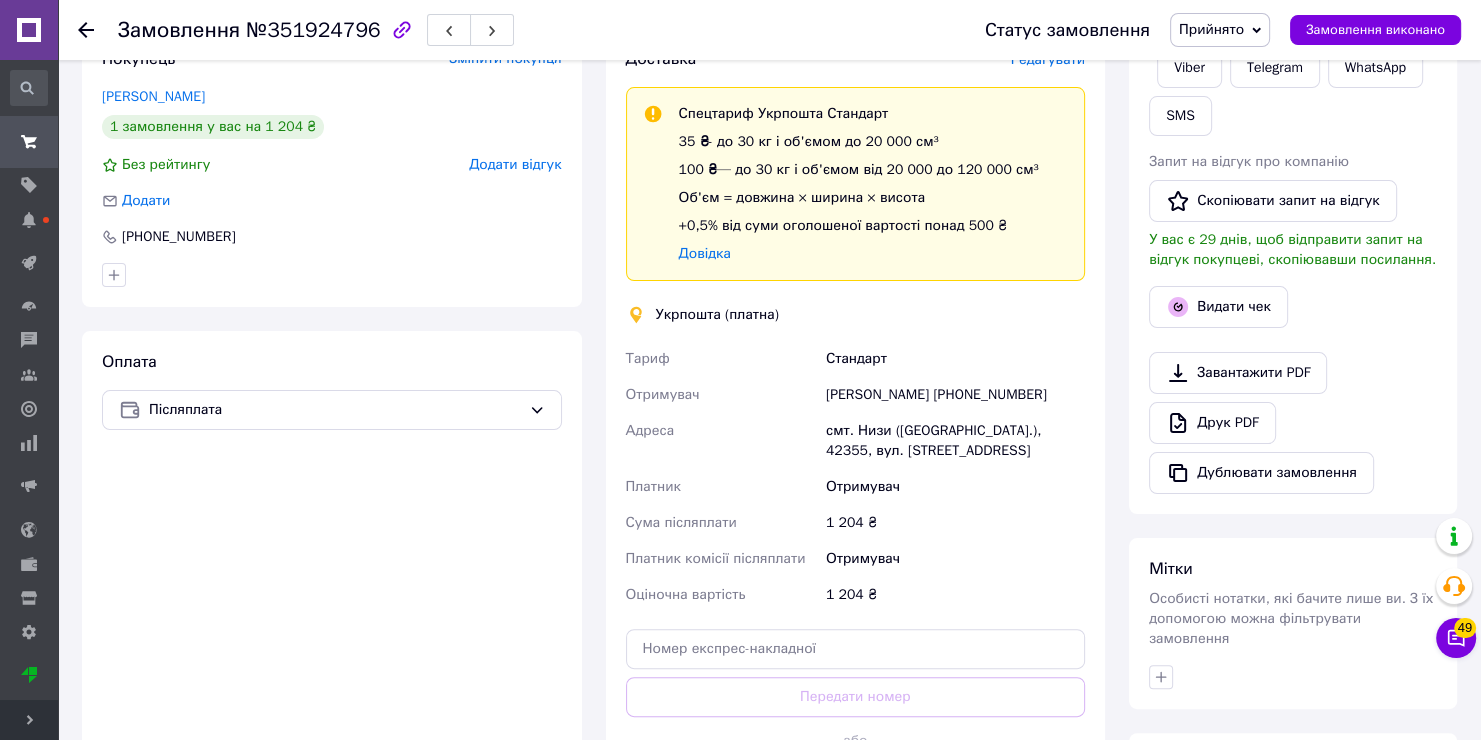 drag, startPoint x: 965, startPoint y: 391, endPoint x: 1079, endPoint y: 392, distance: 114.00439 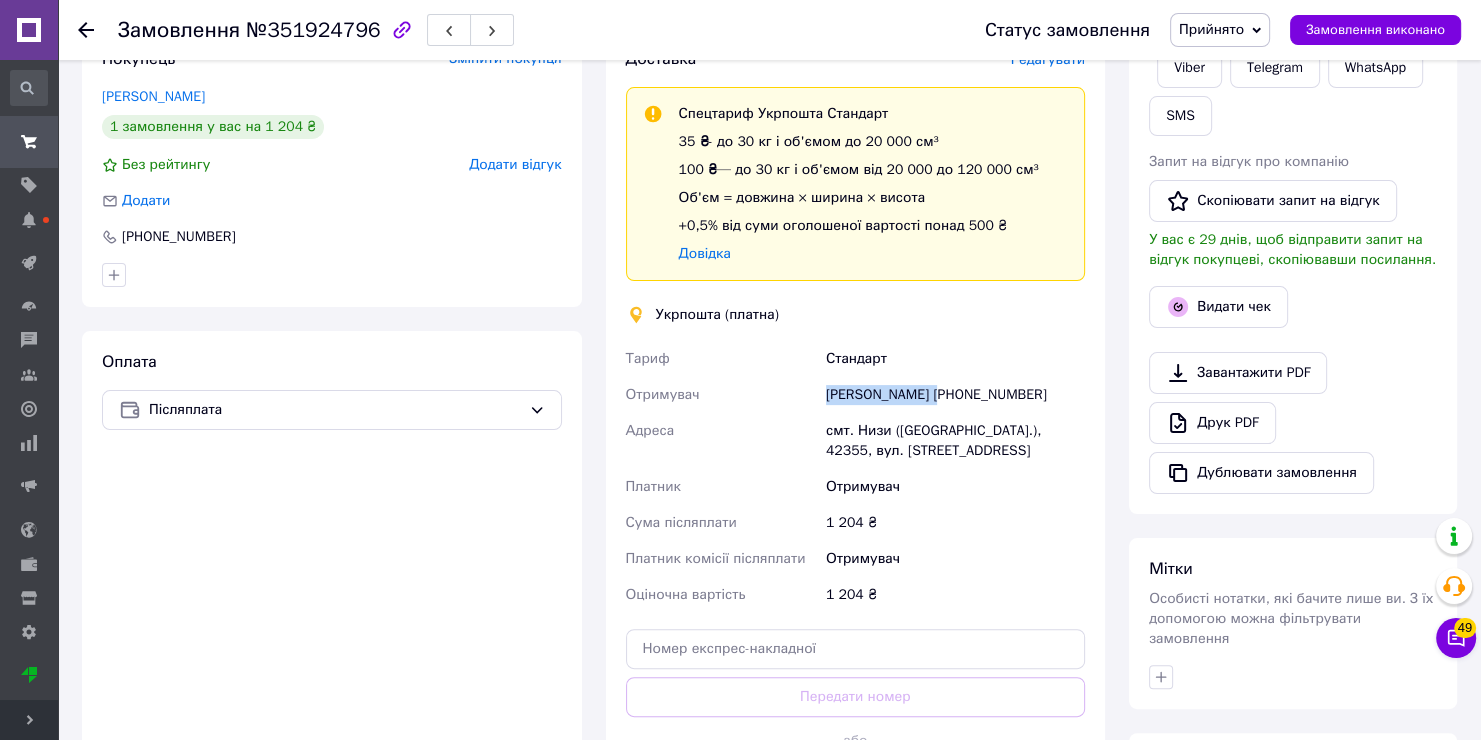drag, startPoint x: 854, startPoint y: 394, endPoint x: 763, endPoint y: 388, distance: 91.197586 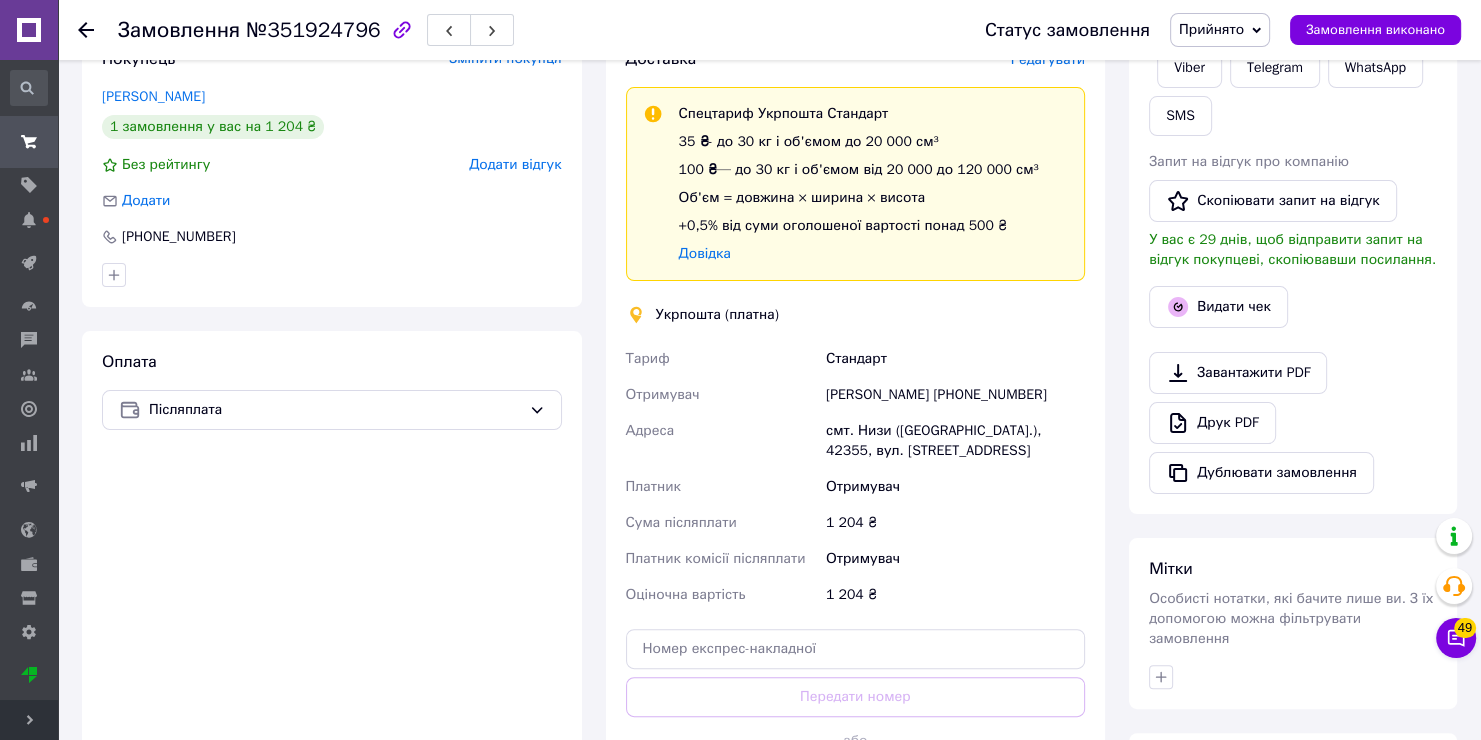 click on "смт. Низи ([GEOGRAPHIC_DATA].), 42355, вул. [STREET_ADDRESS]" at bounding box center [955, 441] 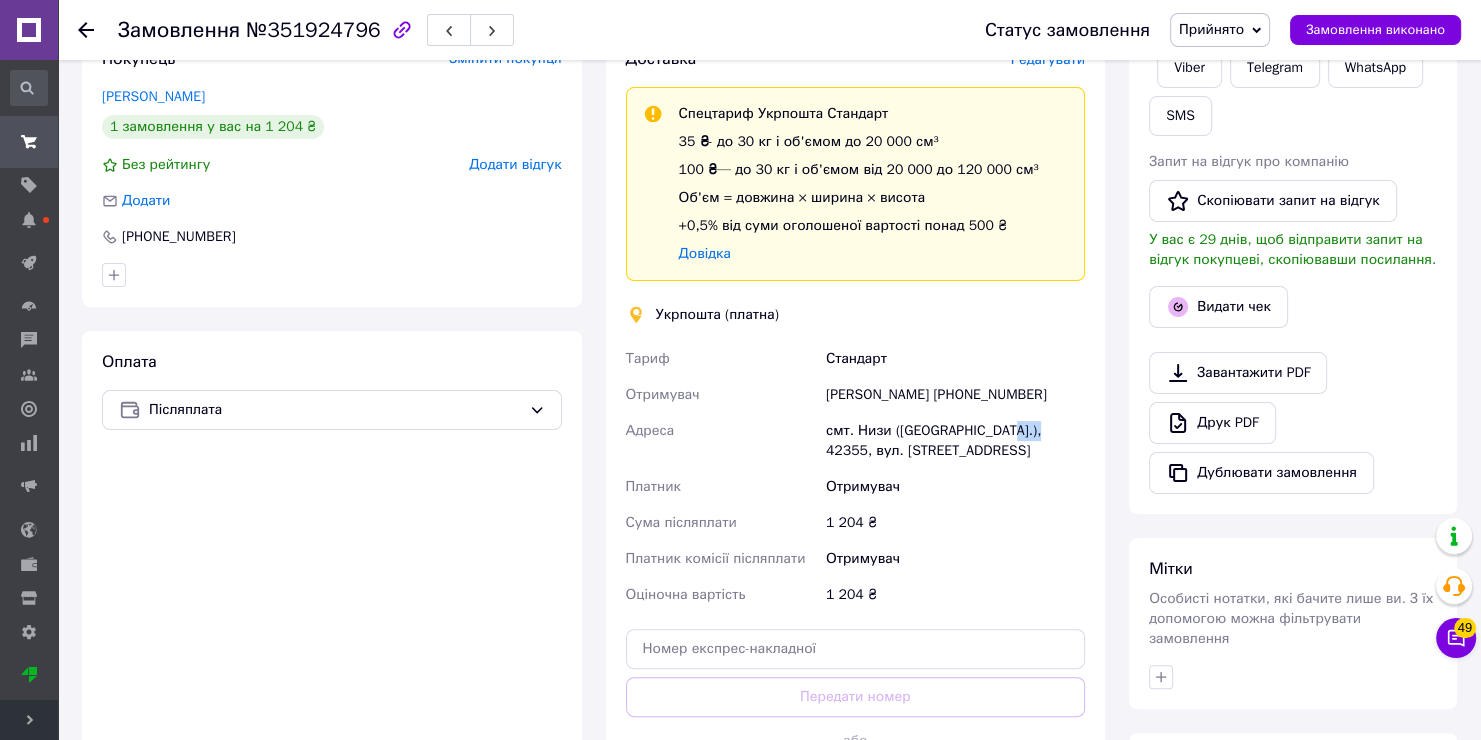 click on "смт. Низи ([GEOGRAPHIC_DATA].), 42355, вул. [STREET_ADDRESS]" at bounding box center [955, 441] 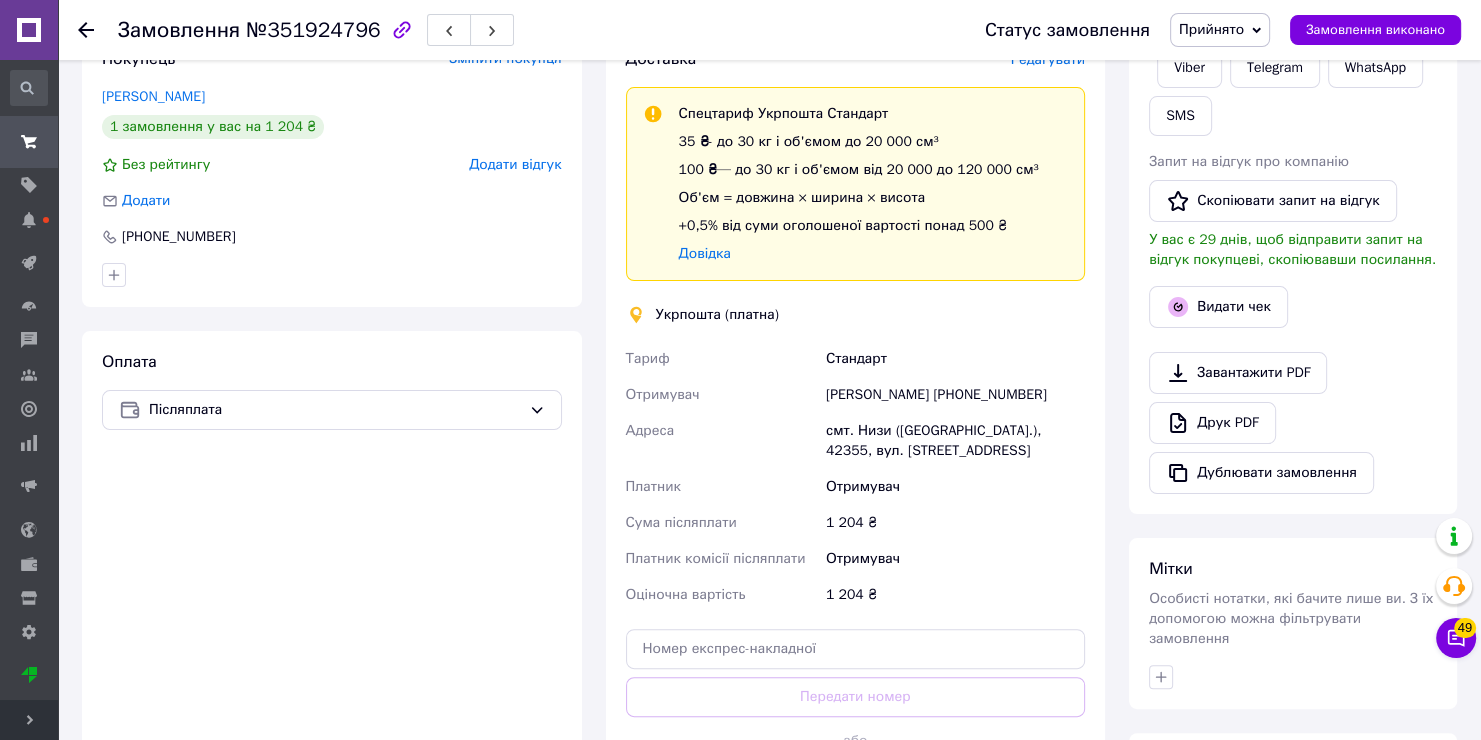 click on "1 204 ₴" at bounding box center [955, 523] 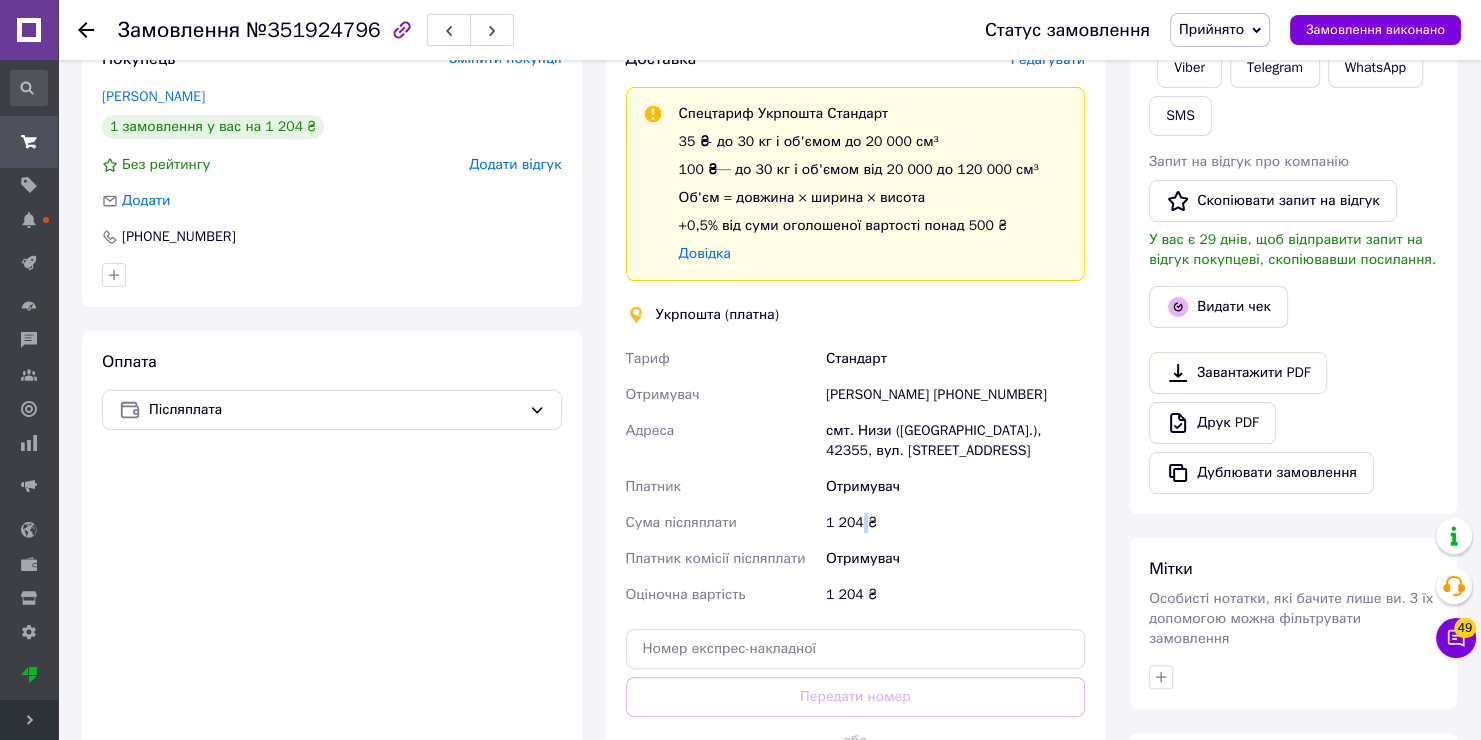 click on "1 204 ₴" at bounding box center (955, 523) 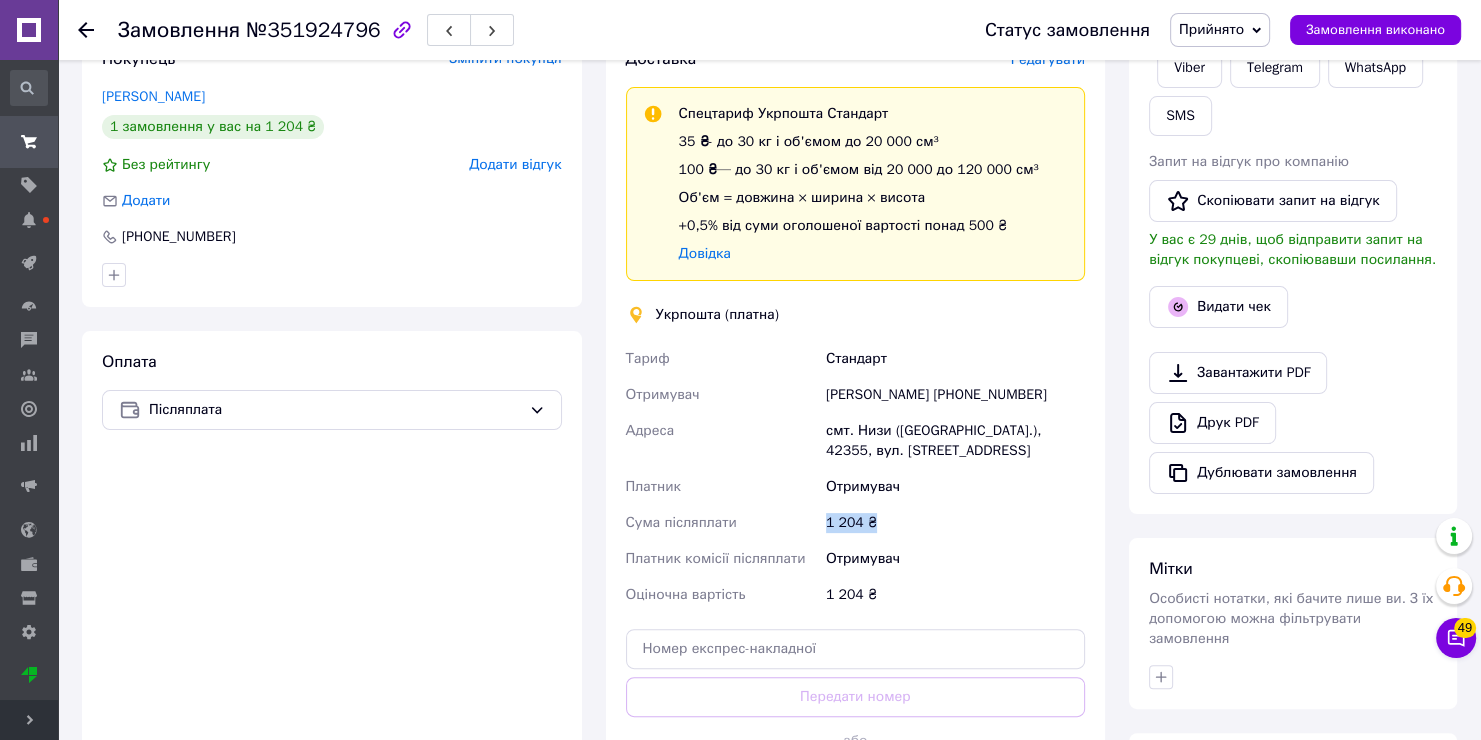 click on "1 204 ₴" at bounding box center [955, 523] 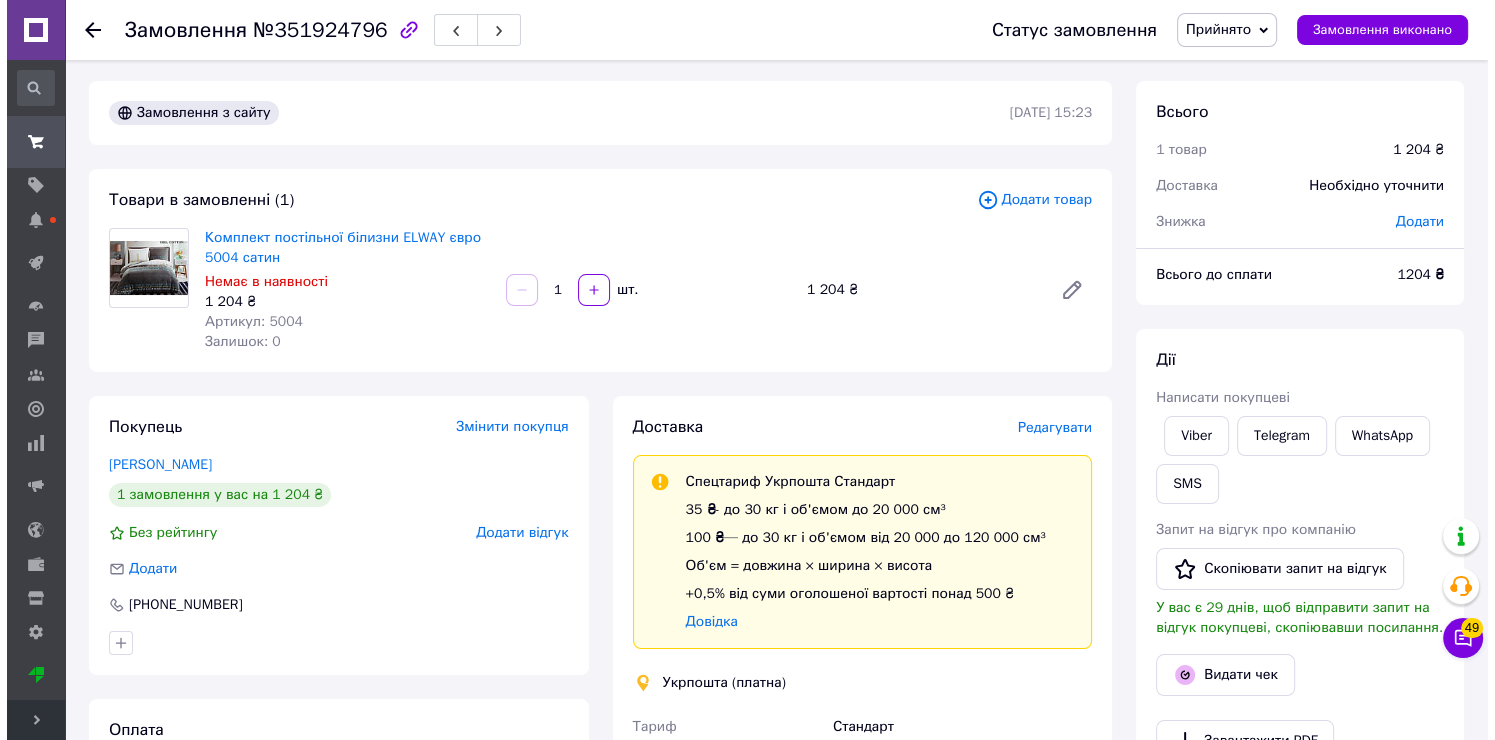 scroll, scrollTop: 0, scrollLeft: 0, axis: both 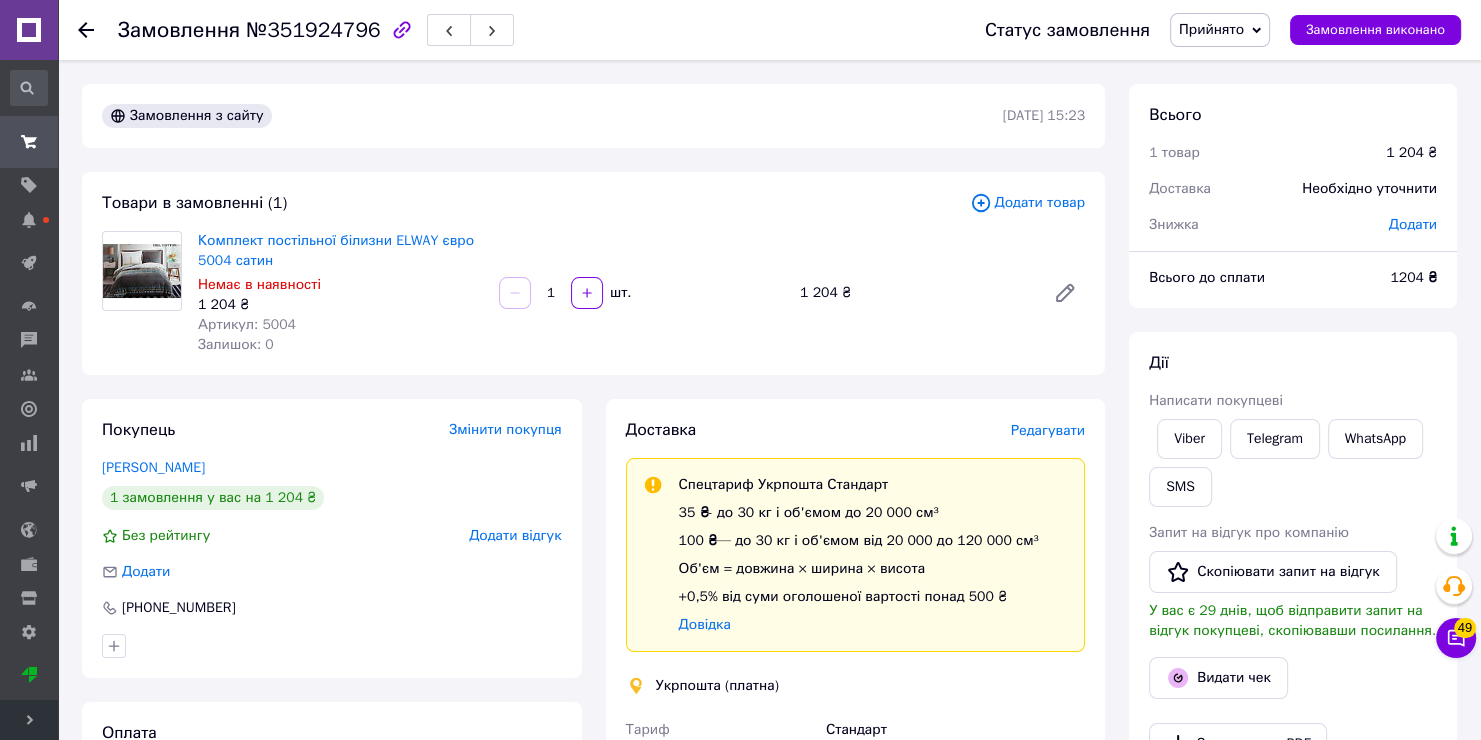 drag, startPoint x: 1218, startPoint y: 28, endPoint x: 1223, endPoint y: 59, distance: 31.400637 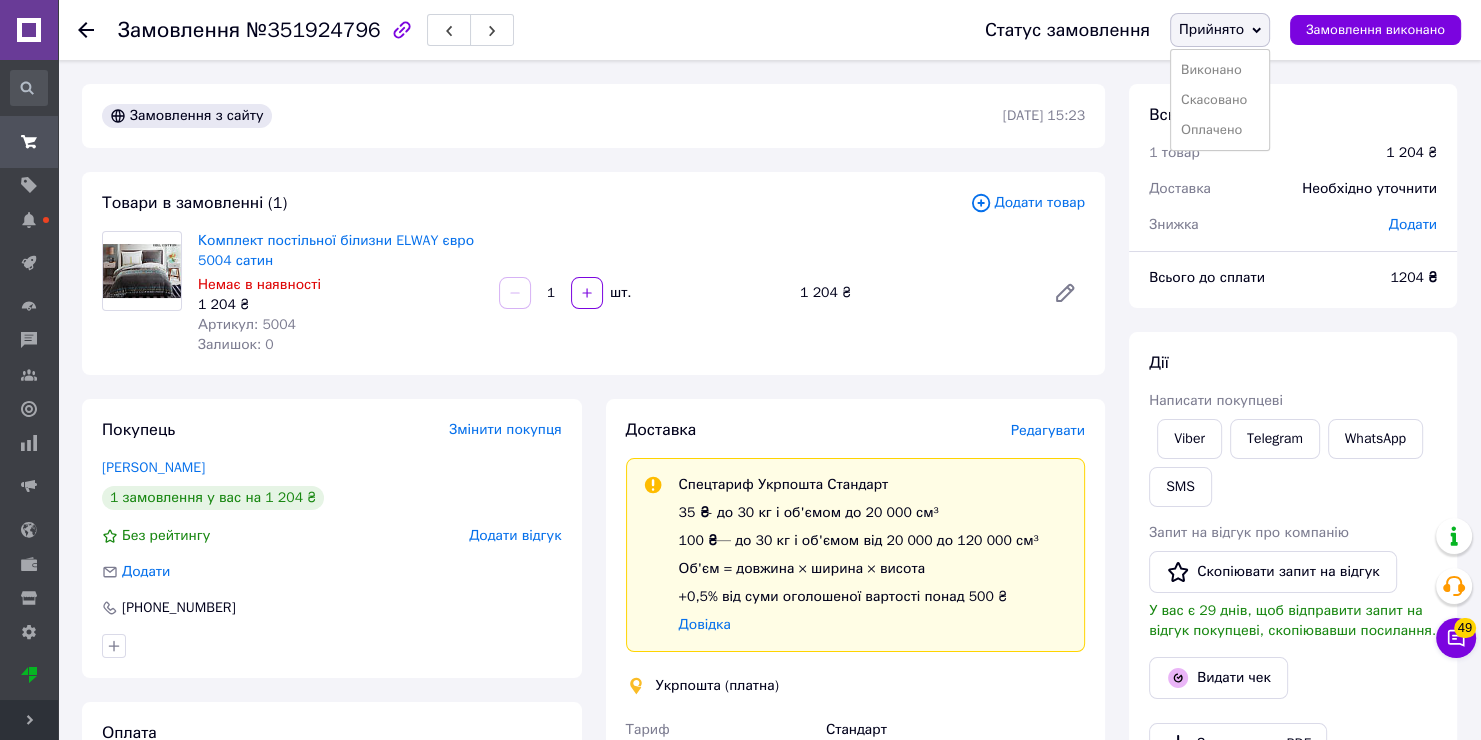 click on "Виконано" at bounding box center [1220, 70] 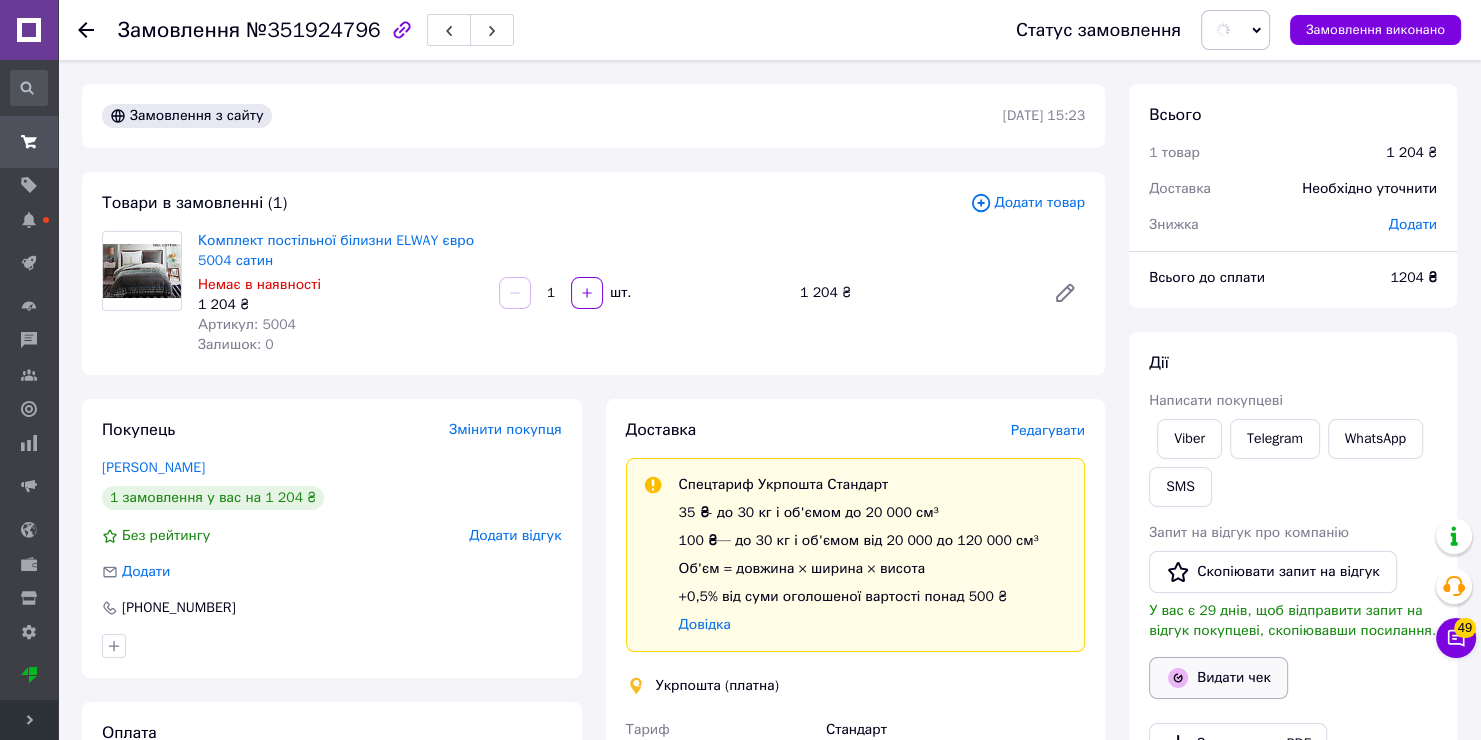 click on "Видати чек" at bounding box center (1218, 678) 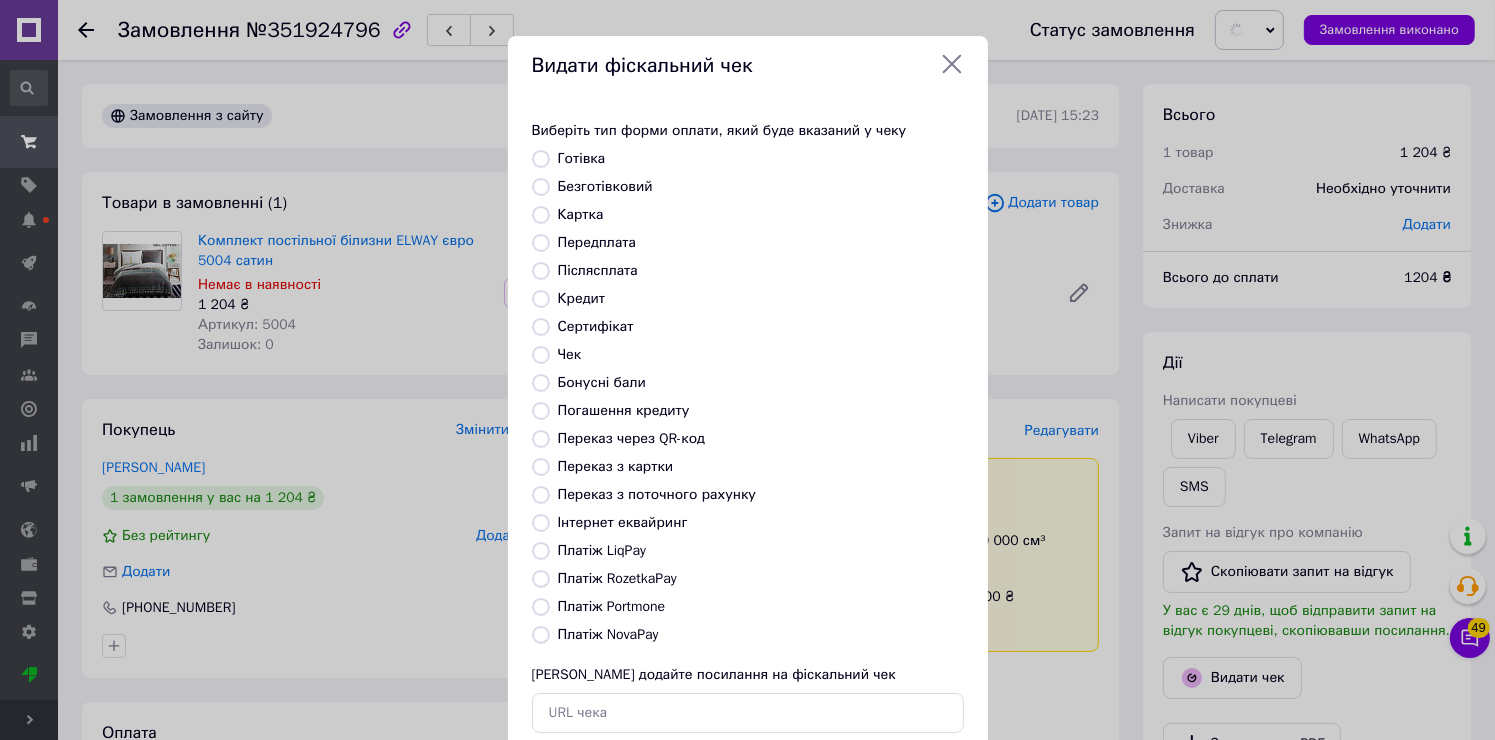 drag, startPoint x: 535, startPoint y: 162, endPoint x: 715, endPoint y: 303, distance: 228.65039 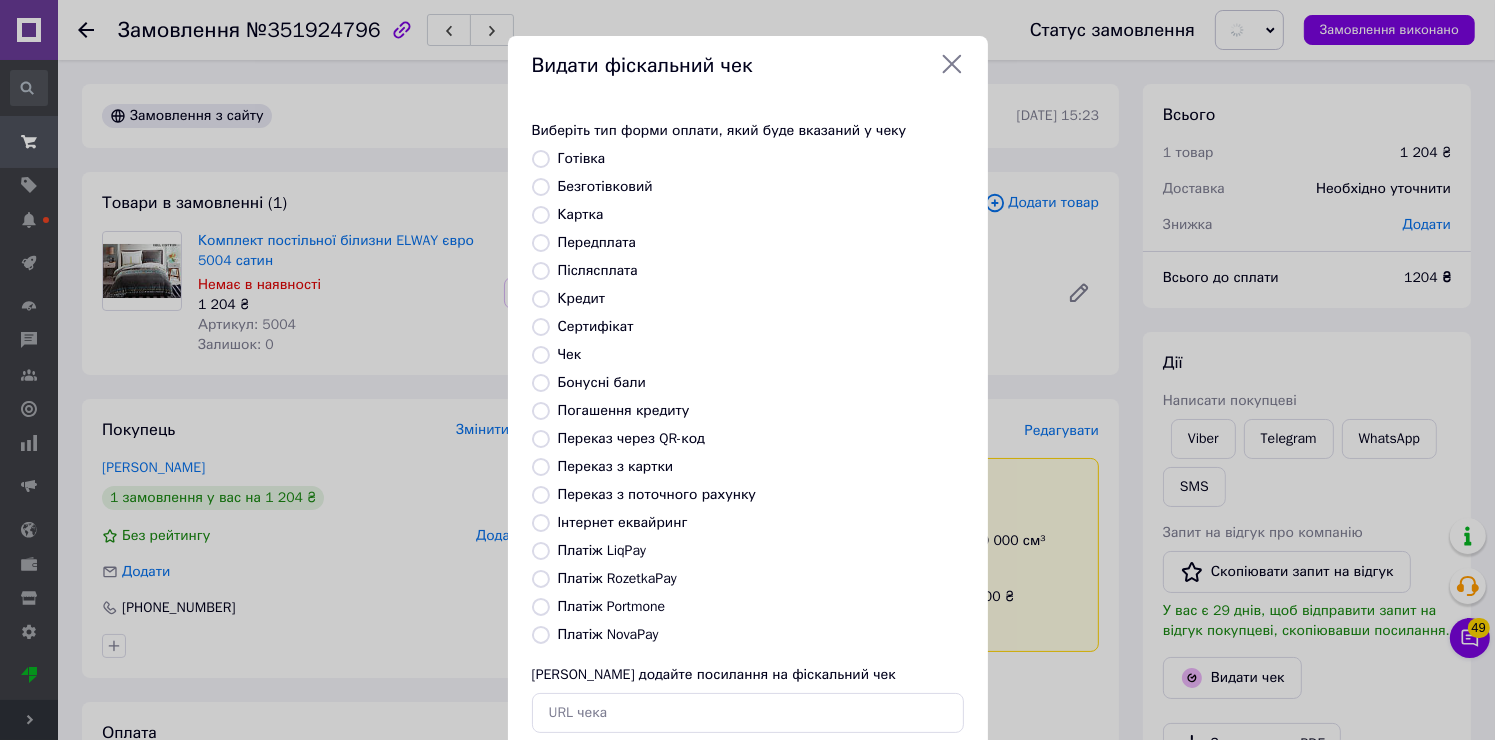 click on "Готівка" at bounding box center (541, 159) 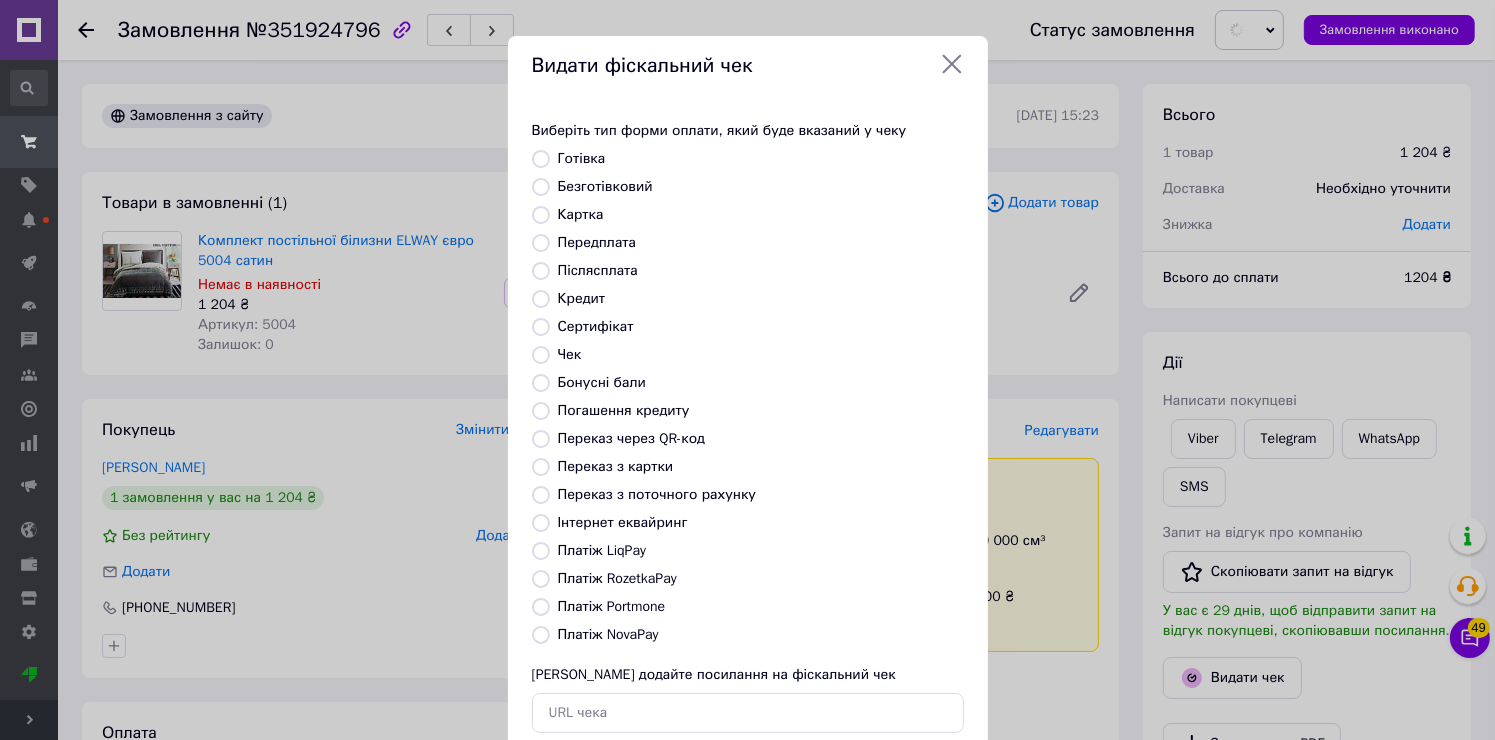 radio on "true" 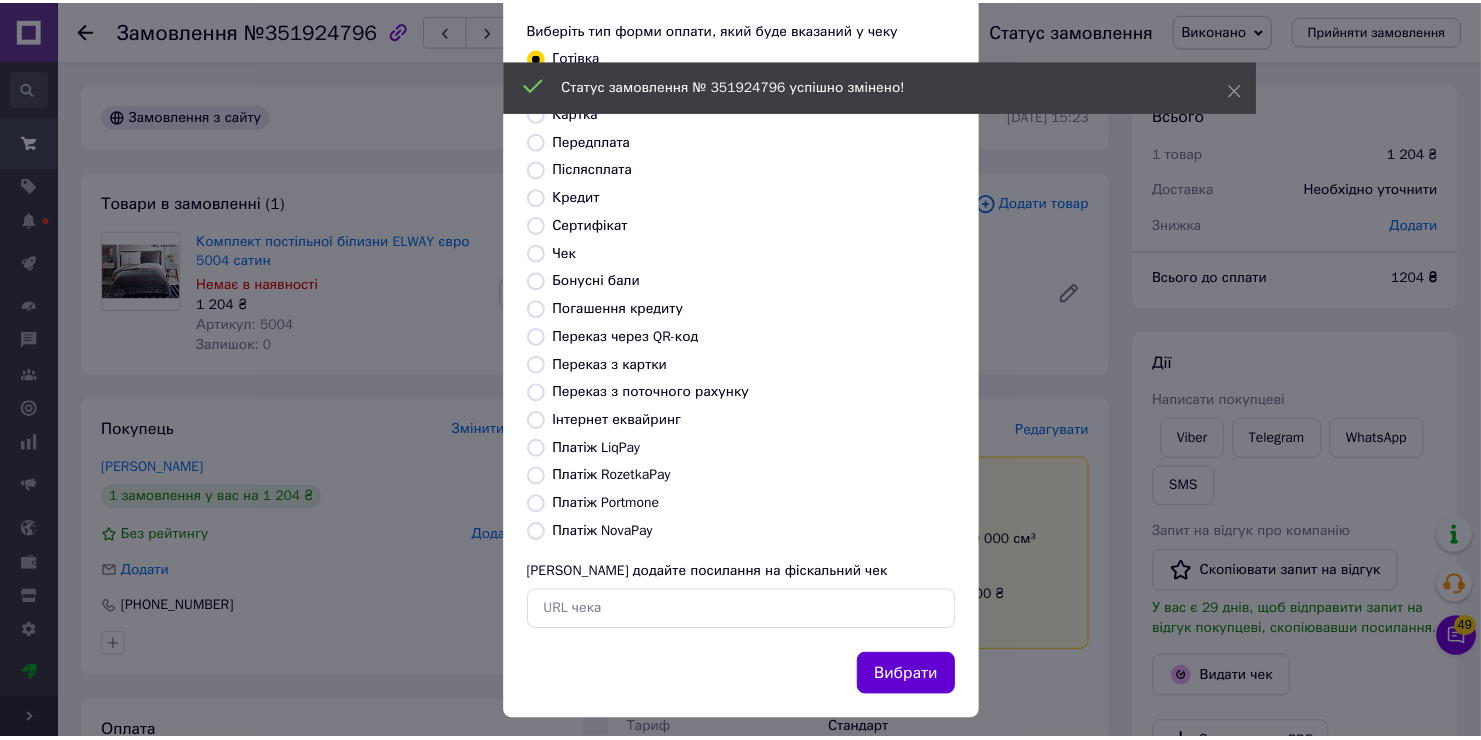 scroll, scrollTop: 118, scrollLeft: 0, axis: vertical 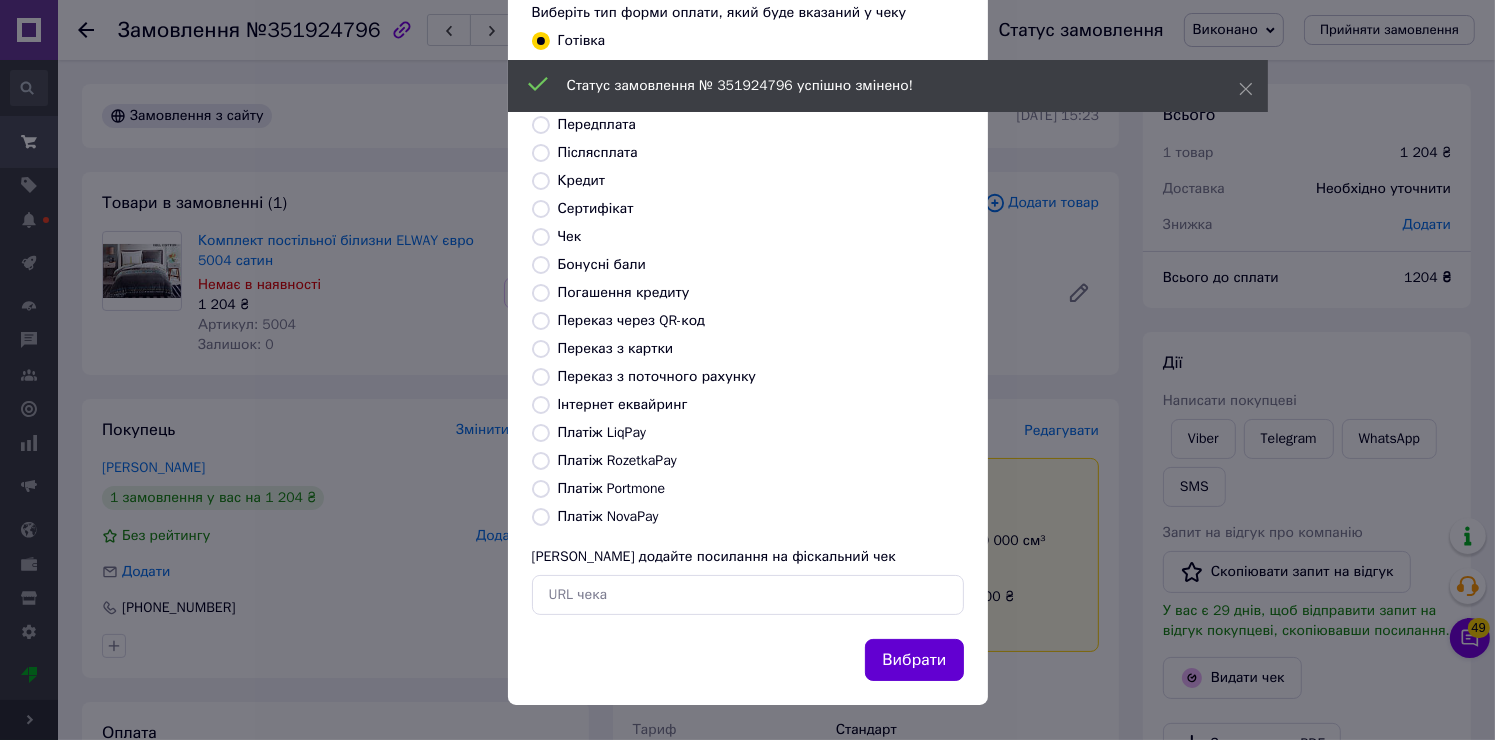 drag, startPoint x: 938, startPoint y: 659, endPoint x: 1040, endPoint y: 598, distance: 118.84864 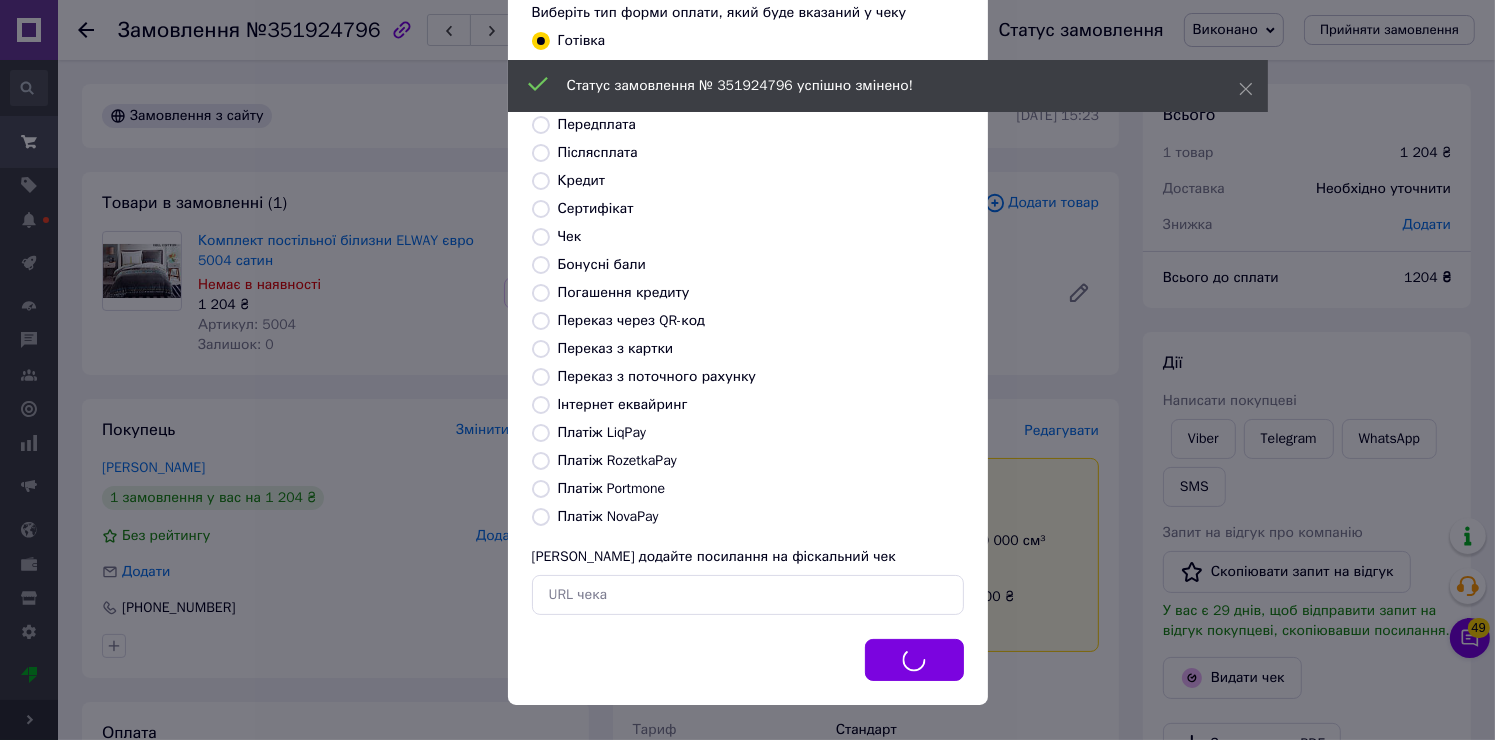 click on "Видати фіскальний чек Виберіть тип форми оплати, який буде вказаний у чеку Готівка Безготівковий Картка Передплата Післясплата Кредит Сертифікат Чек Бонусні бали Погашення кредиту Переказ через QR-код [GEOGRAPHIC_DATA] з картки Переказ з поточного рахунку Інтернет еквайринг Платіж LiqPay Платіж RozetkaPay Платіж Portmone Платіж NovaPay Або додайте посилання на фіскальний чек Вибрати" at bounding box center (747, 311) 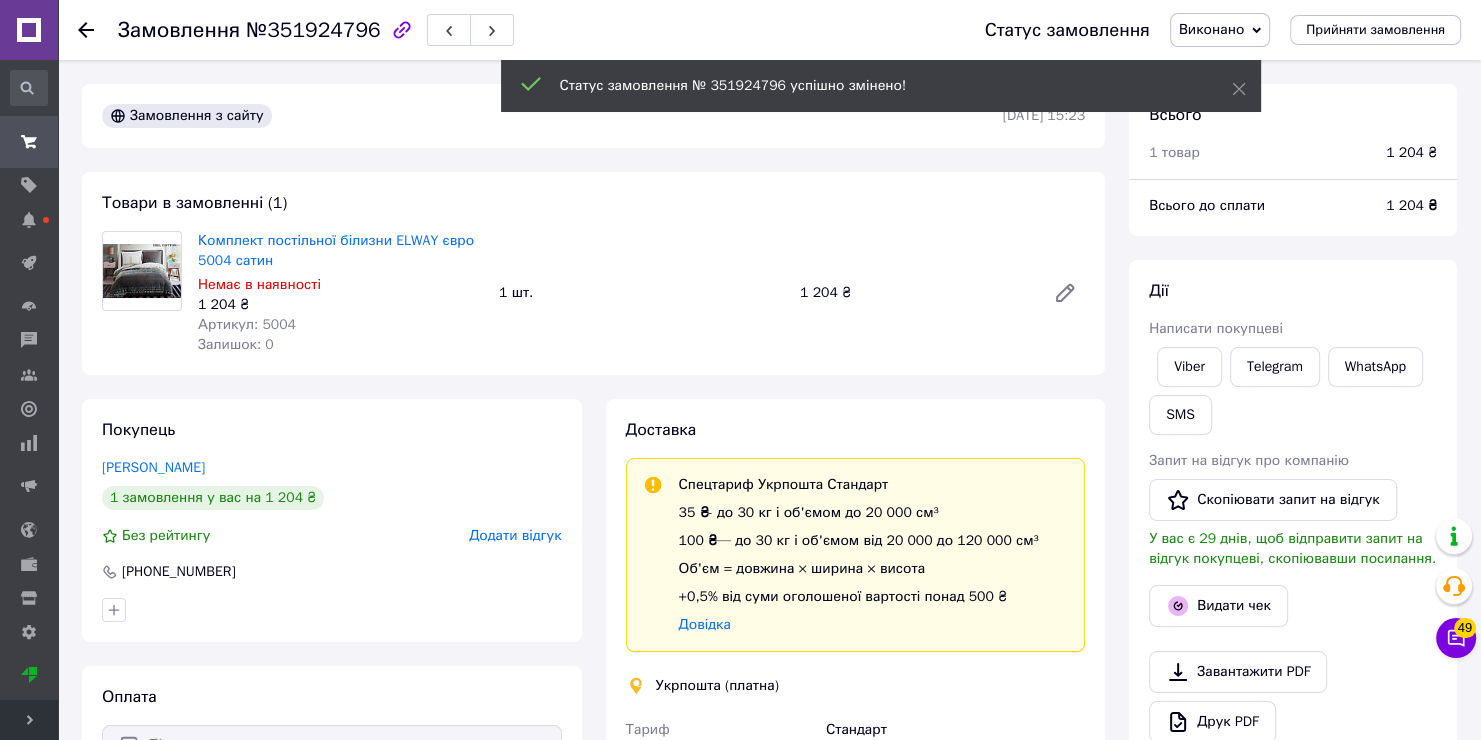 scroll, scrollTop: 400, scrollLeft: 0, axis: vertical 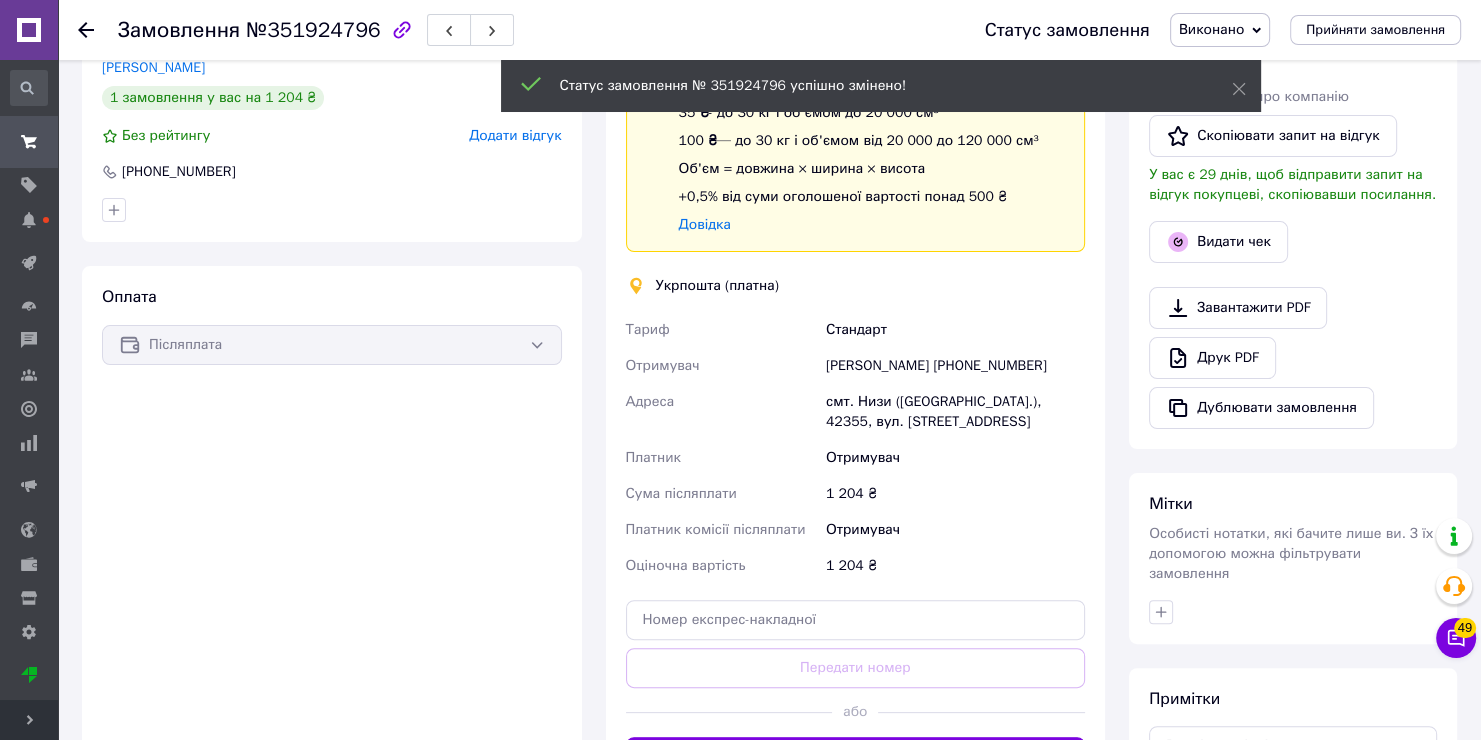 click on "[PERSON_NAME] [PHONE_NUMBER]" at bounding box center (955, 366) 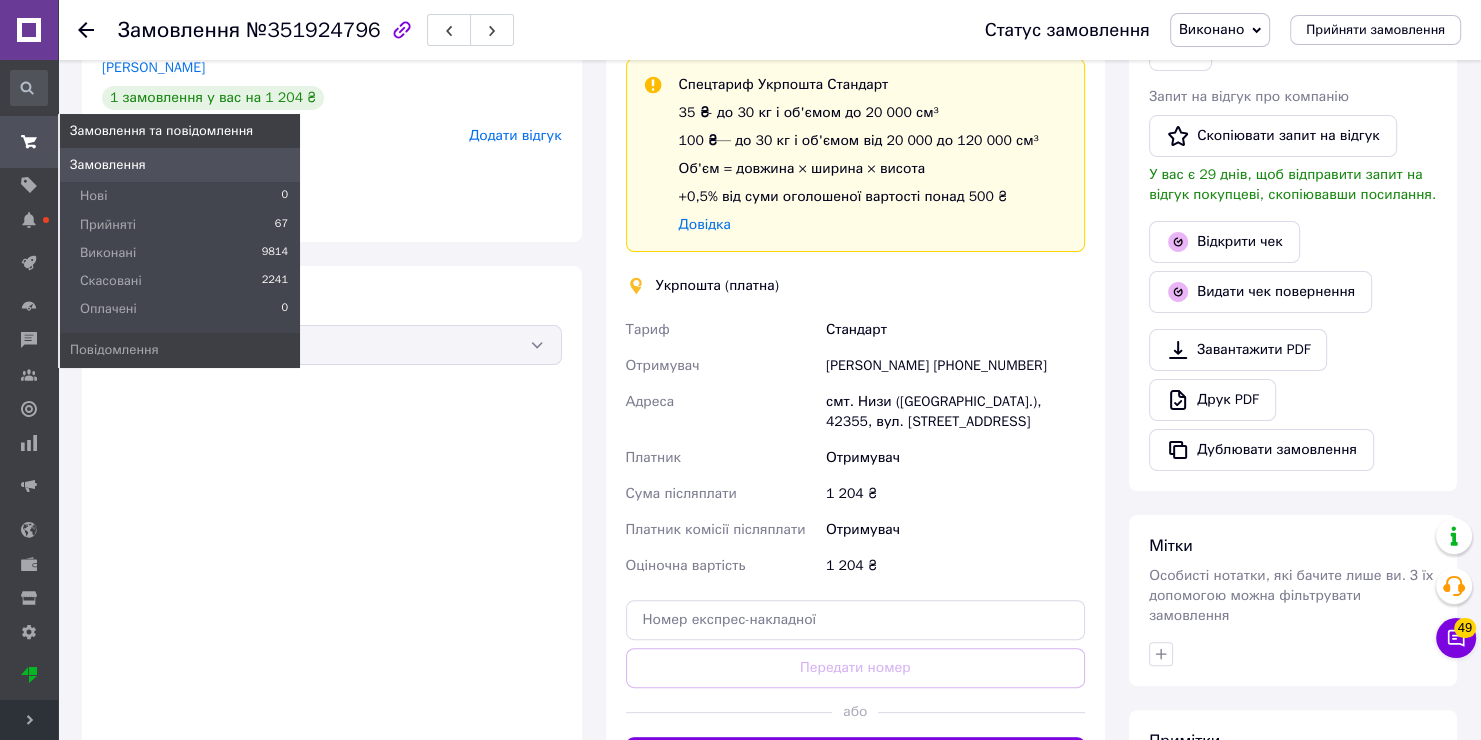 click on "Замовлення" at bounding box center [108, 165] 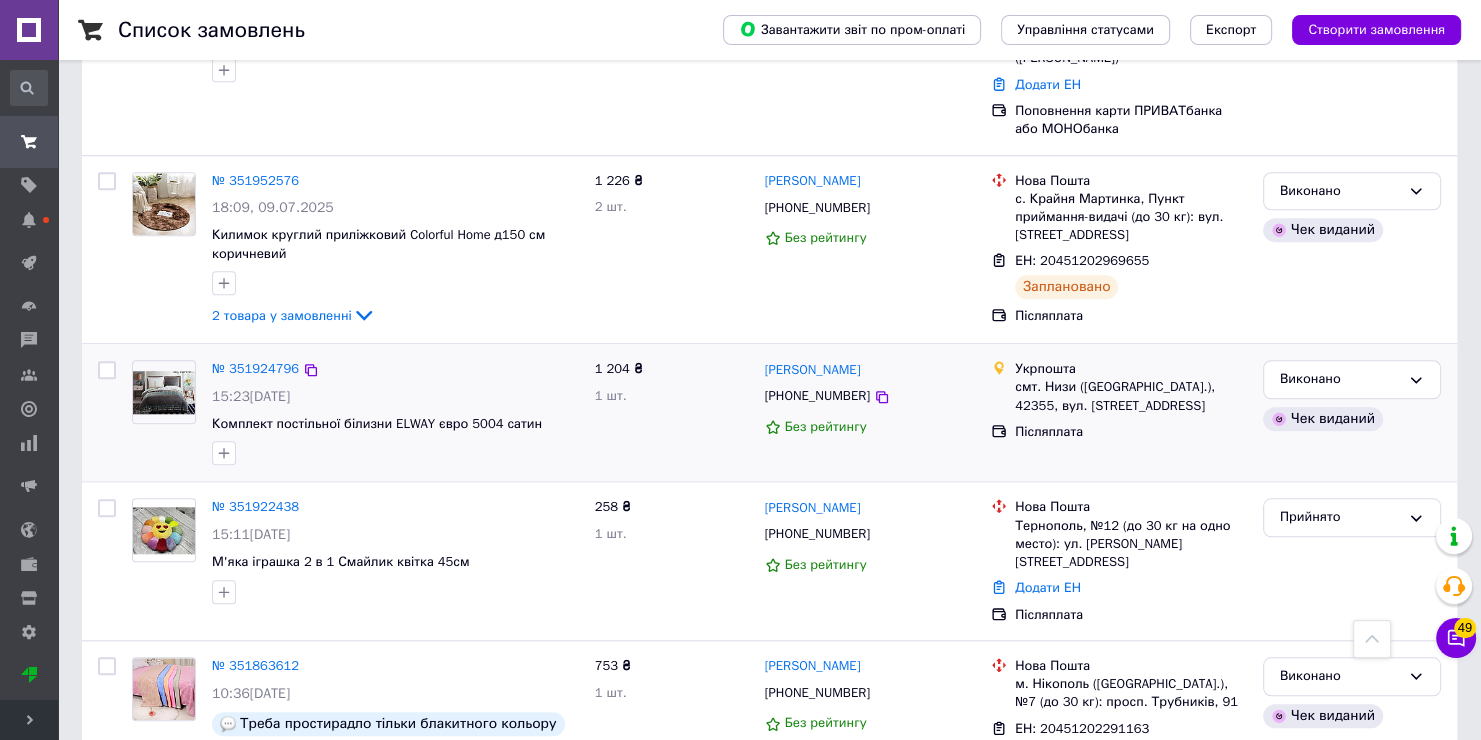 scroll, scrollTop: 1600, scrollLeft: 0, axis: vertical 